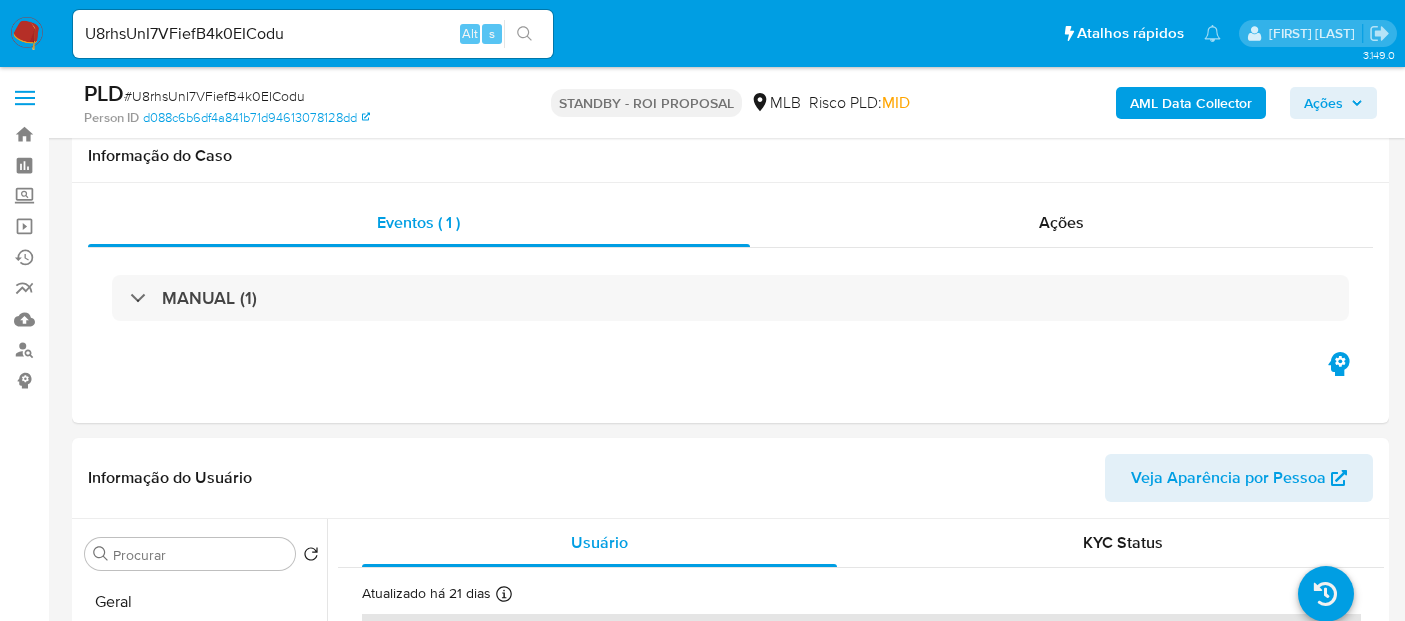 select on "10" 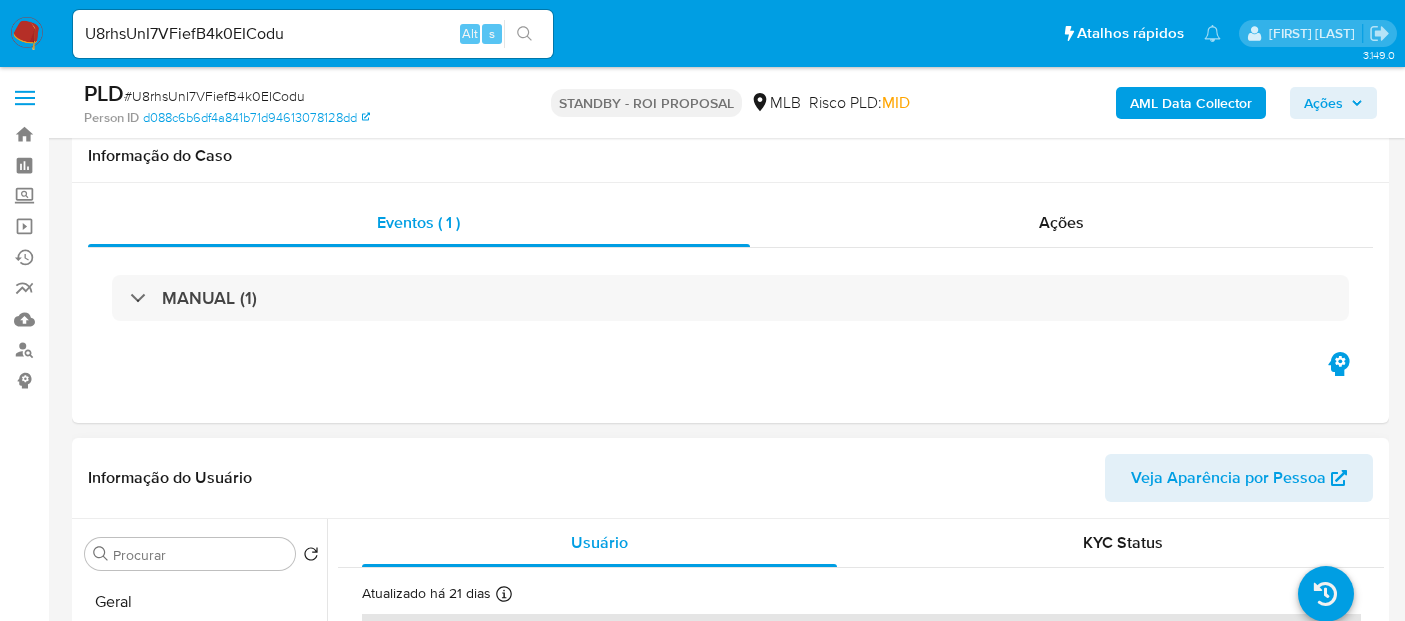 scroll, scrollTop: 333, scrollLeft: 0, axis: vertical 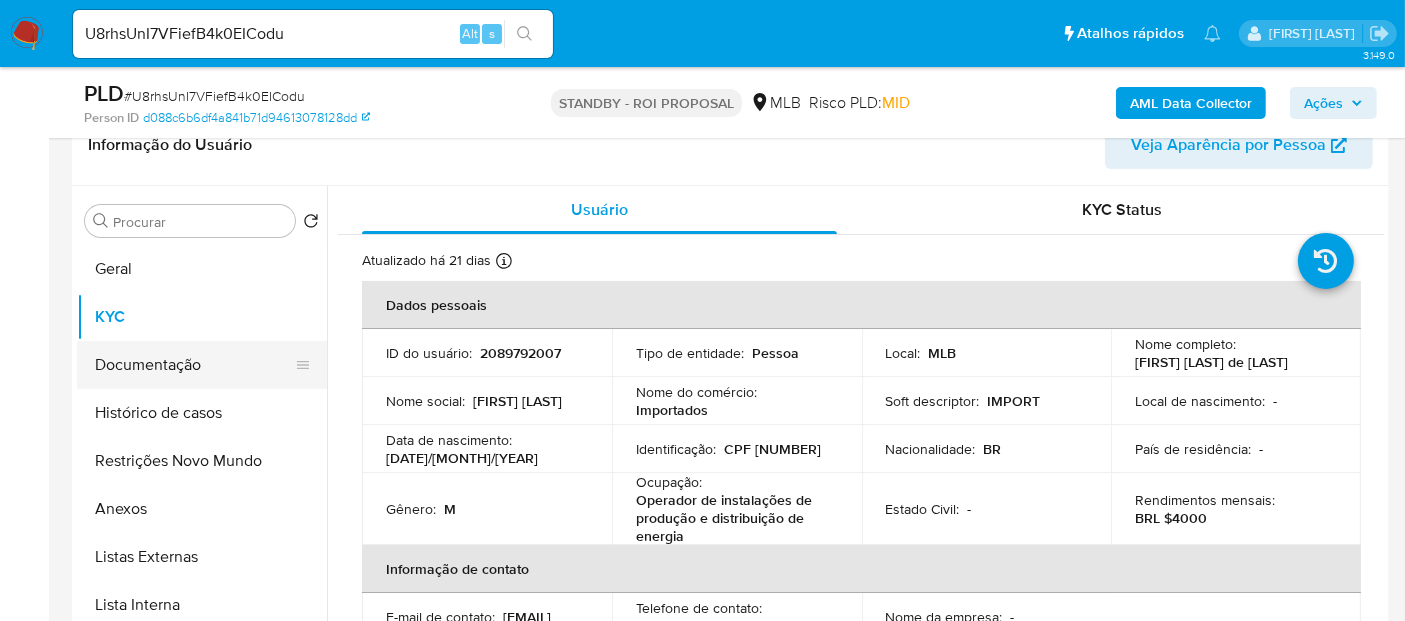 click on "Documentação" at bounding box center [194, 365] 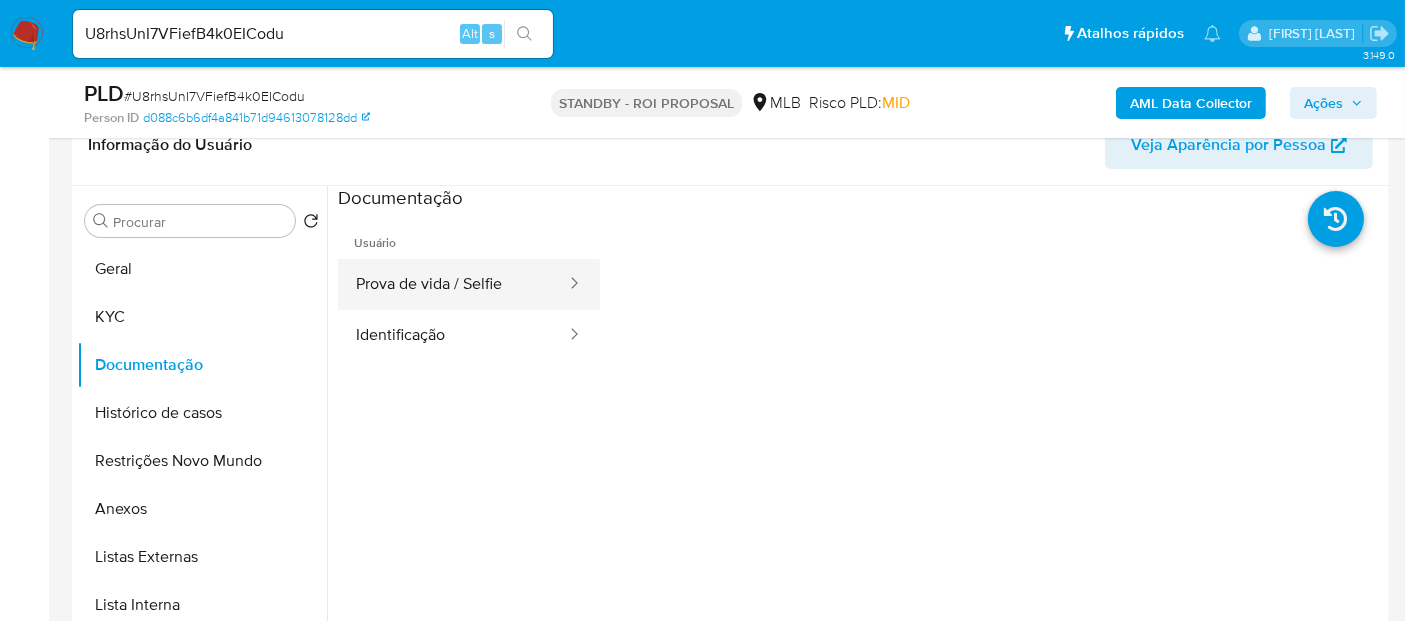 click on "Prova de vida / Selfie" at bounding box center (453, 284) 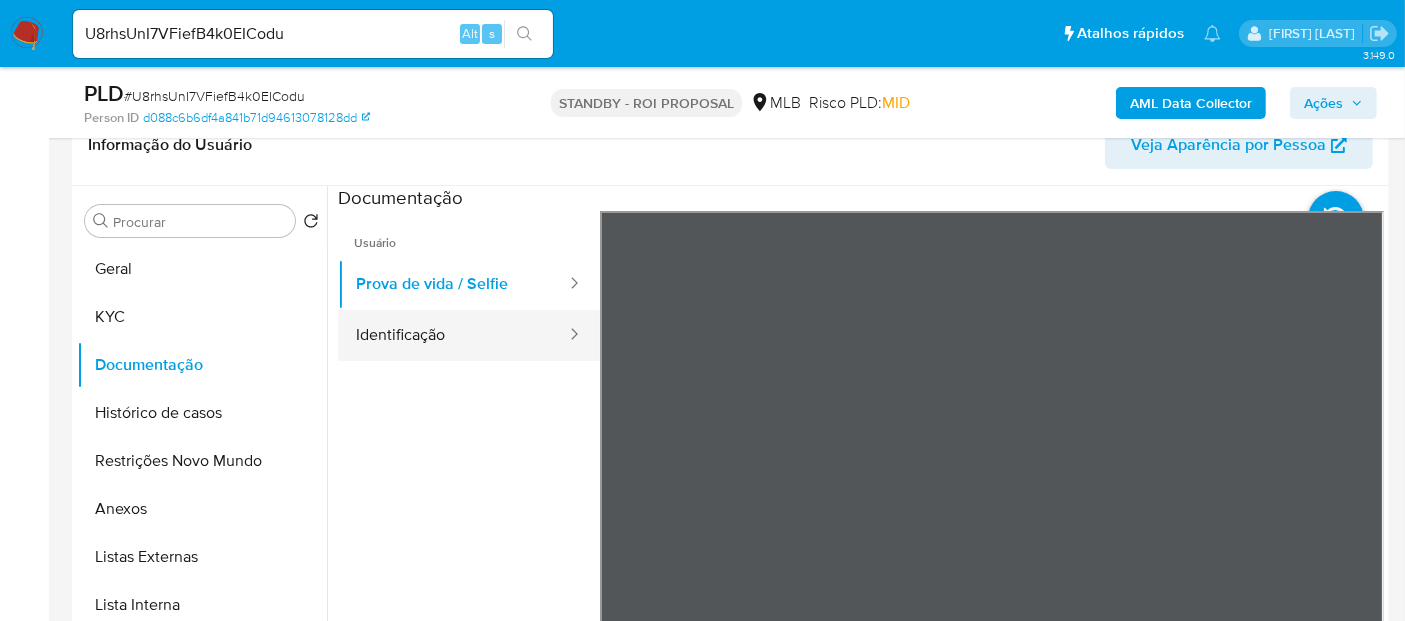 click on "Identificação" at bounding box center (453, 335) 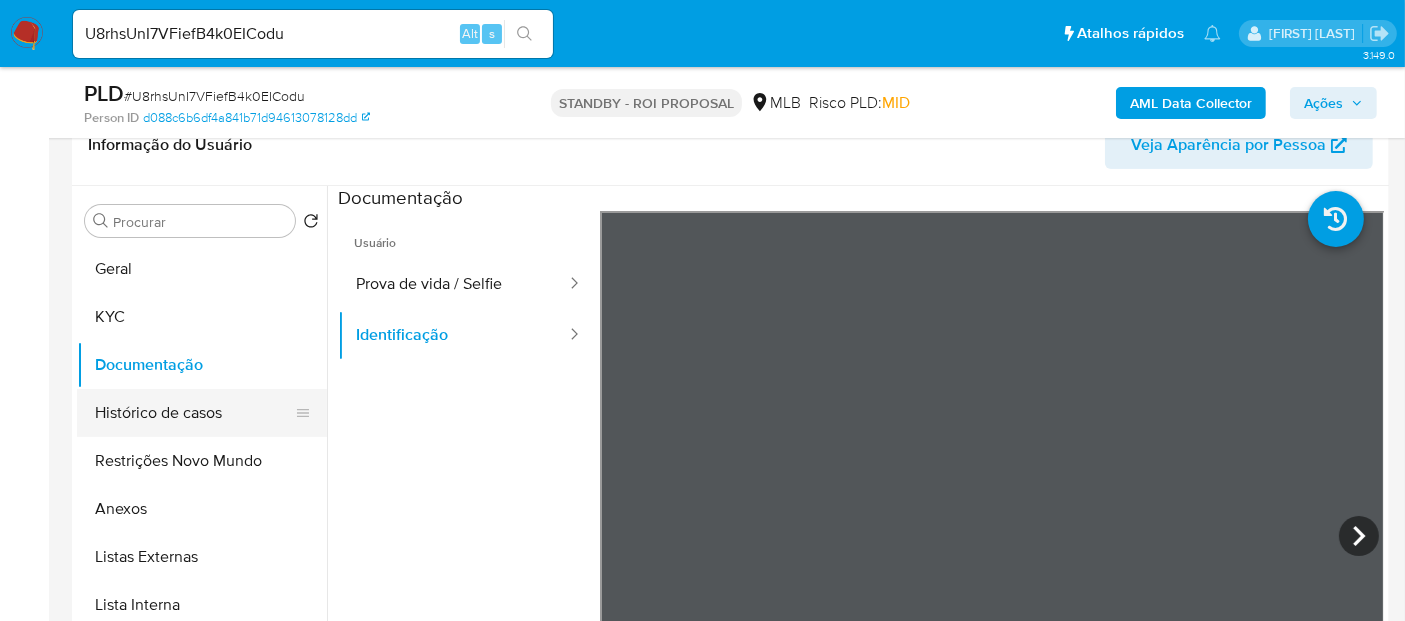 click on "Histórico de casos" at bounding box center (194, 413) 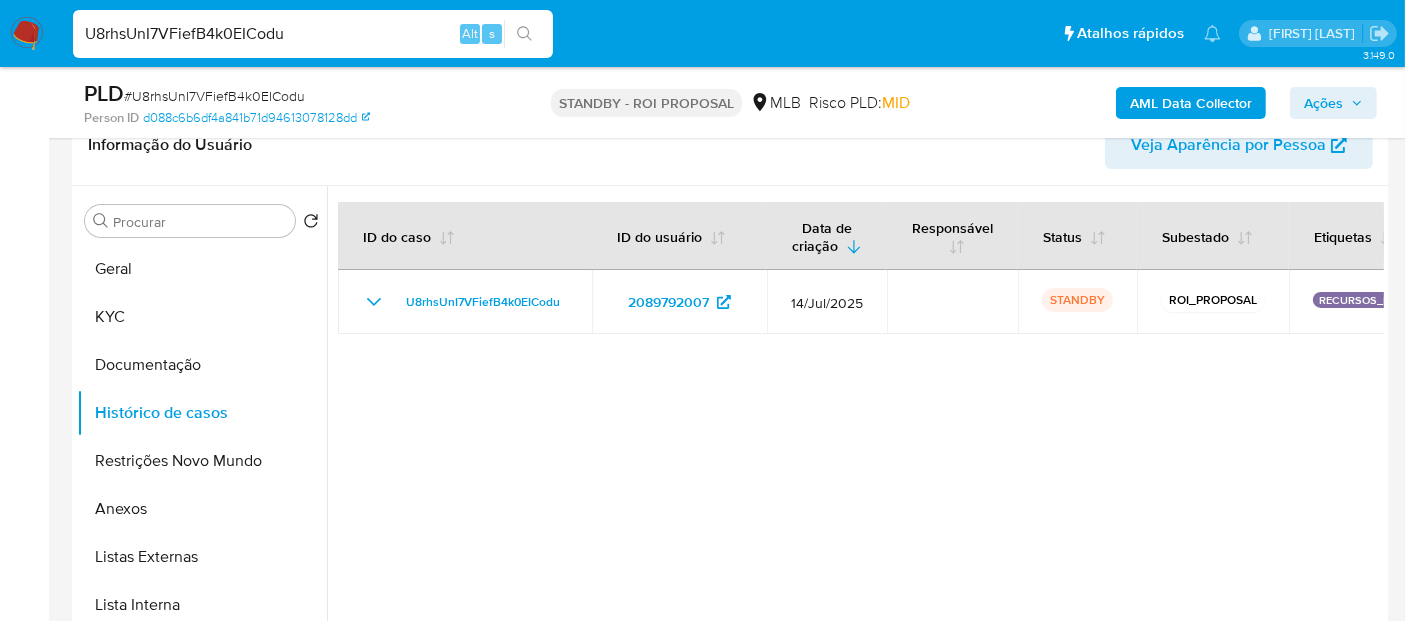 drag, startPoint x: 76, startPoint y: 38, endPoint x: 0, endPoint y: 38, distance: 76 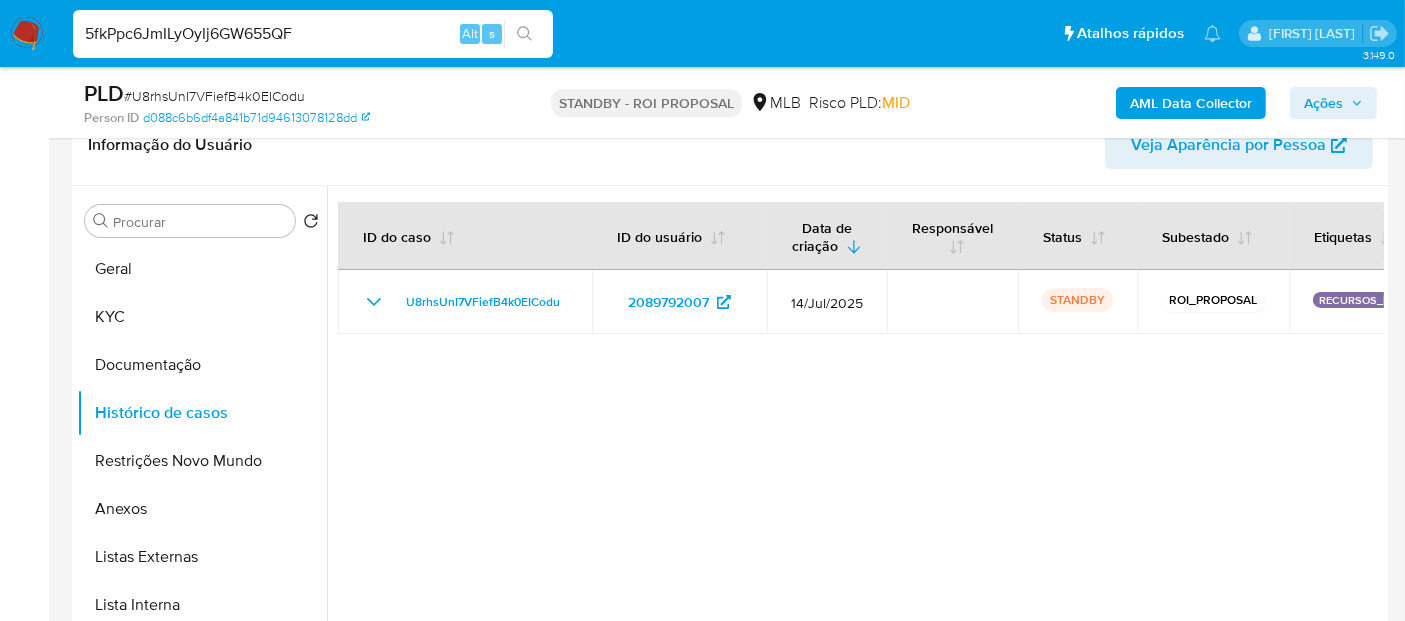 type on "5fkPpc6JmILyOyIj6GW655QF" 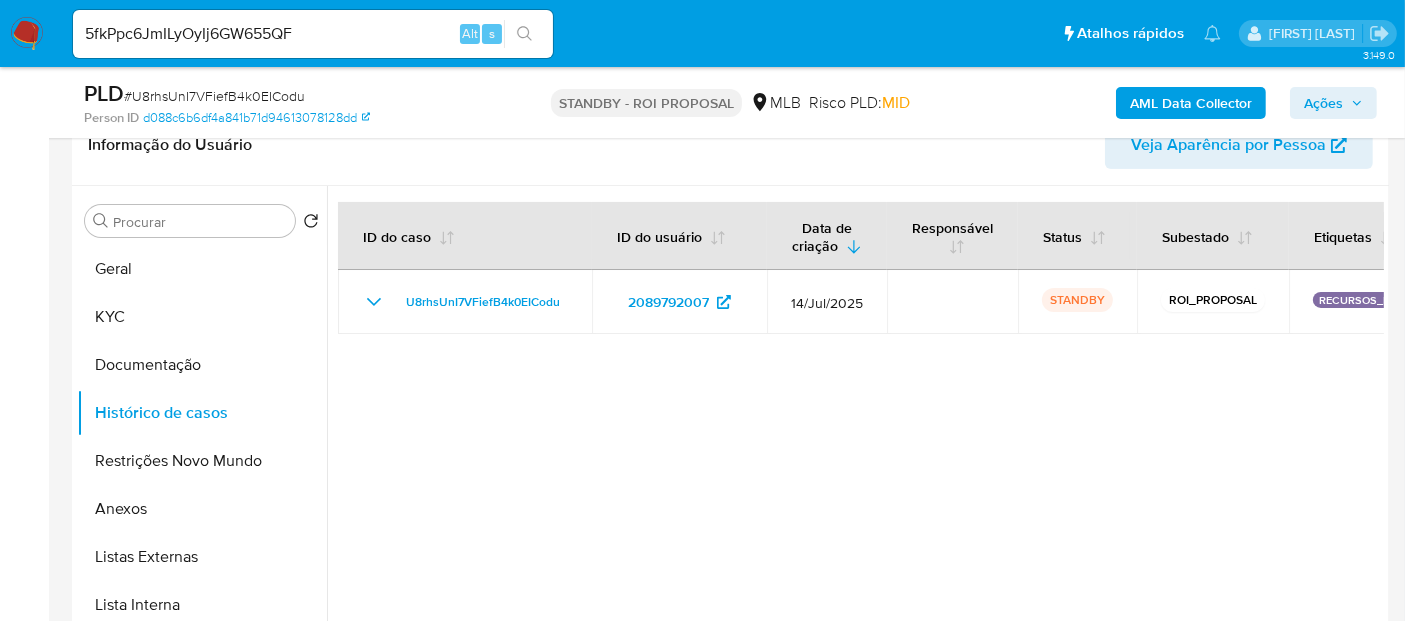 click 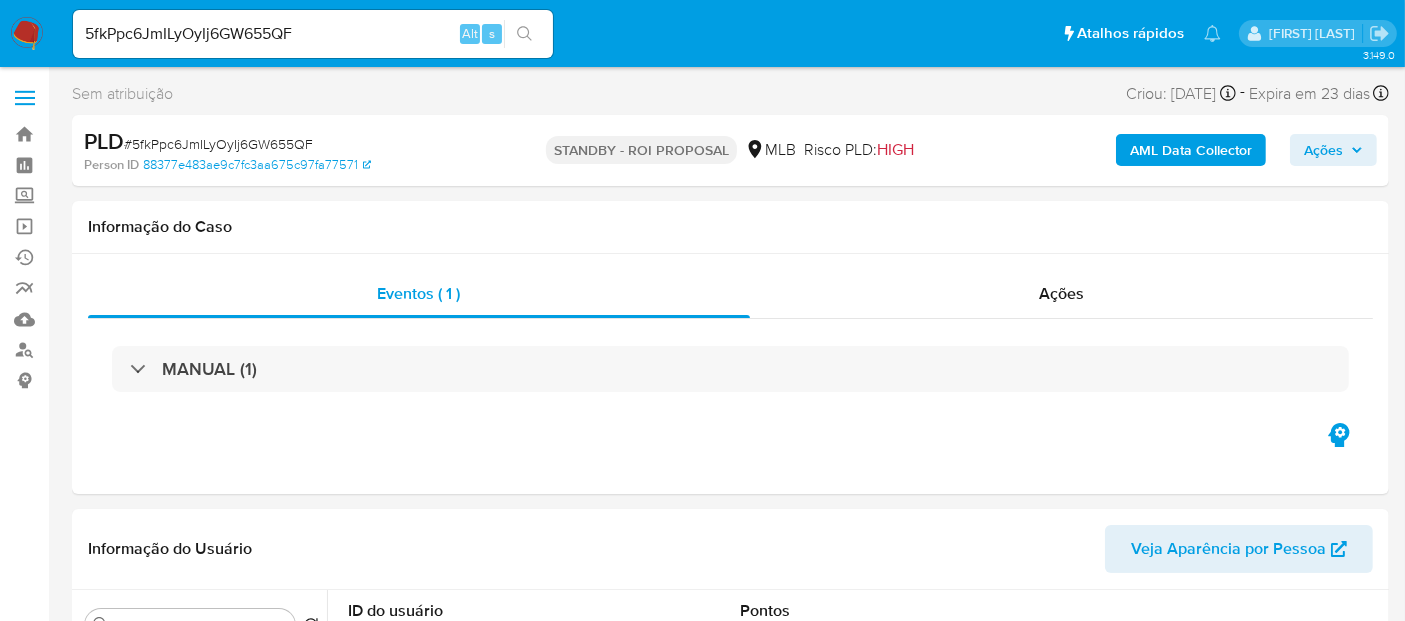 select on "10" 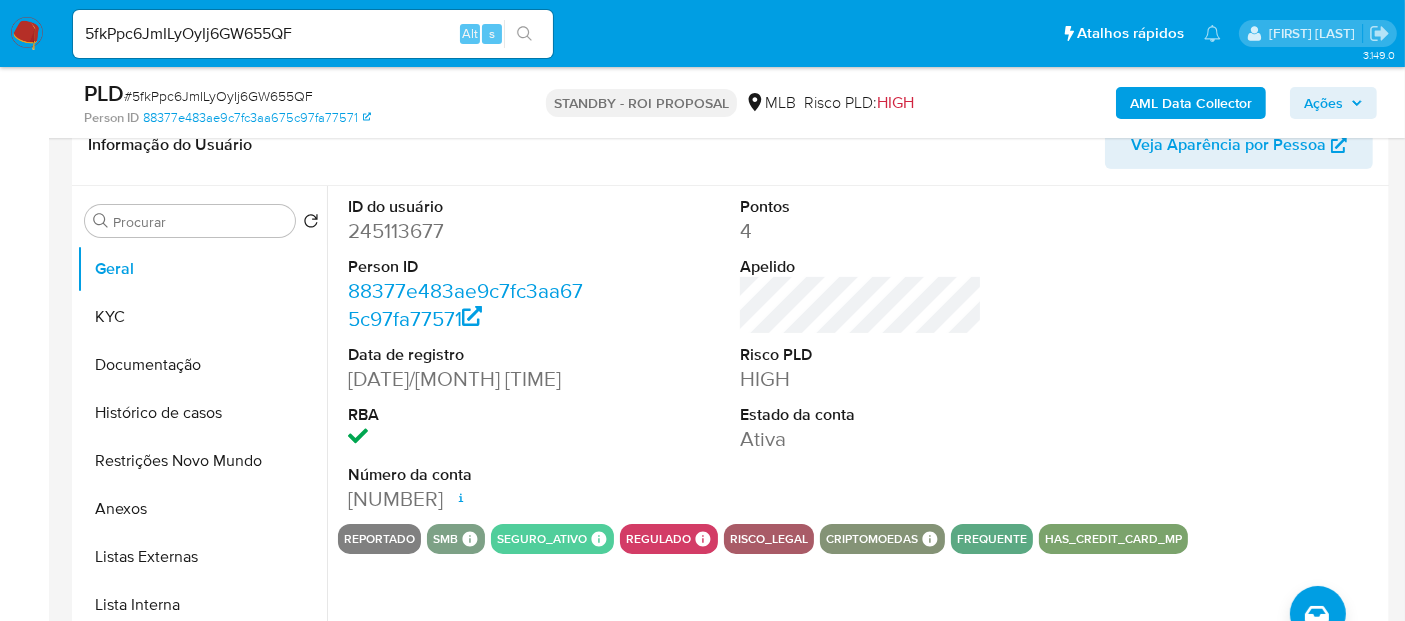 scroll, scrollTop: 444, scrollLeft: 0, axis: vertical 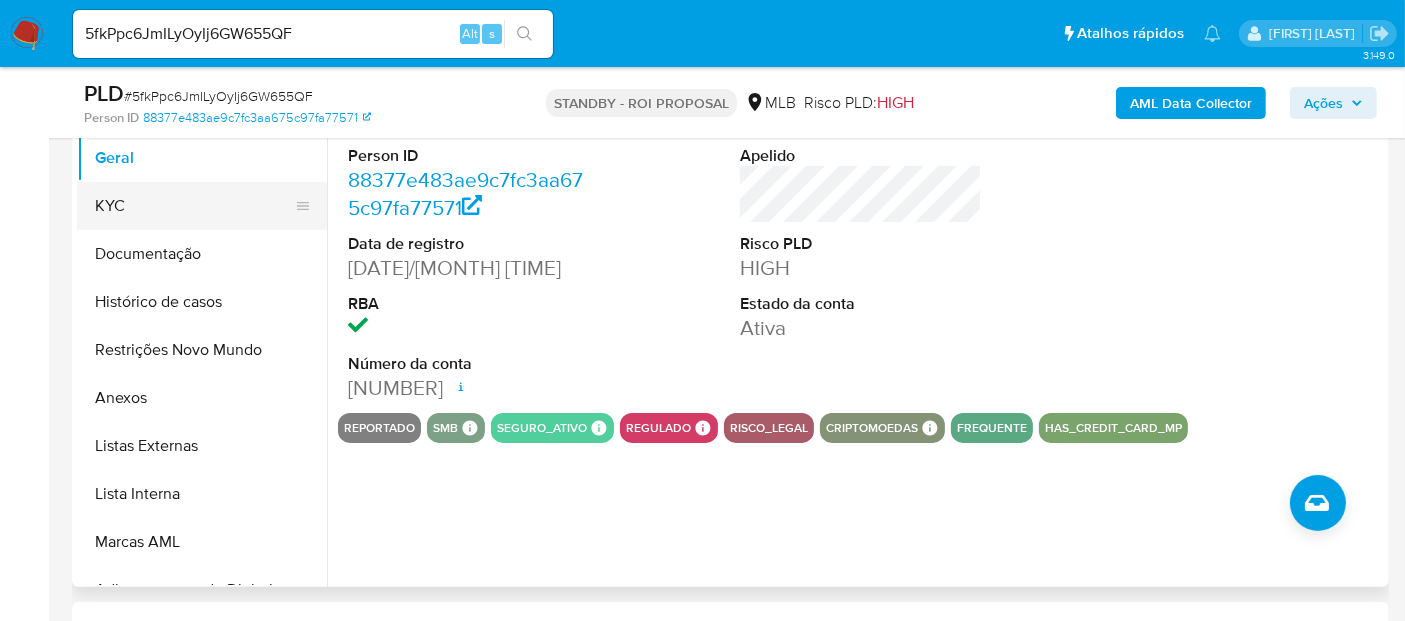 click on "KYC" at bounding box center [194, 206] 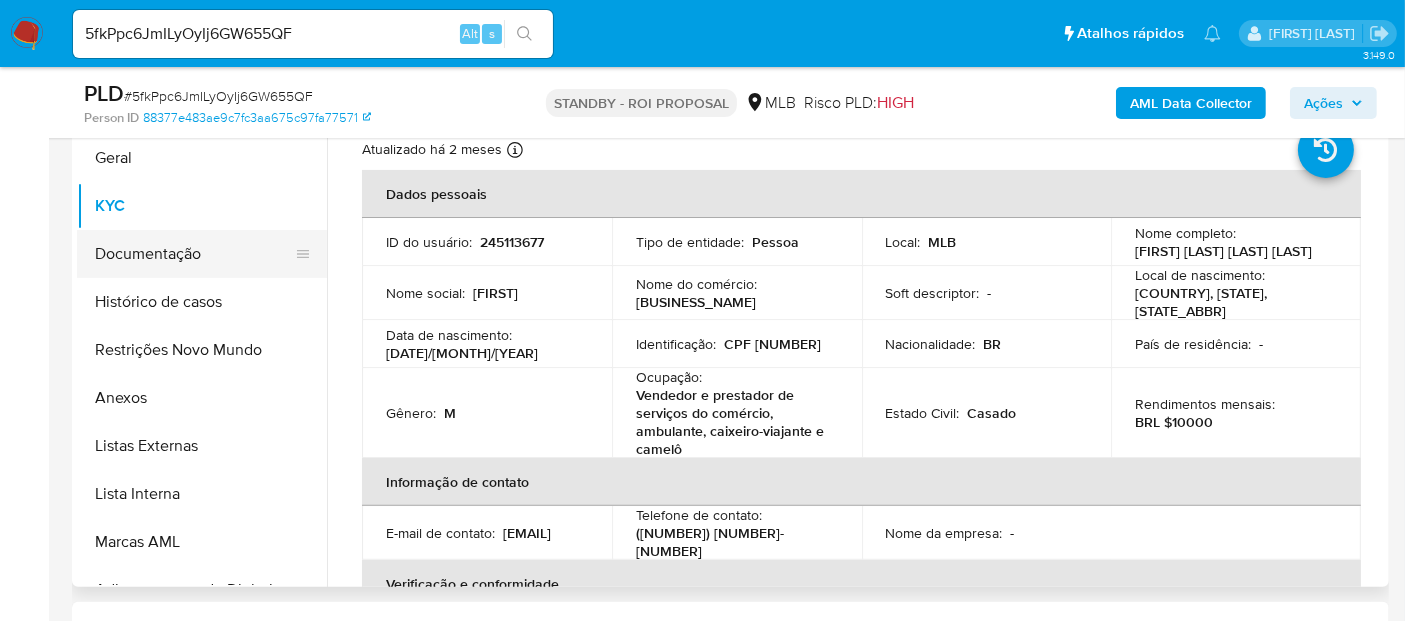click on "Documentação" at bounding box center (194, 254) 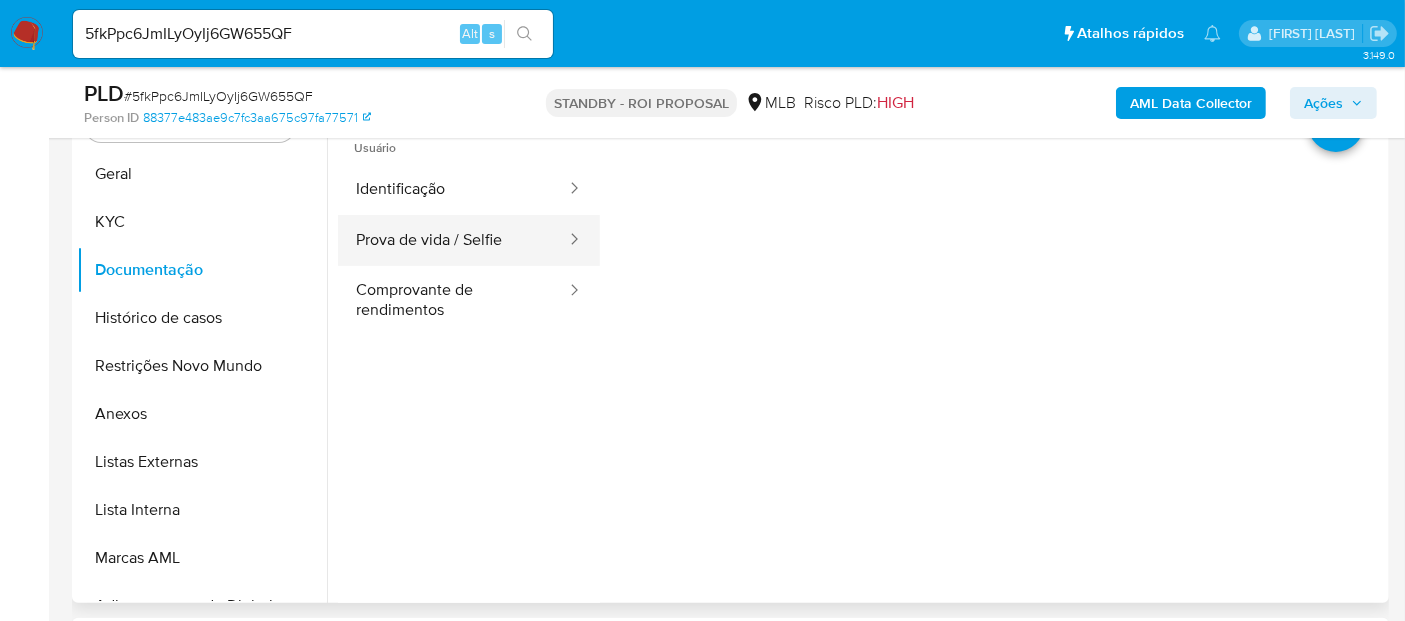 scroll, scrollTop: 333, scrollLeft: 0, axis: vertical 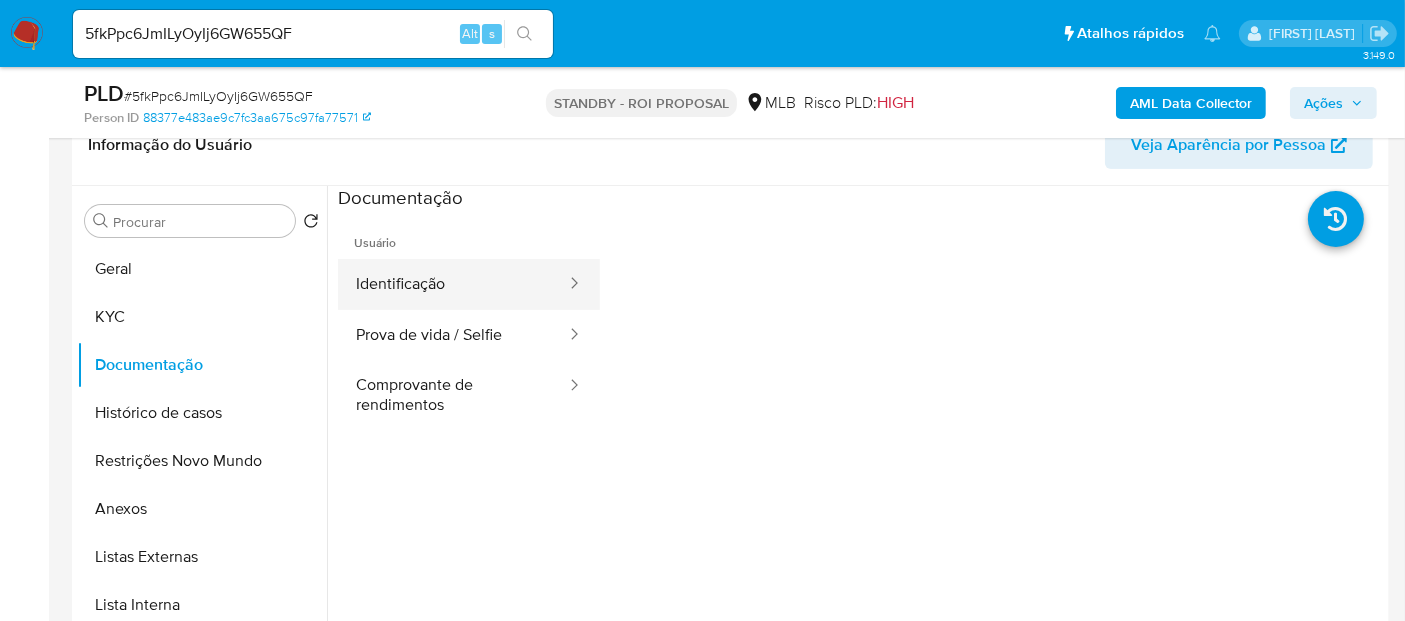 click on "Identificação" at bounding box center [453, 284] 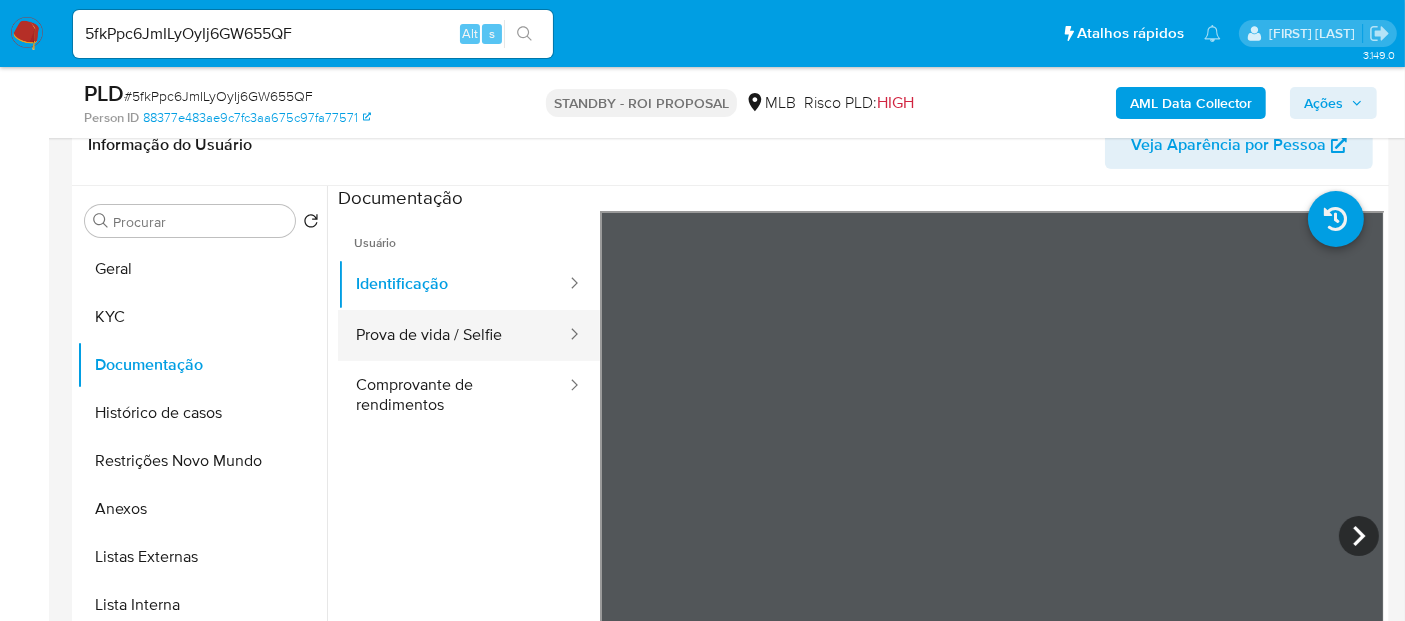 click on "Prova de vida / Selfie" at bounding box center (453, 335) 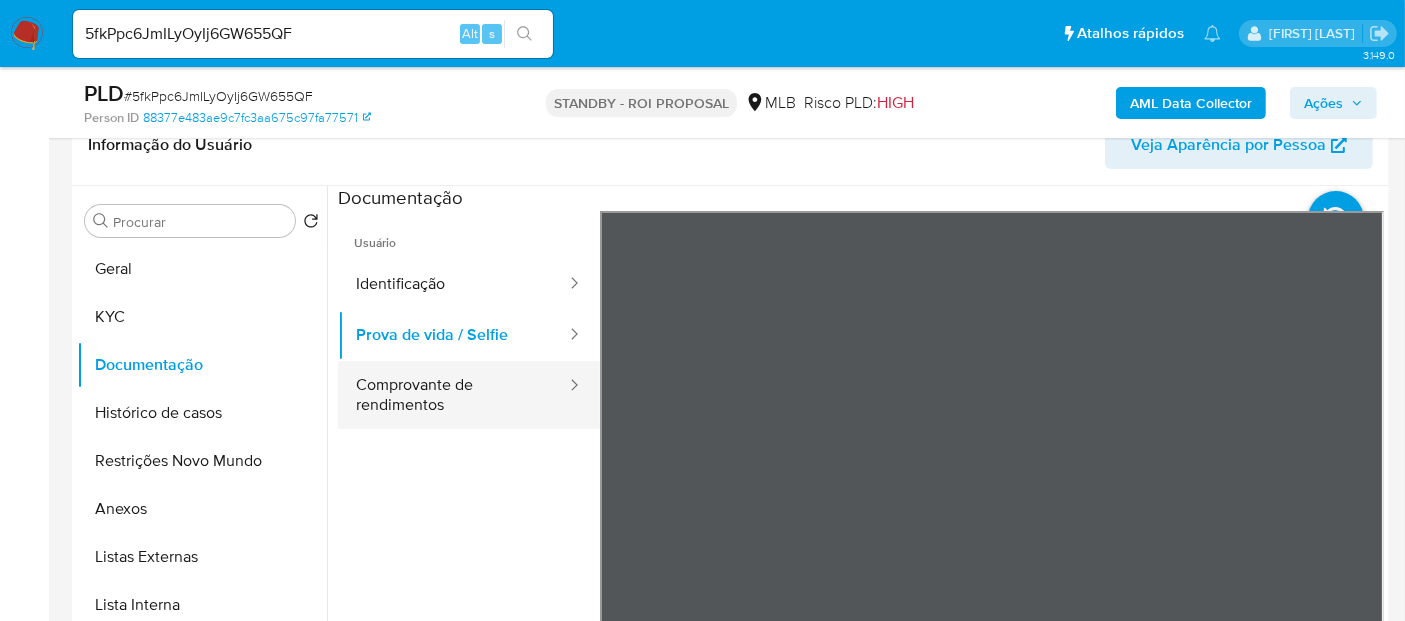 click on "Comprovante de rendimentos" at bounding box center (453, 395) 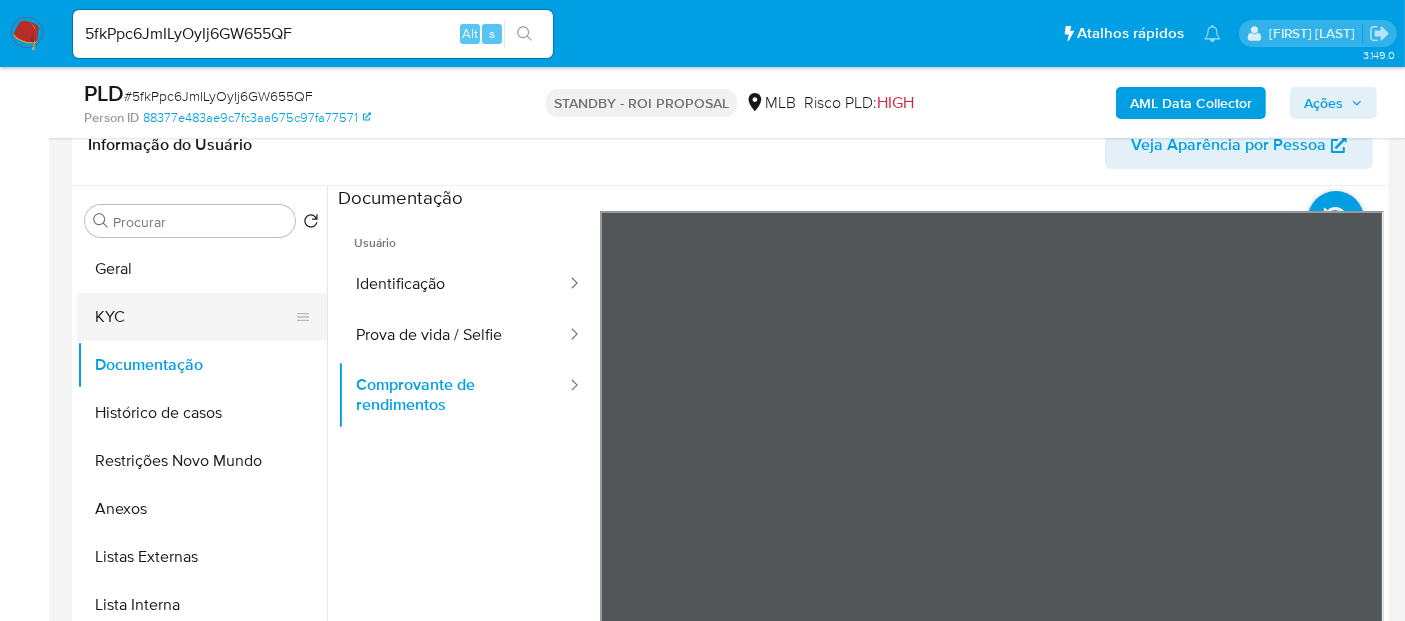 click on "KYC" at bounding box center [194, 317] 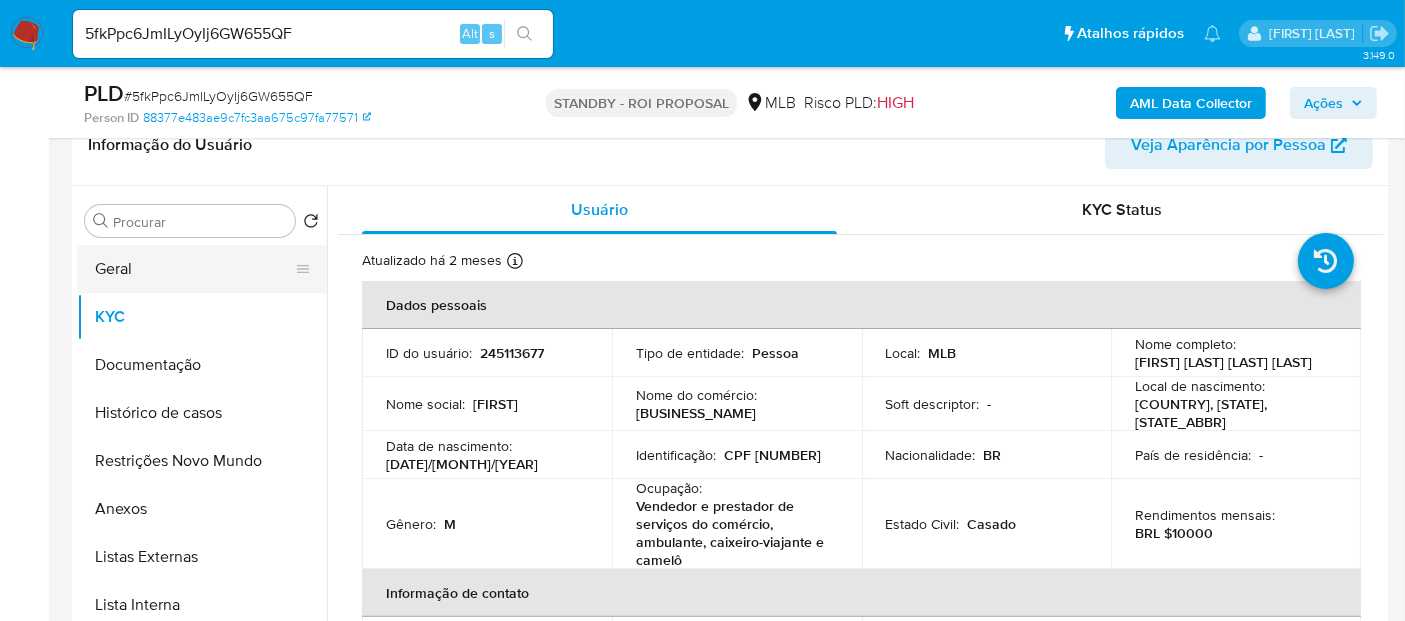 click on "Geral" at bounding box center (194, 269) 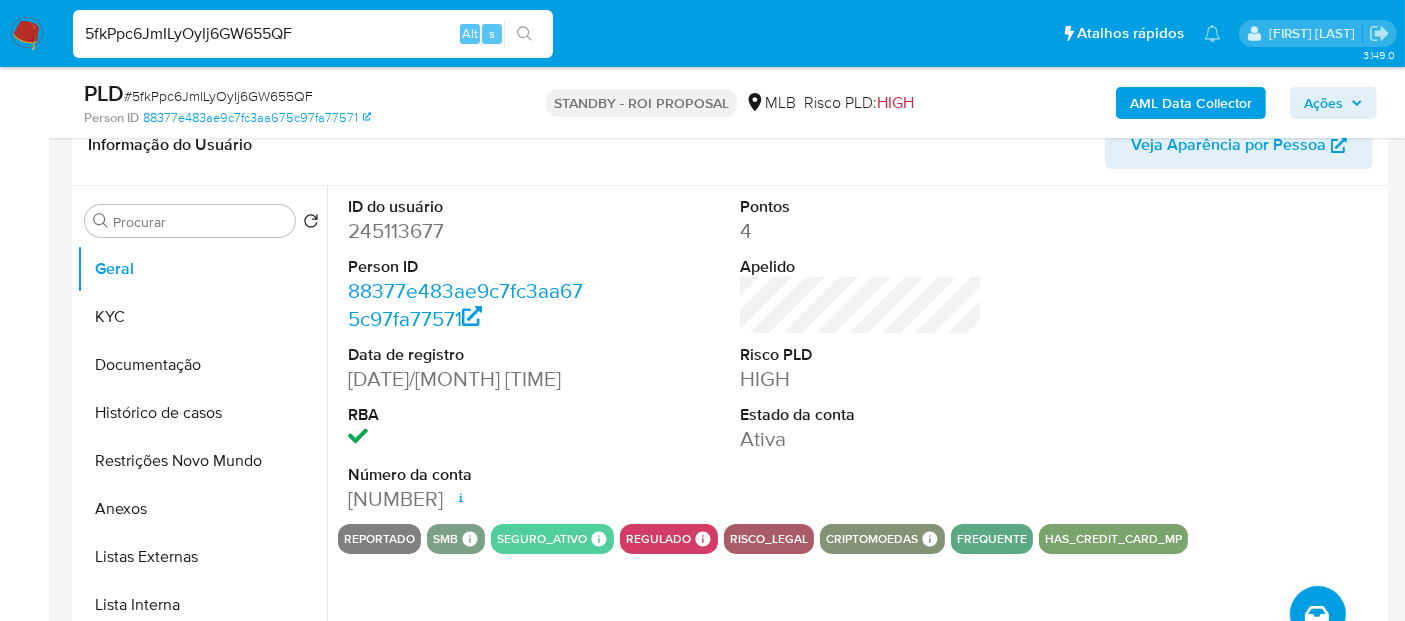 drag, startPoint x: 328, startPoint y: 32, endPoint x: 0, endPoint y: 24, distance: 328.09753 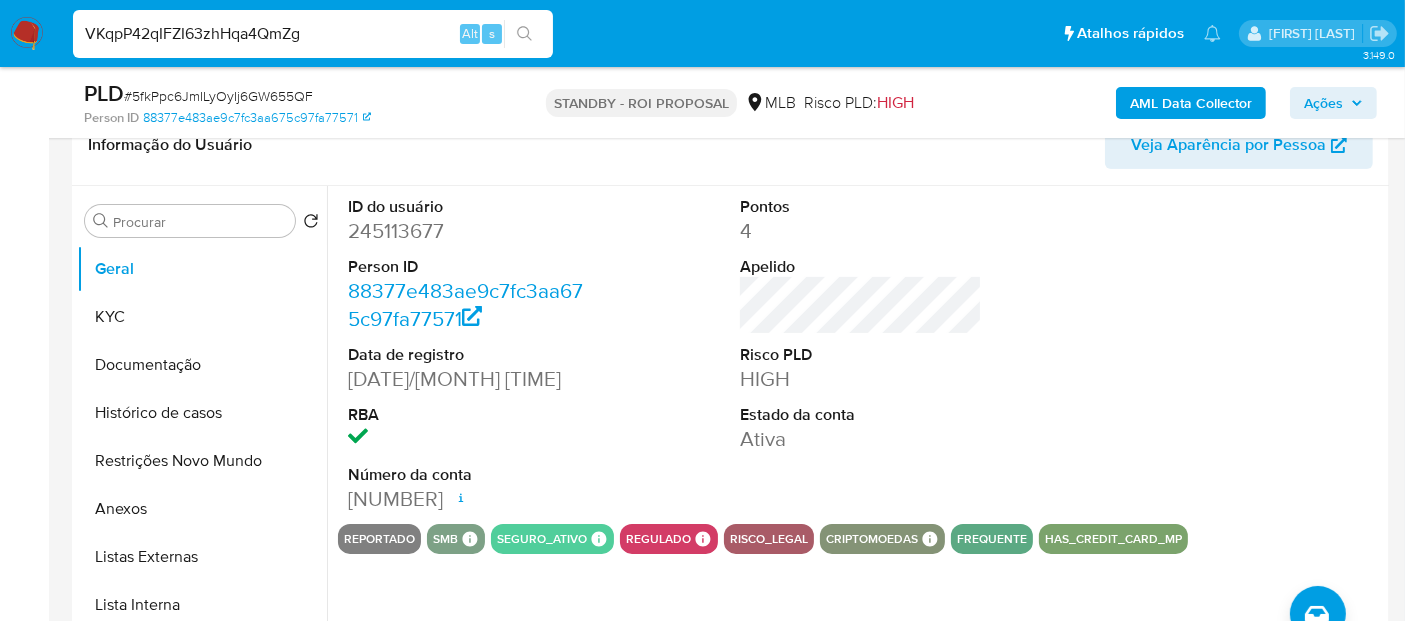 type on "VKqpP42qIFZI63zhHqa4QmZg" 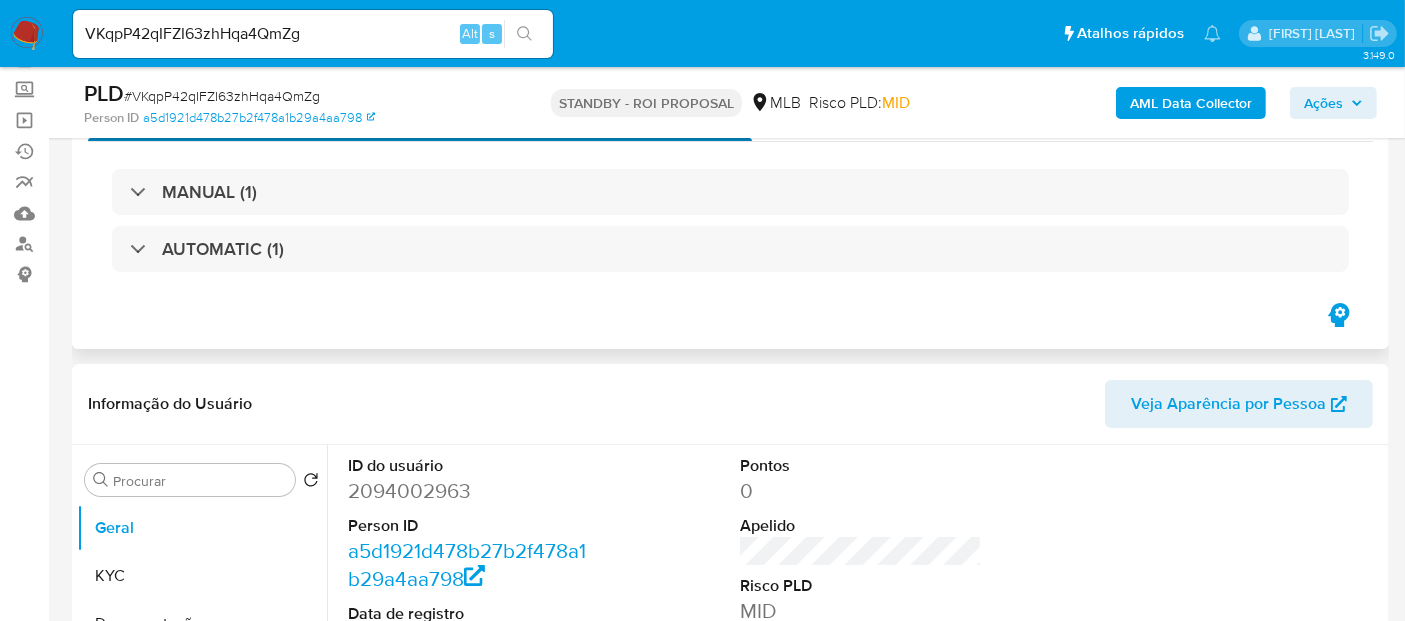 scroll, scrollTop: 222, scrollLeft: 0, axis: vertical 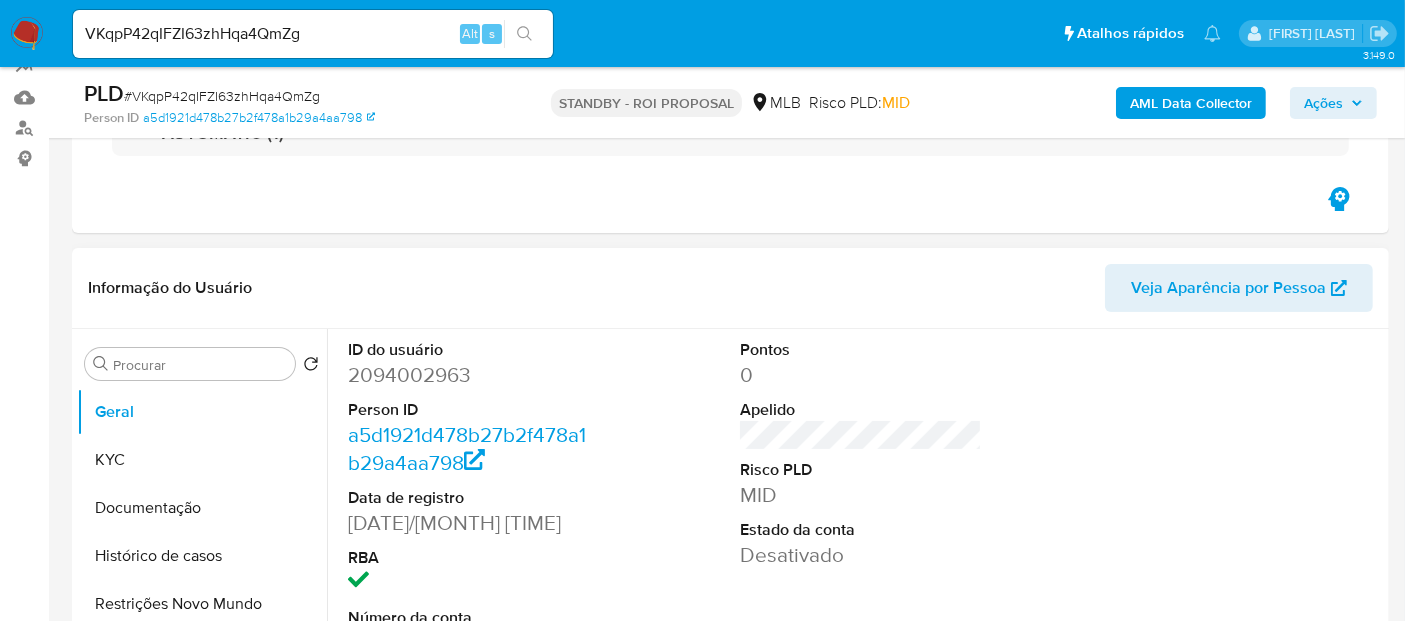 select on "10" 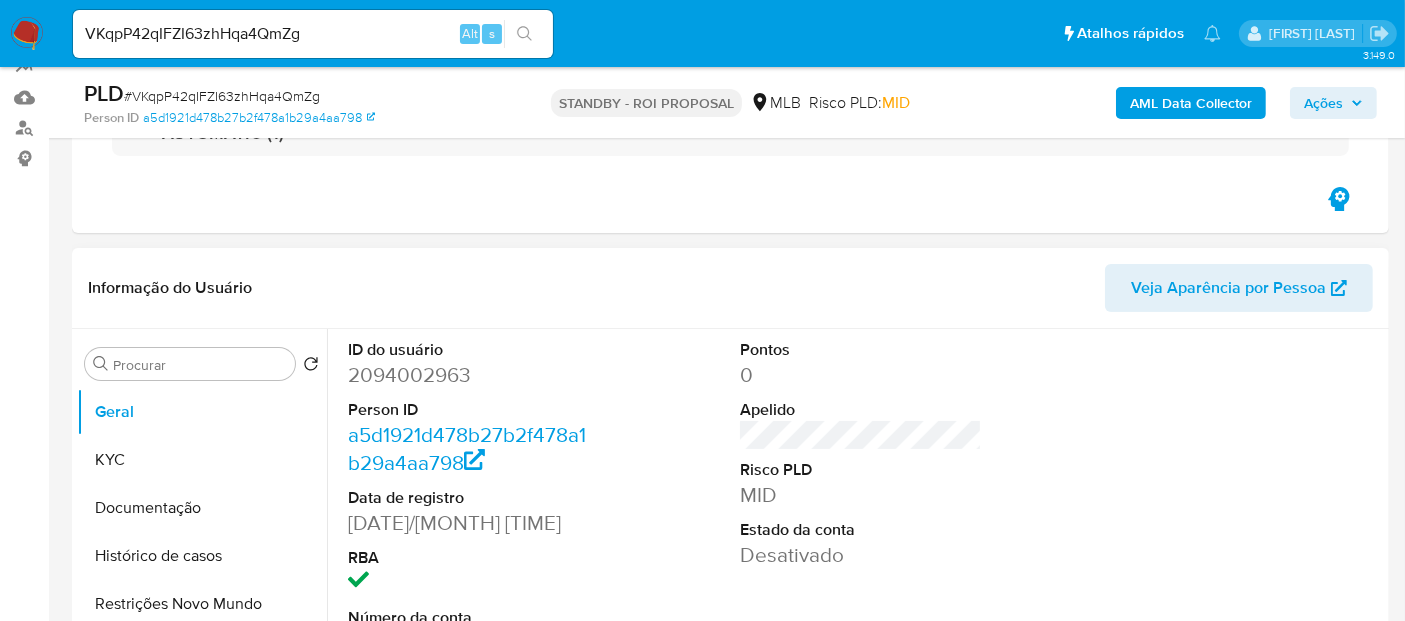 scroll, scrollTop: 0, scrollLeft: 0, axis: both 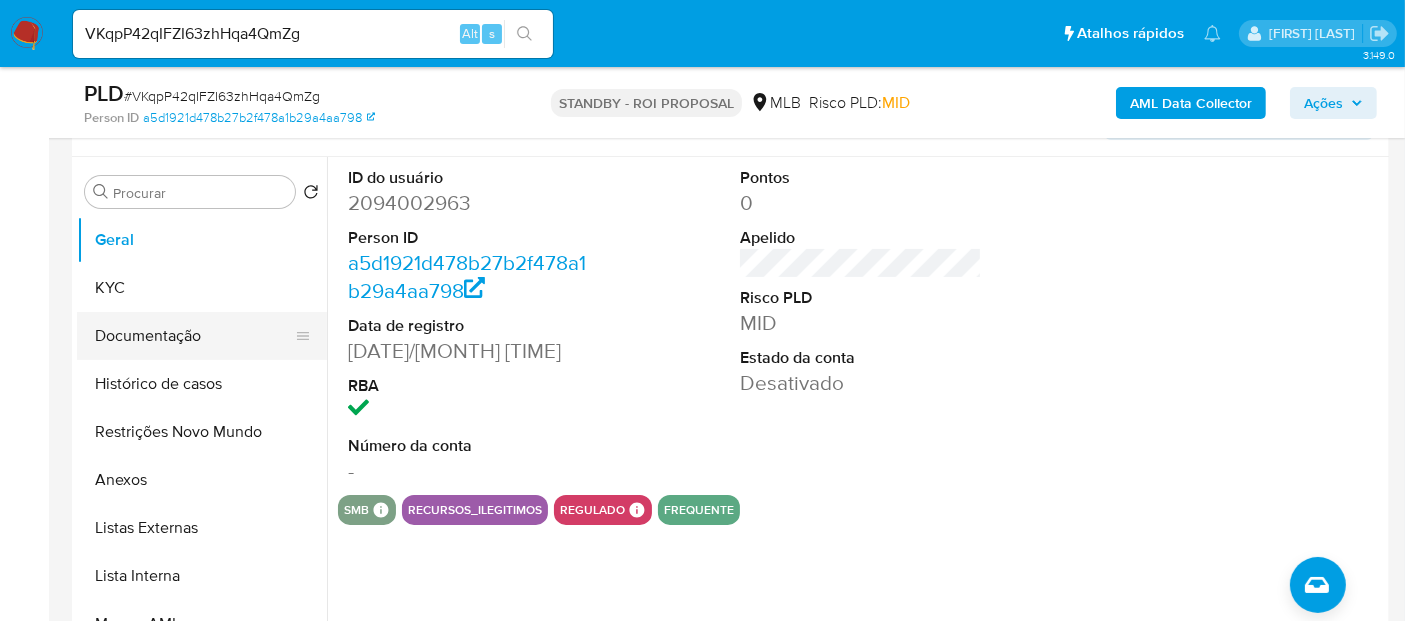 click on "Documentação" at bounding box center (194, 336) 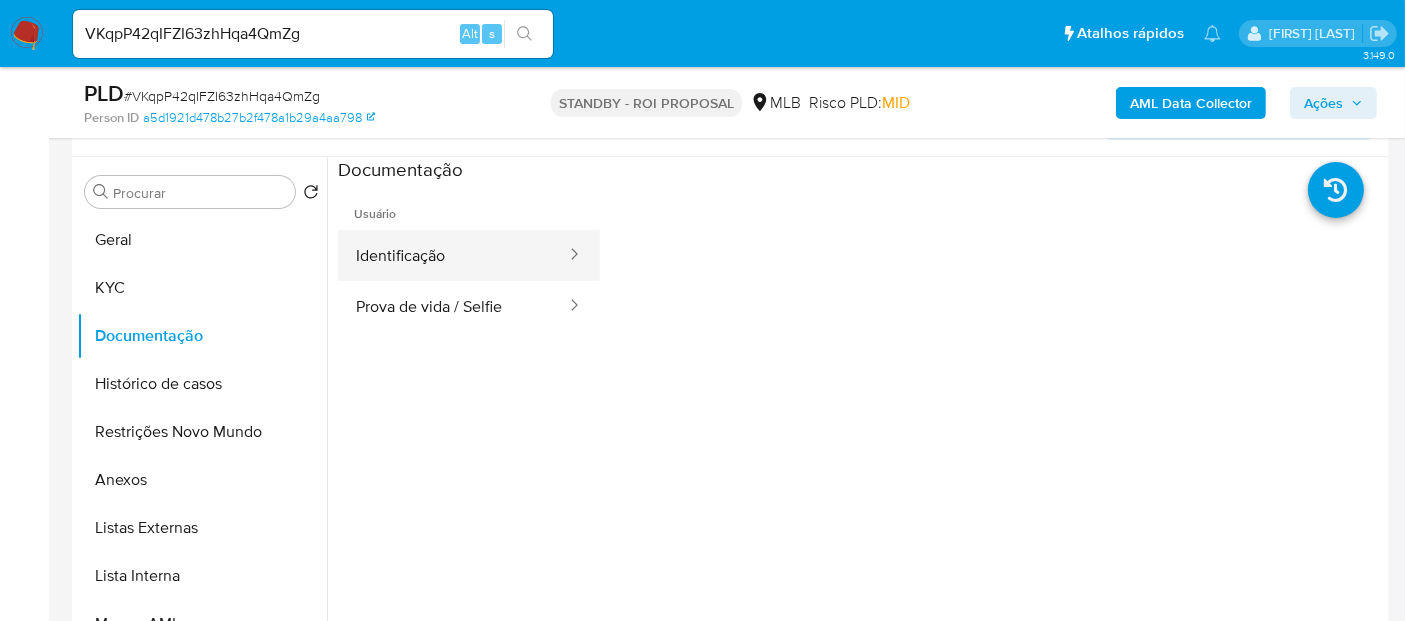 click on "Identificação" at bounding box center (453, 255) 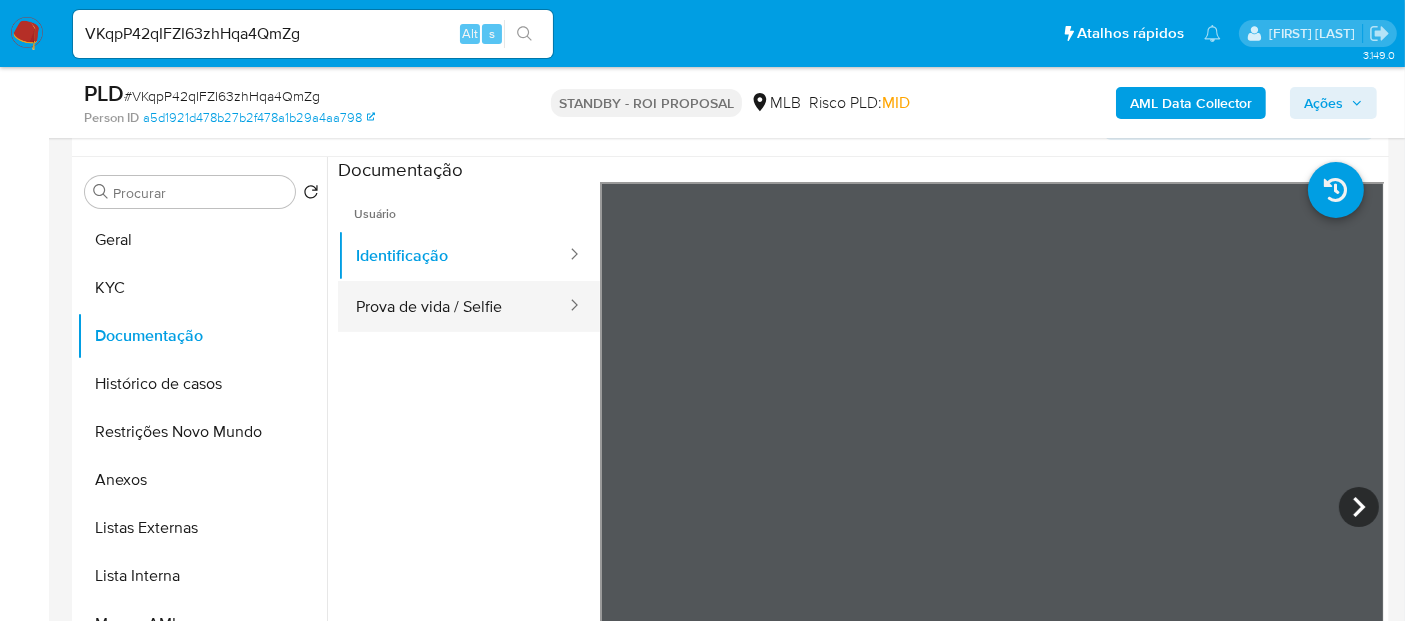 click on "Prova de vida / Selfie" at bounding box center (453, 306) 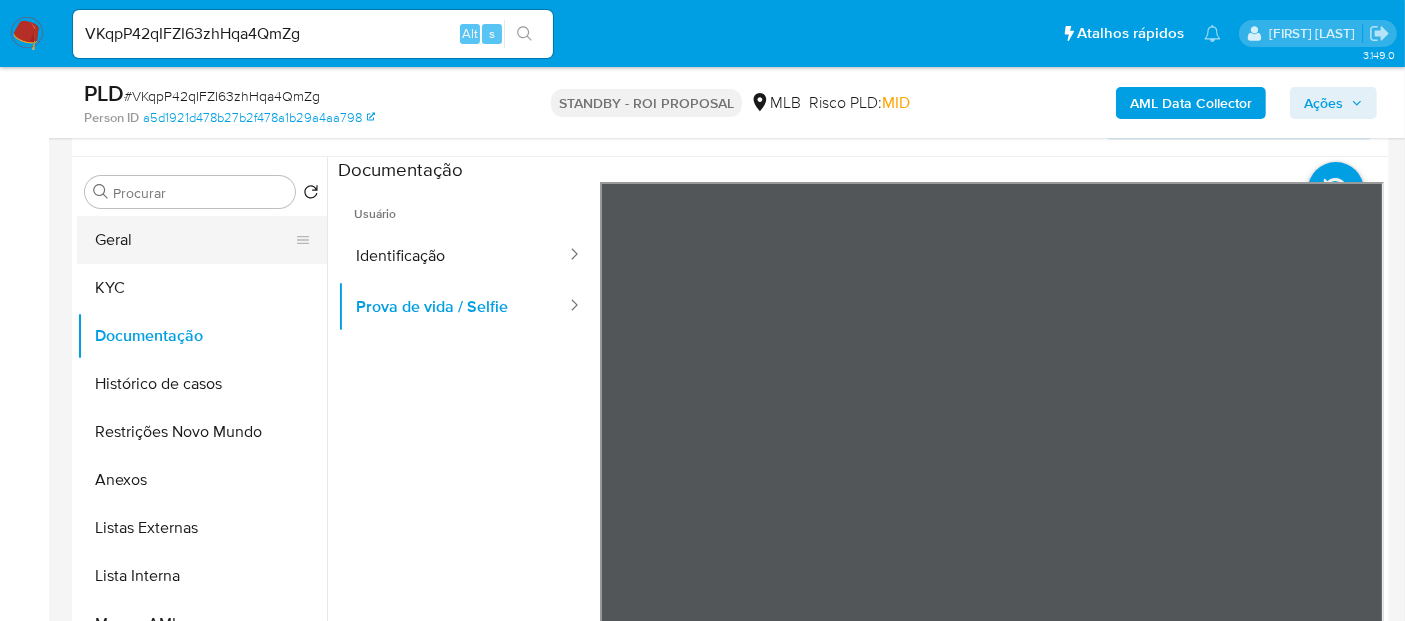 click on "Geral" at bounding box center (194, 240) 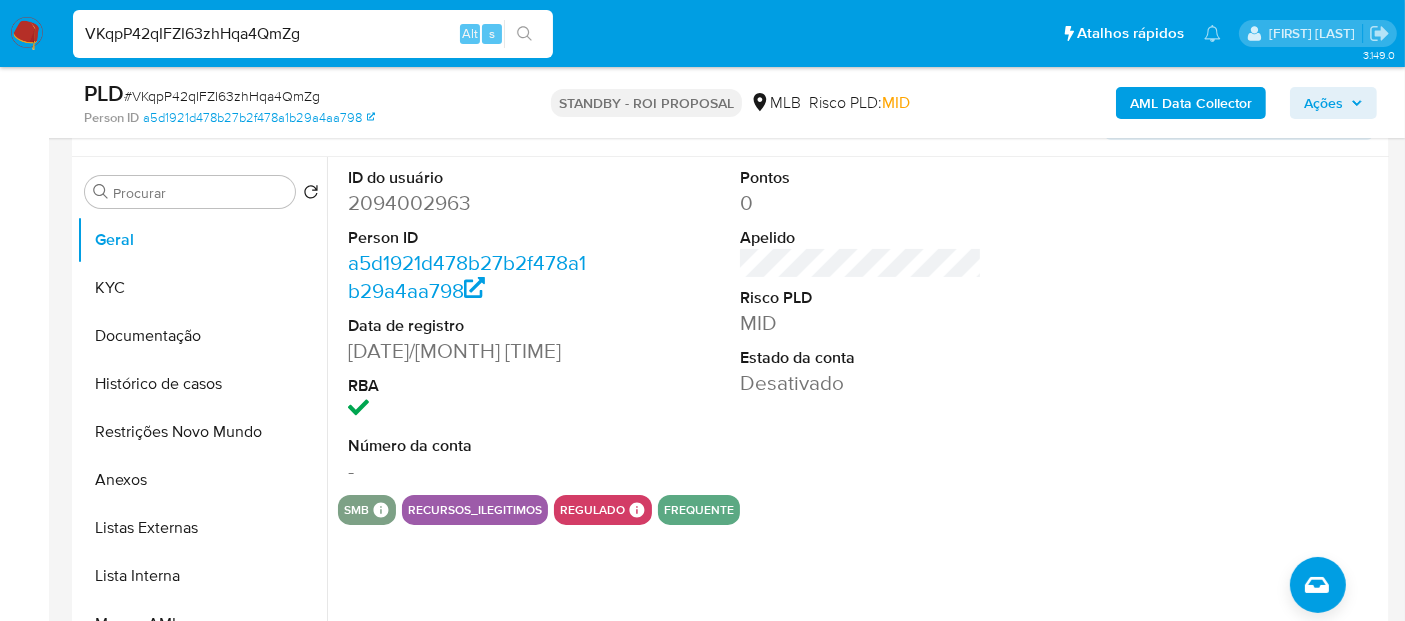 drag, startPoint x: 342, startPoint y: 38, endPoint x: 0, endPoint y: 40, distance: 342.00586 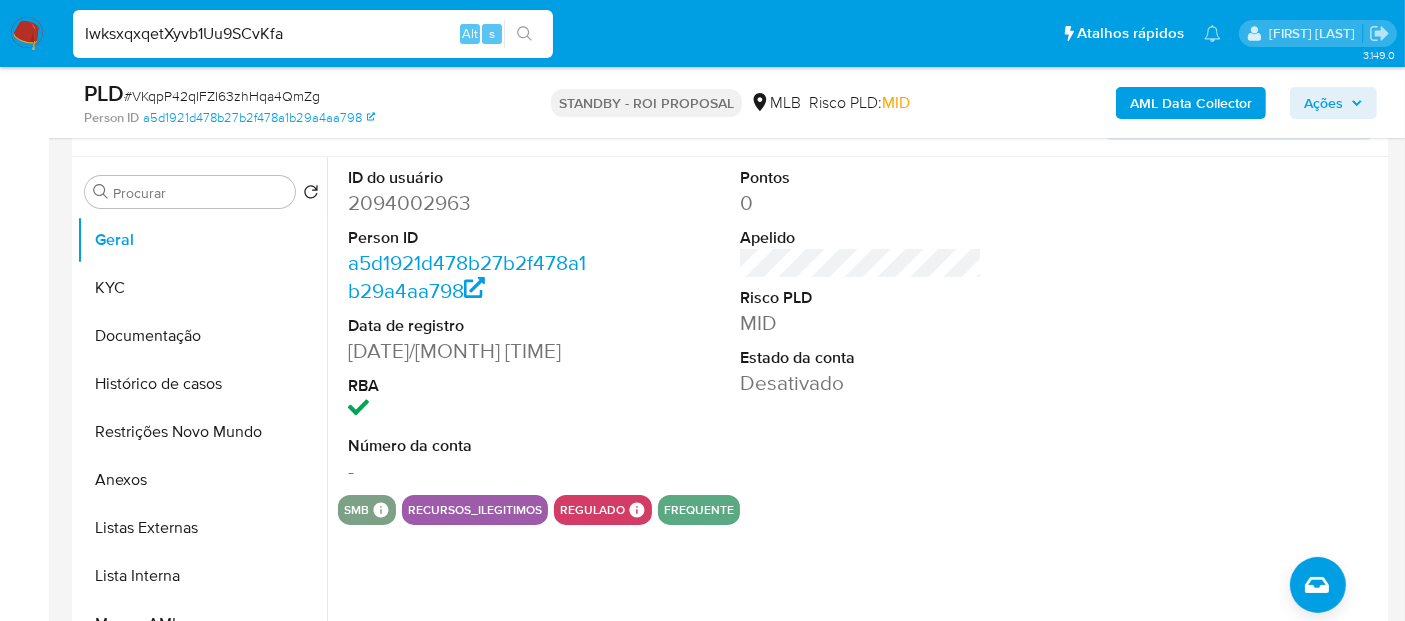 type on "IwksxqxqetXyvb1Uu9SCvKfa" 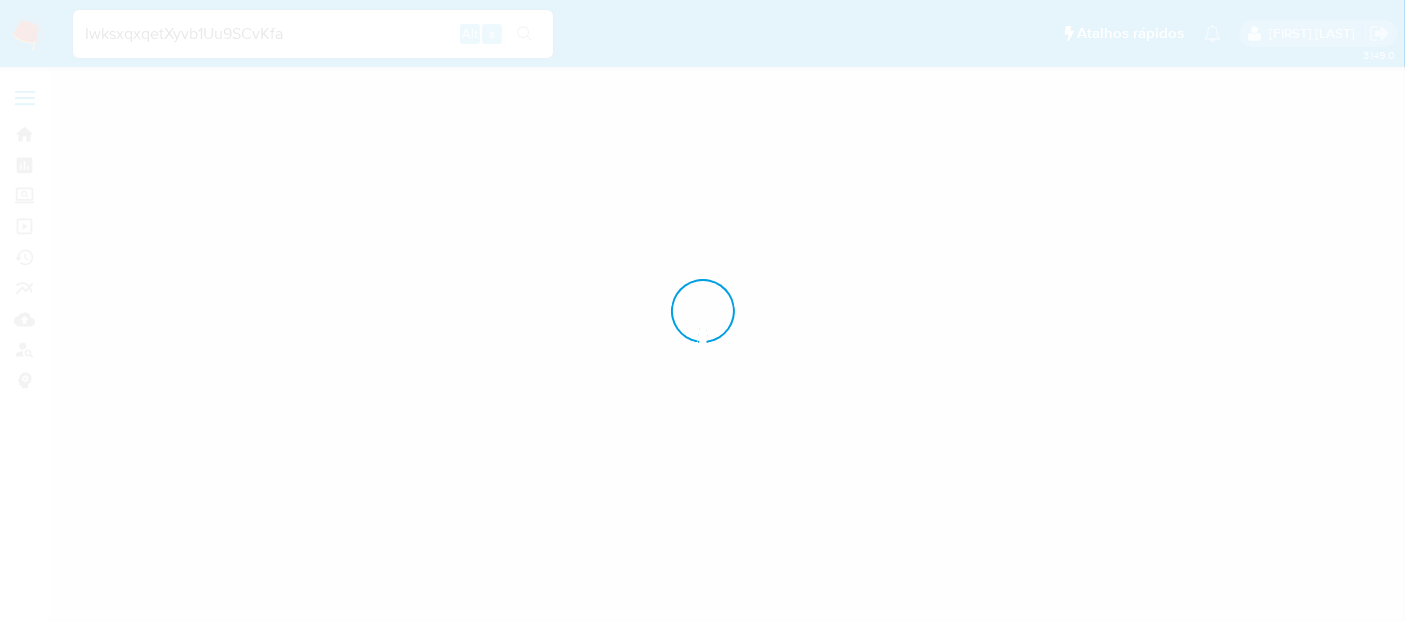 scroll, scrollTop: 0, scrollLeft: 0, axis: both 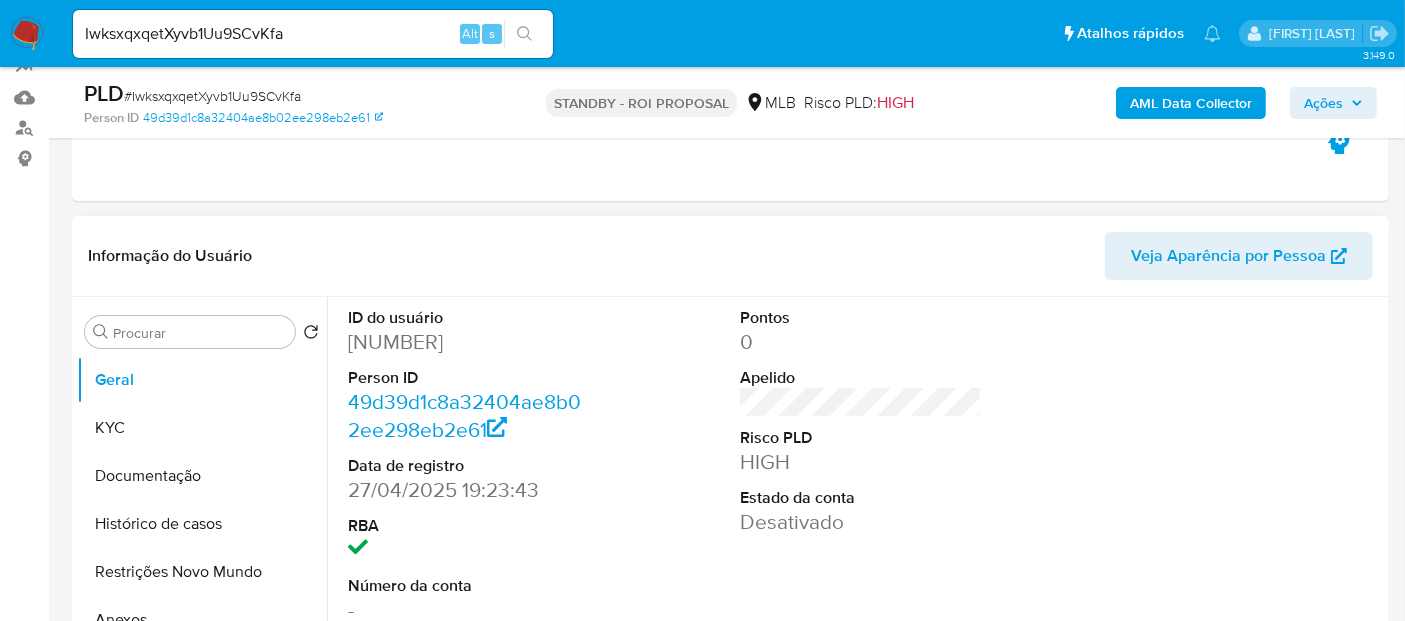 select on "10" 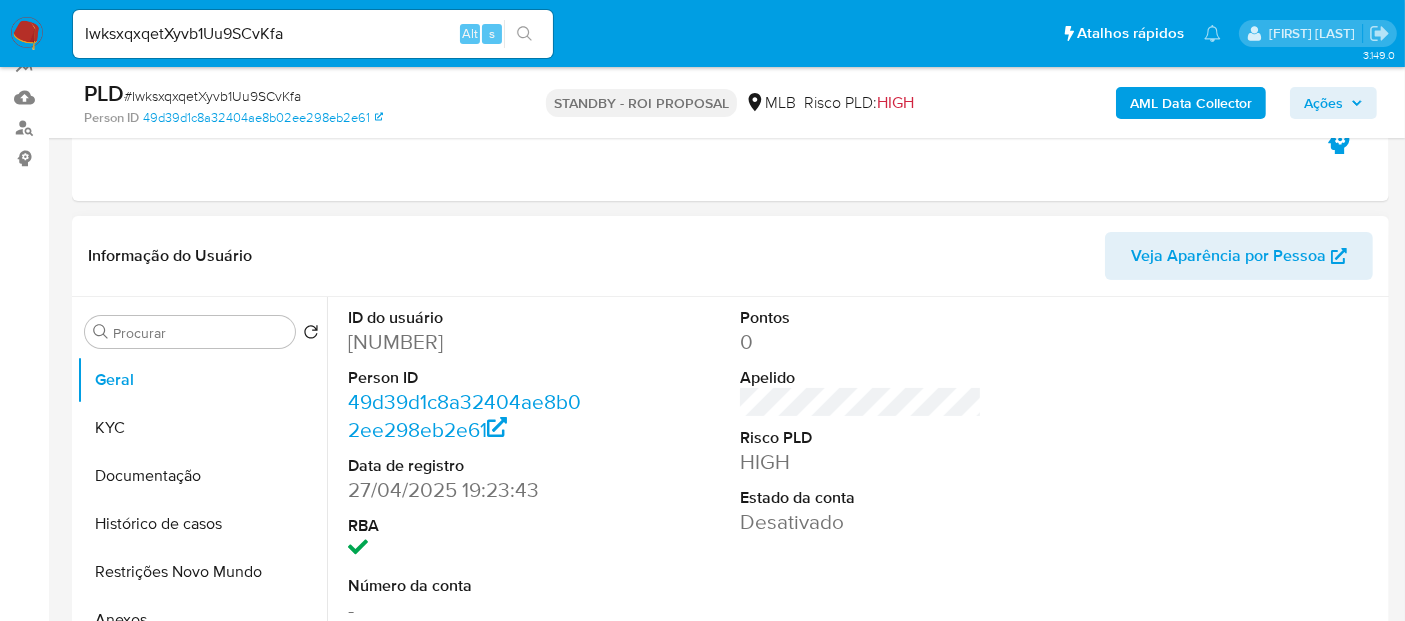 scroll, scrollTop: 333, scrollLeft: 0, axis: vertical 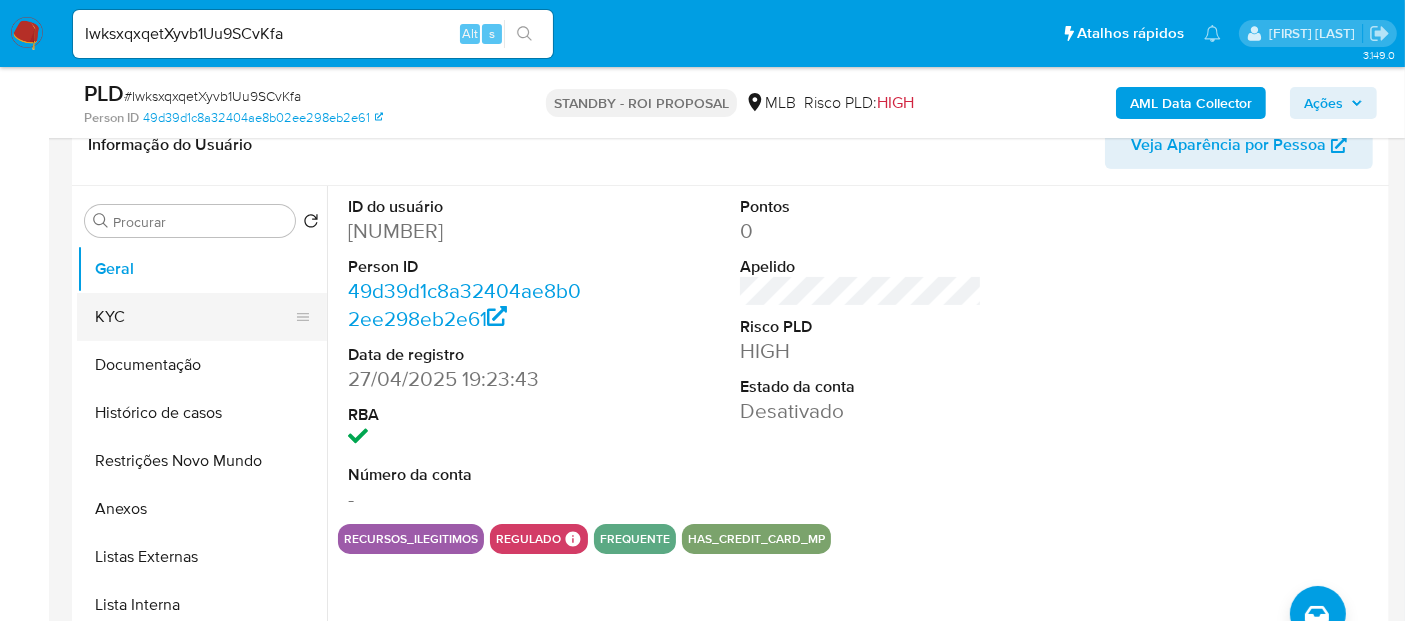 click on "KYC" at bounding box center (194, 317) 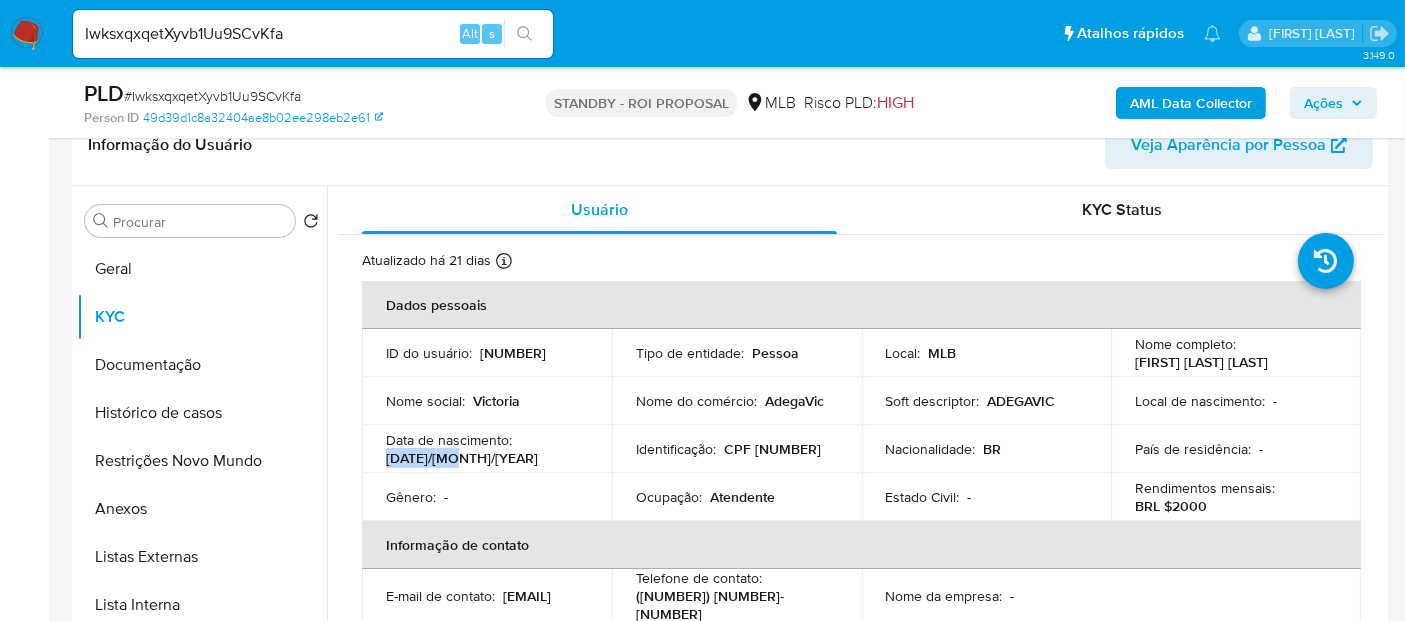 drag, startPoint x: 384, startPoint y: 455, endPoint x: 465, endPoint y: 455, distance: 81 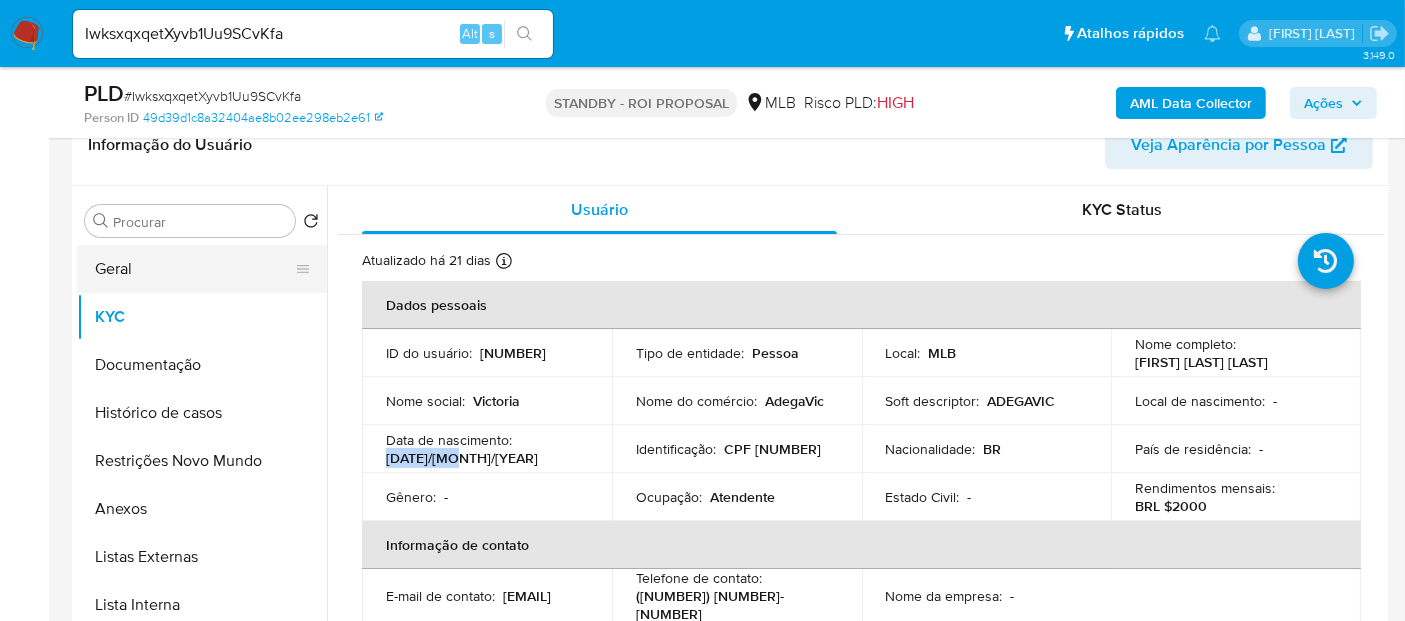 click on "Geral" at bounding box center (194, 269) 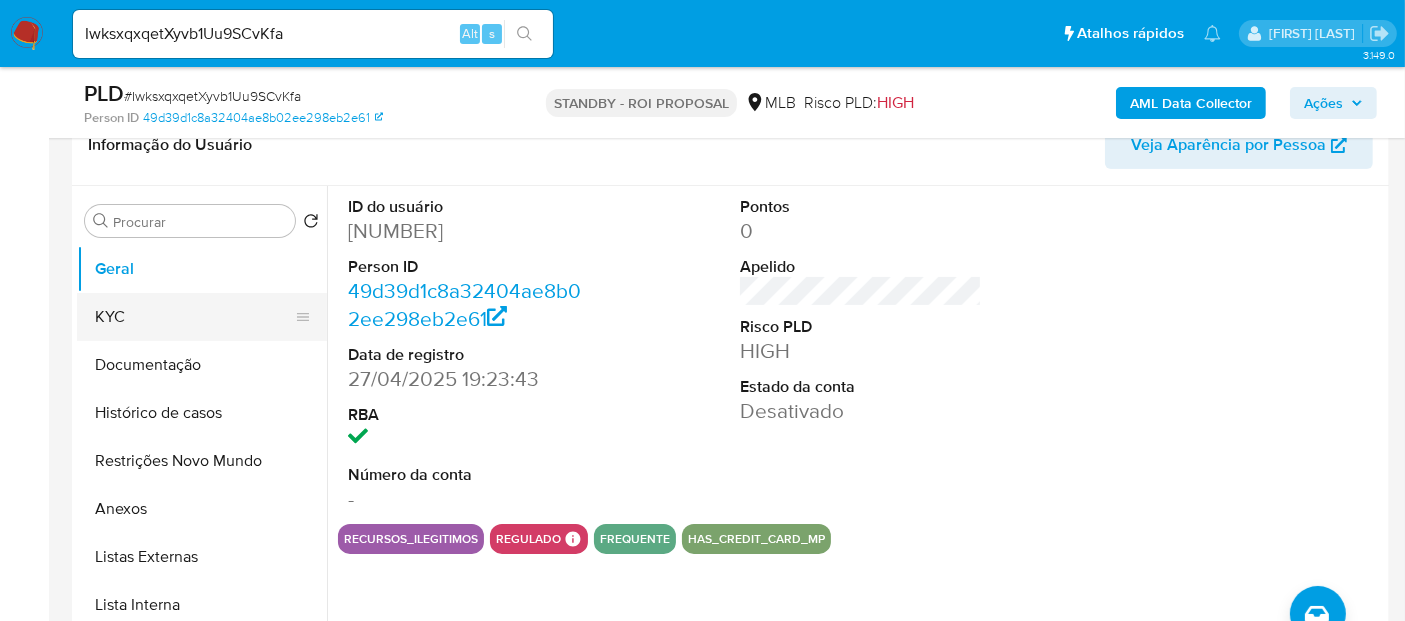 click on "KYC" at bounding box center [194, 317] 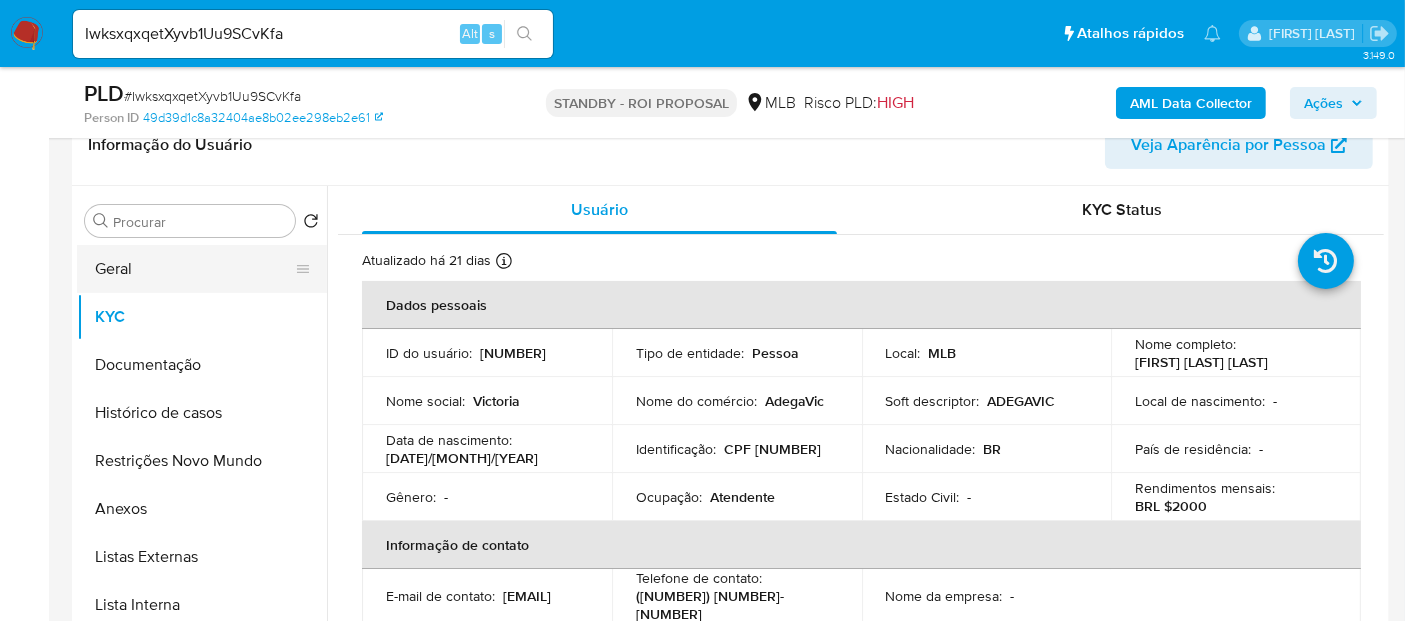 click on "Geral" at bounding box center [194, 269] 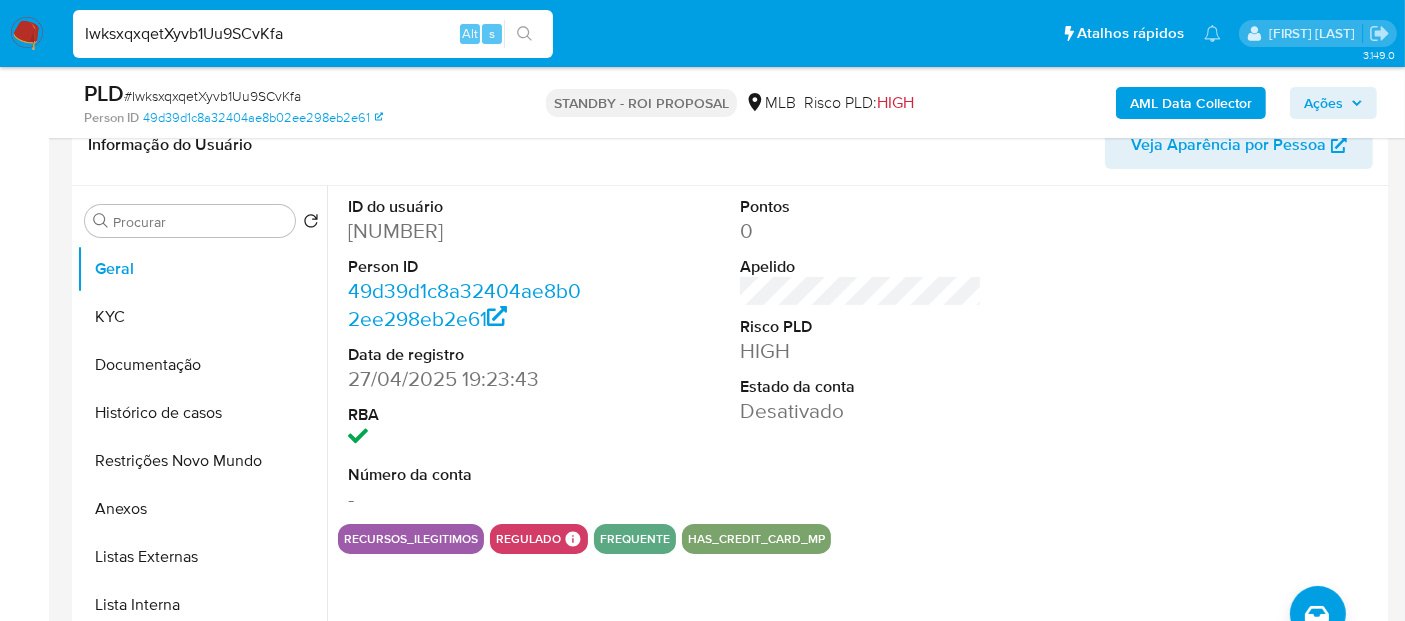 drag, startPoint x: 315, startPoint y: 31, endPoint x: 0, endPoint y: 51, distance: 315.63428 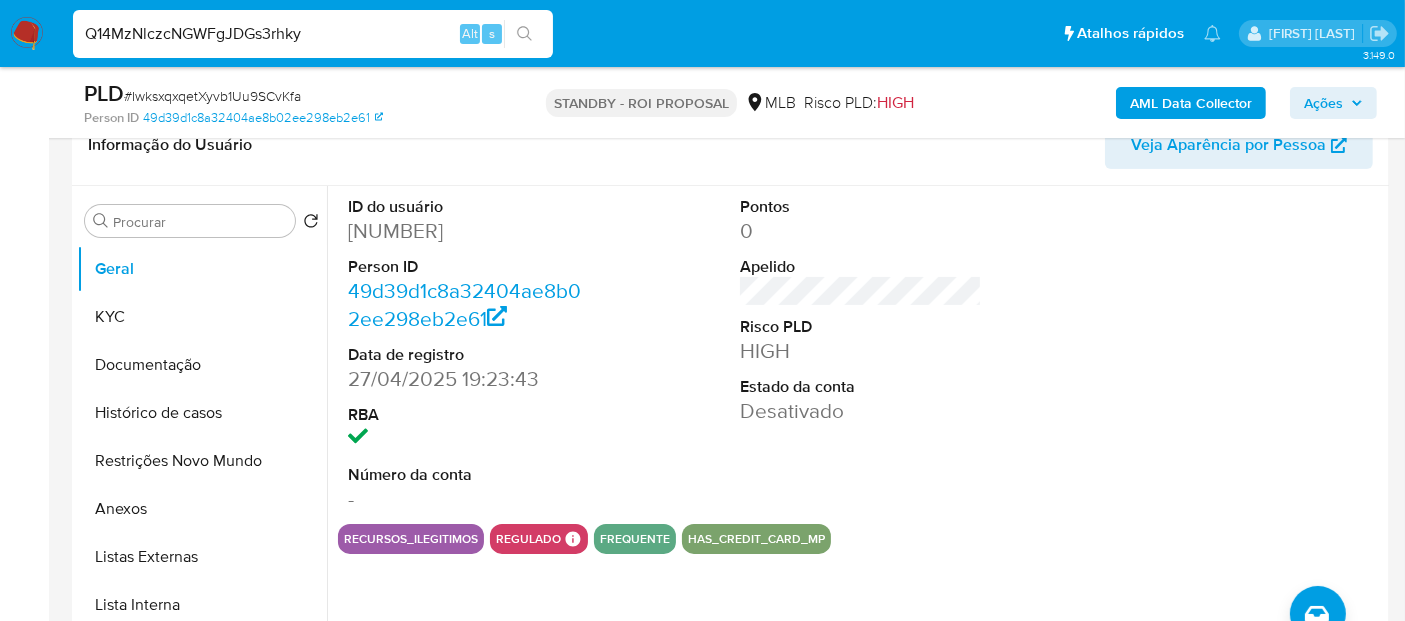 type on "Q14MzNlczcNGWFgJDGs3rhky" 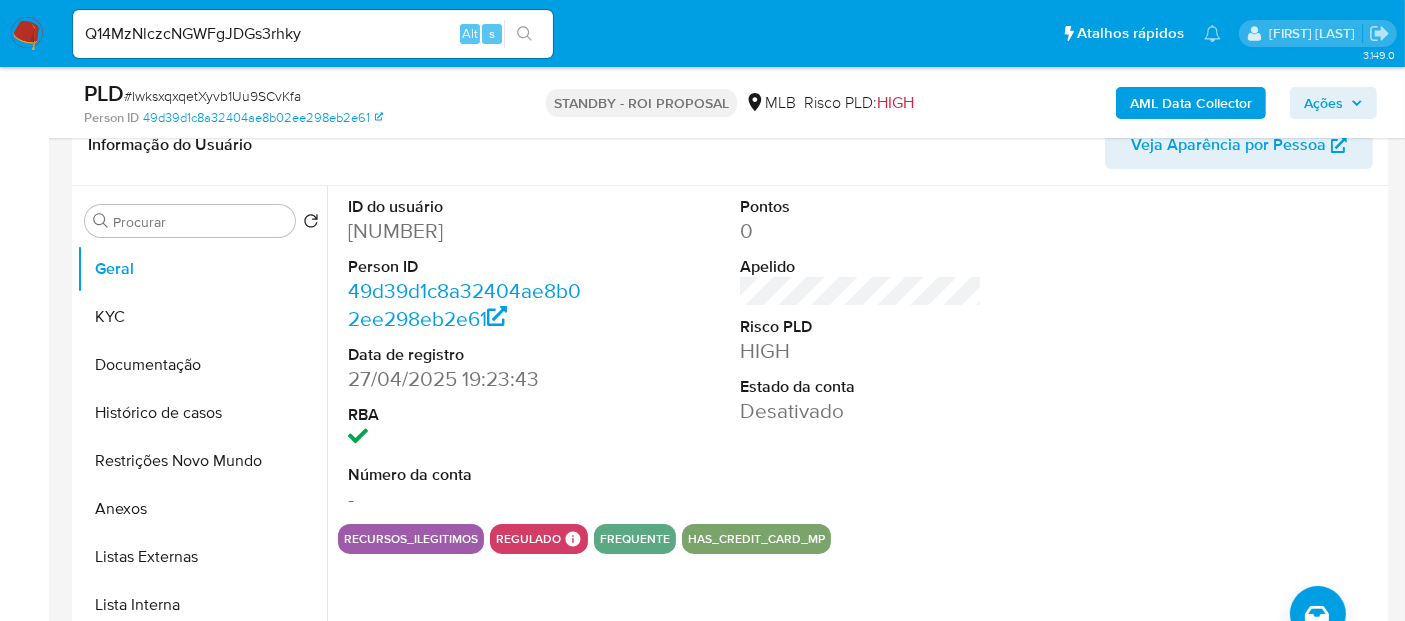 drag, startPoint x: 524, startPoint y: 23, endPoint x: 609, endPoint y: 83, distance: 104.04326 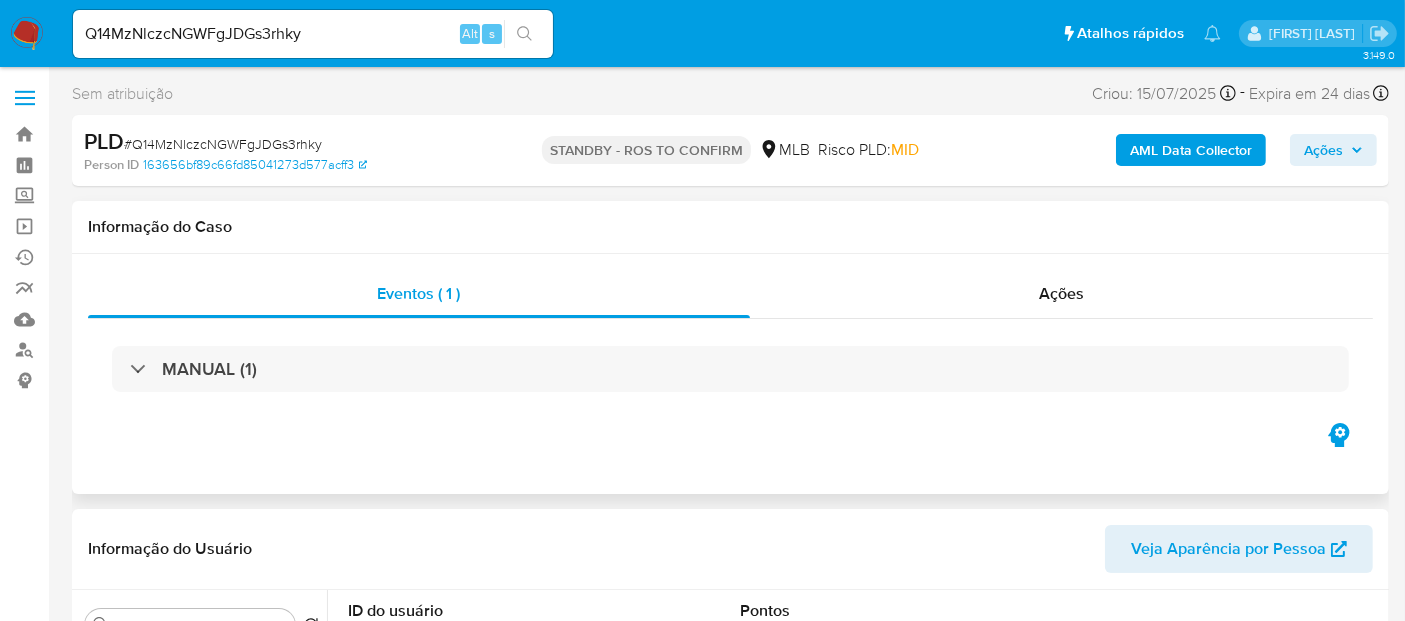 select on "10" 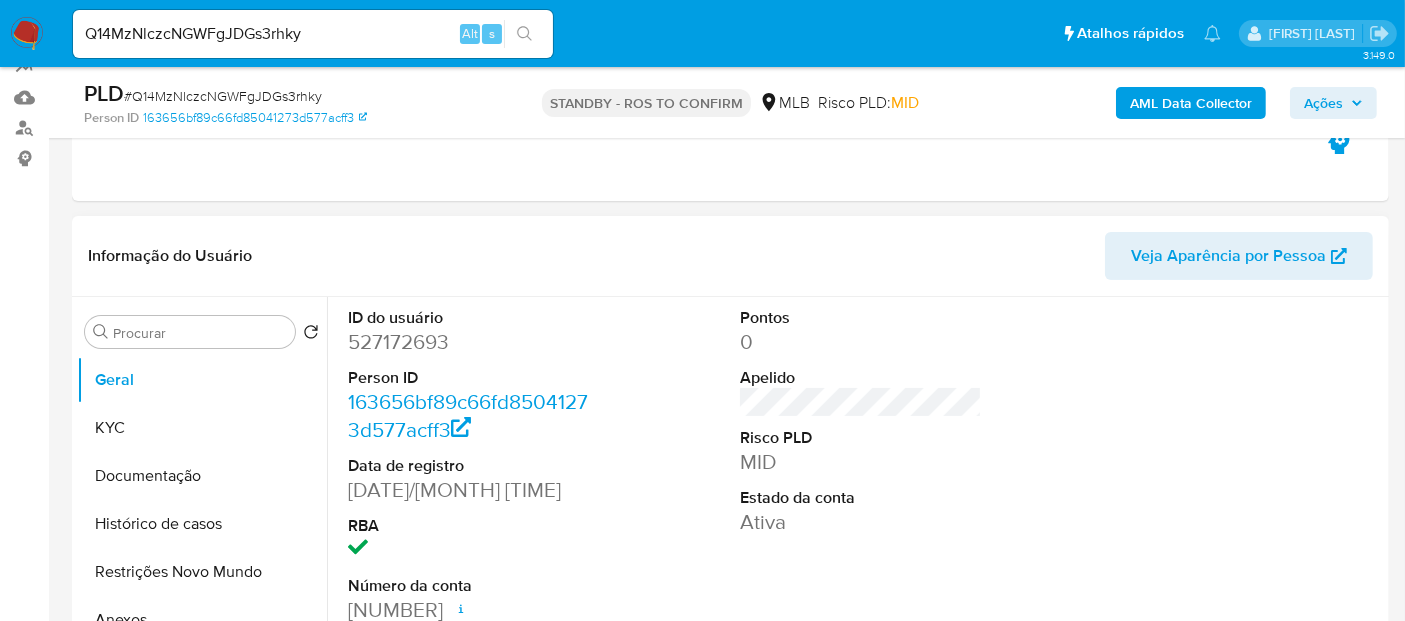 scroll, scrollTop: 333, scrollLeft: 0, axis: vertical 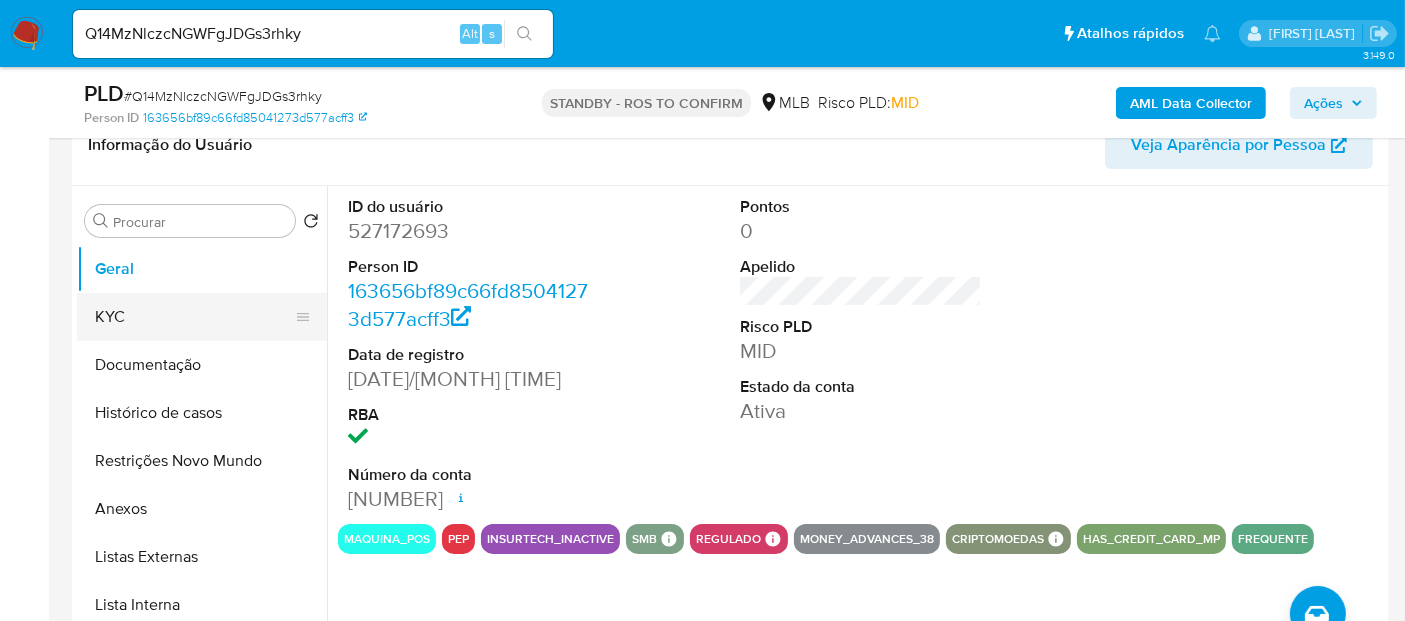 click on "KYC" at bounding box center [194, 317] 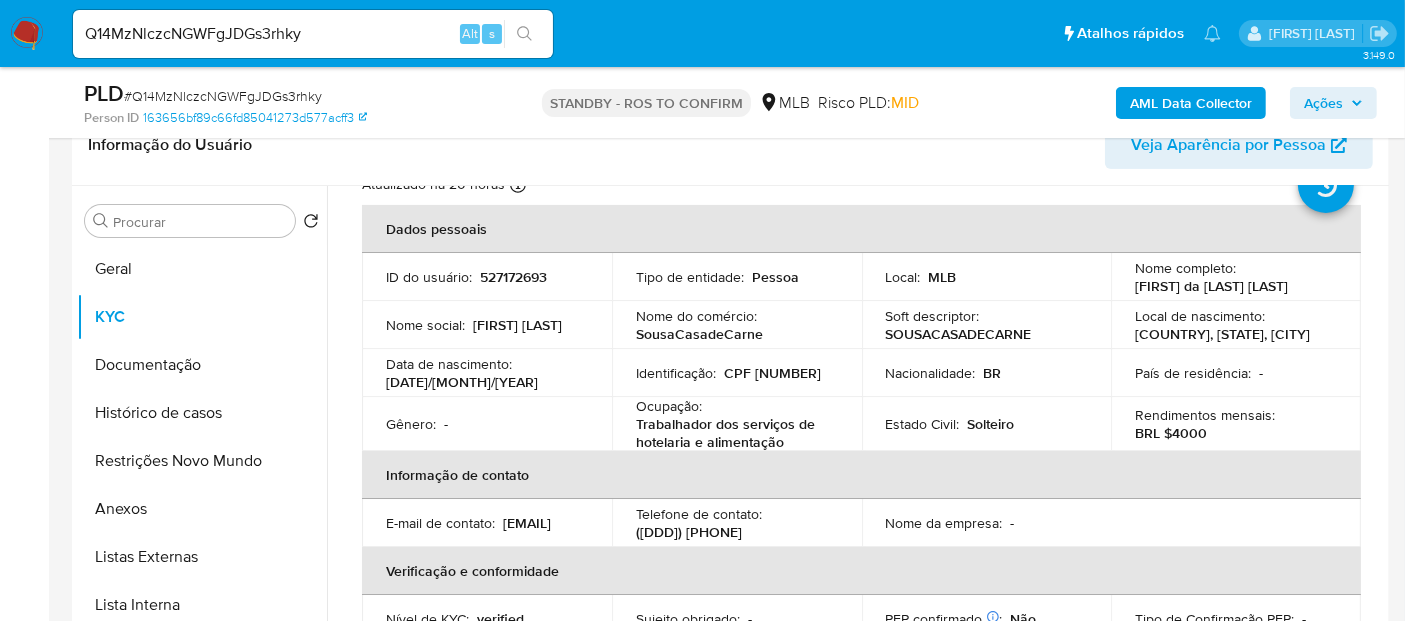 scroll, scrollTop: 111, scrollLeft: 0, axis: vertical 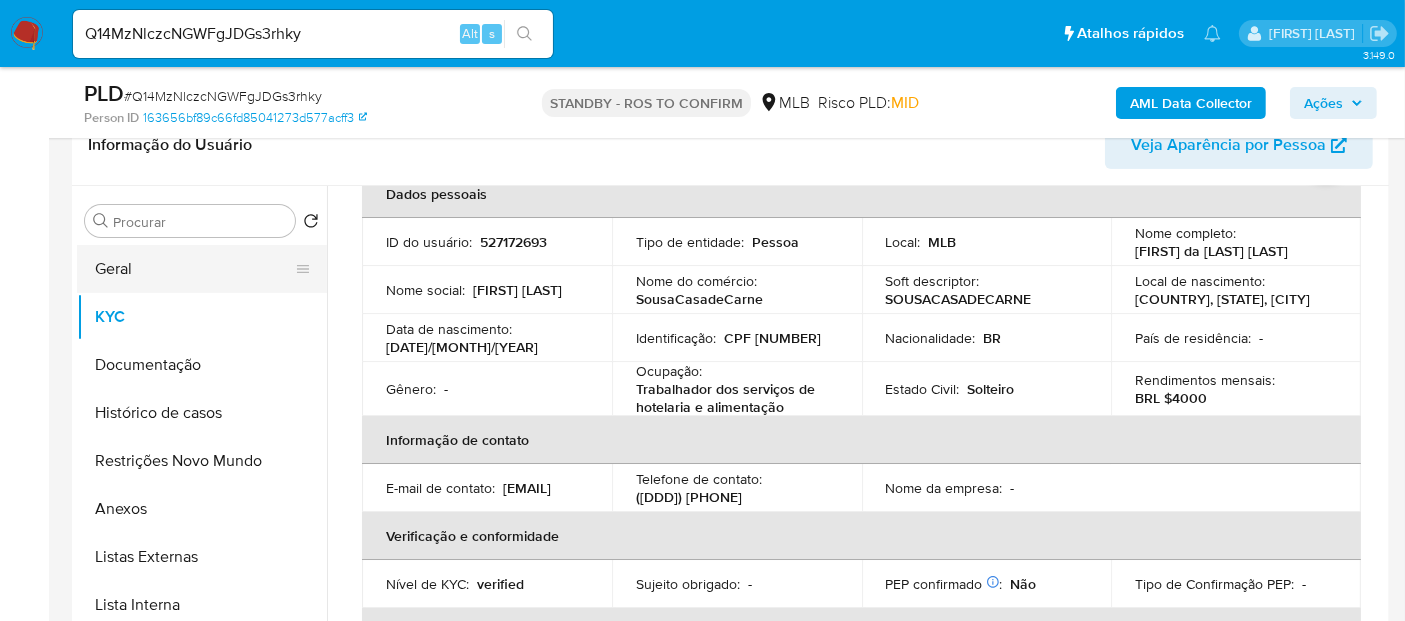 drag, startPoint x: 120, startPoint y: 261, endPoint x: 159, endPoint y: 279, distance: 42.953465 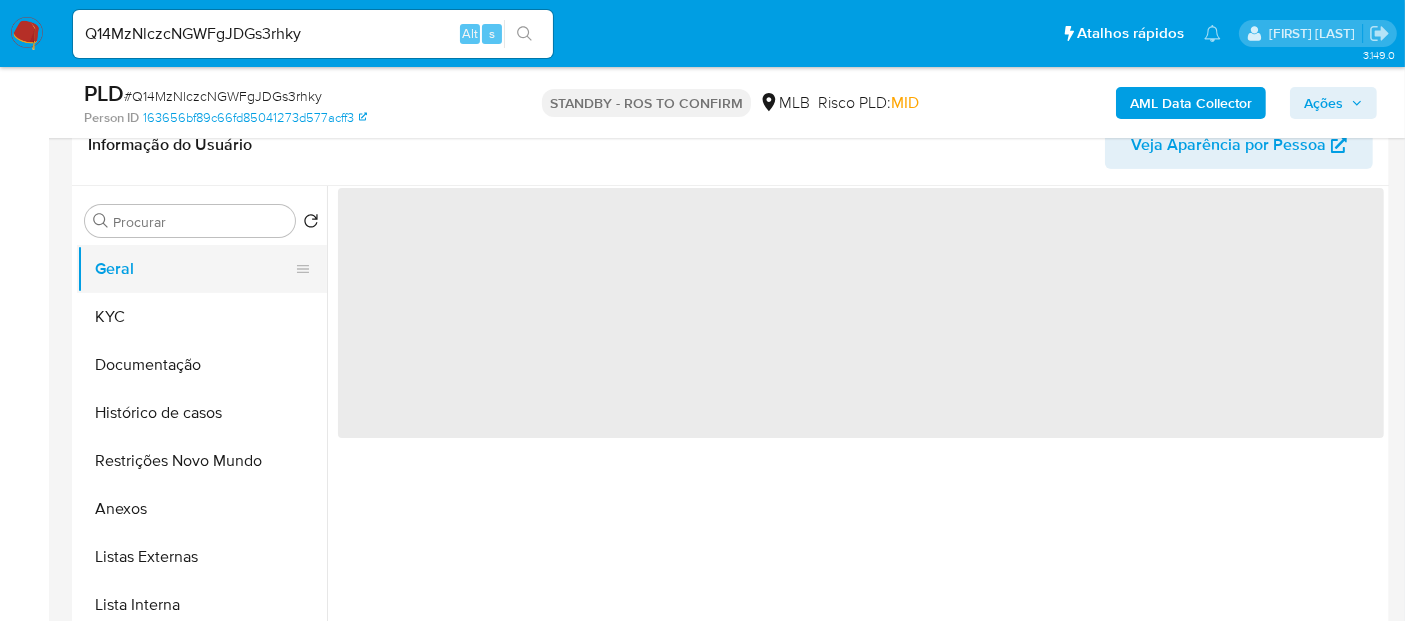 scroll, scrollTop: 0, scrollLeft: 0, axis: both 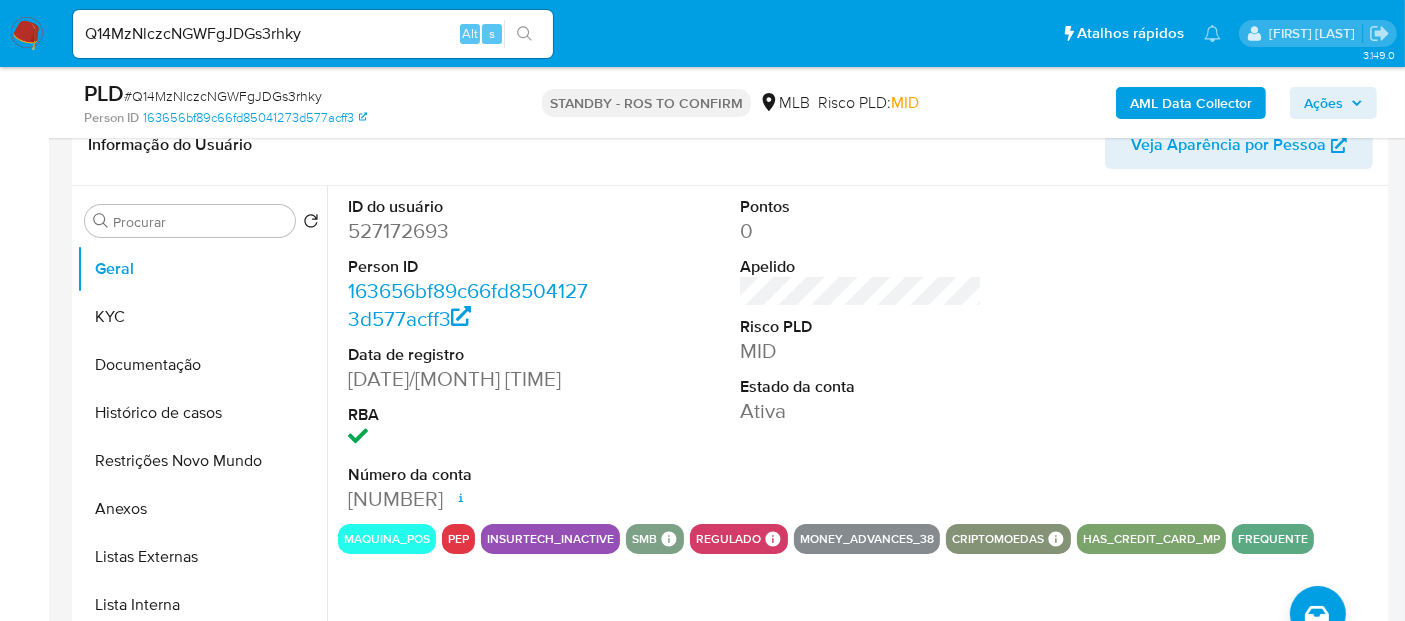 type 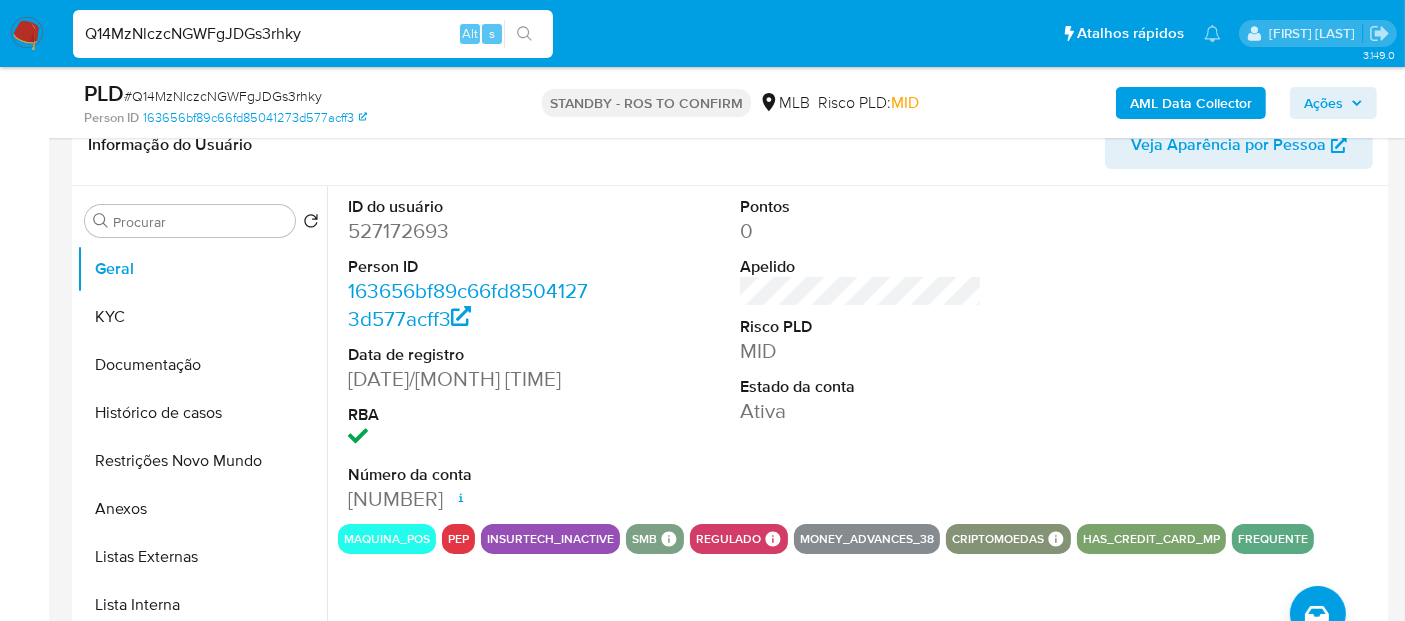 drag, startPoint x: 325, startPoint y: 32, endPoint x: 0, endPoint y: 1, distance: 326.47513 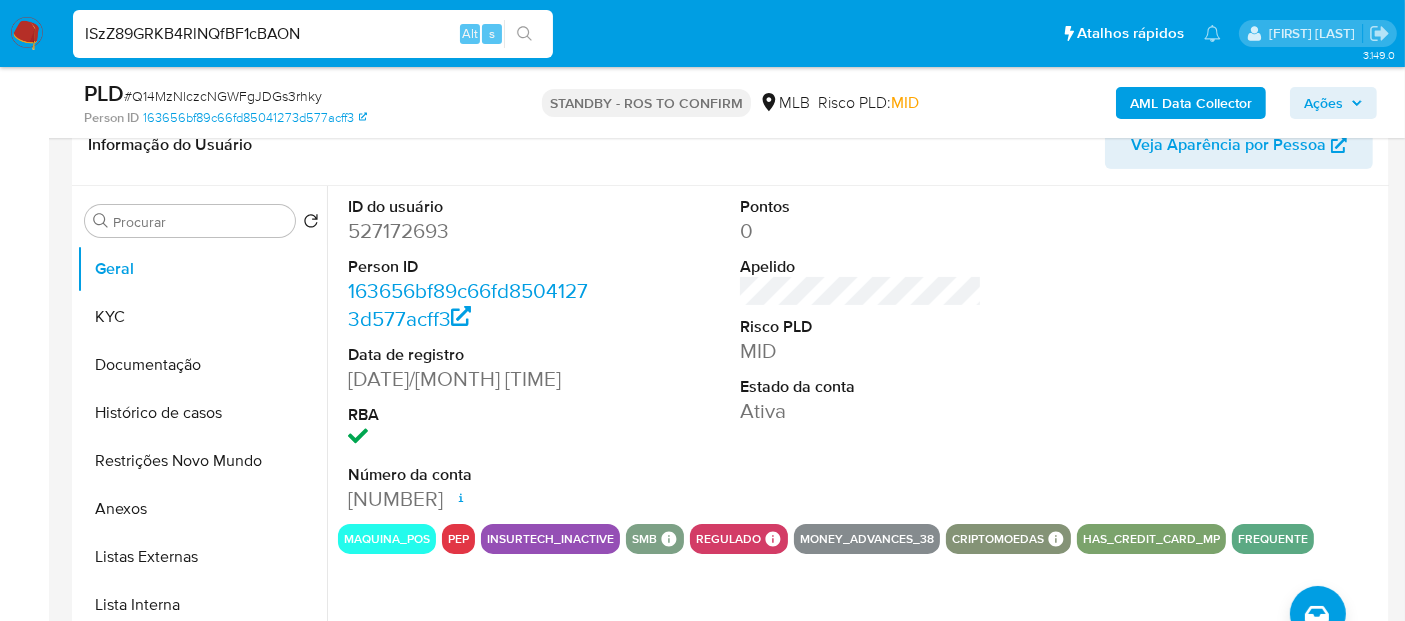 type on "ISzZ89GRKB4RlNQfBF1cBAON" 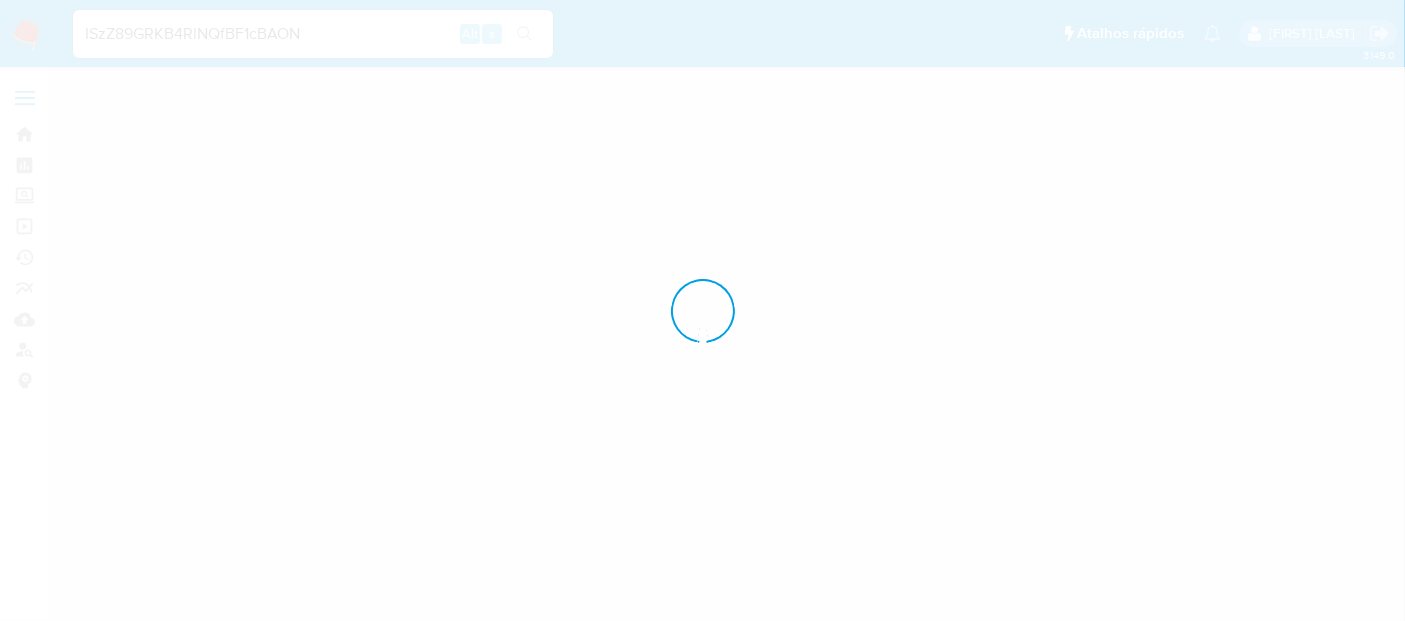 scroll, scrollTop: 0, scrollLeft: 0, axis: both 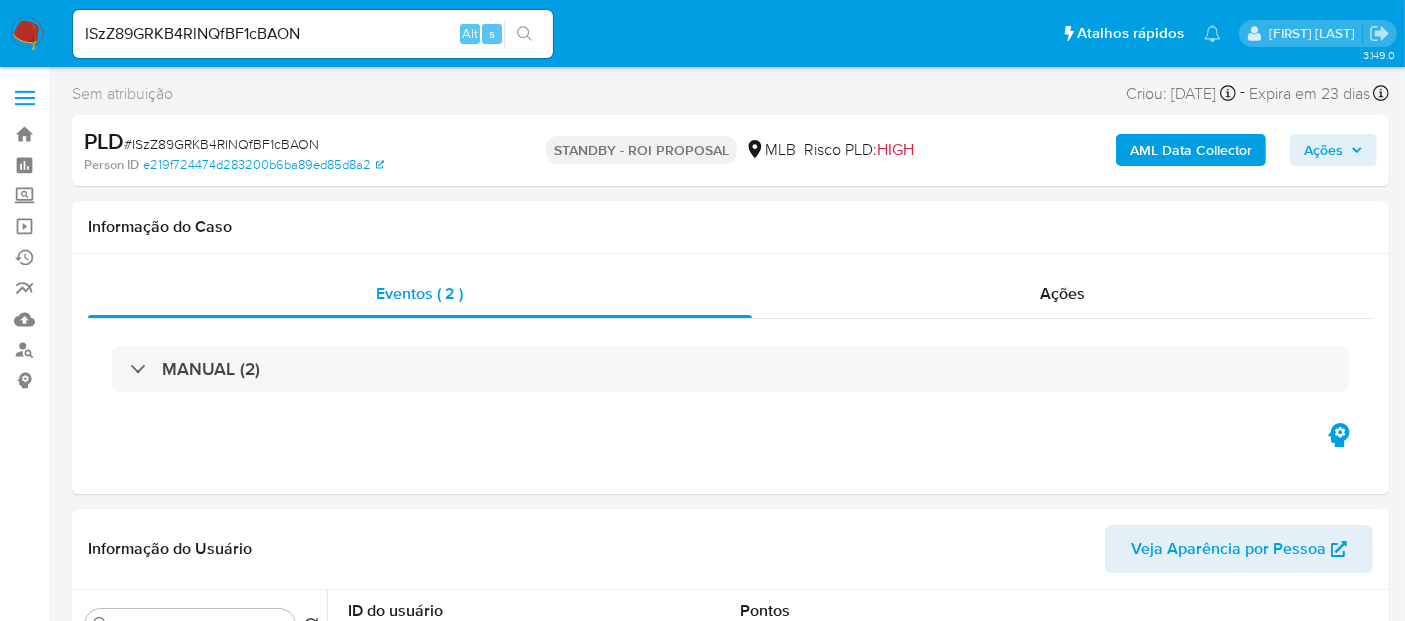 select on "10" 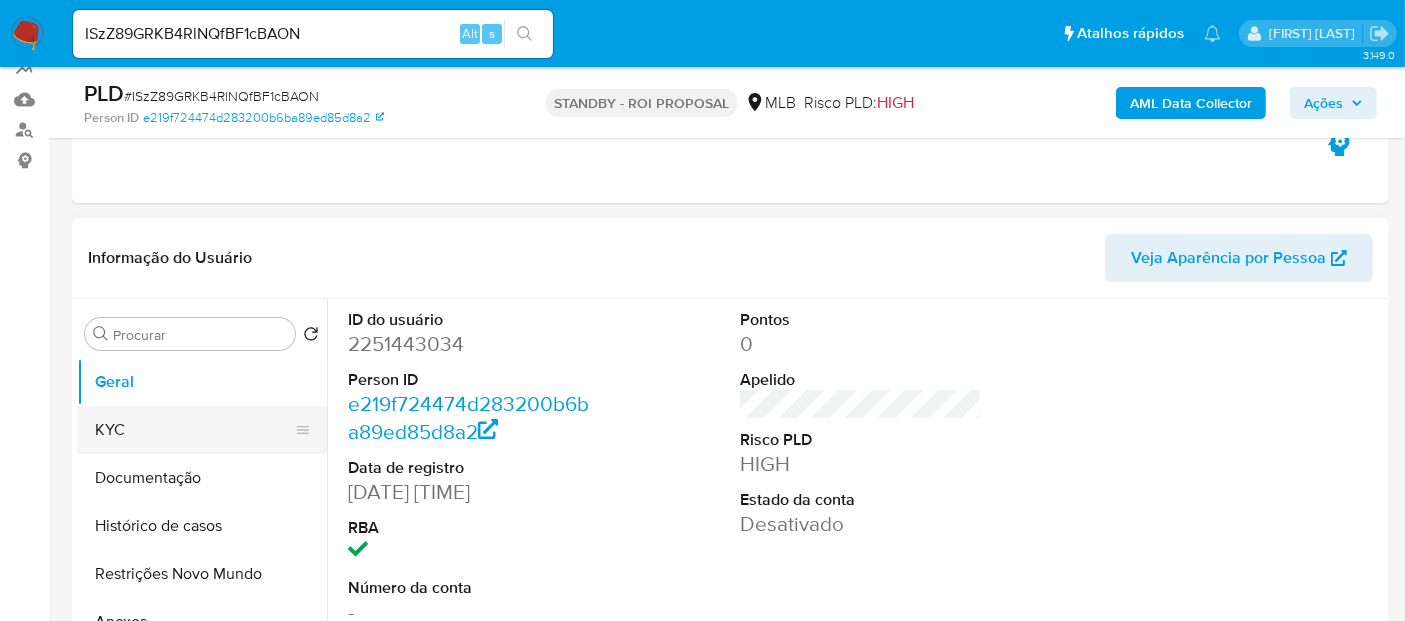 scroll, scrollTop: 222, scrollLeft: 0, axis: vertical 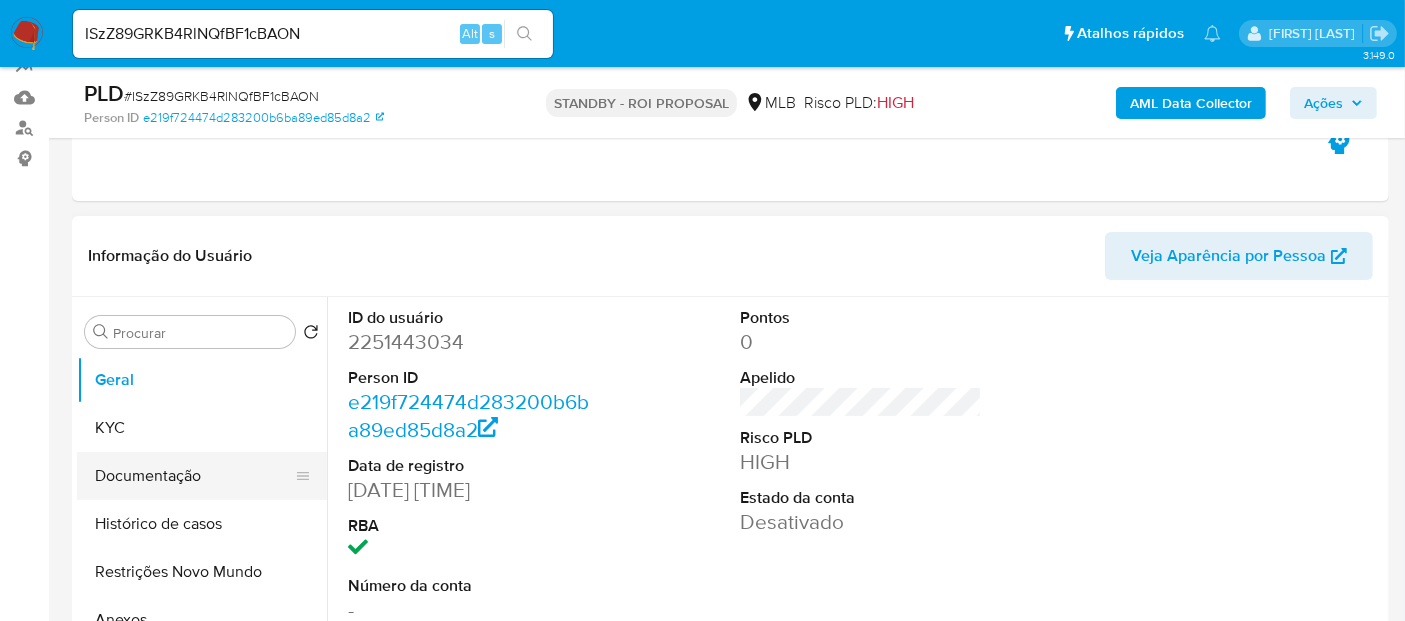 click on "Documentação" at bounding box center [194, 476] 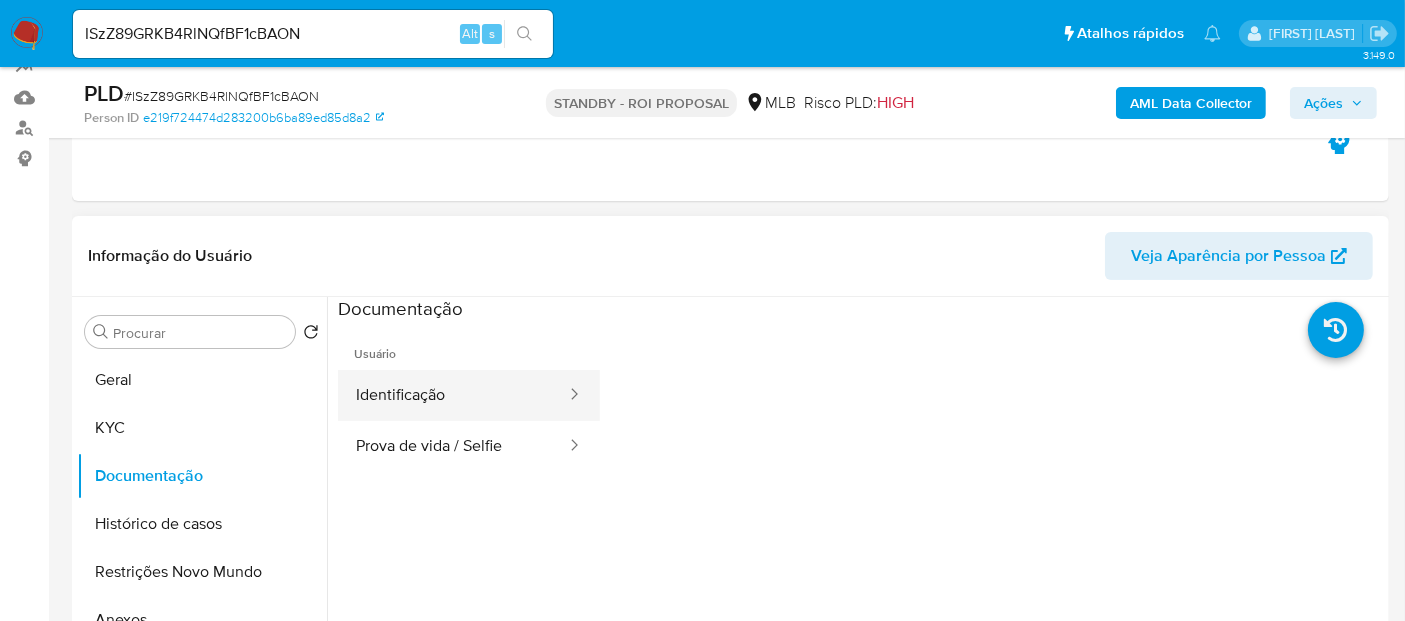 click on "Identificação" at bounding box center [453, 395] 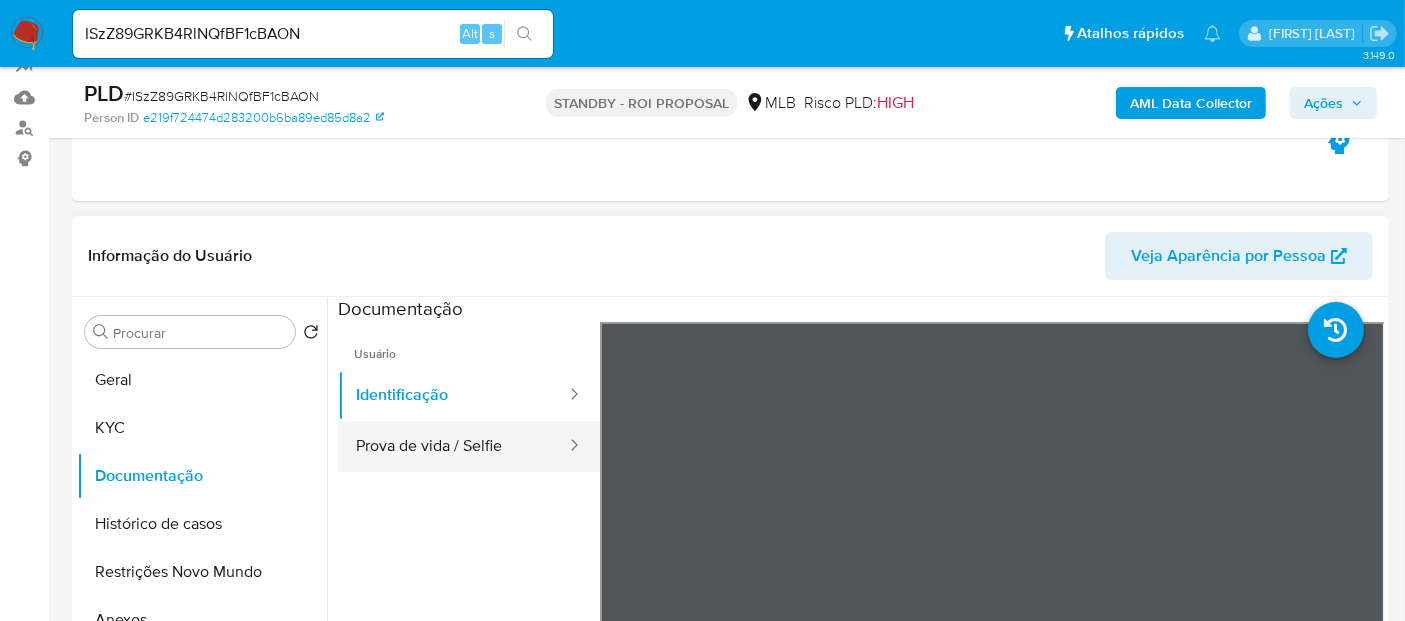 click on "Prova de vida / Selfie" at bounding box center [453, 446] 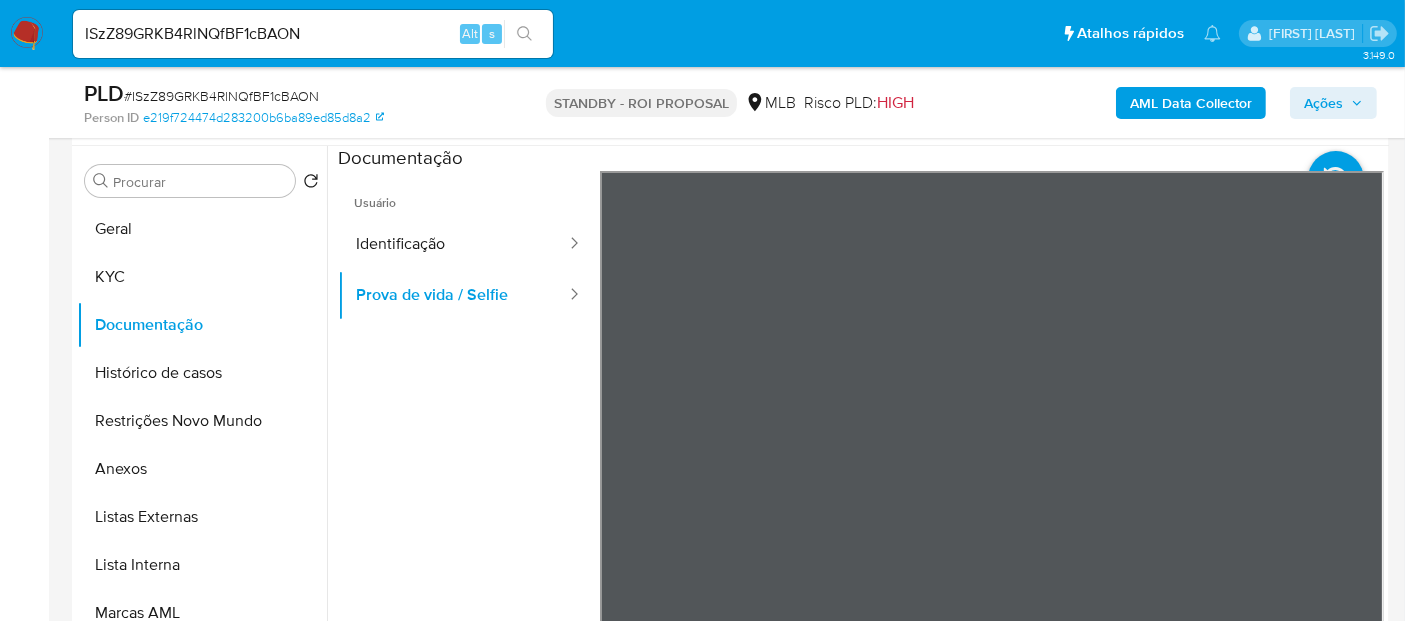 scroll, scrollTop: 391, scrollLeft: 0, axis: vertical 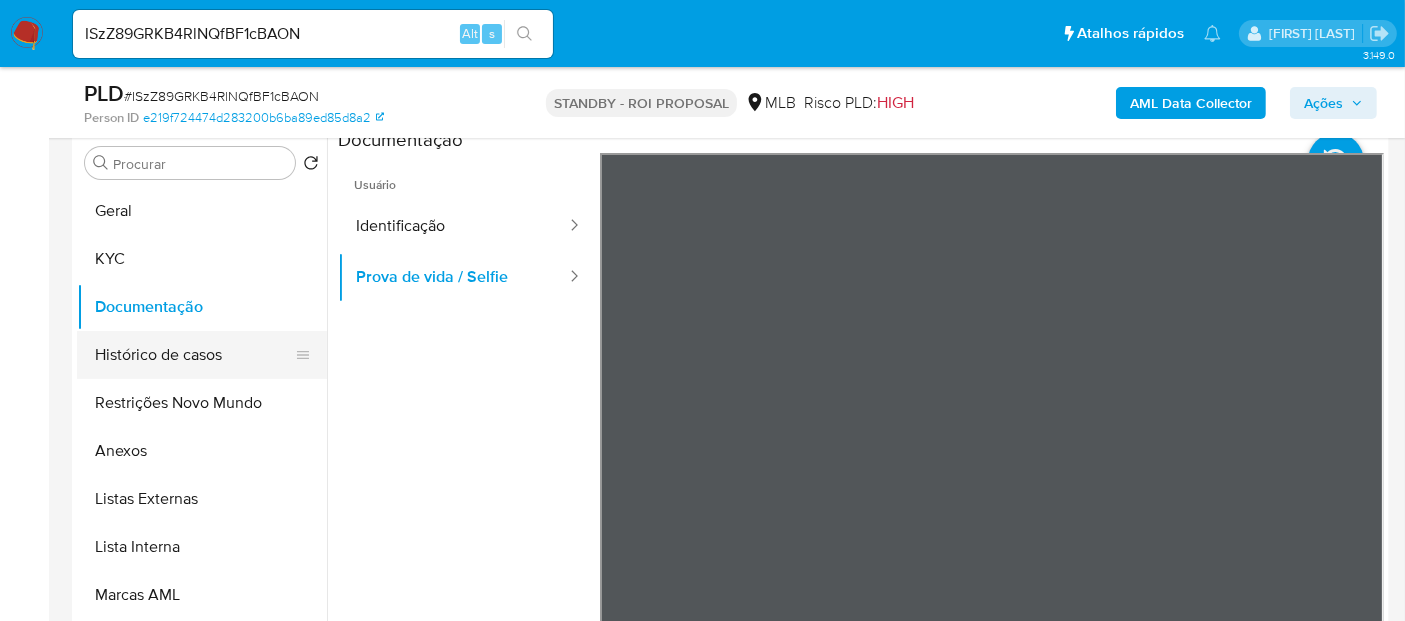 click on "Histórico de casos" at bounding box center [194, 355] 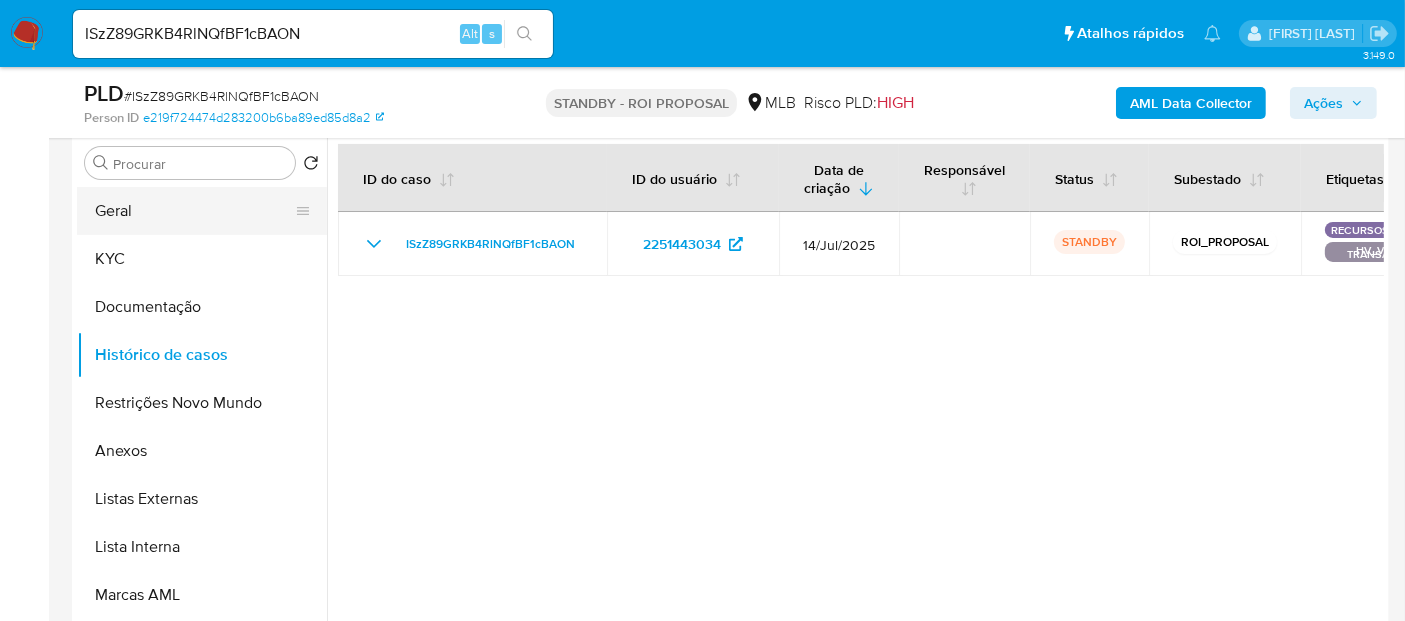 click on "Geral" at bounding box center (194, 211) 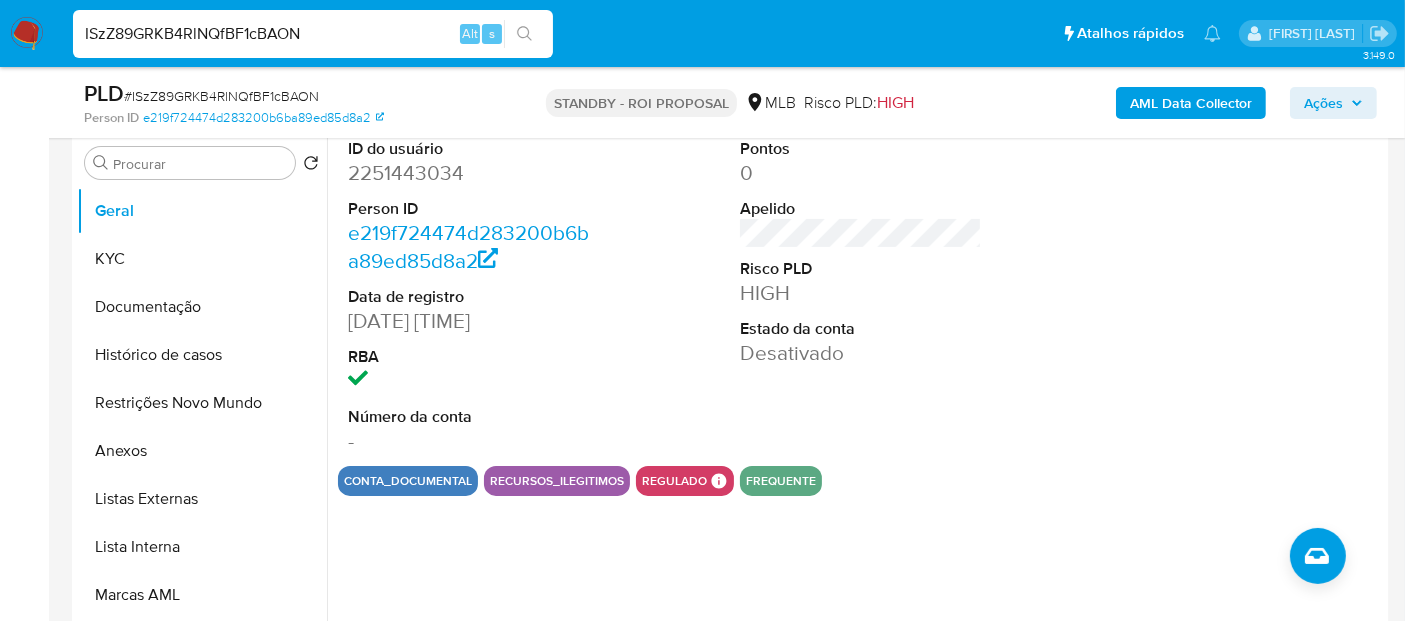 drag, startPoint x: 330, startPoint y: 33, endPoint x: 0, endPoint y: 32, distance: 330.00153 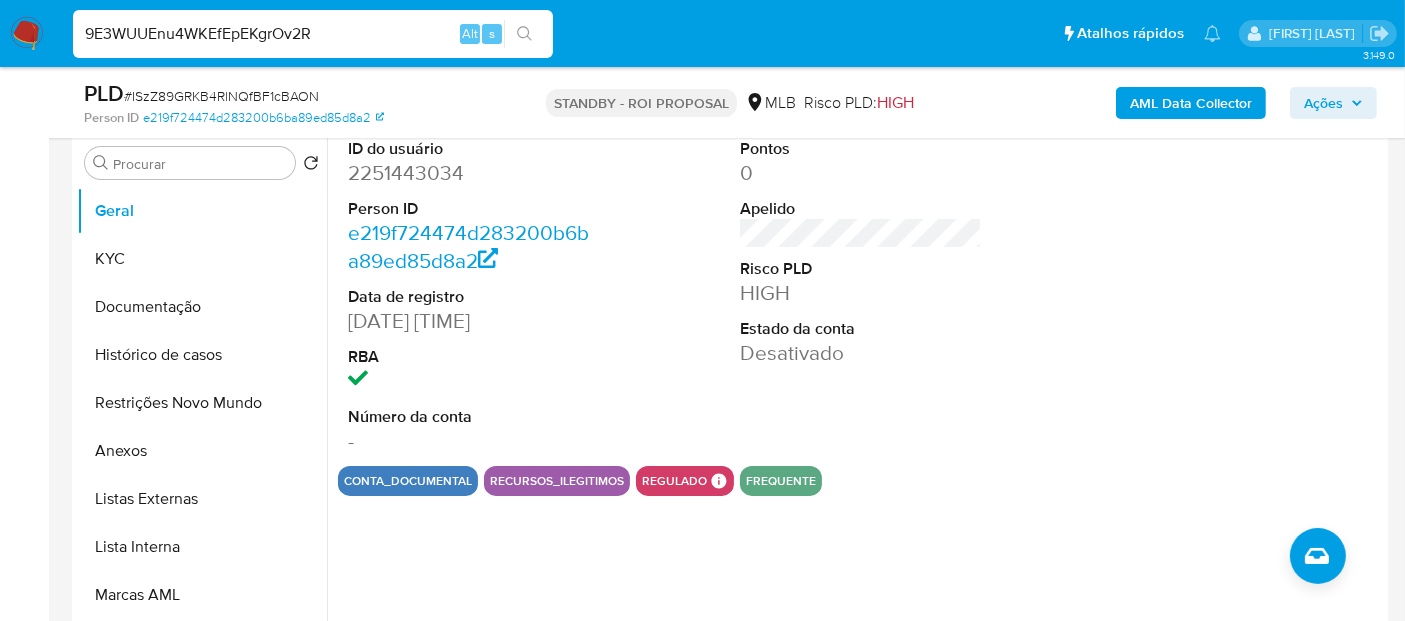 type on "9E3WUUEnu4WKEfEpEKgrOv2R" 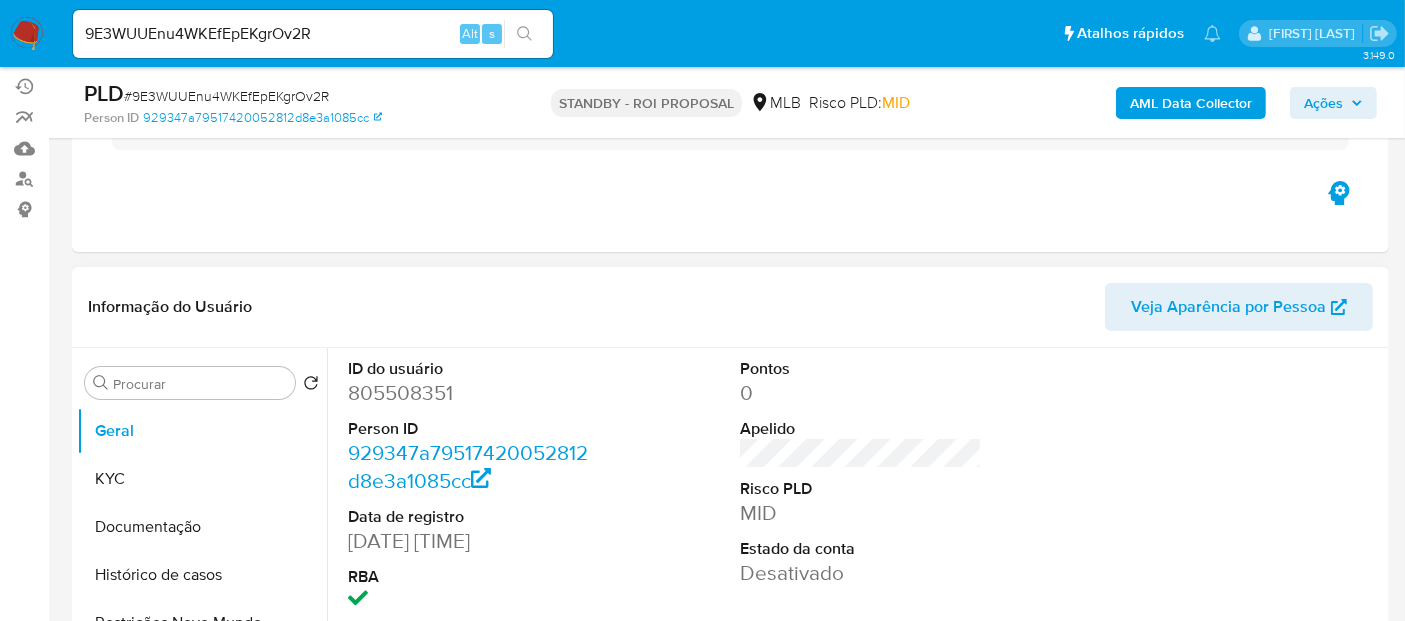 scroll, scrollTop: 222, scrollLeft: 0, axis: vertical 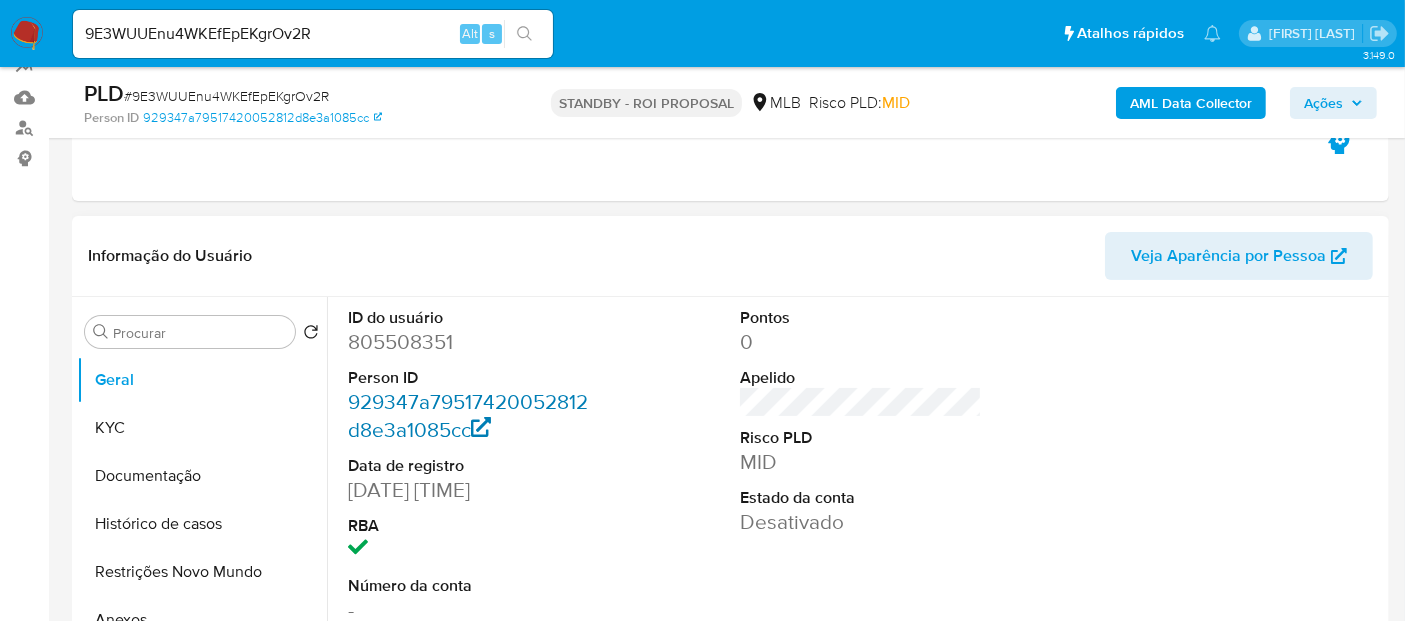 select on "10" 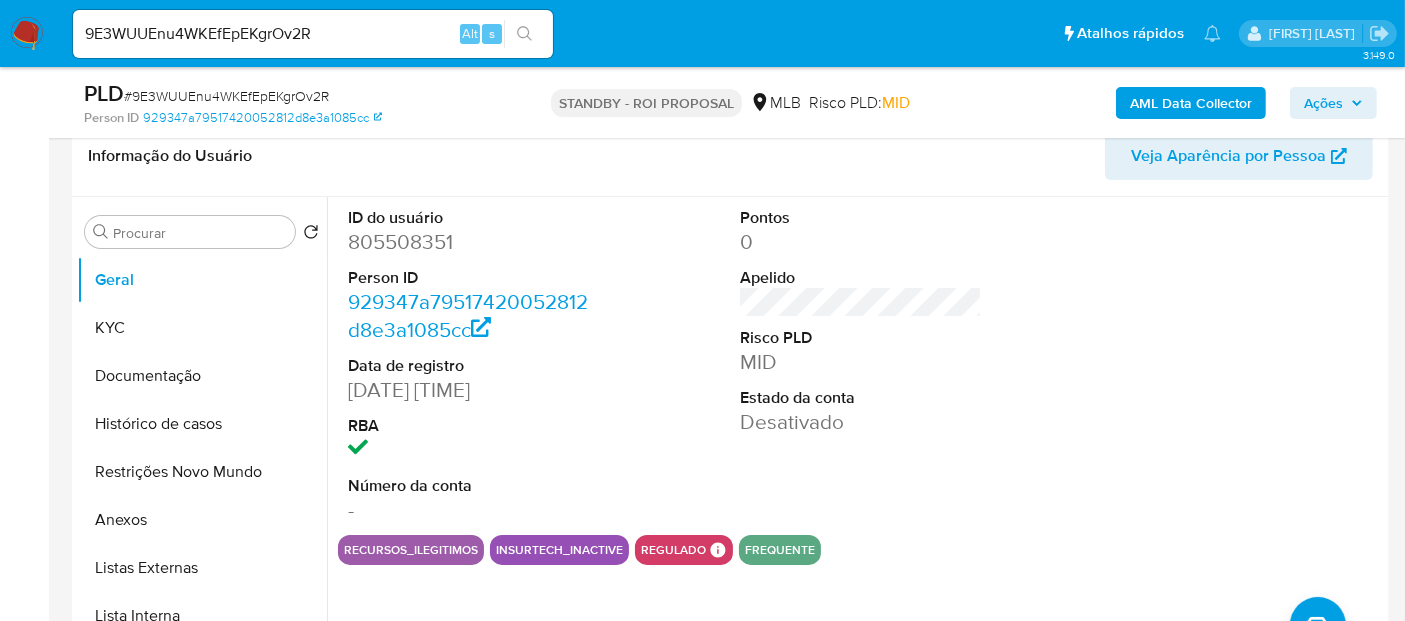 scroll, scrollTop: 333, scrollLeft: 0, axis: vertical 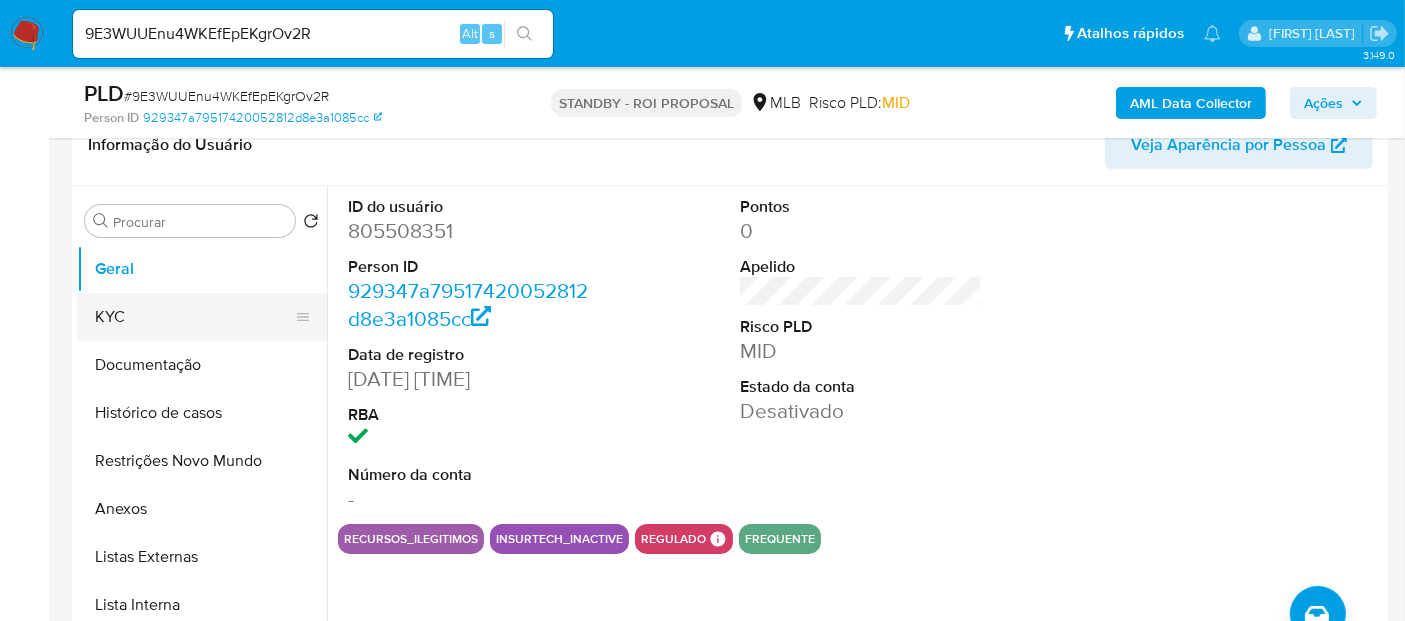 click on "KYC" at bounding box center [194, 317] 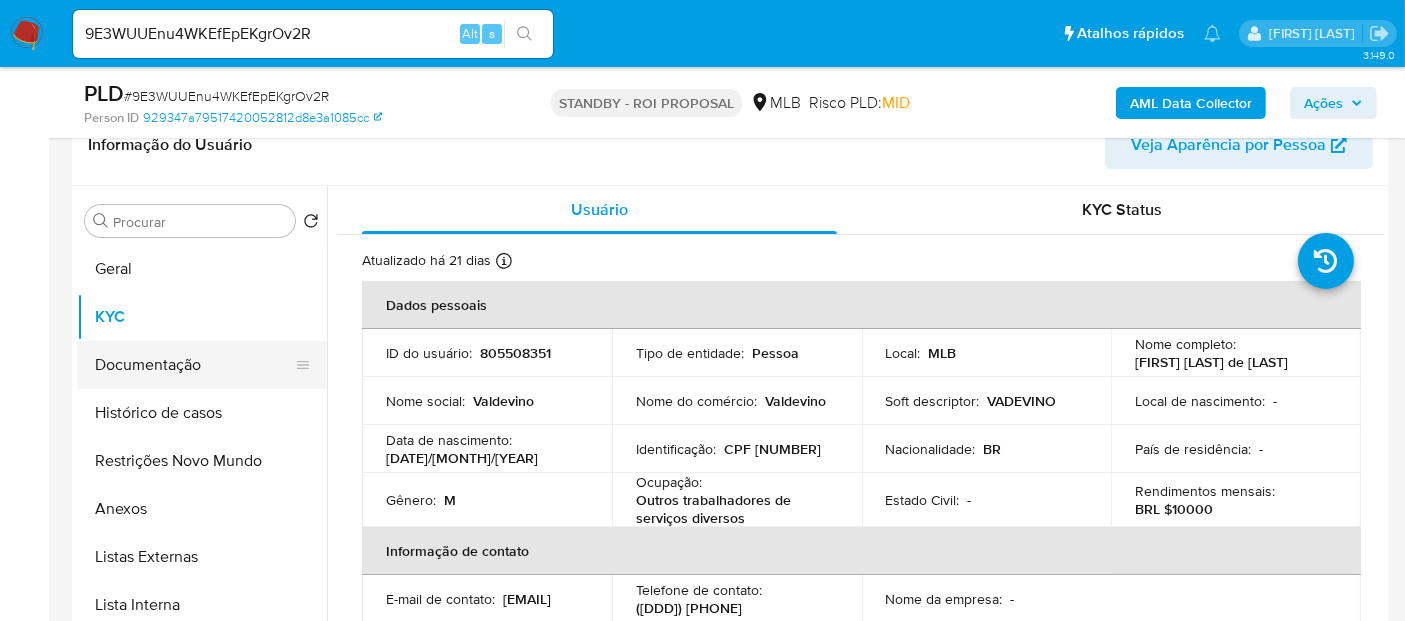 click on "Documentação" at bounding box center [194, 365] 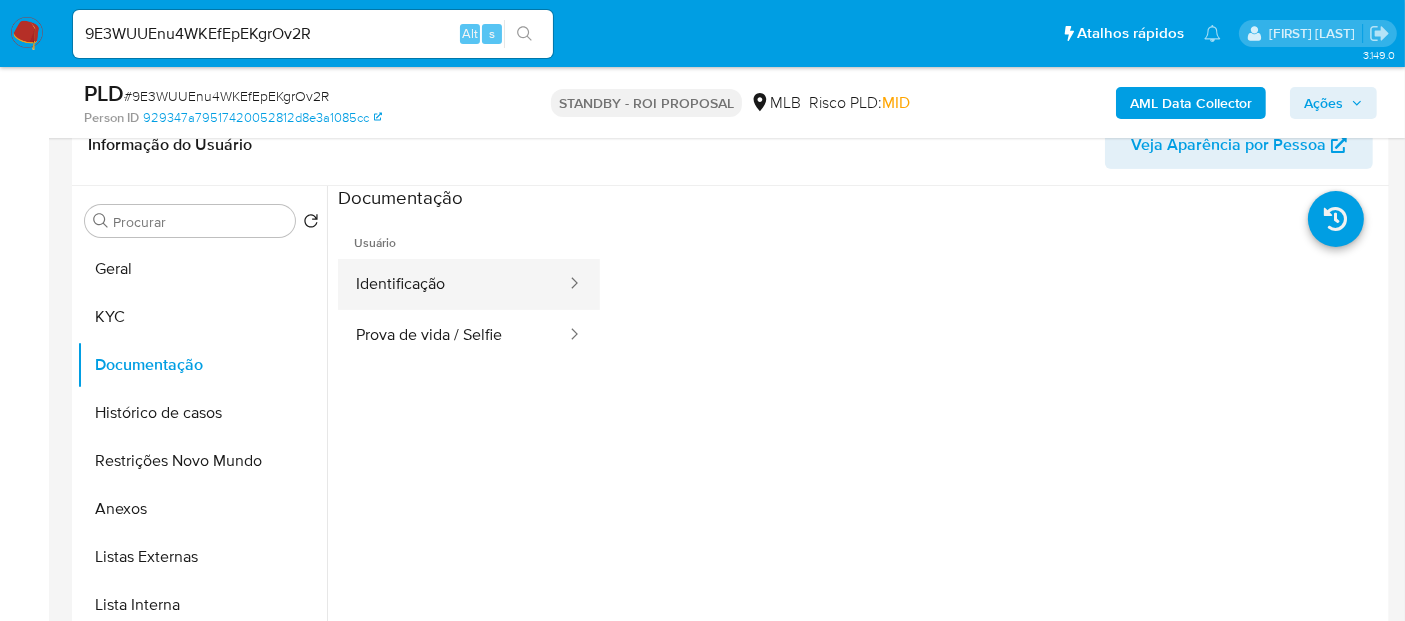 click on "Identificação" at bounding box center [453, 284] 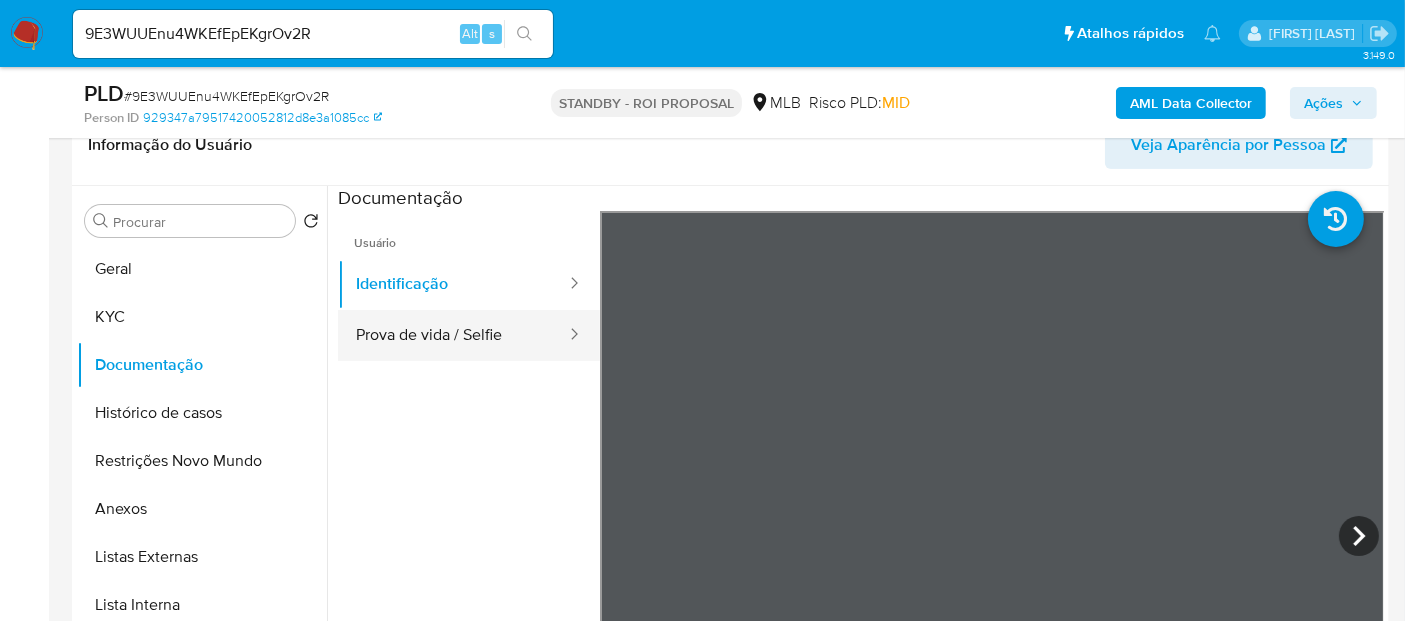click on "Prova de vida / Selfie" at bounding box center [453, 335] 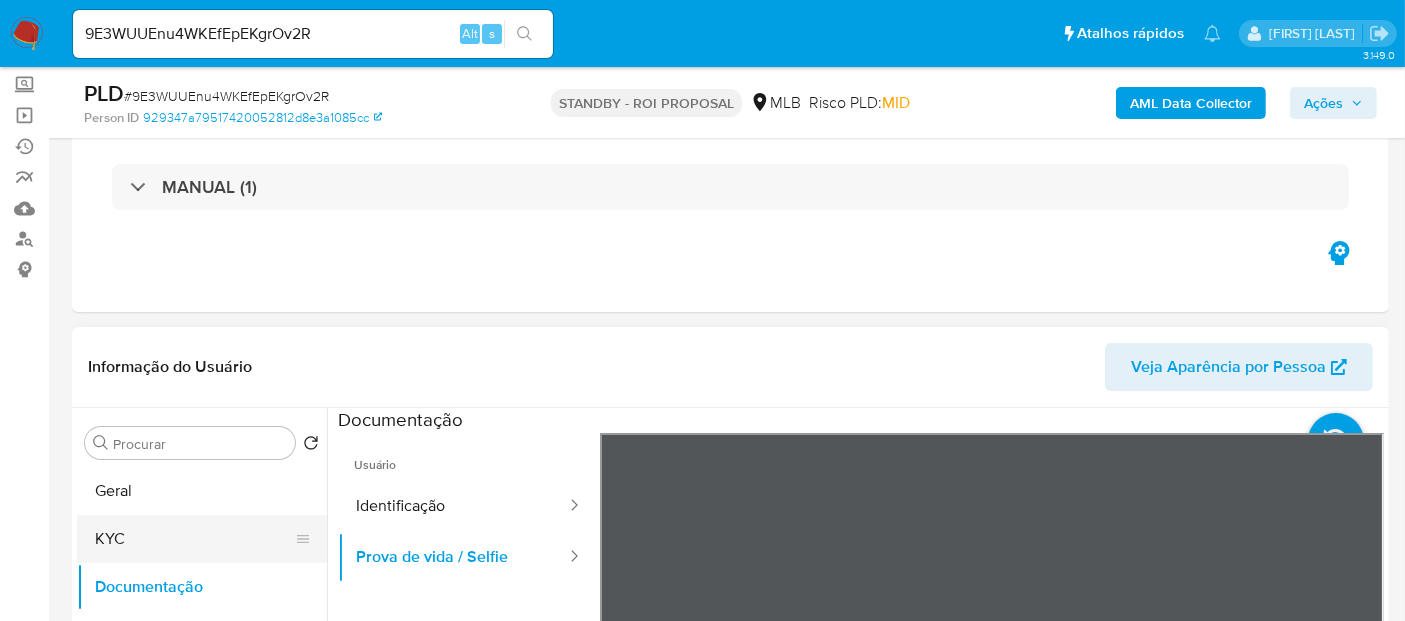 scroll, scrollTop: 333, scrollLeft: 0, axis: vertical 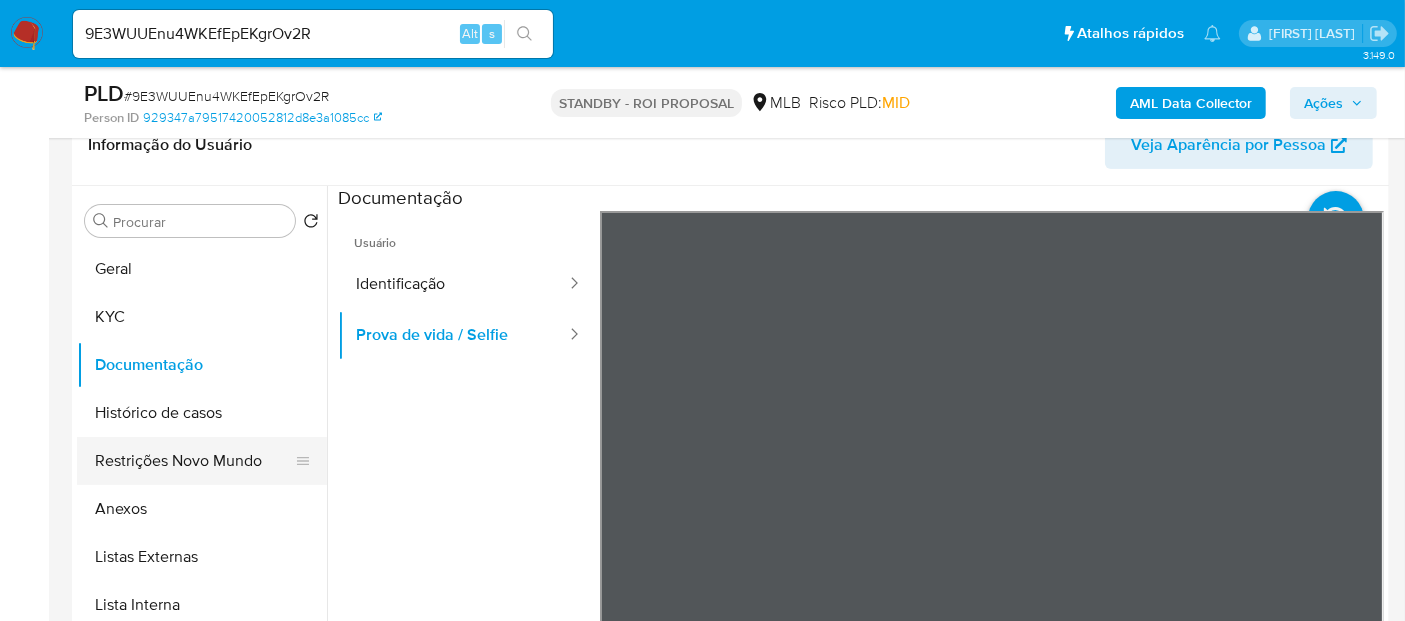 click on "Restrições Novo Mundo" at bounding box center (194, 461) 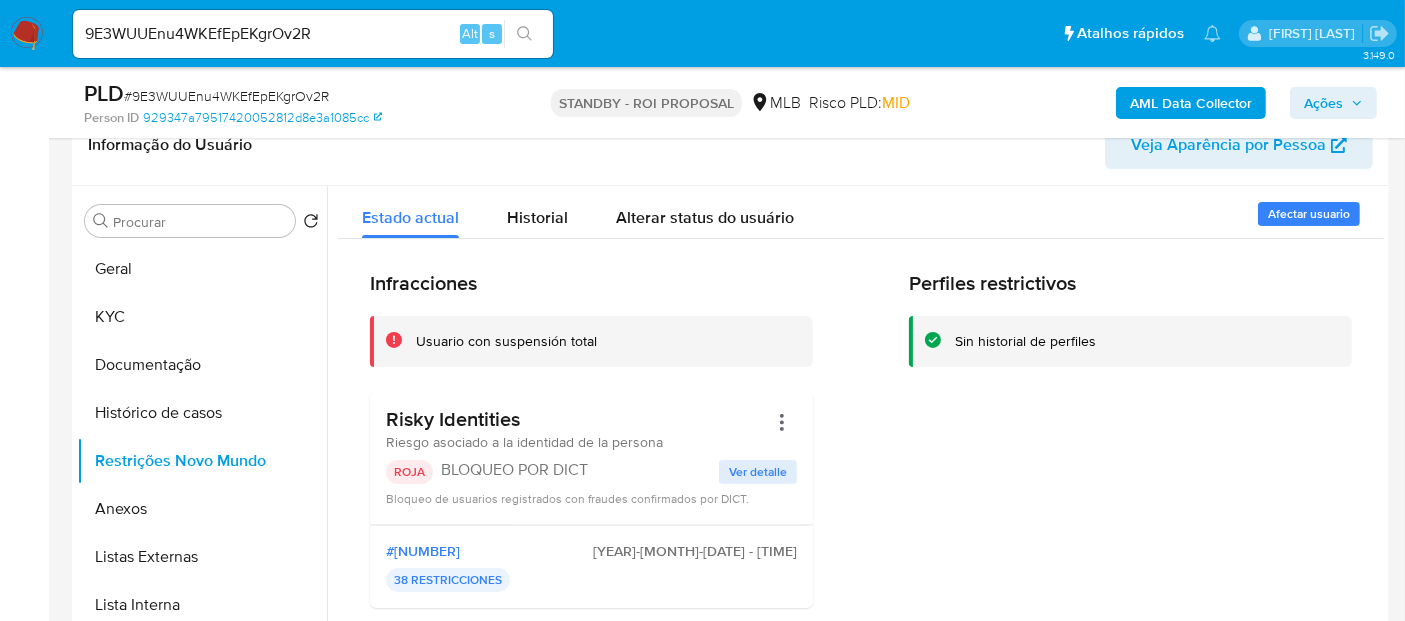click on "Ver detalle" at bounding box center (758, 472) 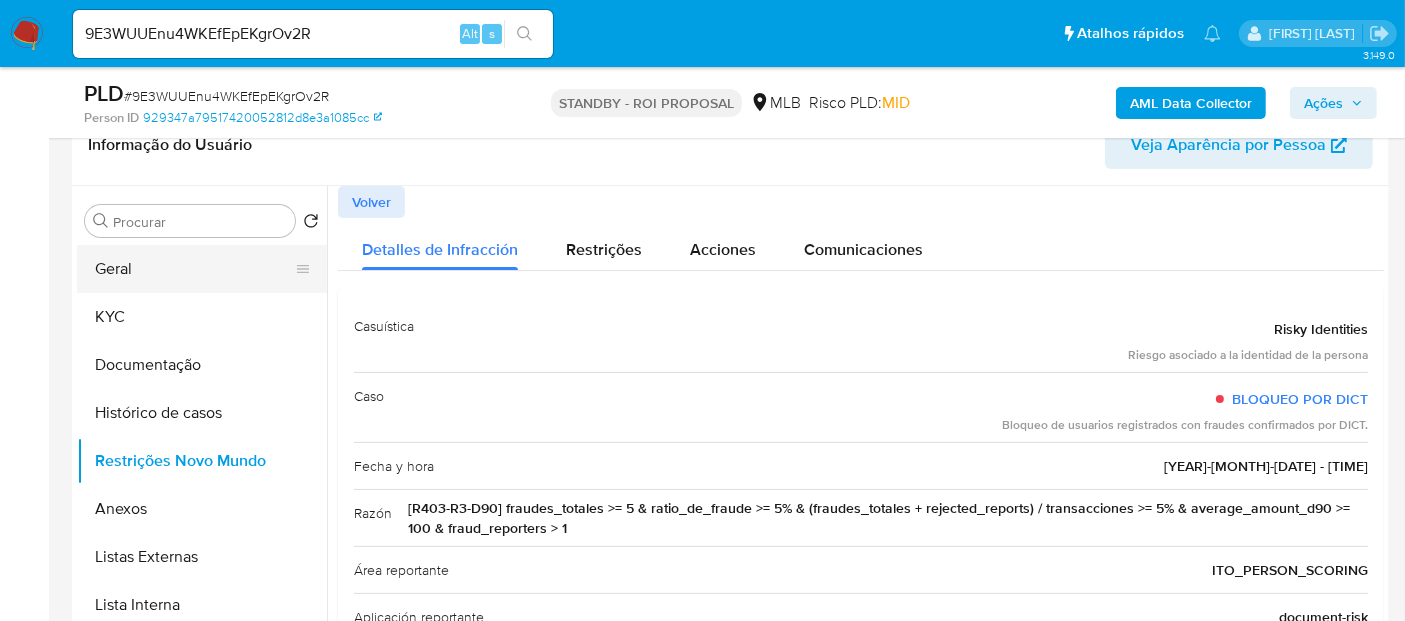 click on "Geral" at bounding box center (194, 269) 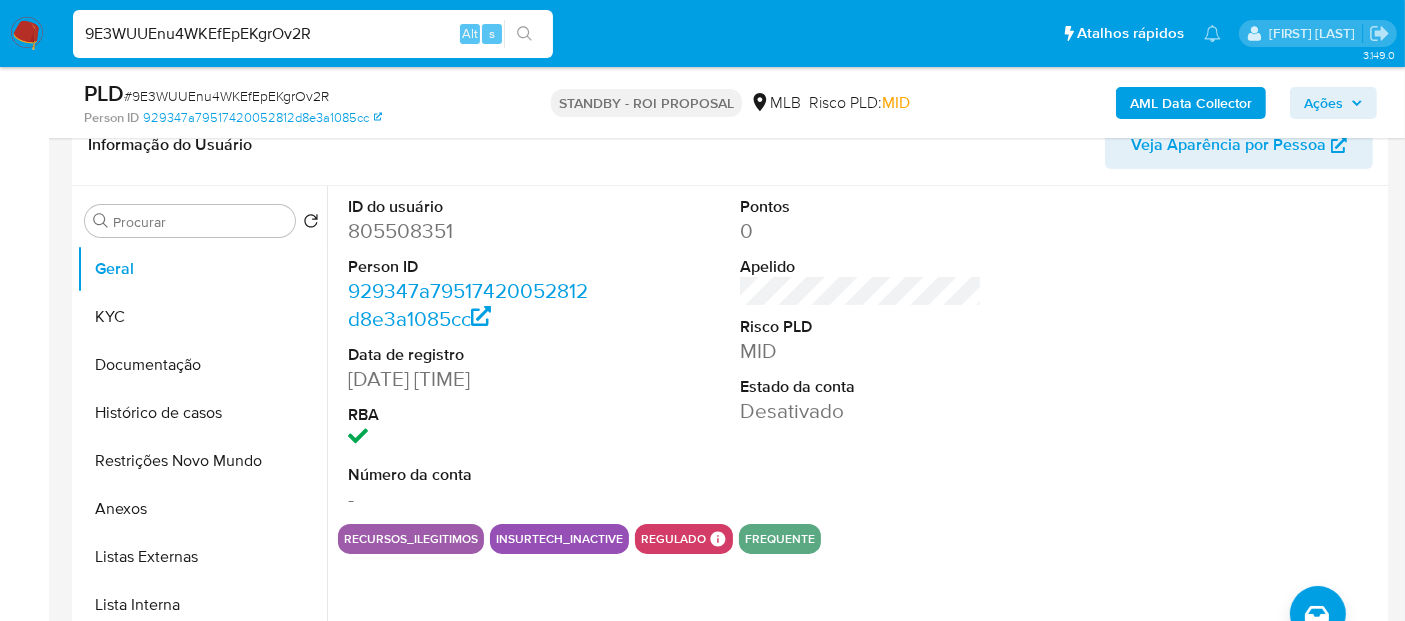 drag, startPoint x: 85, startPoint y: 32, endPoint x: 314, endPoint y: 36, distance: 229.03493 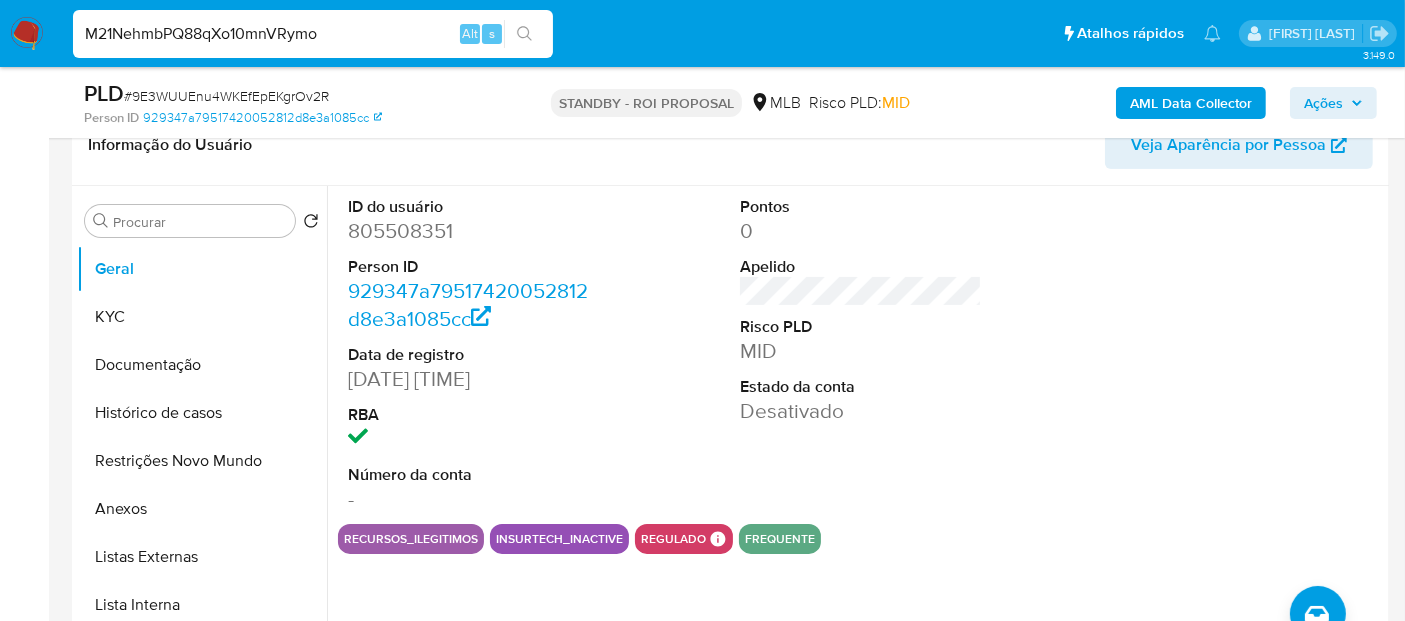 type on "M21NehmbPQ88qXo10mnVRymo" 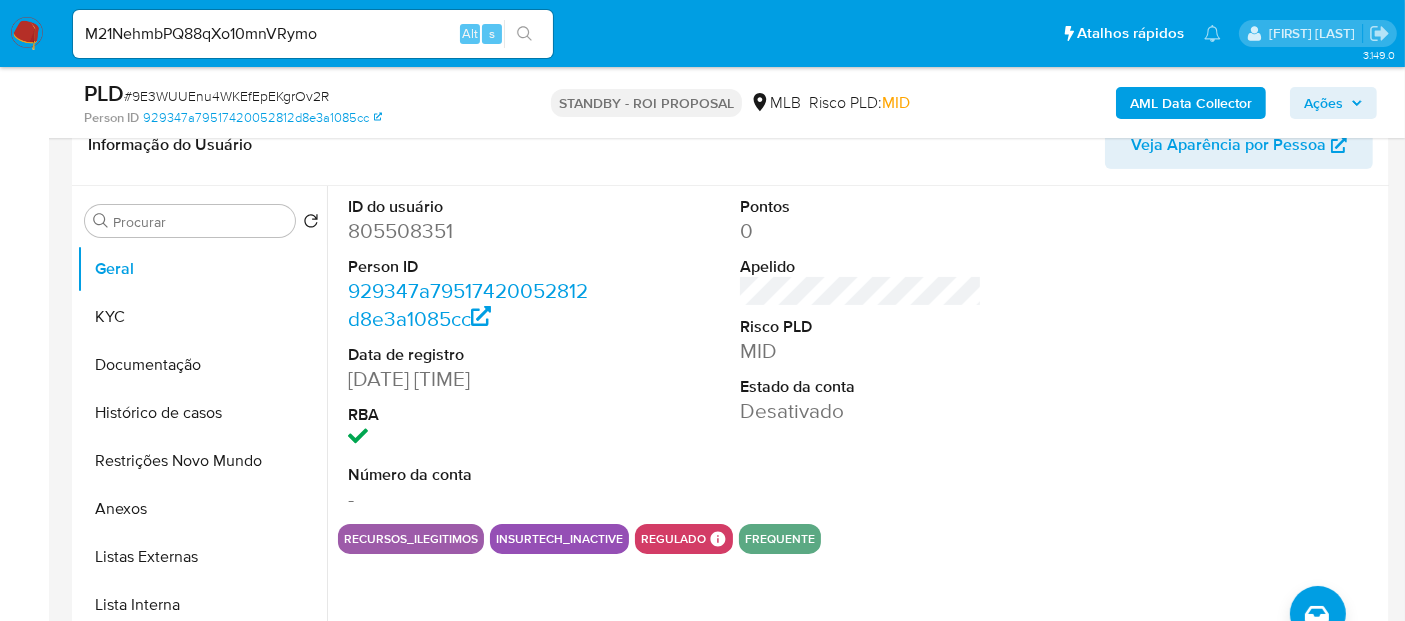 click 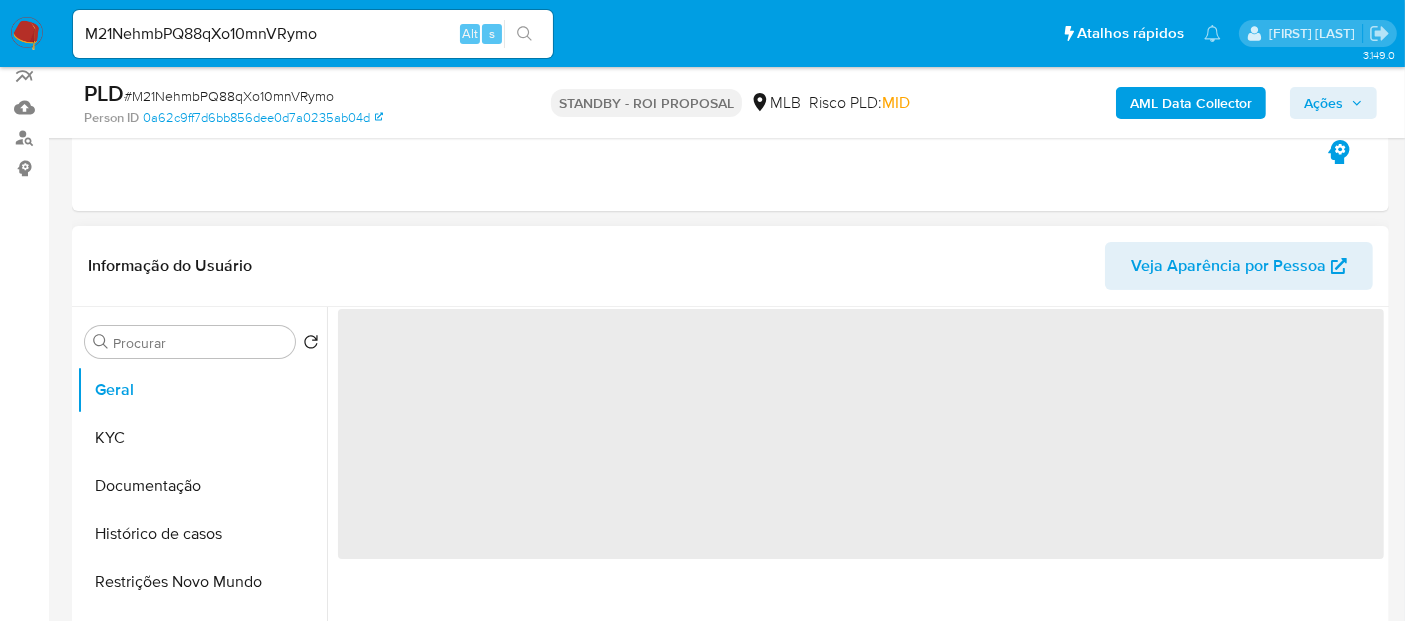 scroll, scrollTop: 222, scrollLeft: 0, axis: vertical 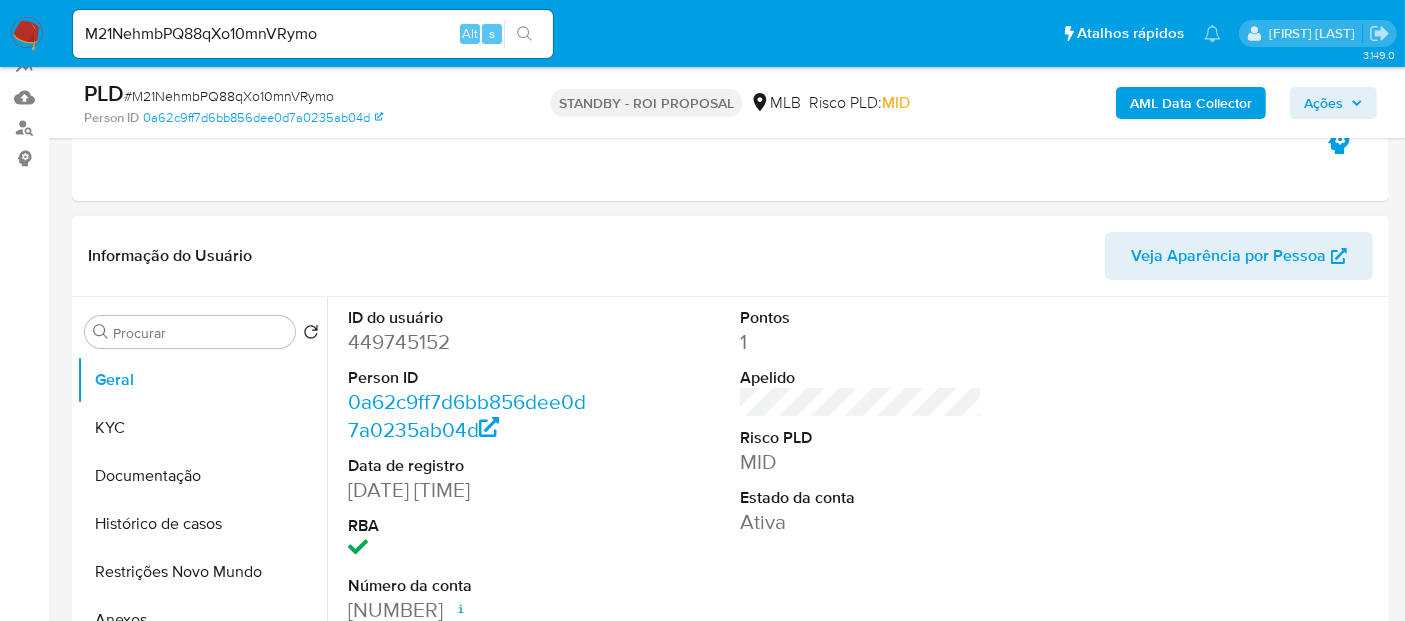 select on "10" 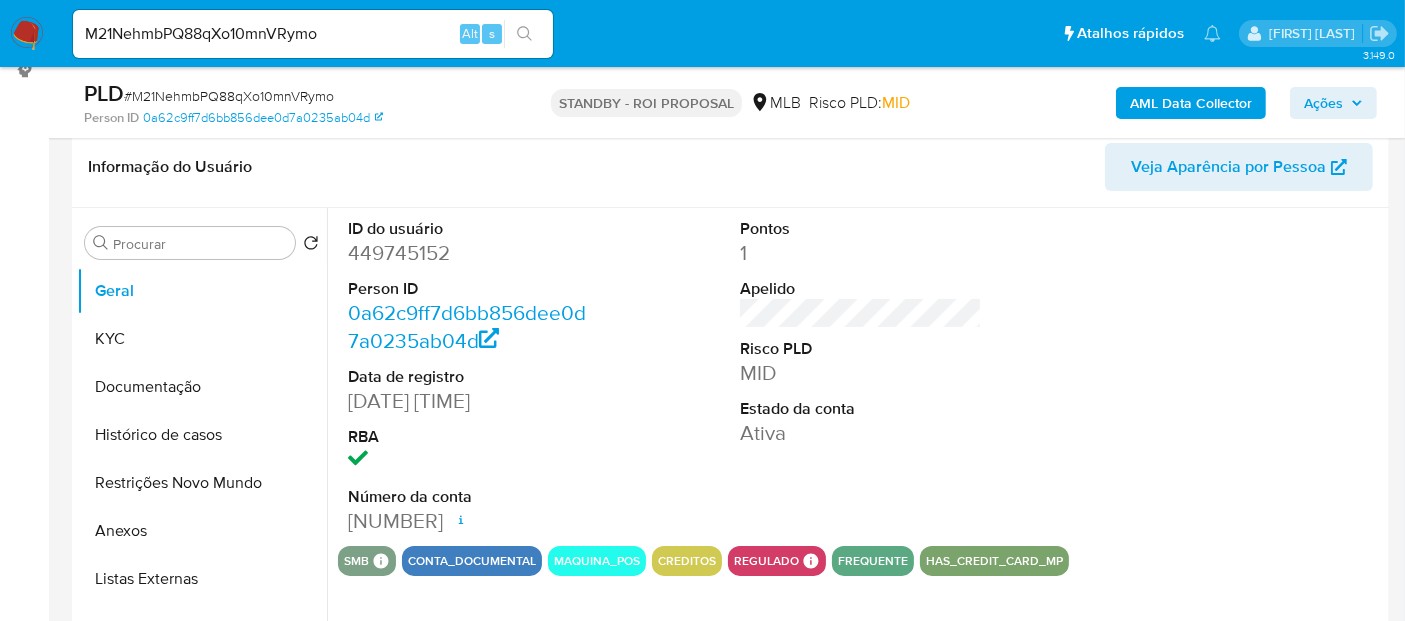 scroll, scrollTop: 333, scrollLeft: 0, axis: vertical 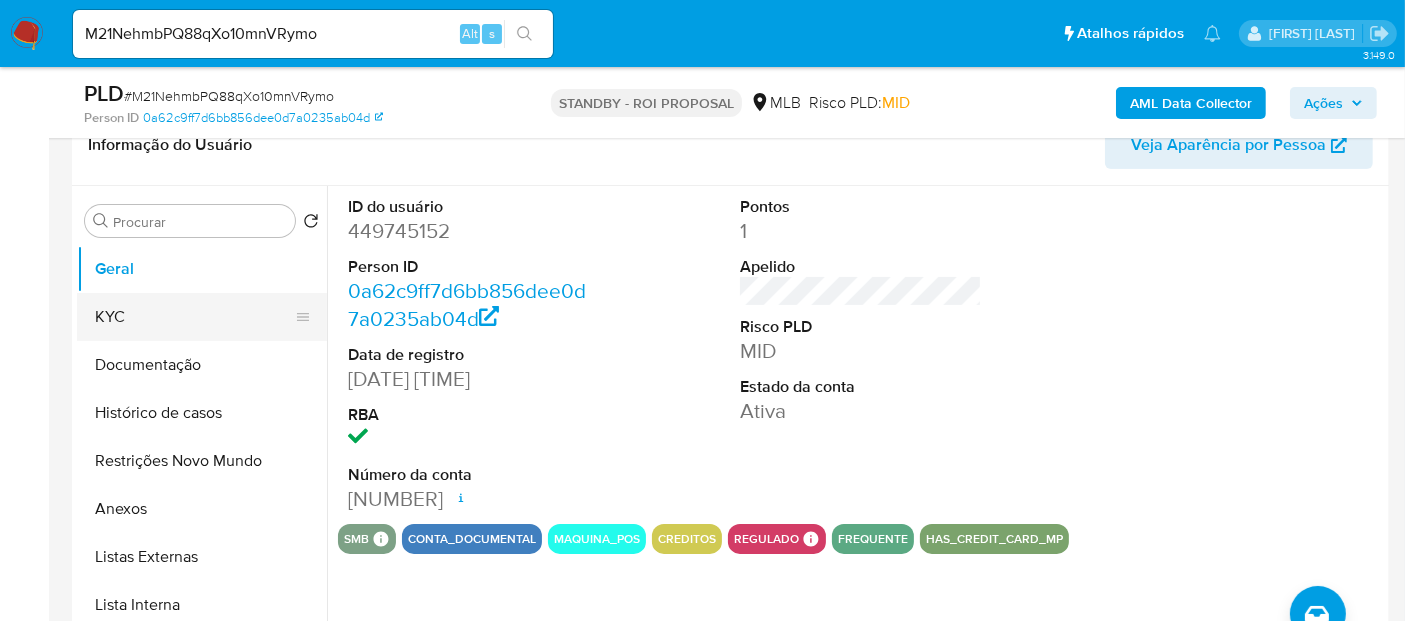 click on "KYC" at bounding box center (194, 317) 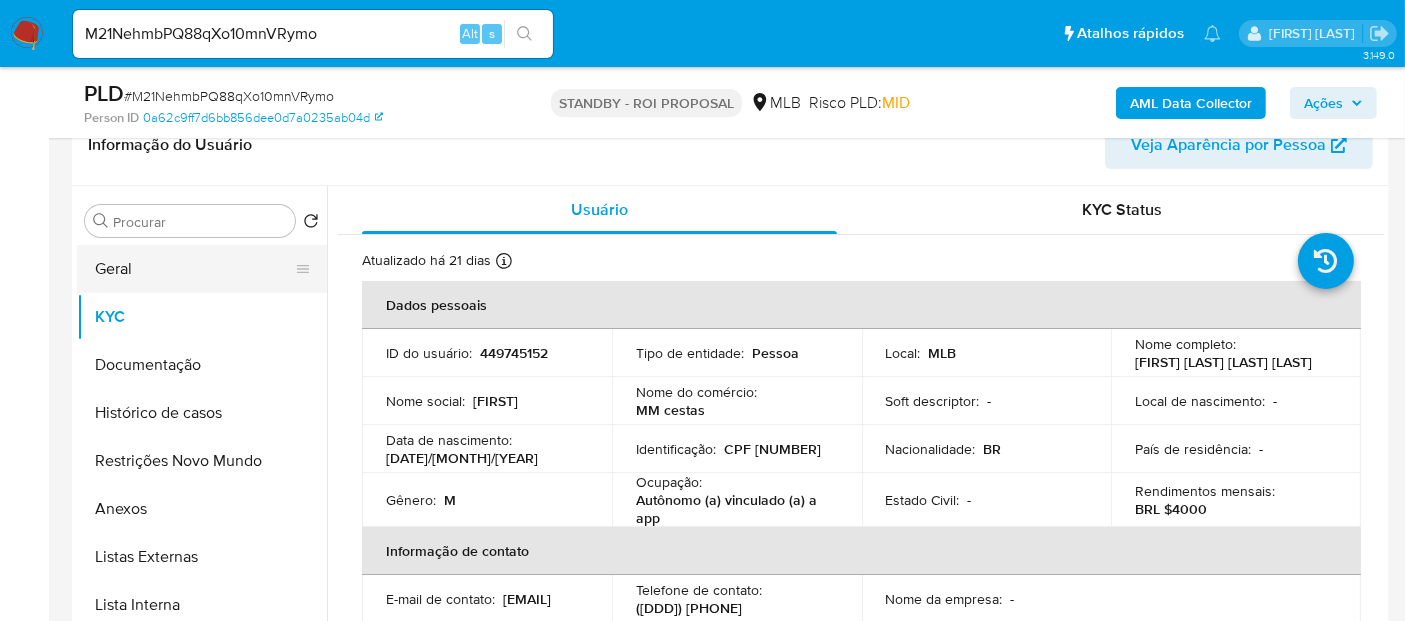 click on "Geral" at bounding box center [194, 269] 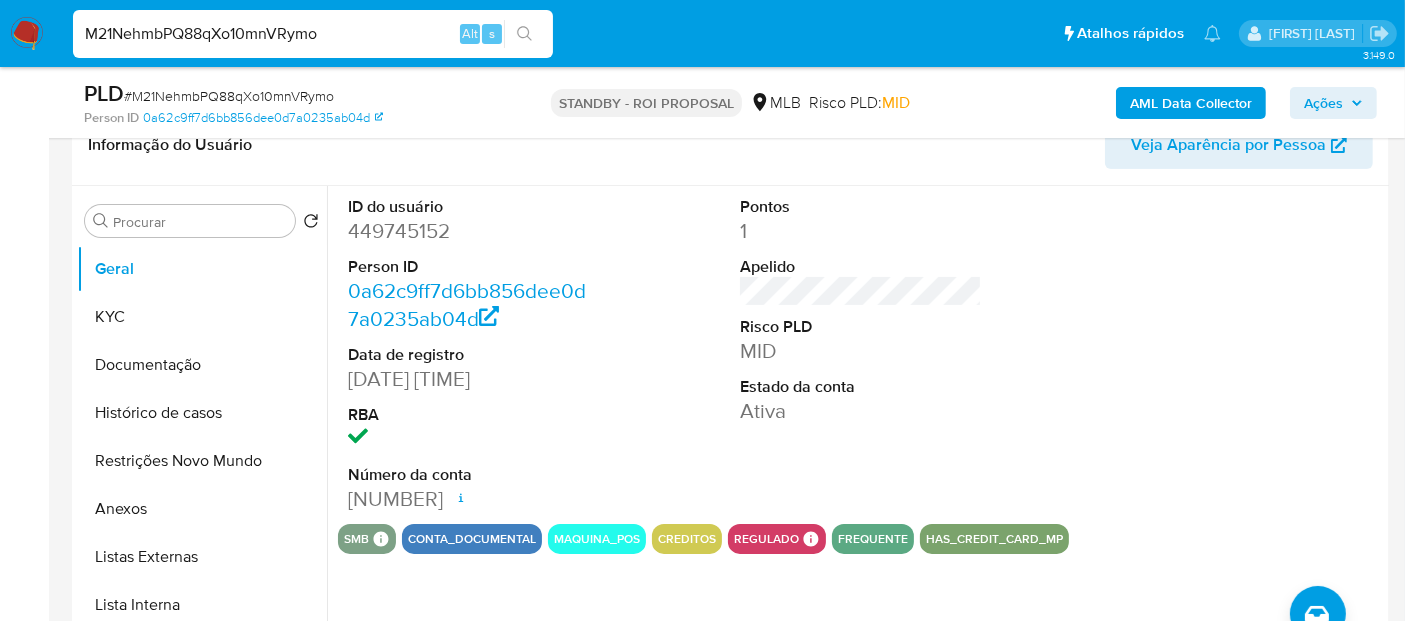 drag, startPoint x: 209, startPoint y: 41, endPoint x: 0, endPoint y: -8, distance: 214.66719 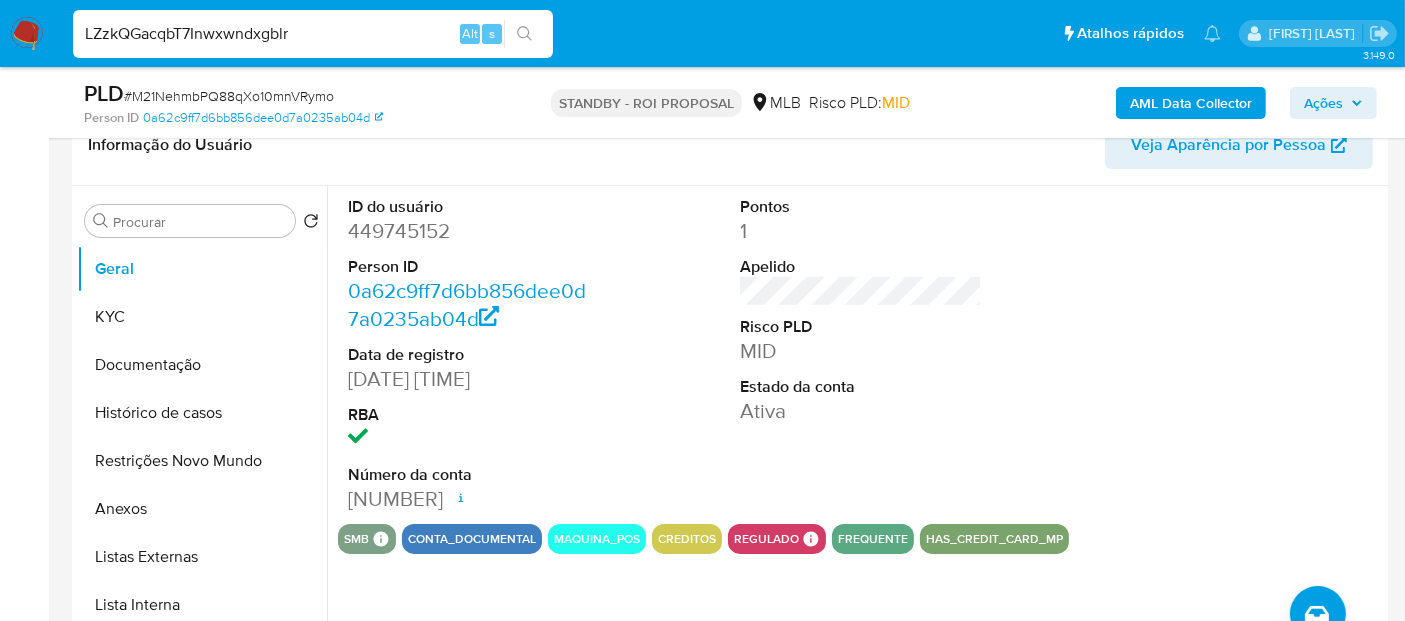 type on "LZzkQGacqbT7Inwxwndxgblr" 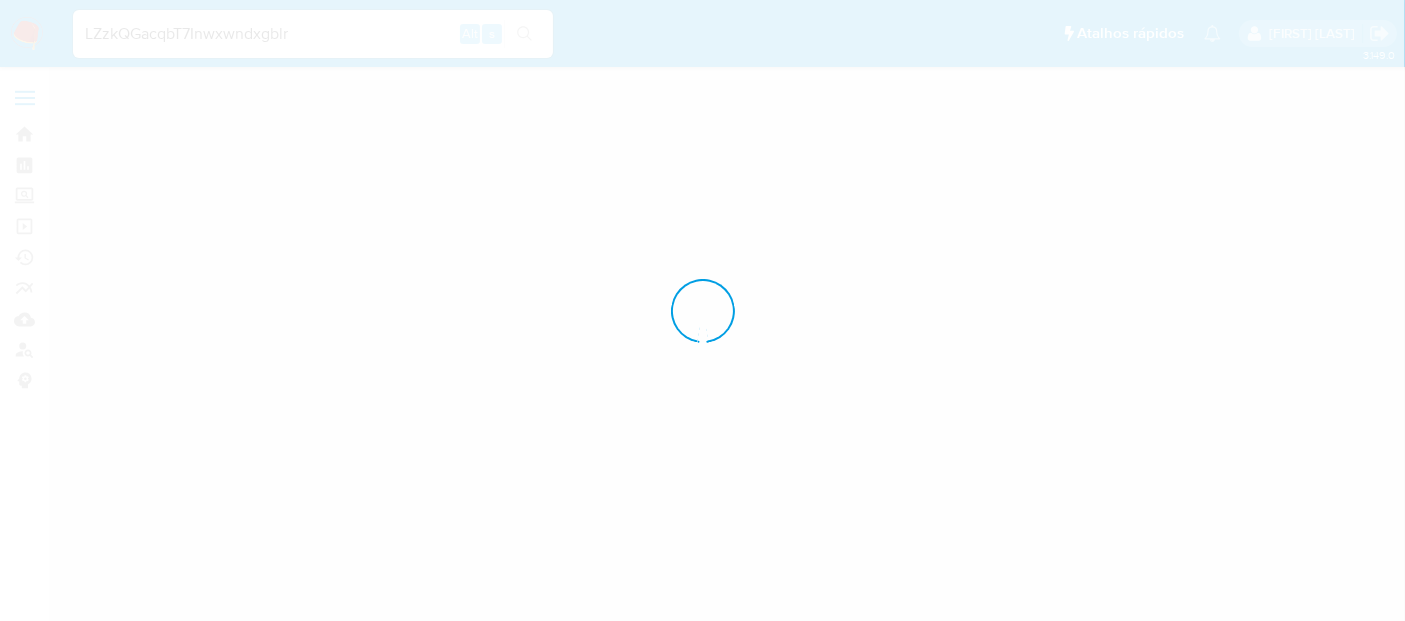 scroll, scrollTop: 0, scrollLeft: 0, axis: both 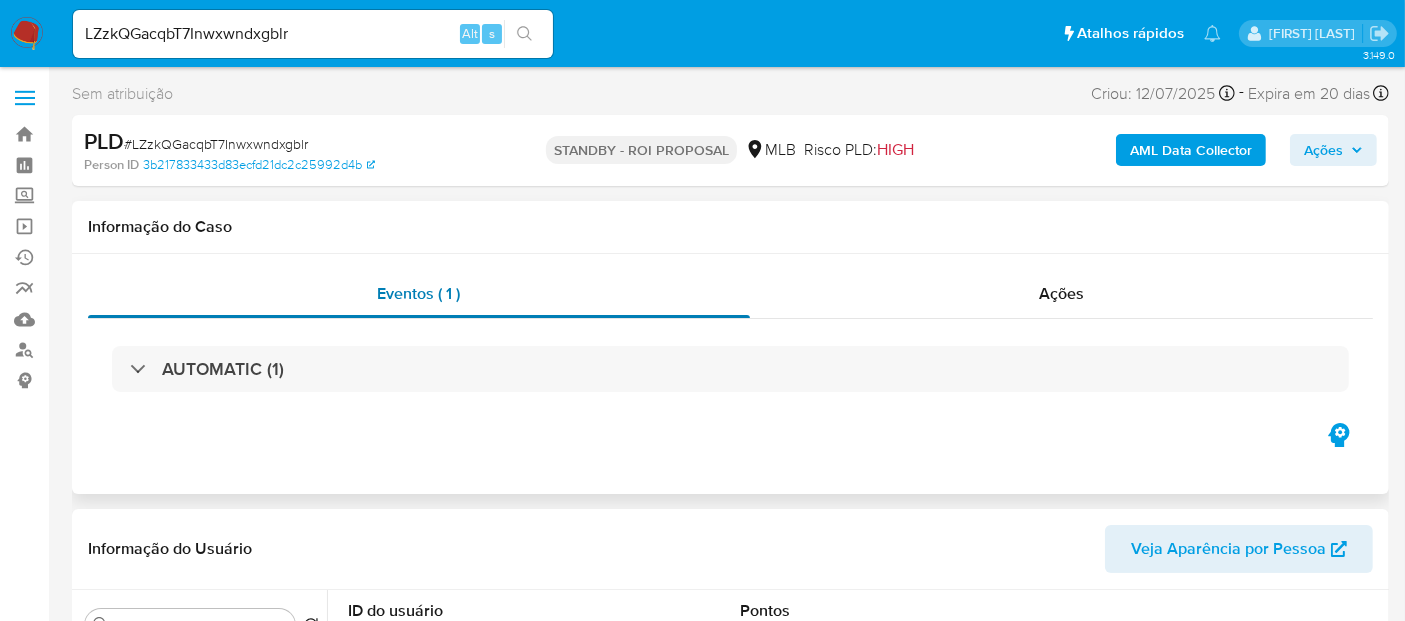 select on "10" 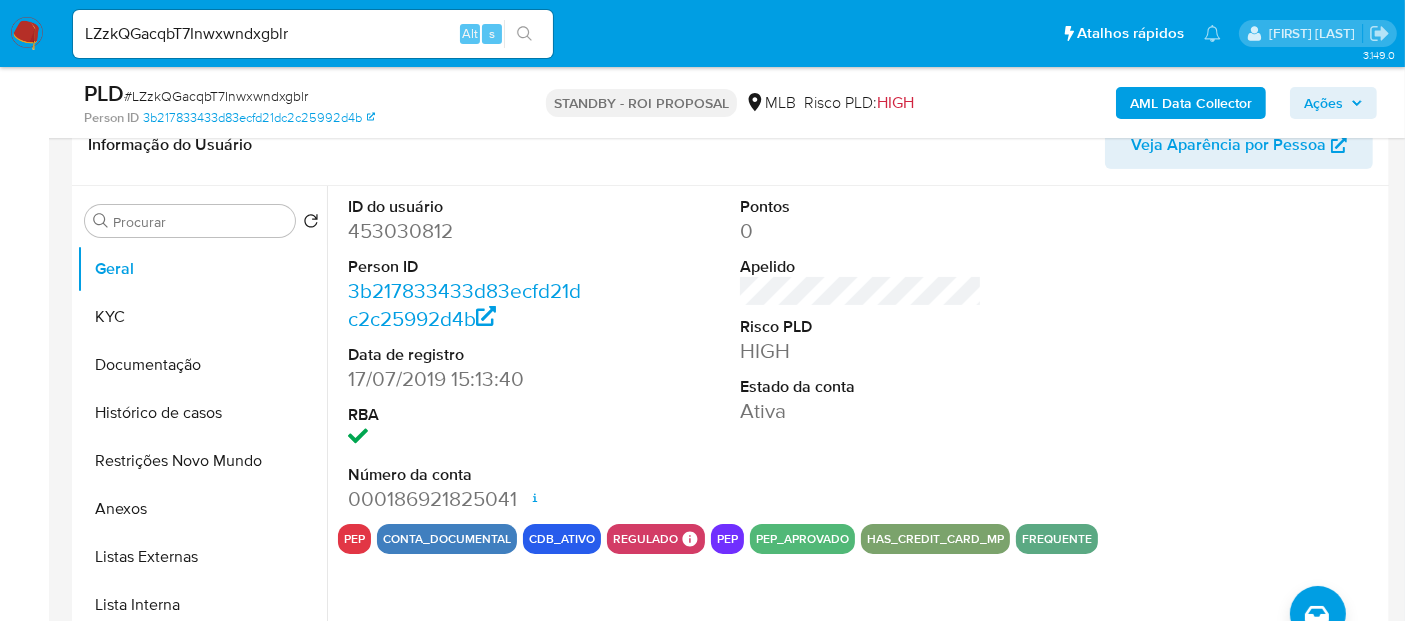 scroll, scrollTop: 444, scrollLeft: 0, axis: vertical 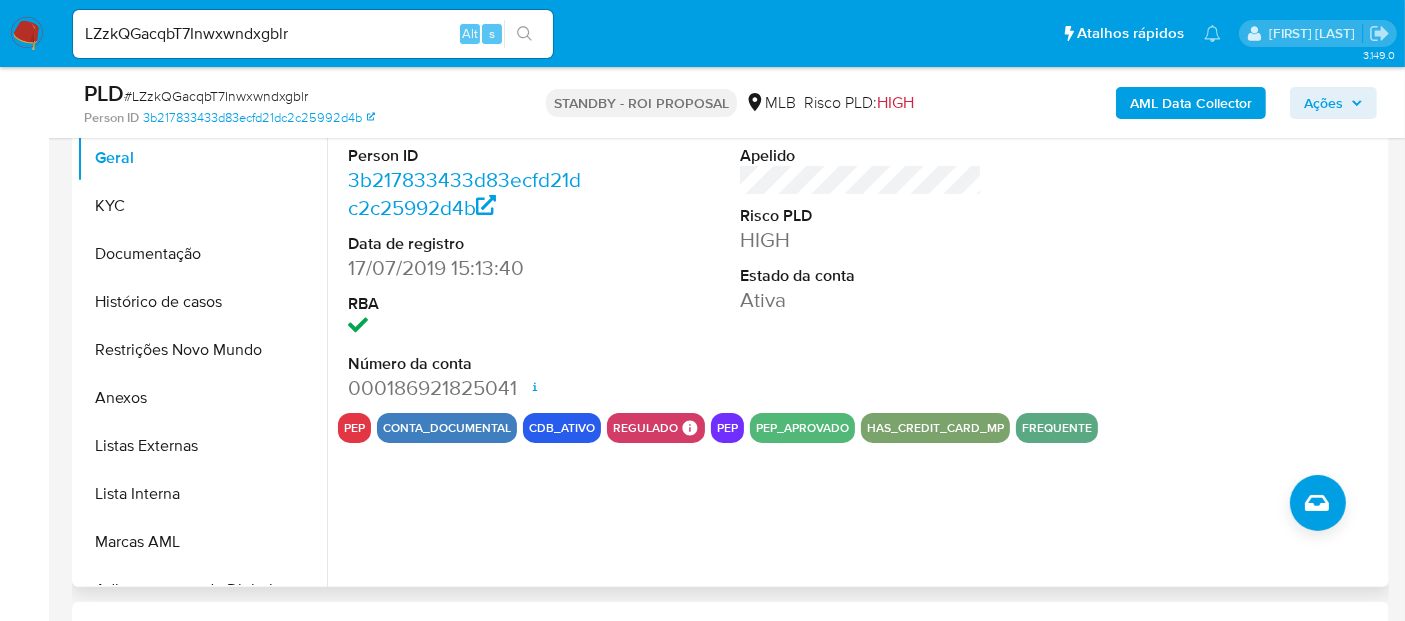click on "Documentação" at bounding box center (202, 254) 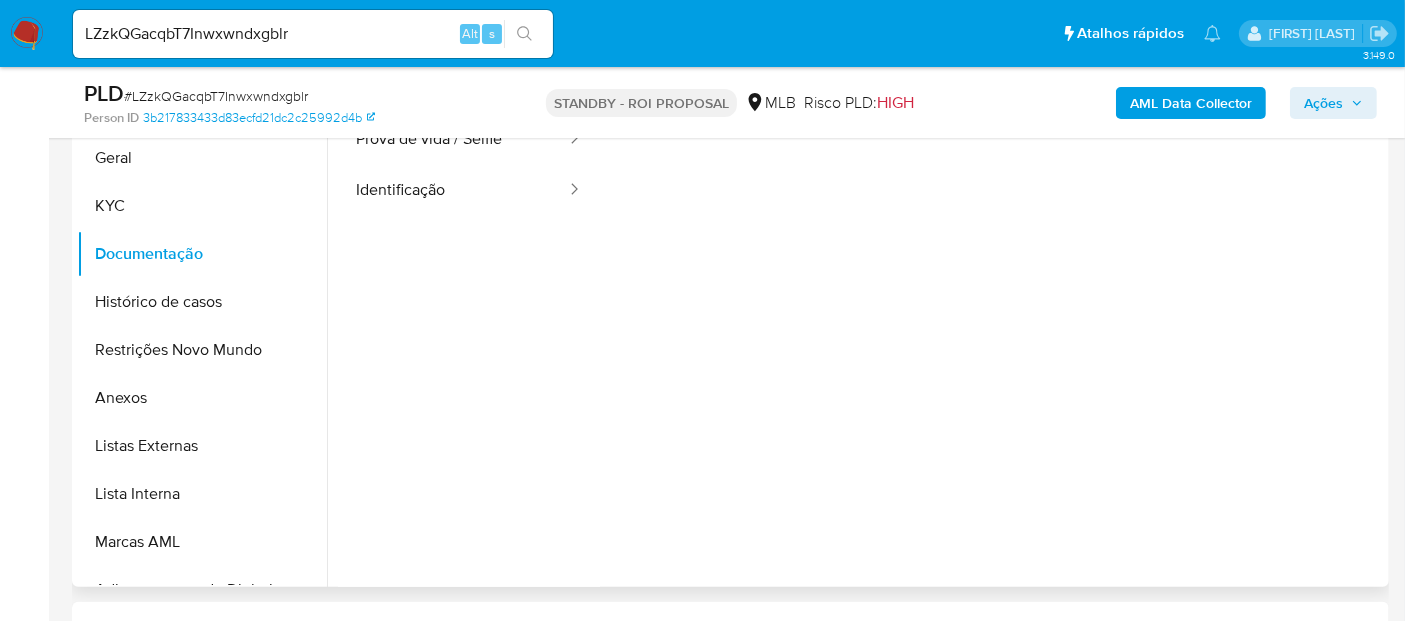 scroll, scrollTop: 0, scrollLeft: 0, axis: both 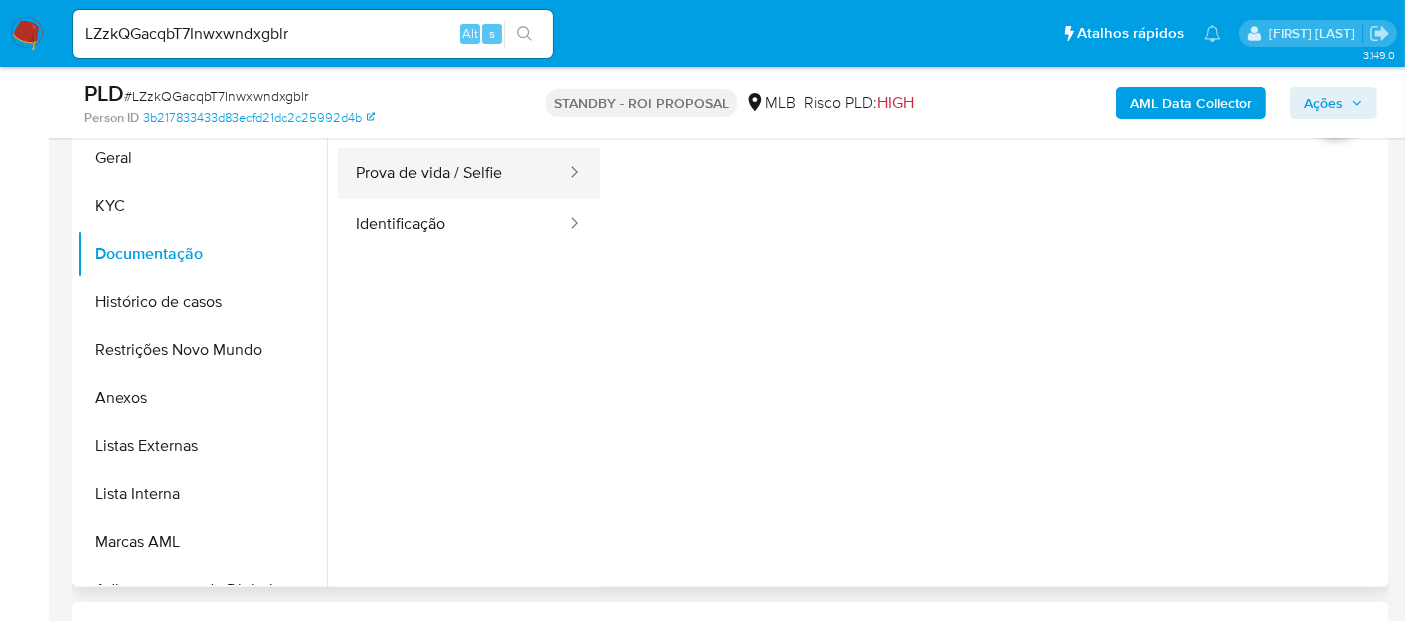 click on "Prova de vida / Selfie" at bounding box center (453, 173) 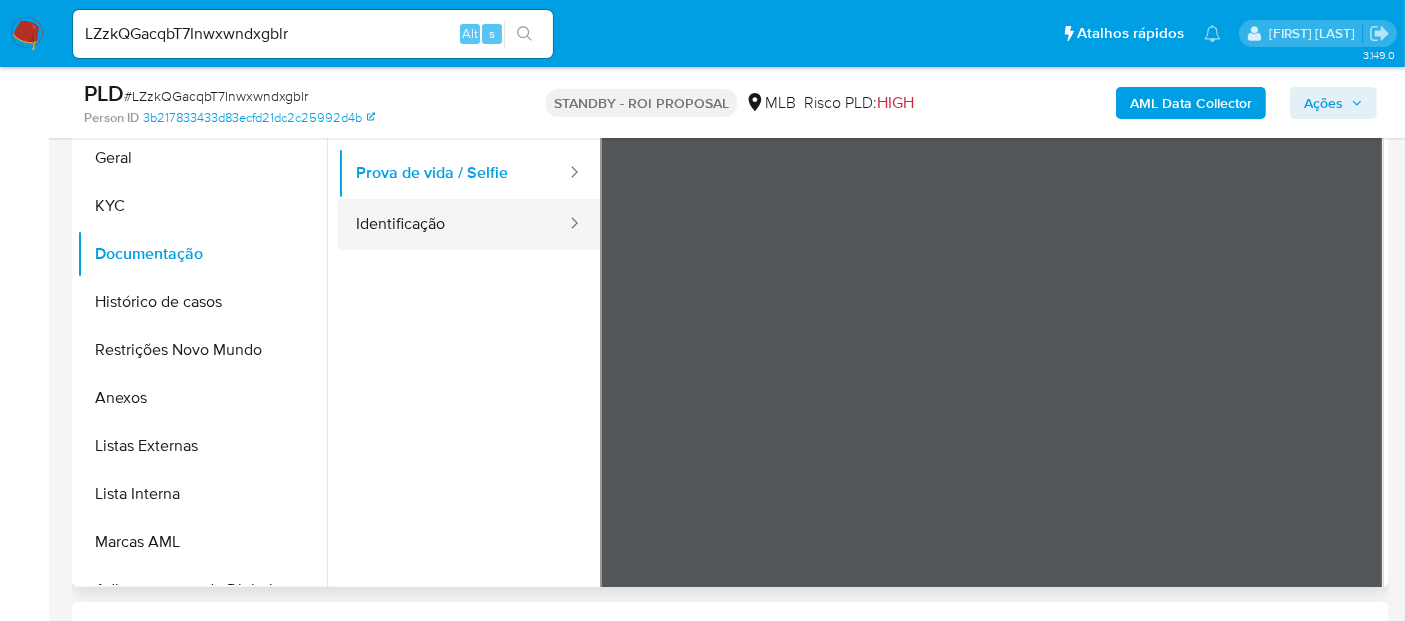 click on "Identificação" at bounding box center [453, 224] 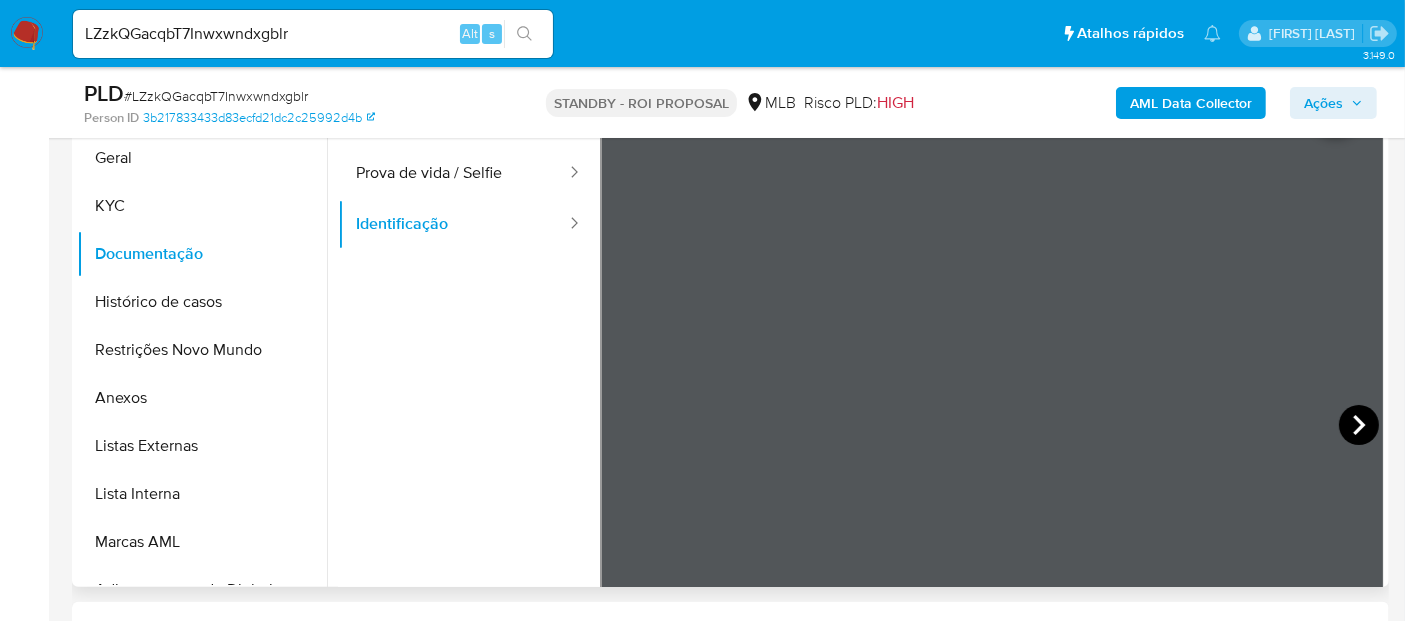 click 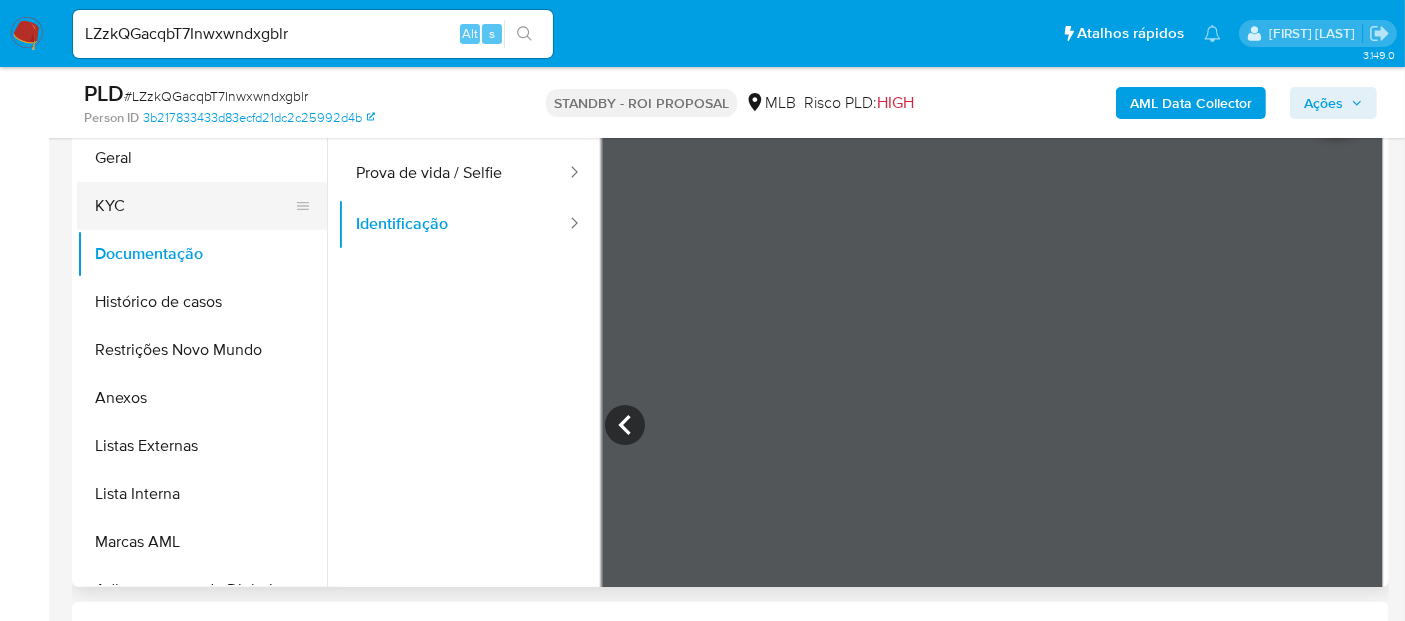 drag, startPoint x: 136, startPoint y: 207, endPoint x: 192, endPoint y: 207, distance: 56 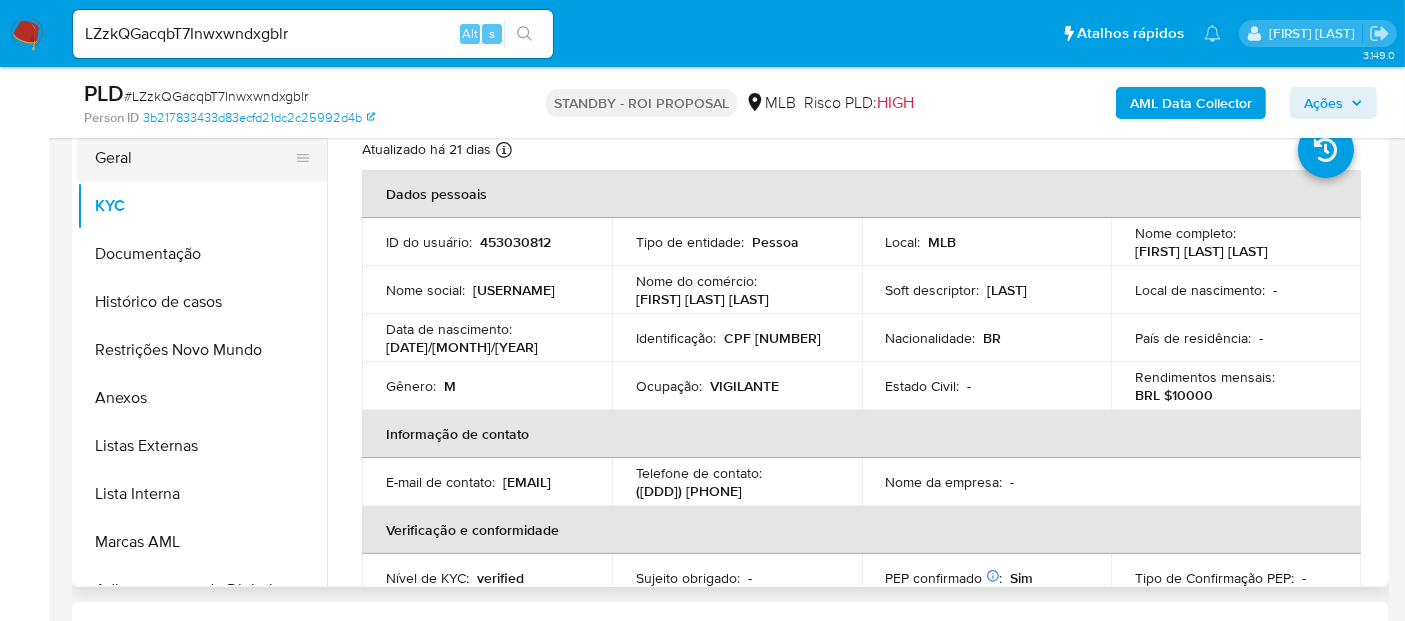 click on "Geral" at bounding box center [194, 158] 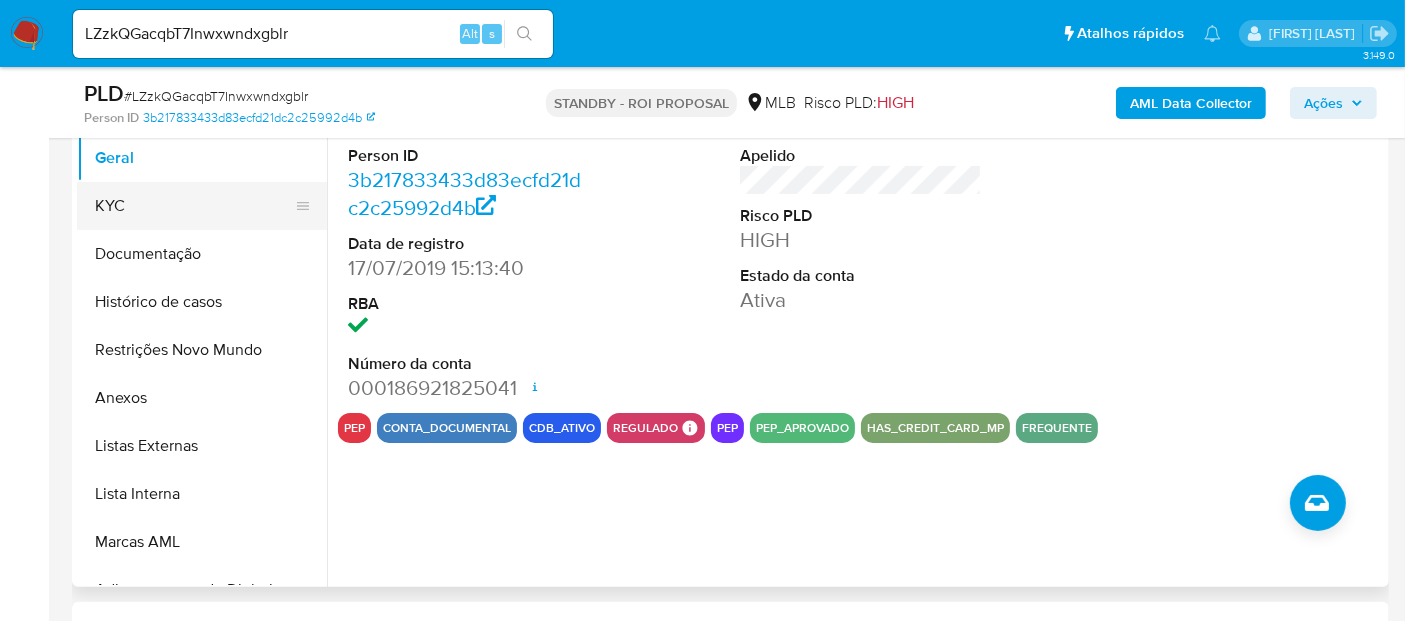 drag, startPoint x: 112, startPoint y: 195, endPoint x: 138, endPoint y: 195, distance: 26 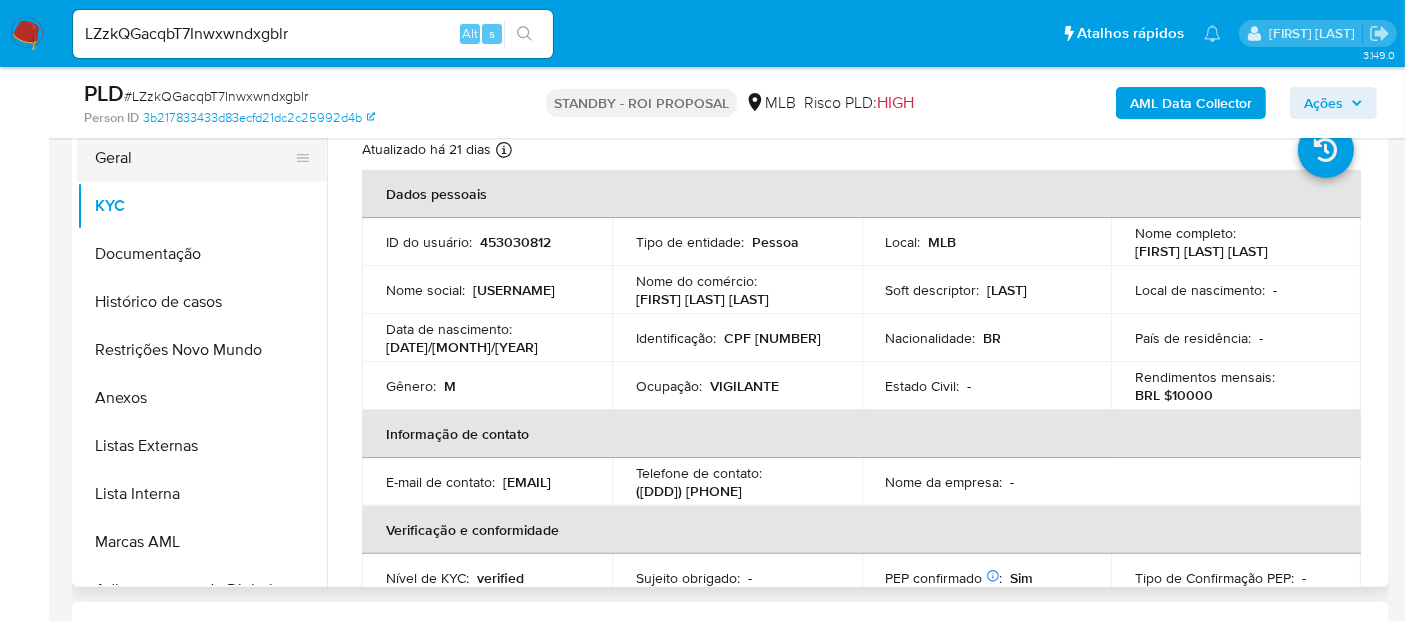 click on "Geral" at bounding box center [194, 158] 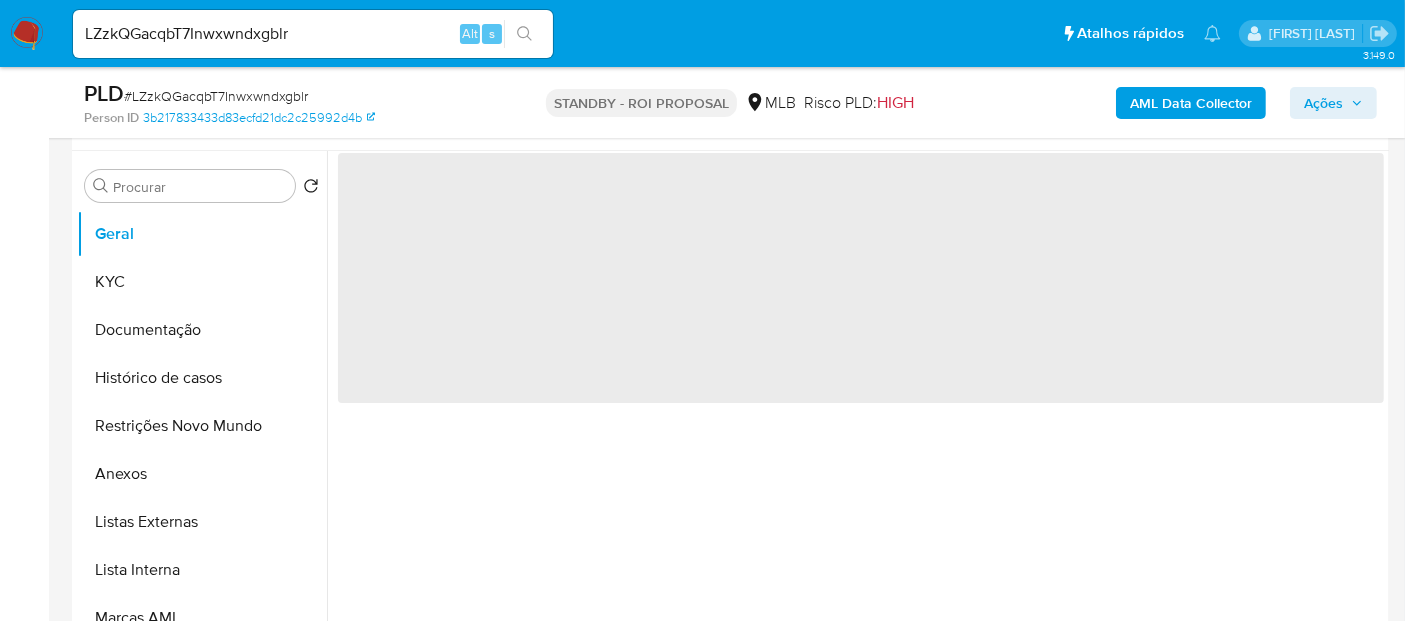scroll, scrollTop: 333, scrollLeft: 0, axis: vertical 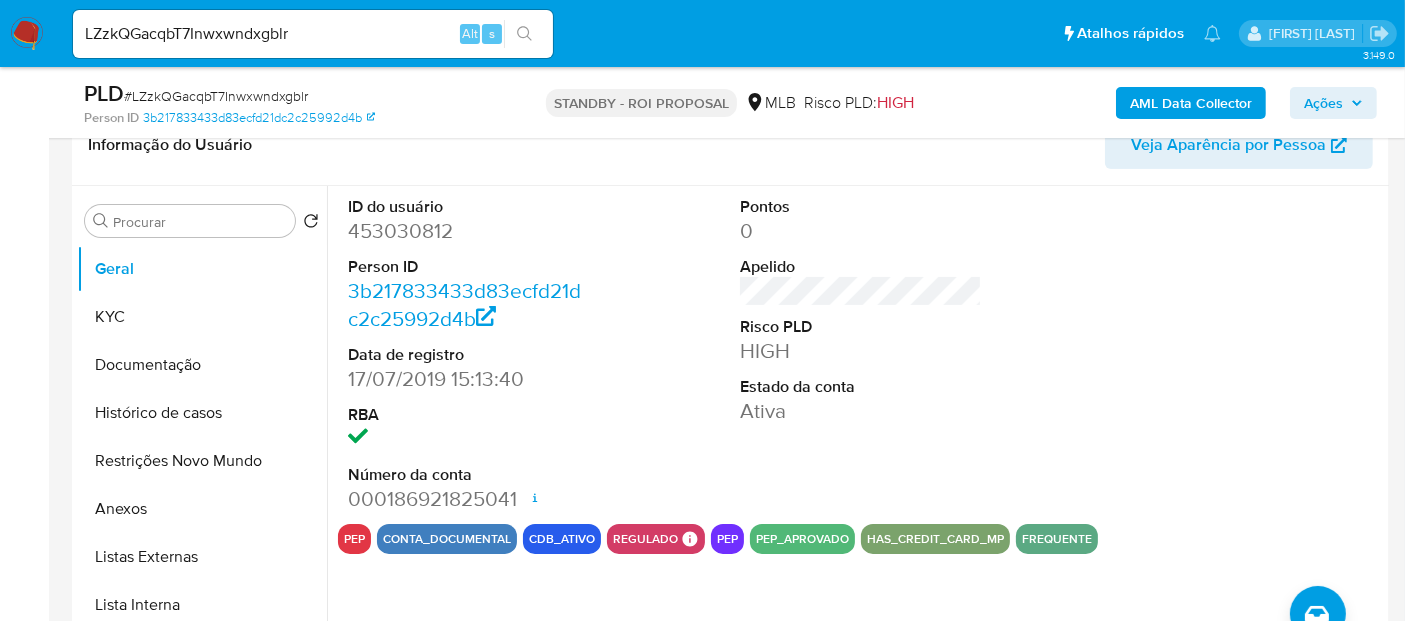 type 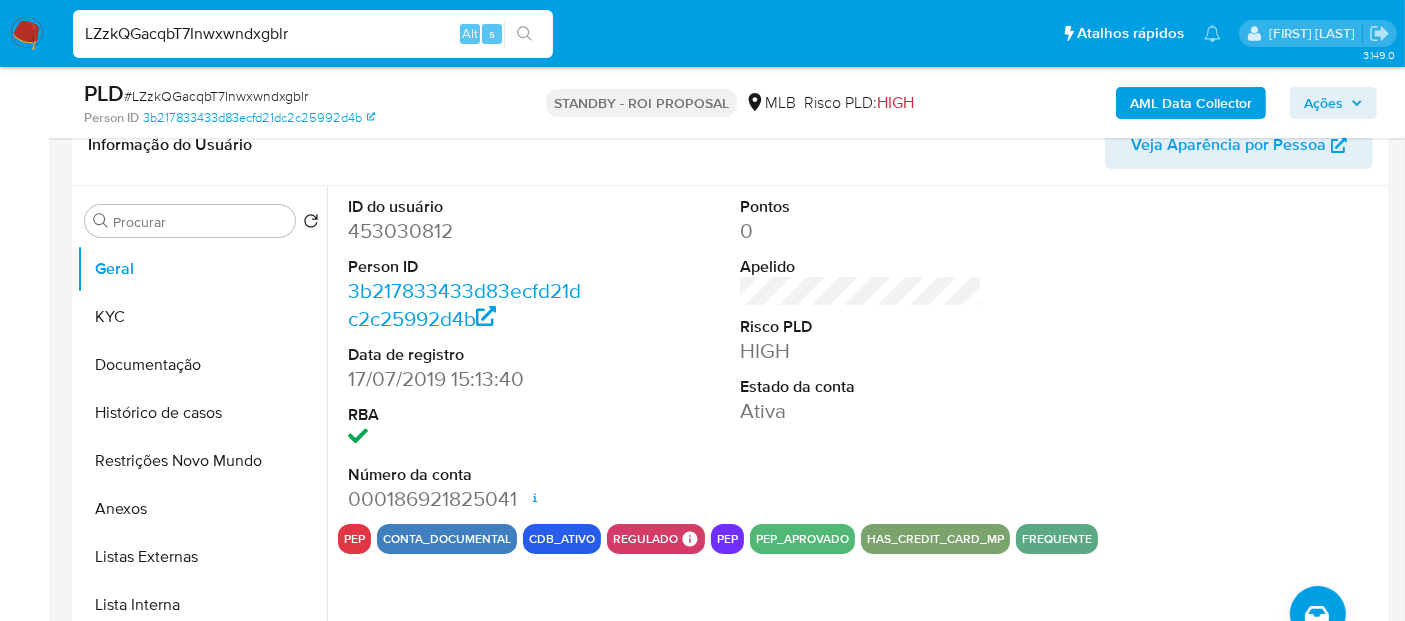 drag, startPoint x: 334, startPoint y: 35, endPoint x: 0, endPoint y: 35, distance: 334 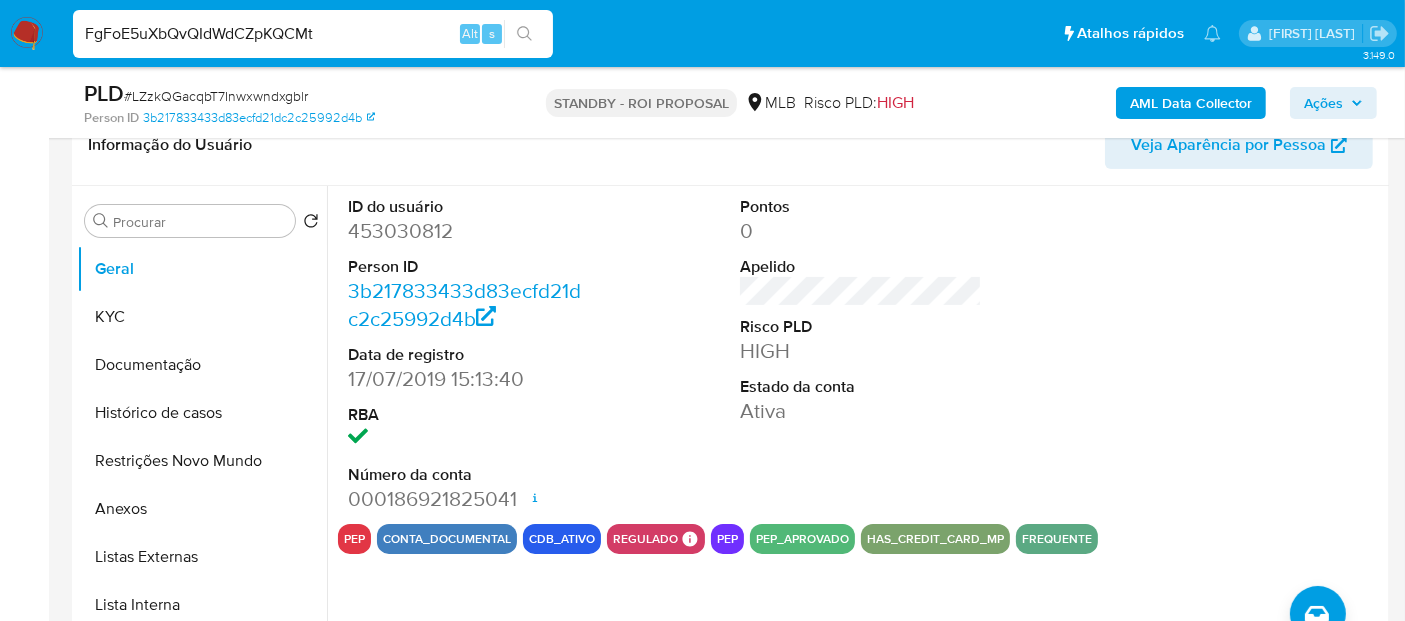 type on "FgFoE5uXbQvQIdWdCZpKQCMt" 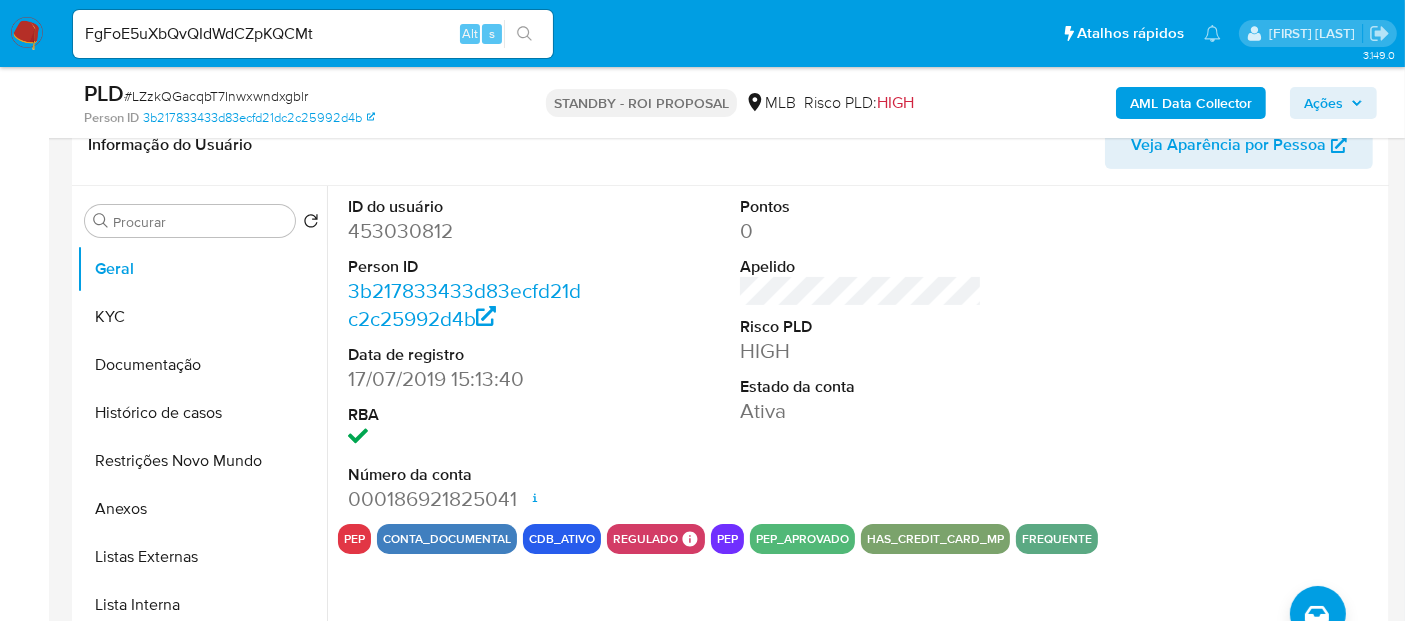 click at bounding box center (524, 34) 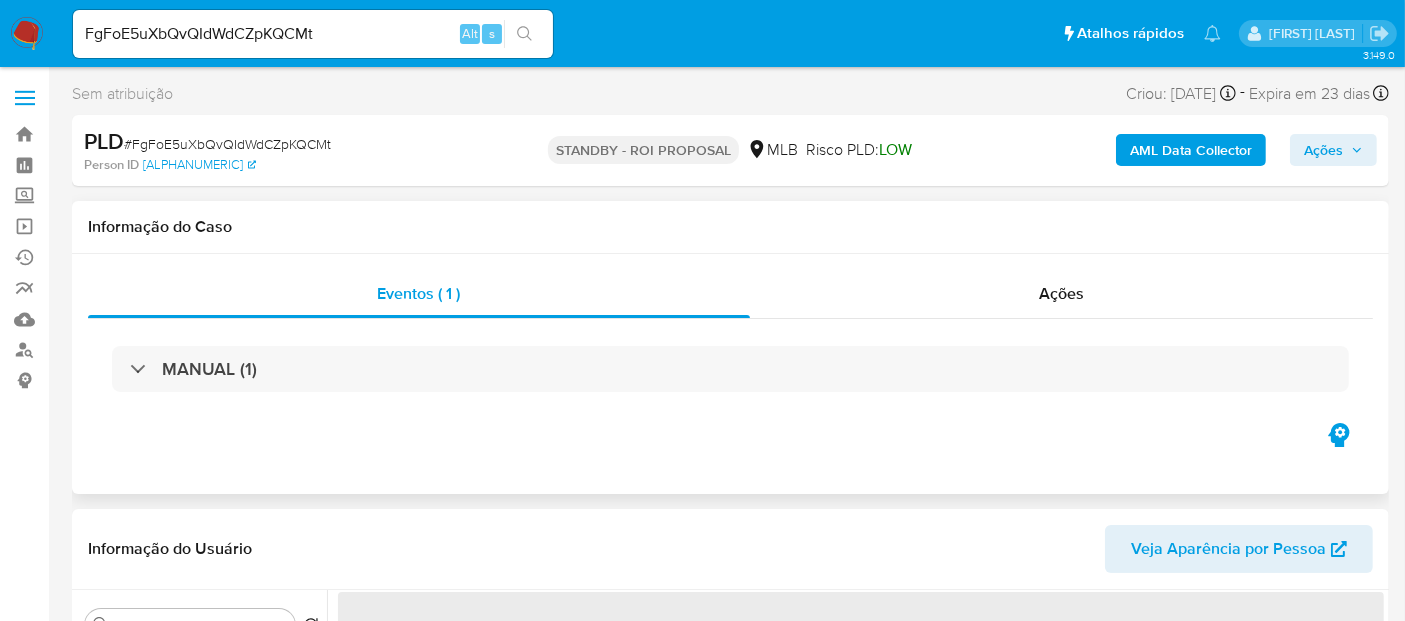 scroll, scrollTop: 222, scrollLeft: 0, axis: vertical 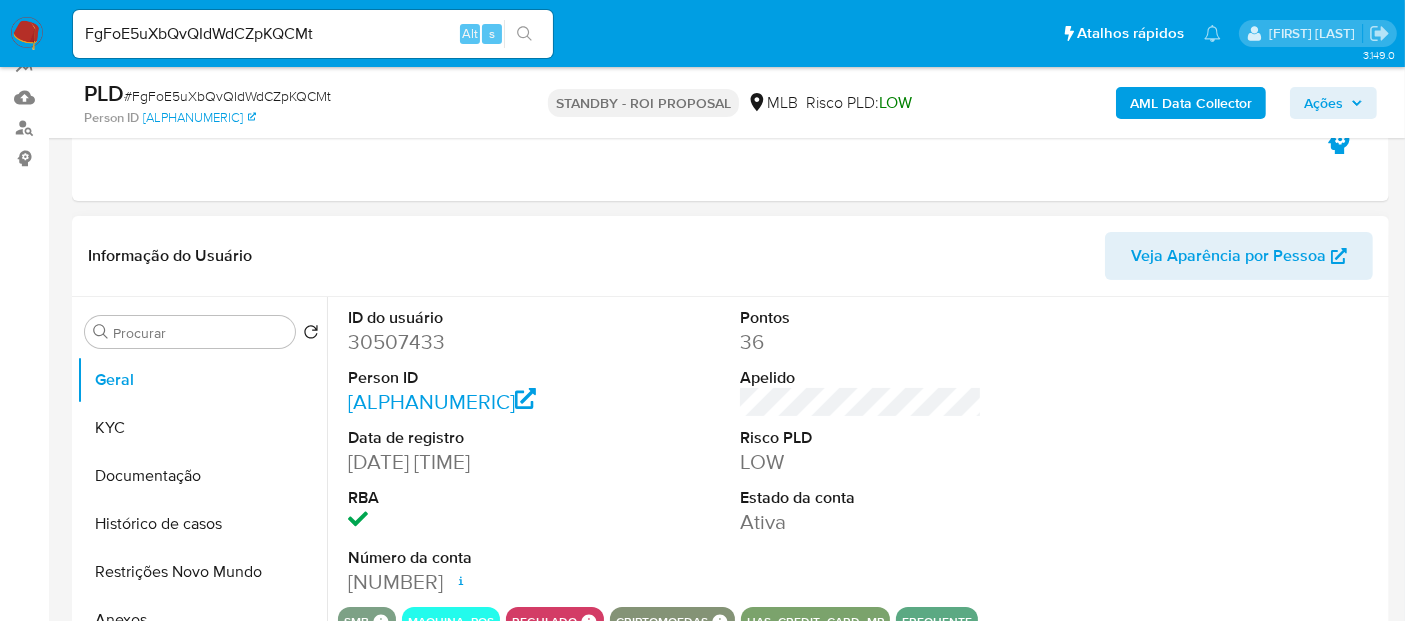 select on "10" 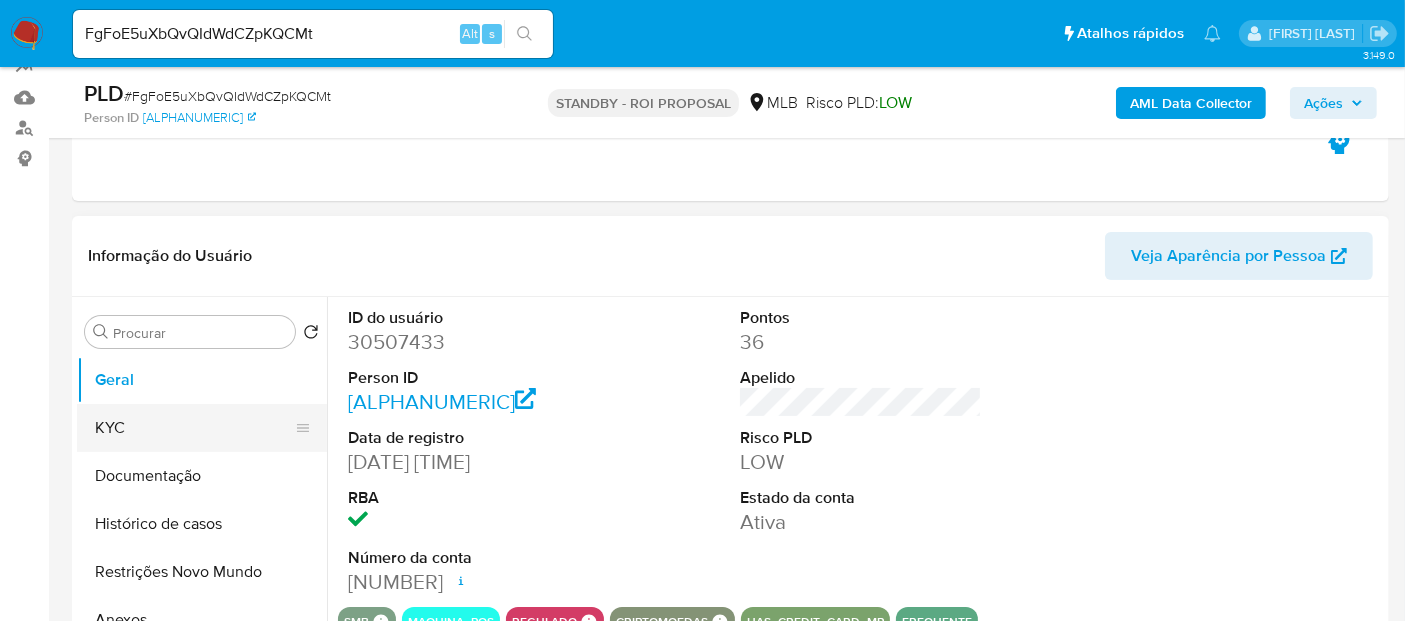 click on "KYC" at bounding box center (194, 428) 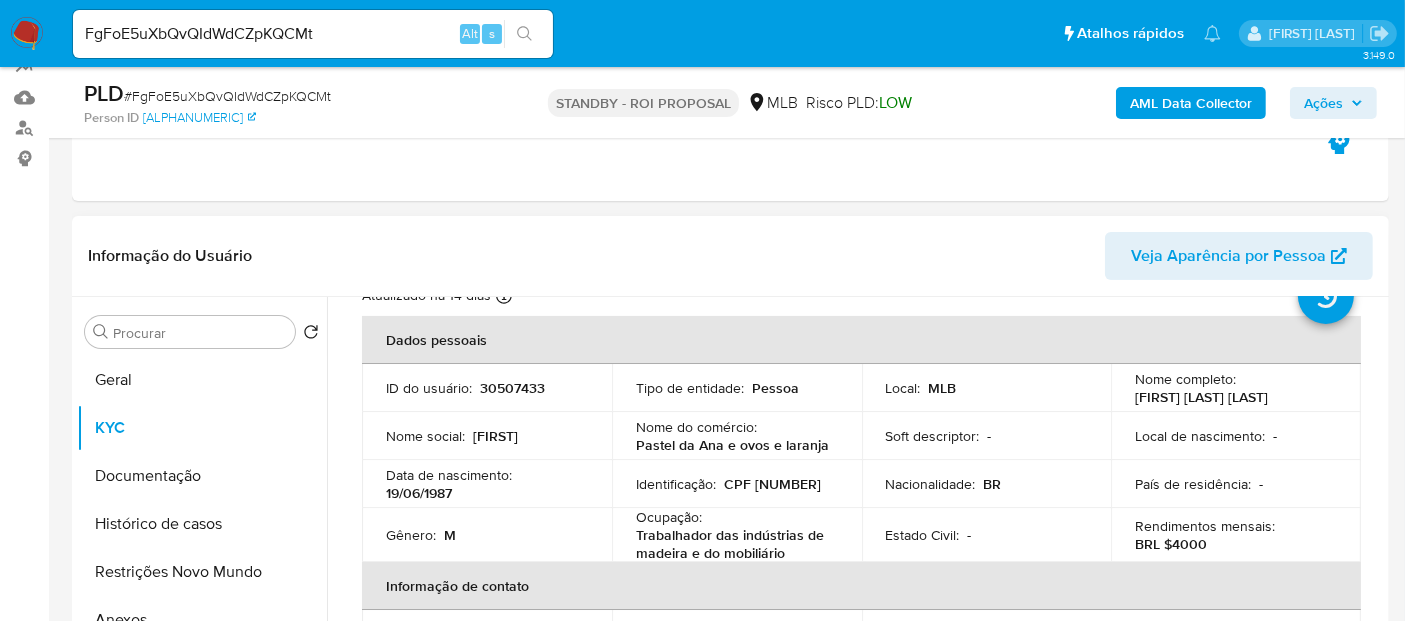 scroll, scrollTop: 111, scrollLeft: 0, axis: vertical 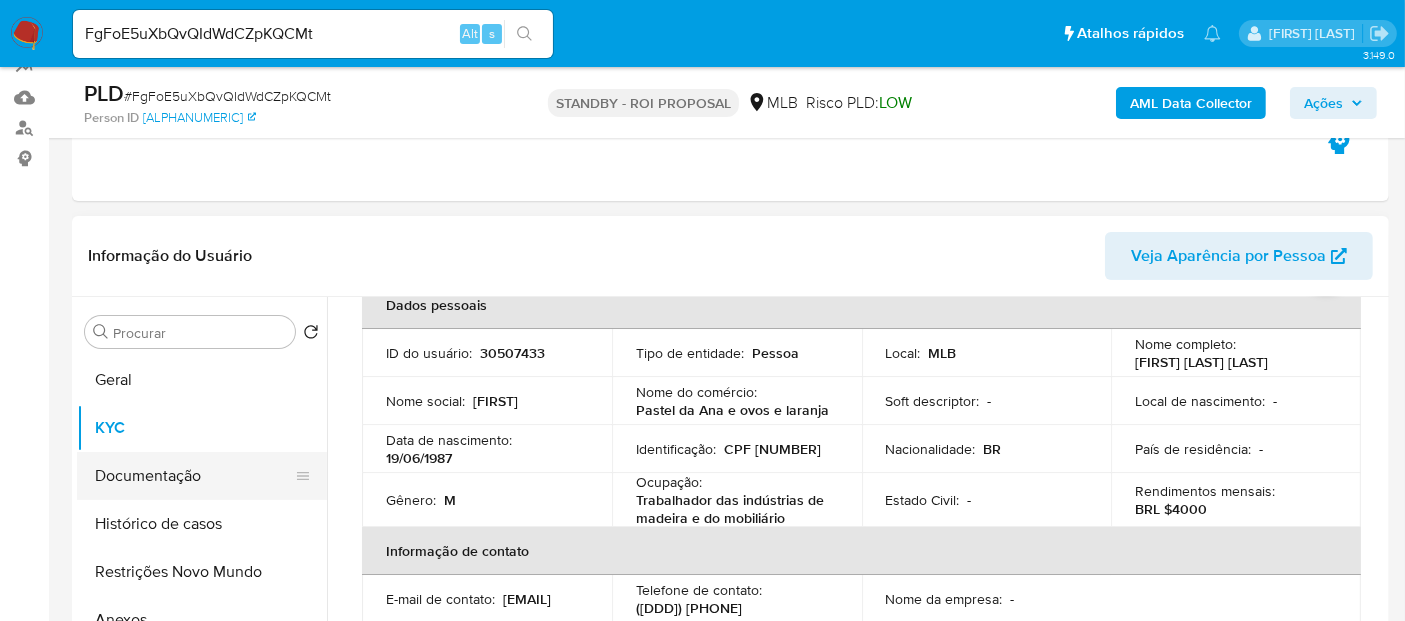 click on "Documentação" at bounding box center (194, 476) 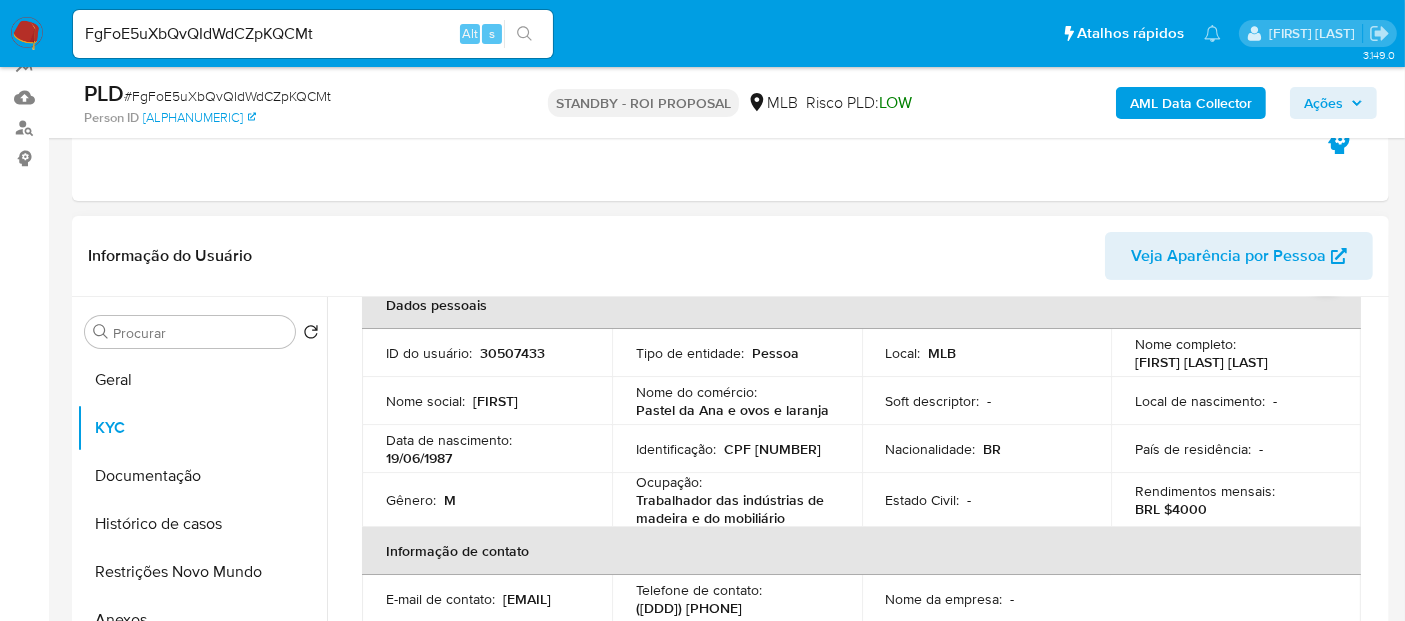 scroll, scrollTop: 0, scrollLeft: 0, axis: both 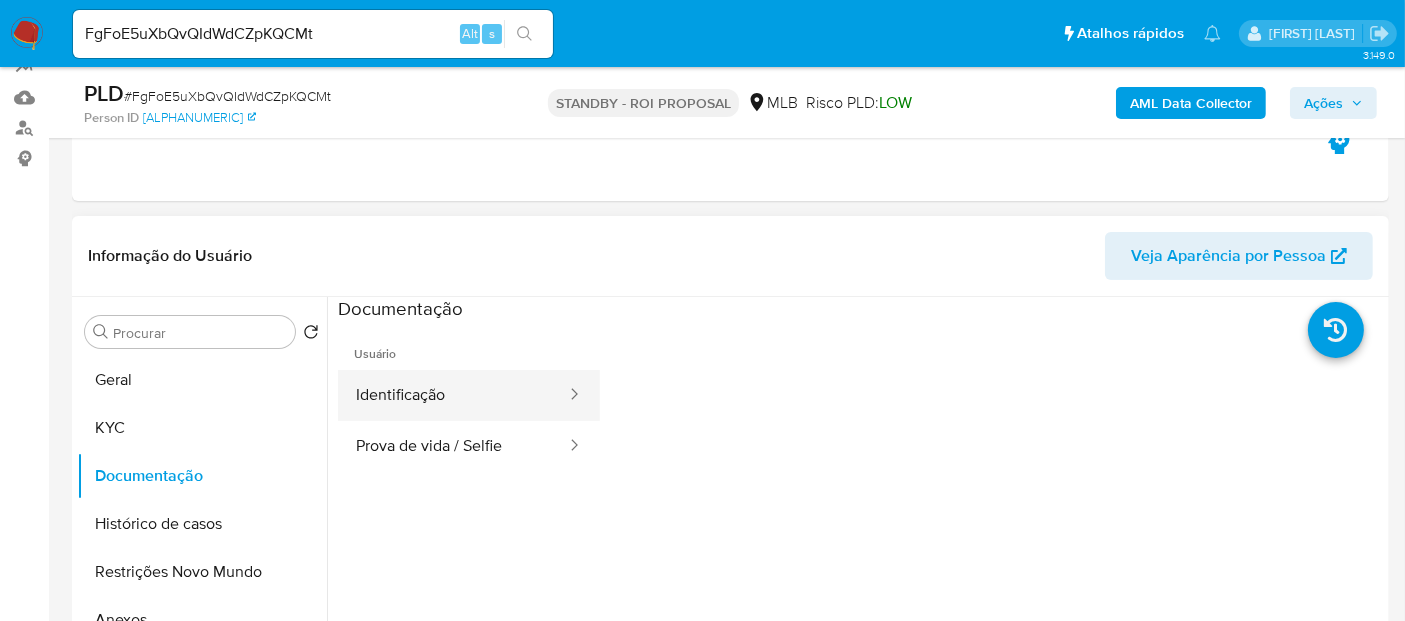 click on "Identificação" at bounding box center (453, 395) 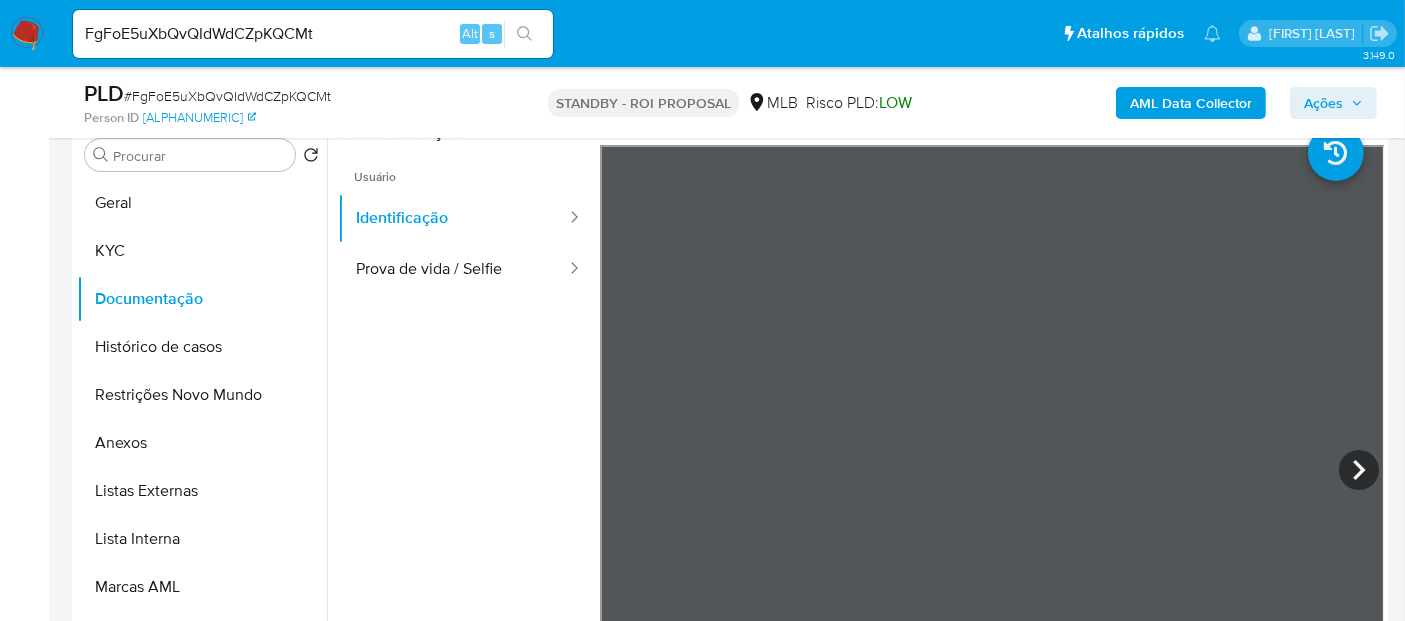 scroll, scrollTop: 408, scrollLeft: 0, axis: vertical 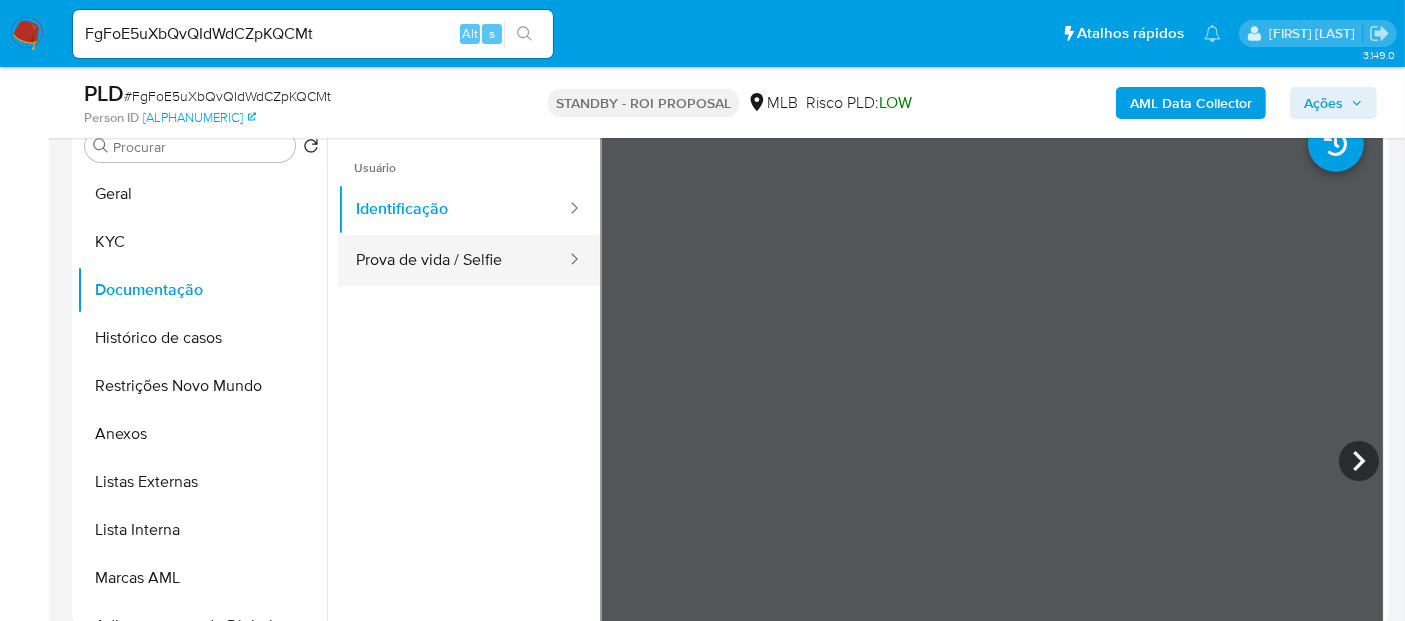 click on "Prova de vida / Selfie" at bounding box center (453, 260) 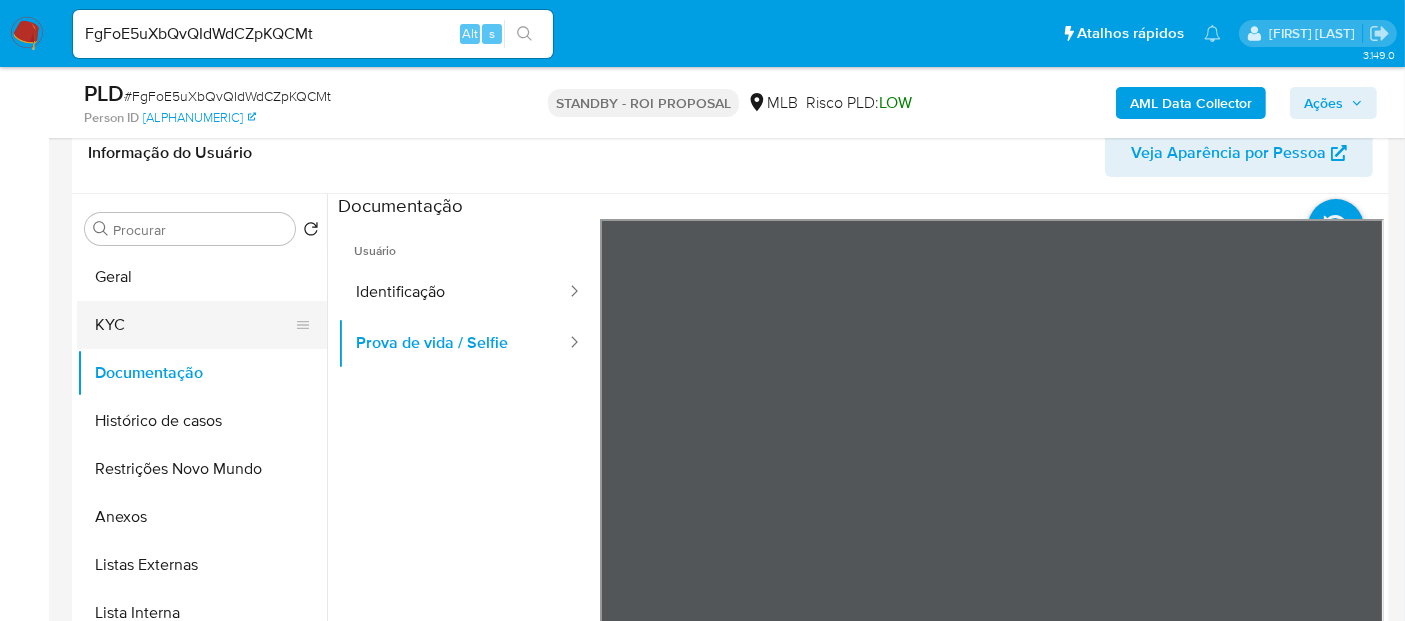 scroll, scrollTop: 297, scrollLeft: 0, axis: vertical 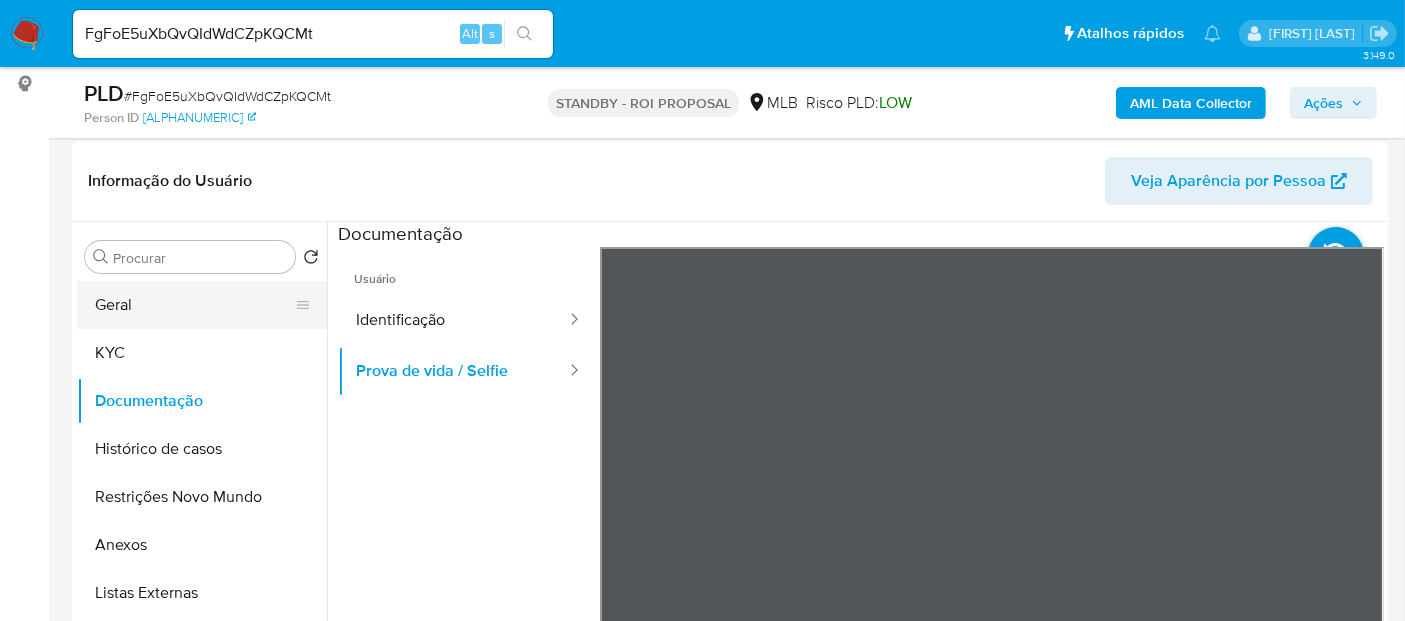 click on "Geral" at bounding box center [194, 305] 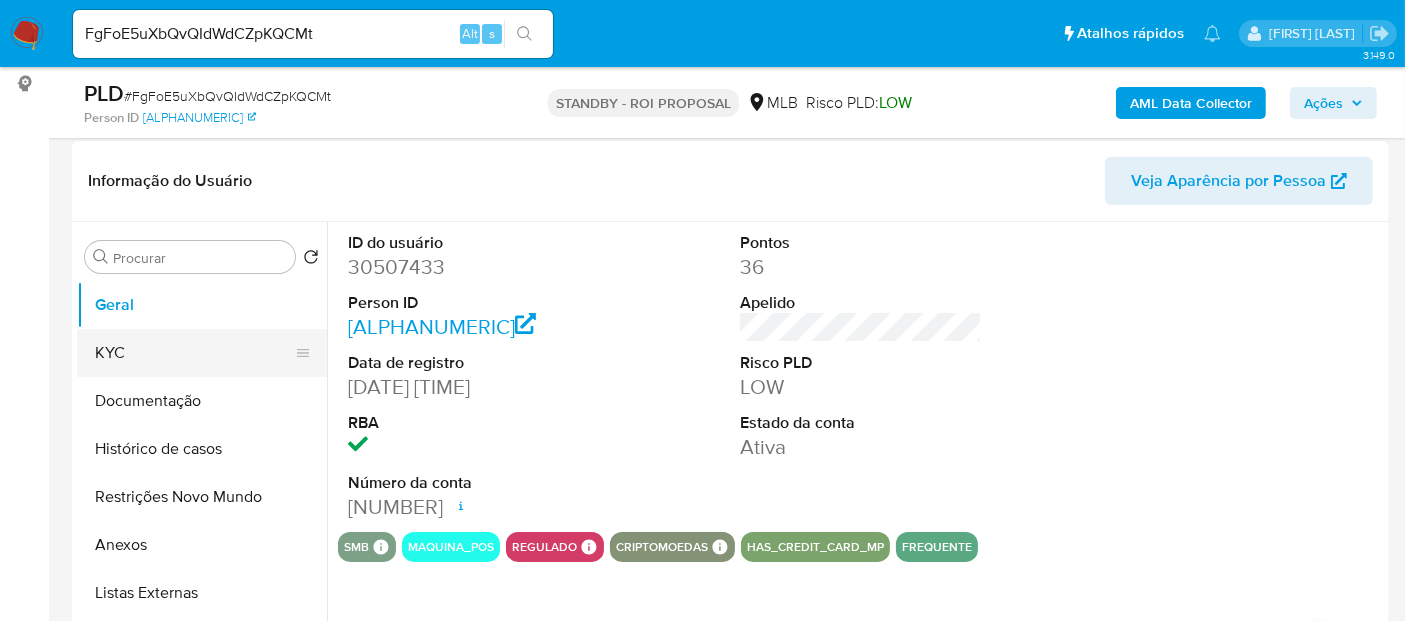 click on "KYC" at bounding box center [194, 353] 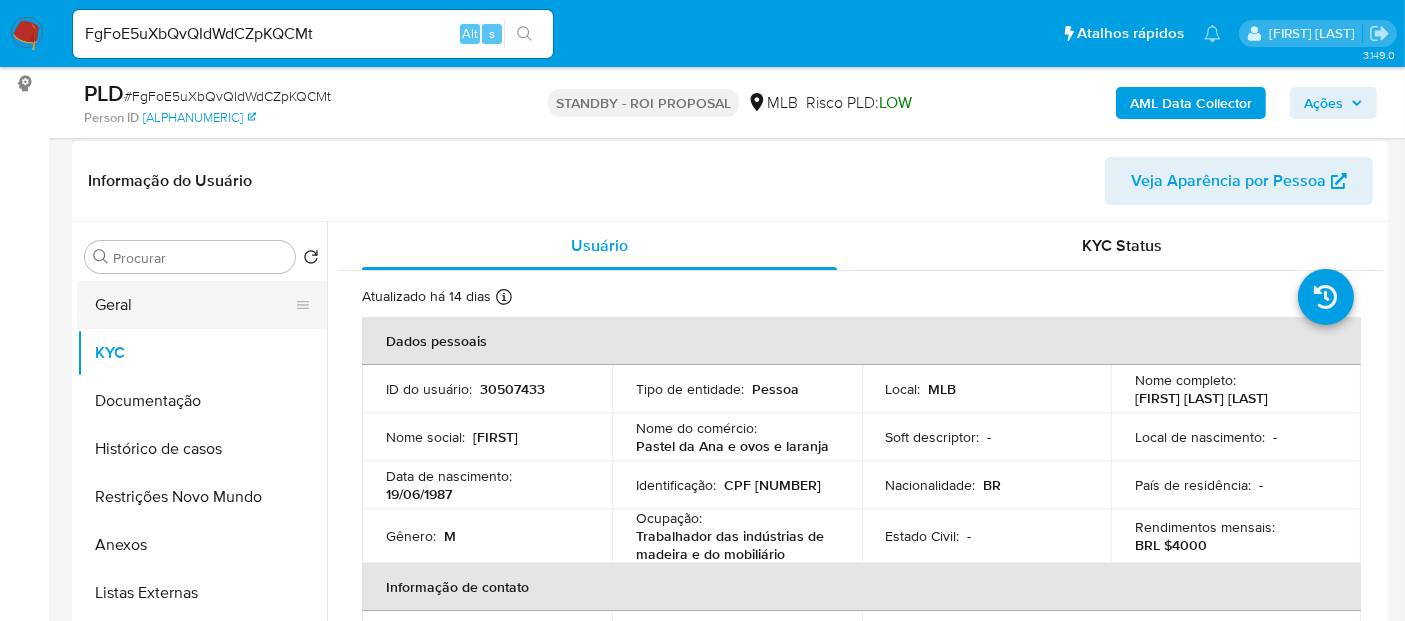 drag, startPoint x: 145, startPoint y: 304, endPoint x: 288, endPoint y: 305, distance: 143.0035 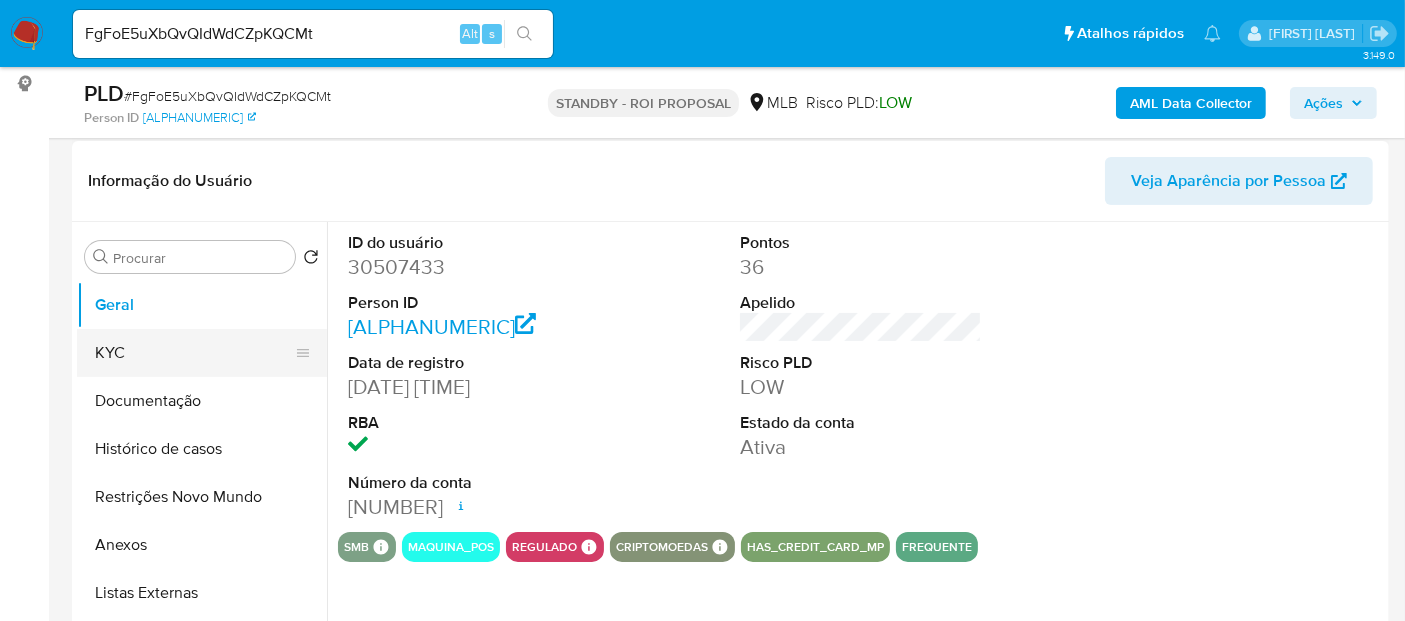 click on "KYC" at bounding box center (194, 353) 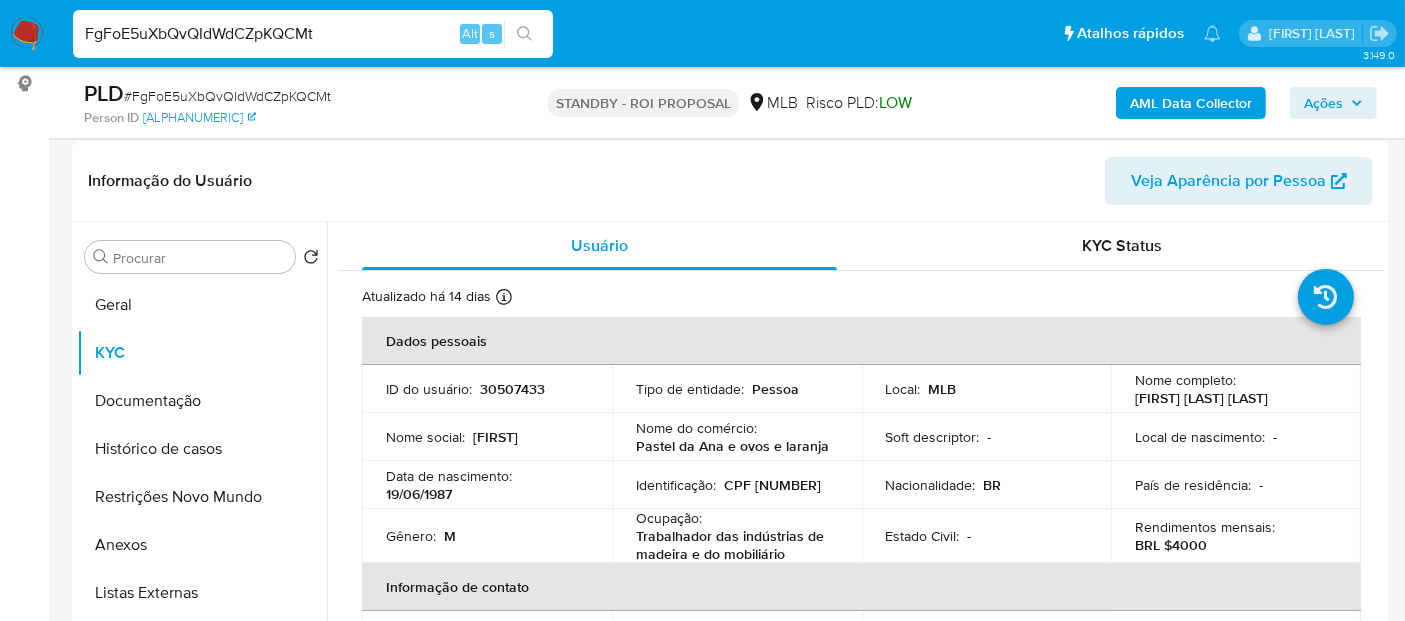 drag, startPoint x: 341, startPoint y: 31, endPoint x: 0, endPoint y: 37, distance: 341.0528 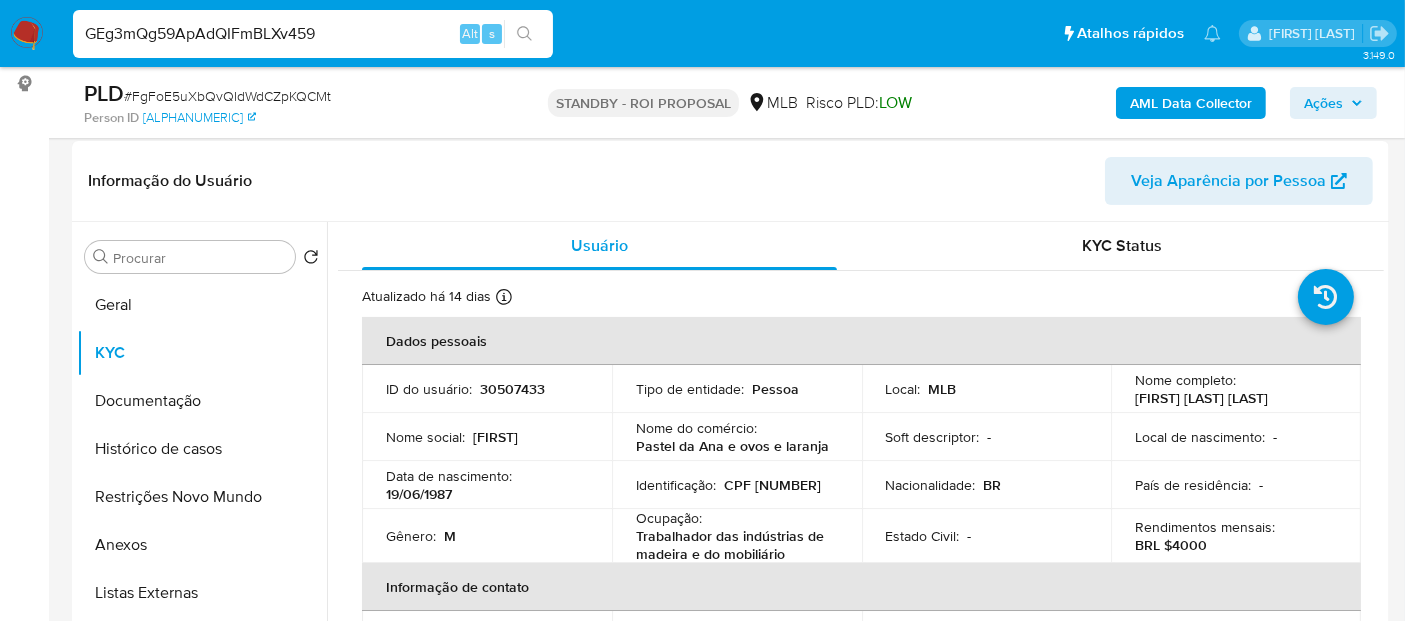 type on "GEg3mQg59ApAdQIFmBLXv459" 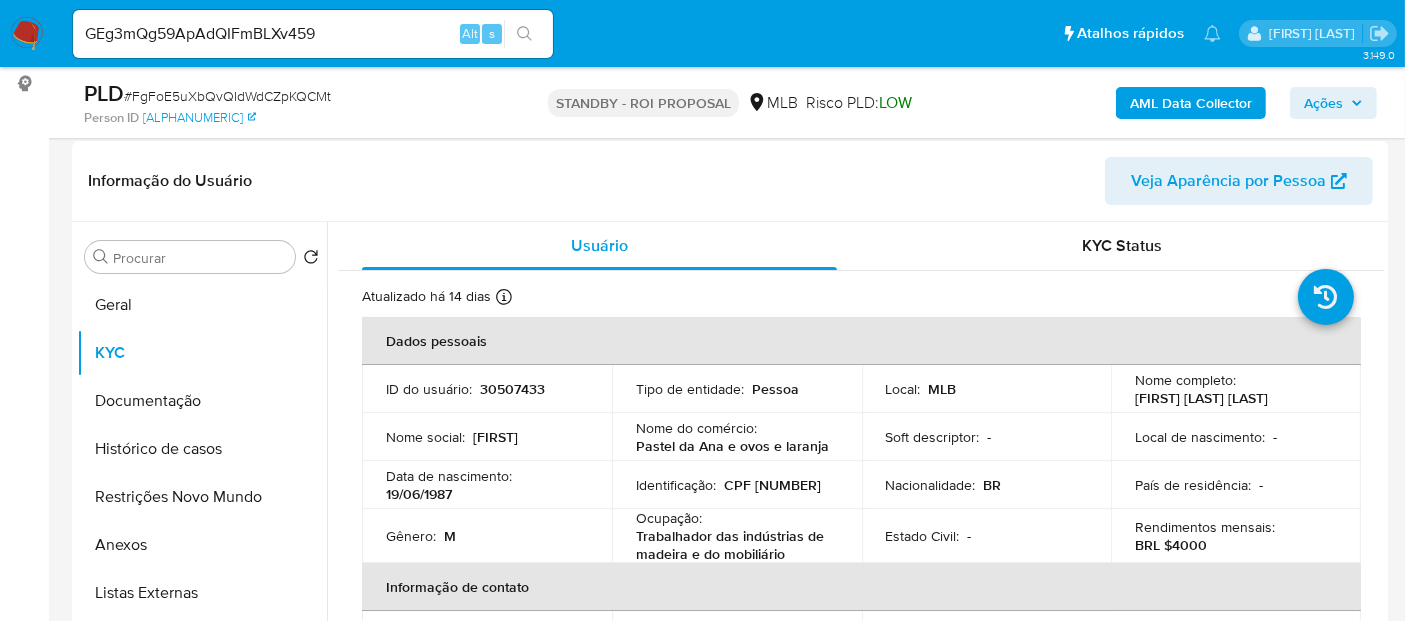 click at bounding box center (27, 34) 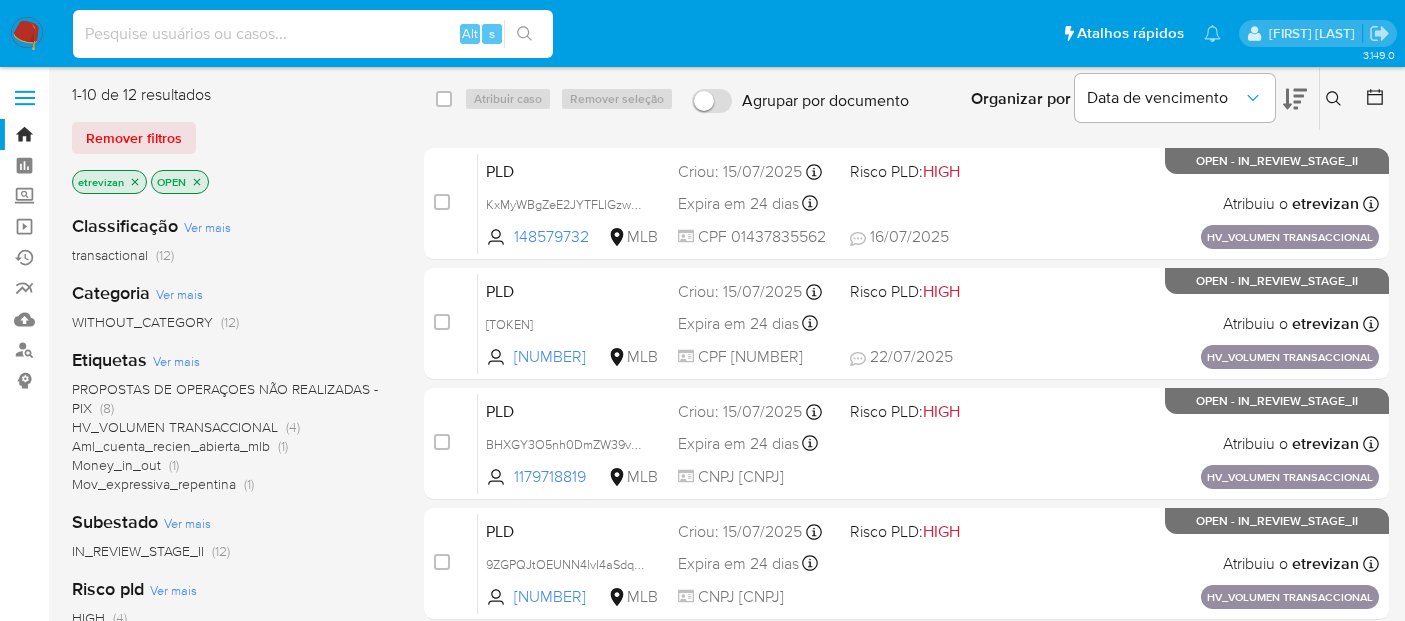 scroll, scrollTop: 0, scrollLeft: 0, axis: both 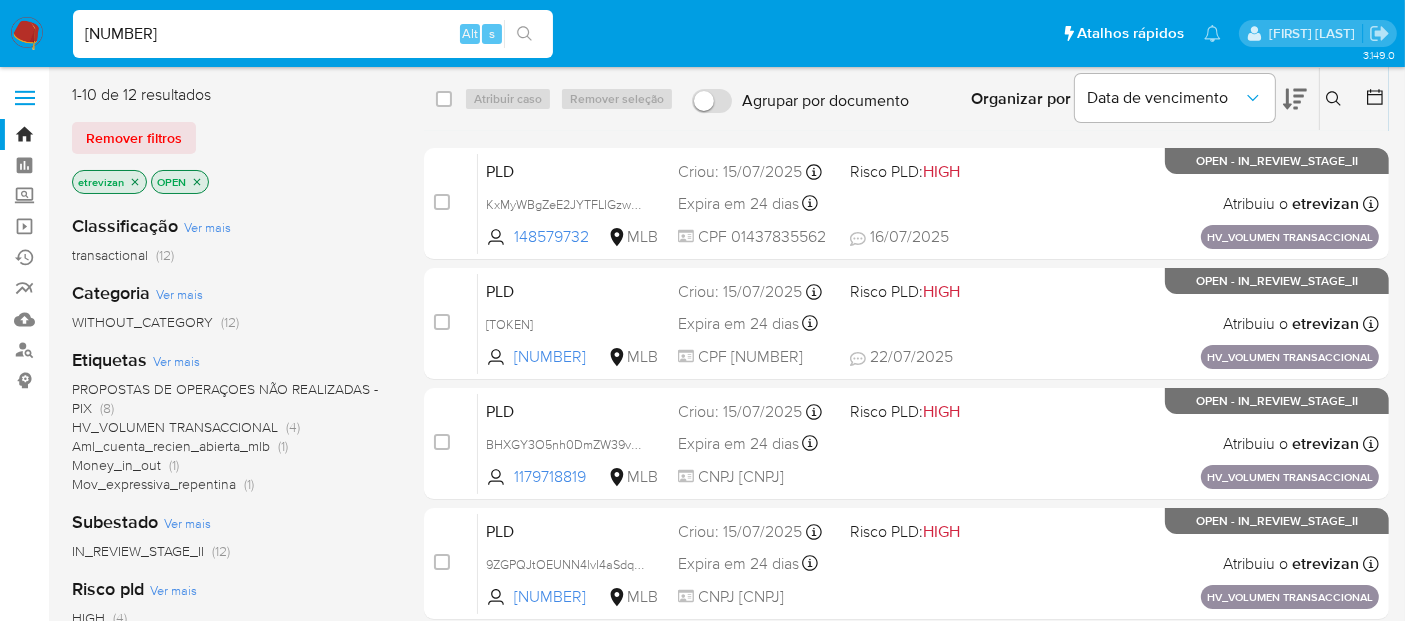 type on "[NUMBER]" 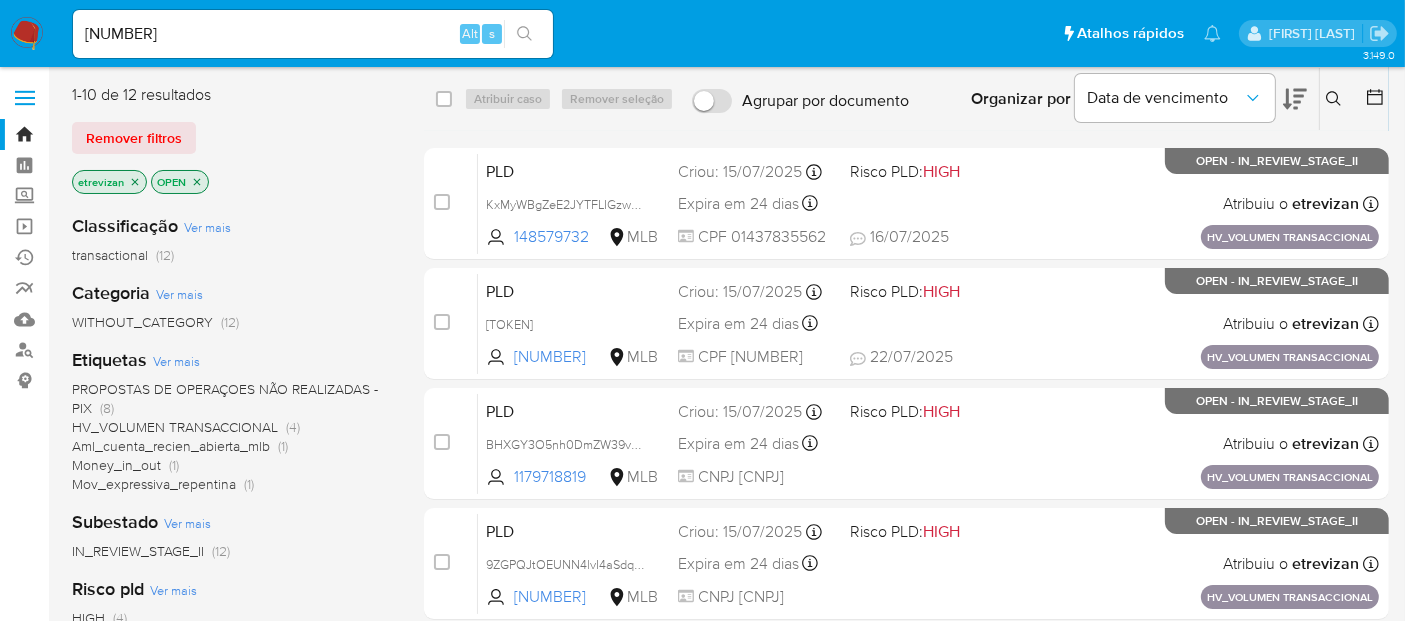 click 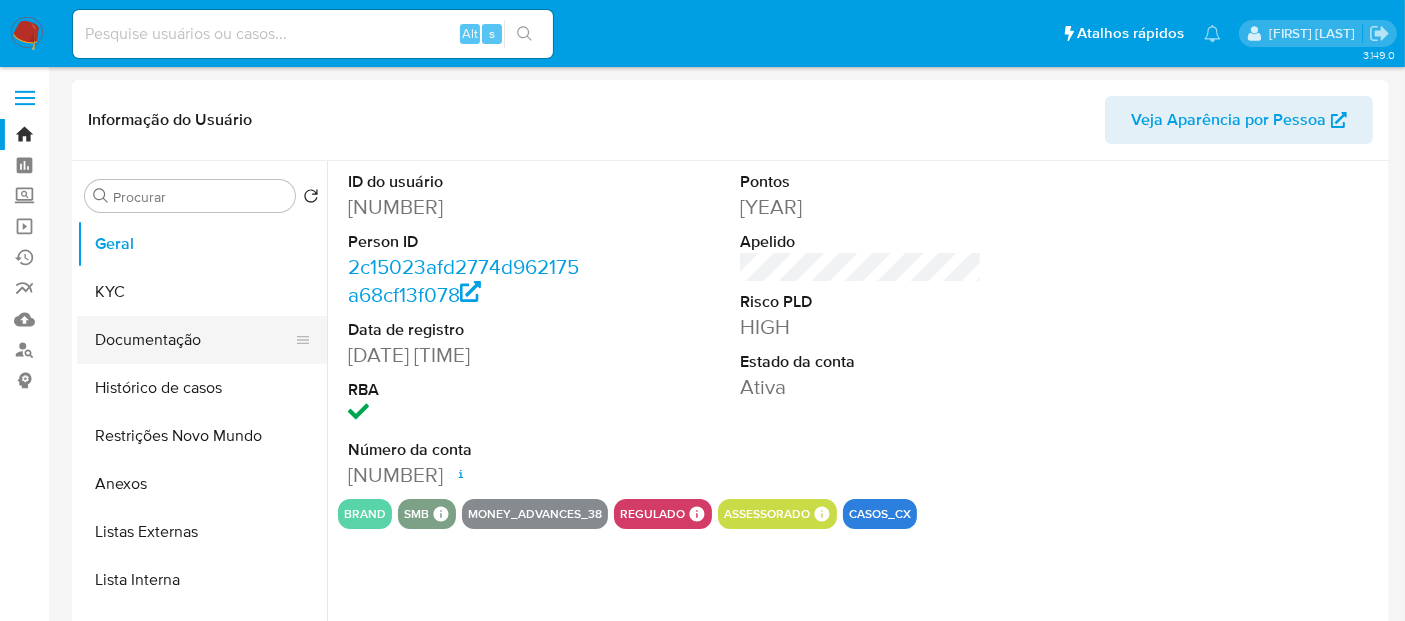 select on "10" 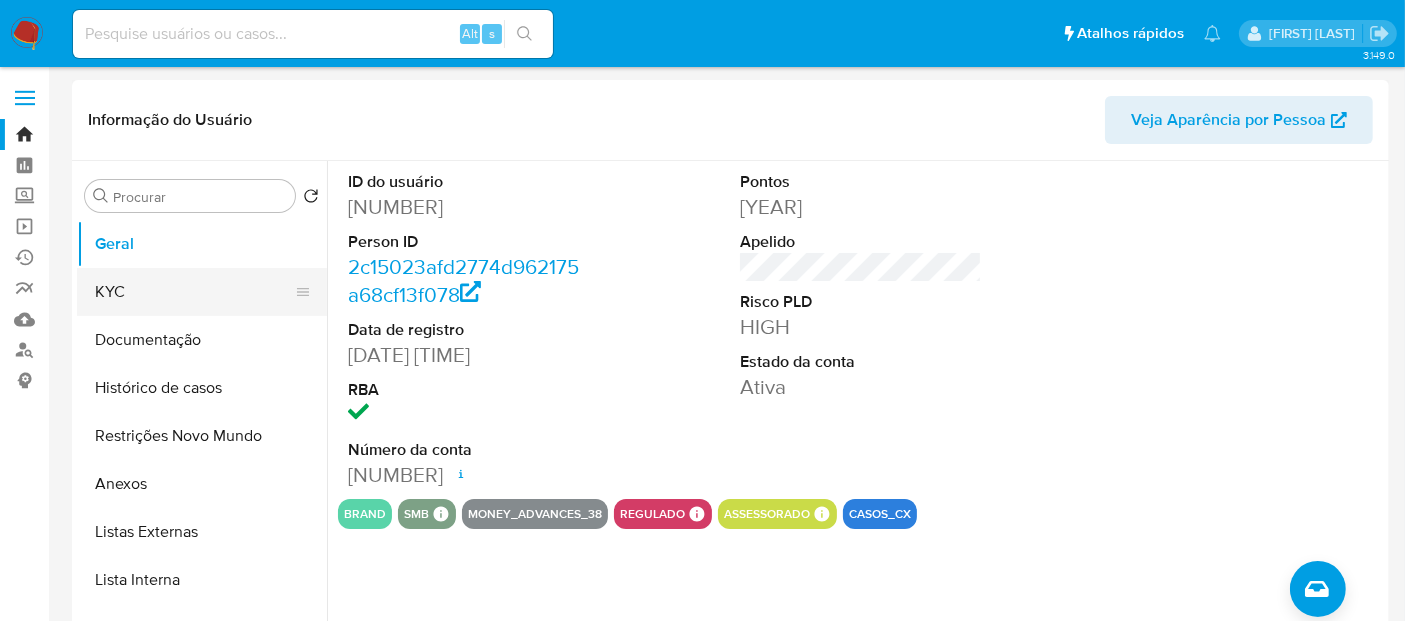 click on "KYC" at bounding box center (194, 292) 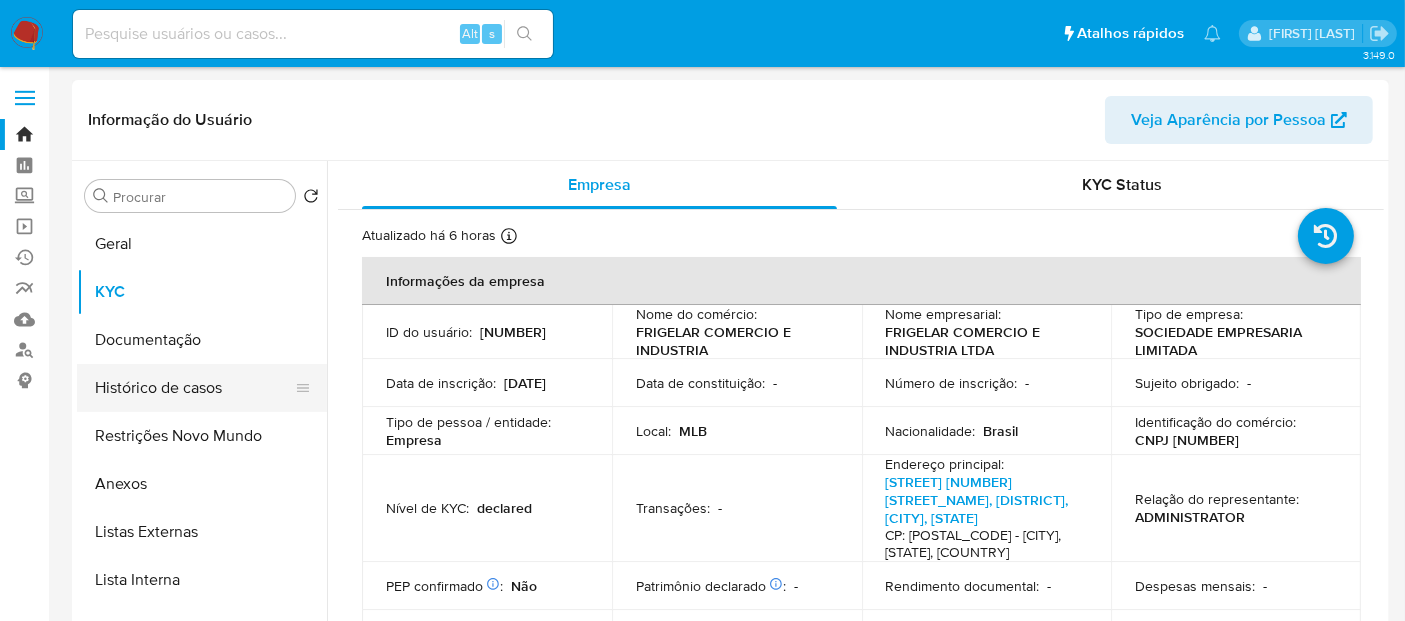 click on "Histórico de casos" at bounding box center (194, 388) 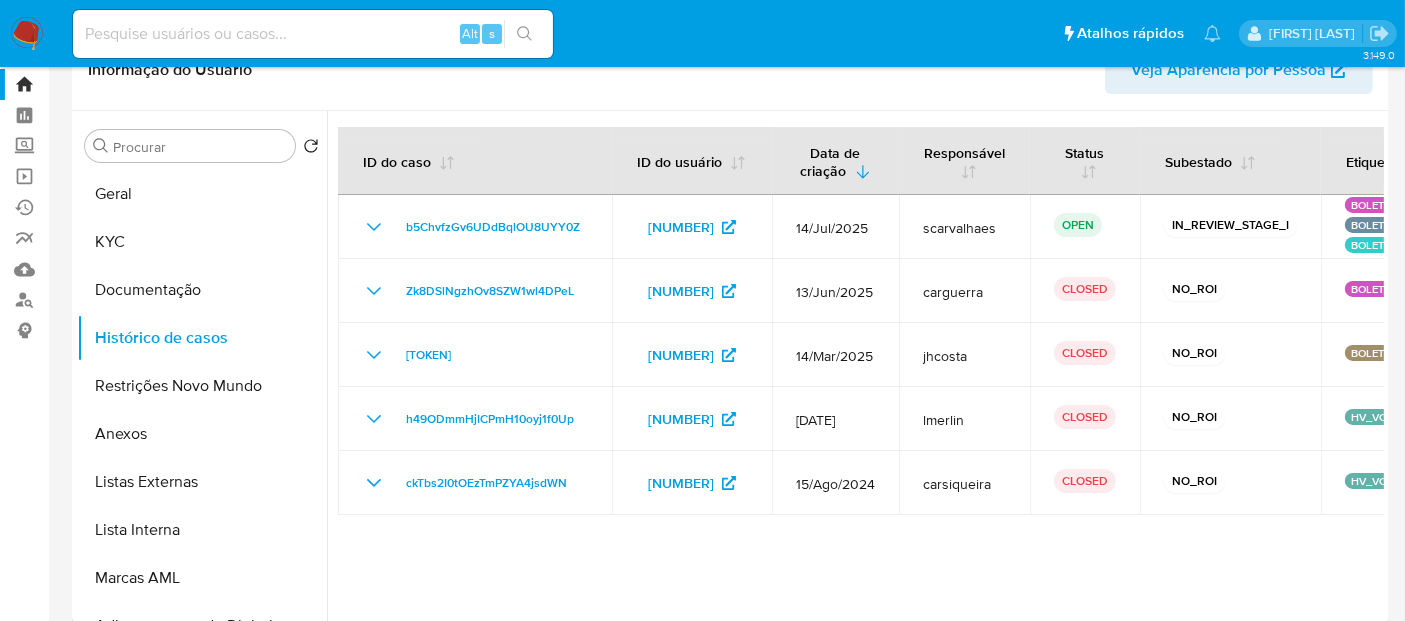 scroll, scrollTop: 57, scrollLeft: 0, axis: vertical 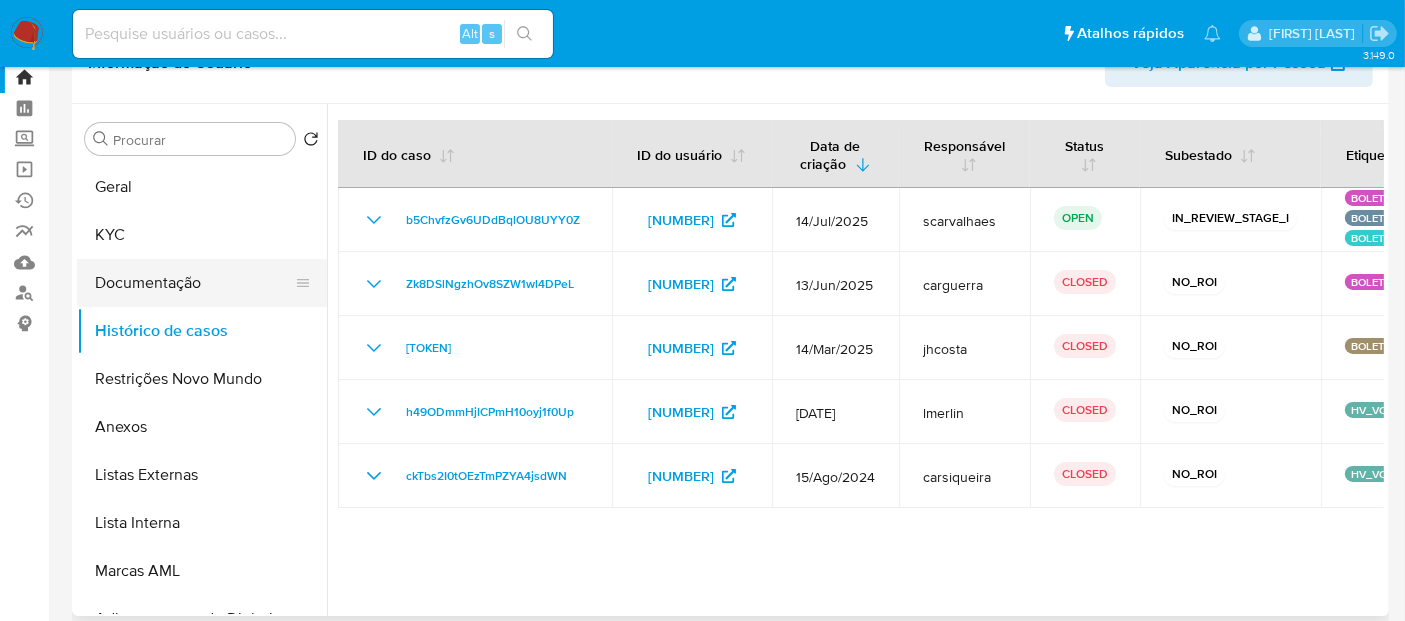 click on "Documentação" at bounding box center [194, 283] 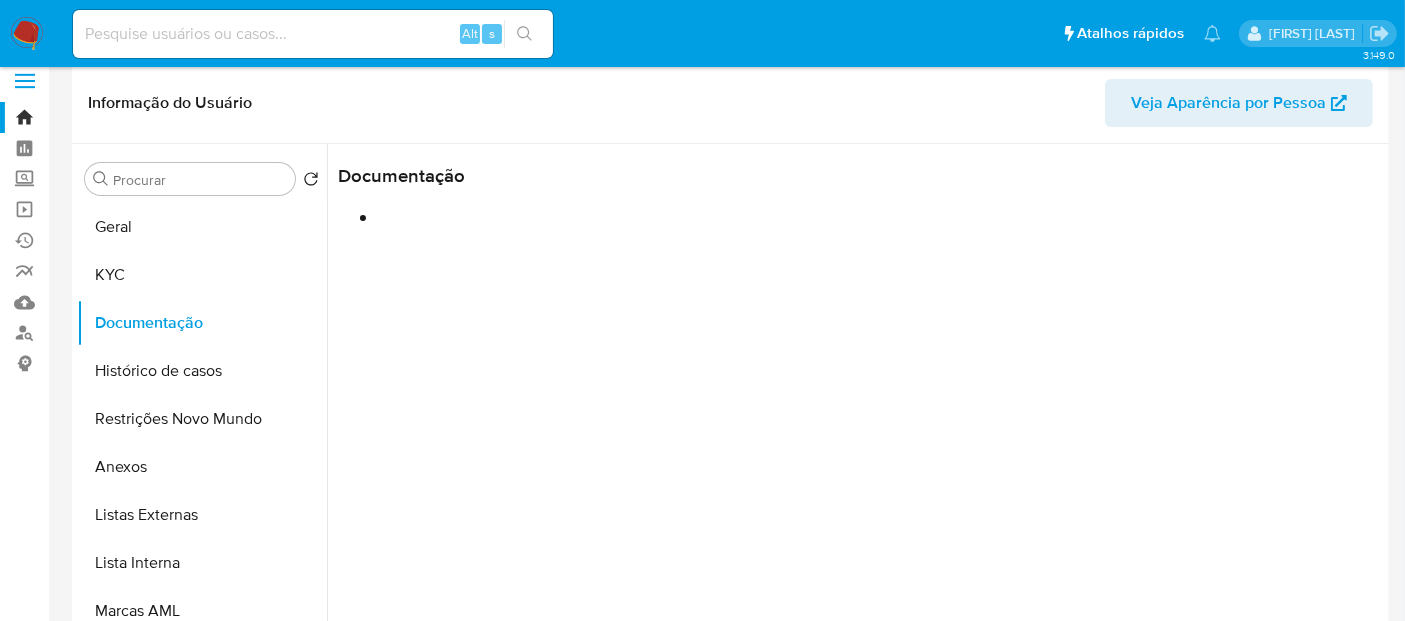 scroll, scrollTop: 0, scrollLeft: 0, axis: both 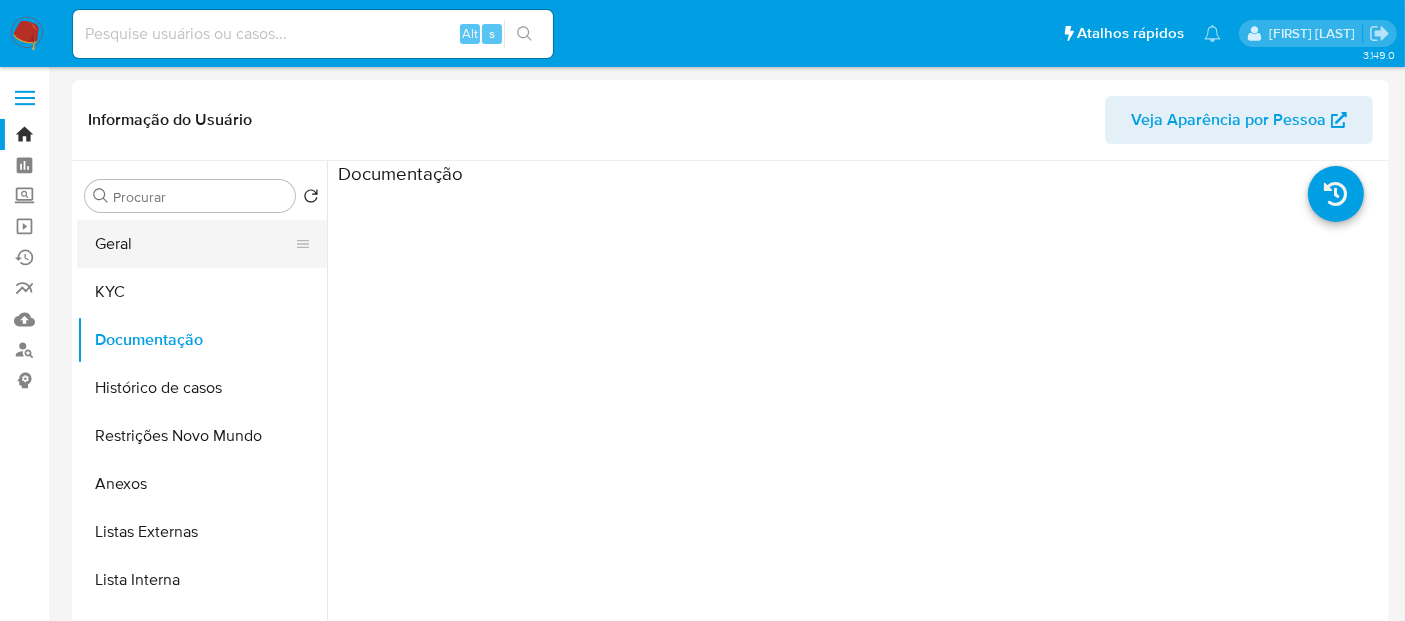 click on "Geral" at bounding box center [194, 244] 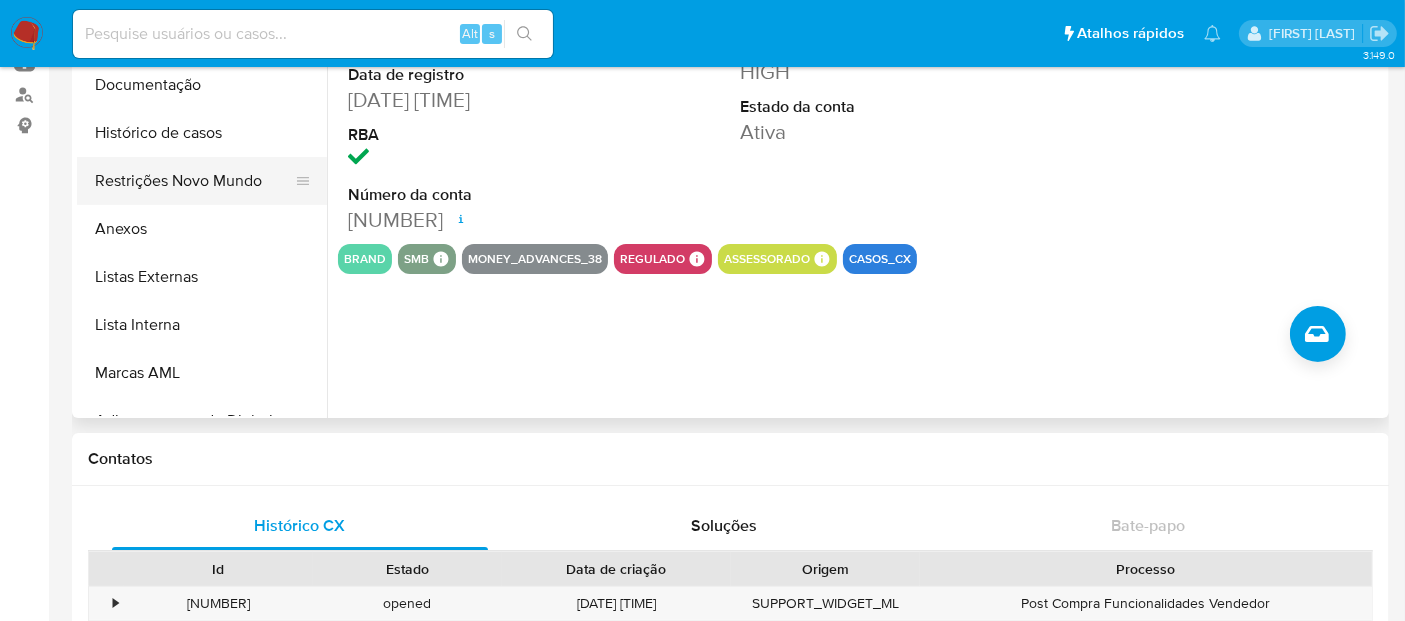 scroll, scrollTop: 111, scrollLeft: 0, axis: vertical 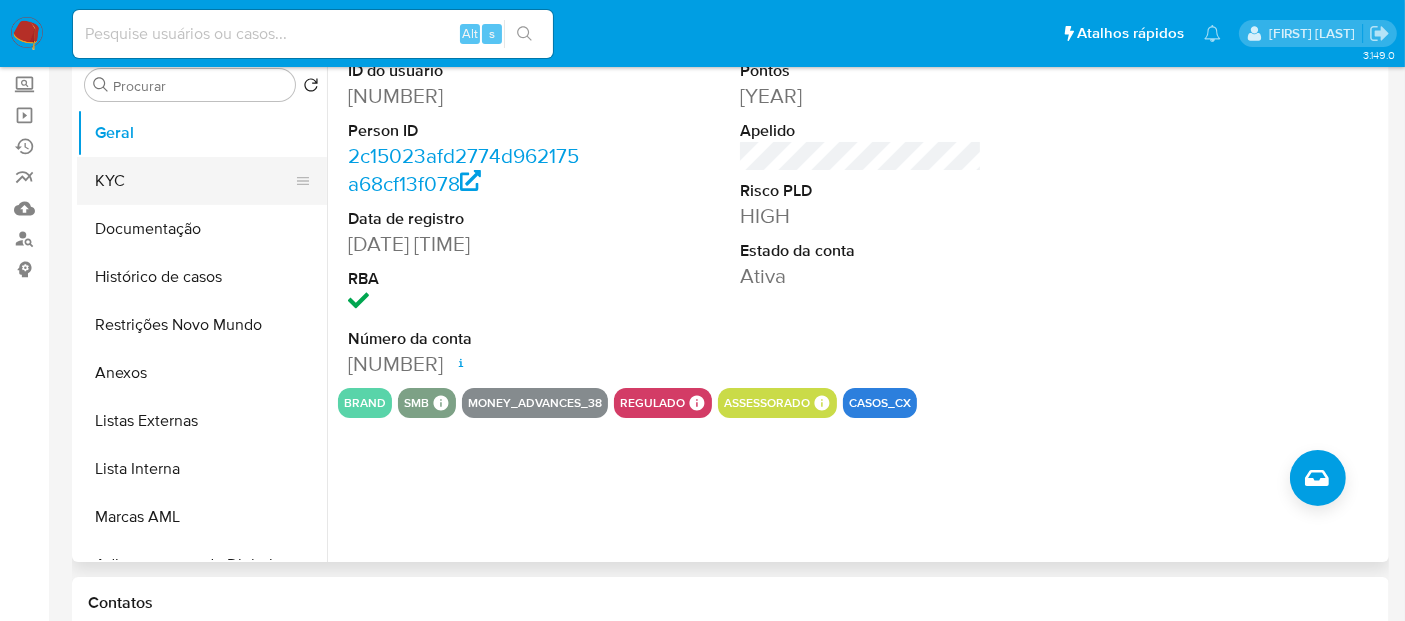 click on "KYC" at bounding box center (194, 181) 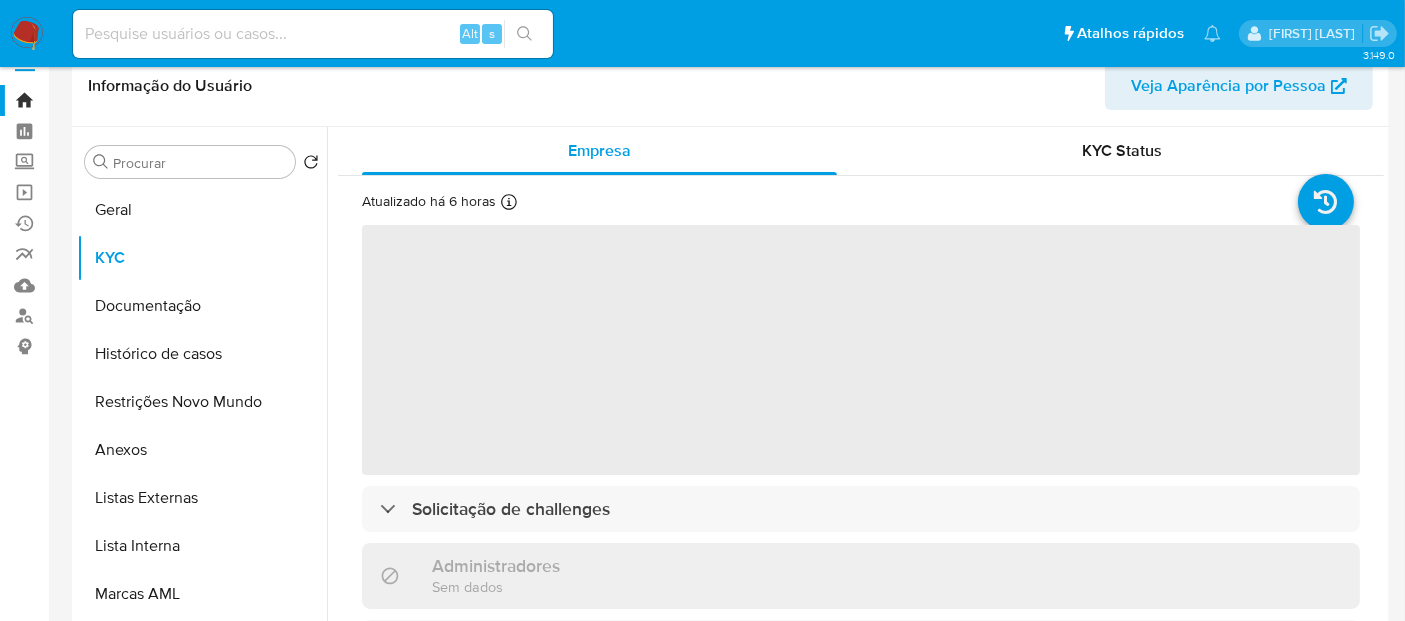 scroll, scrollTop: 0, scrollLeft: 0, axis: both 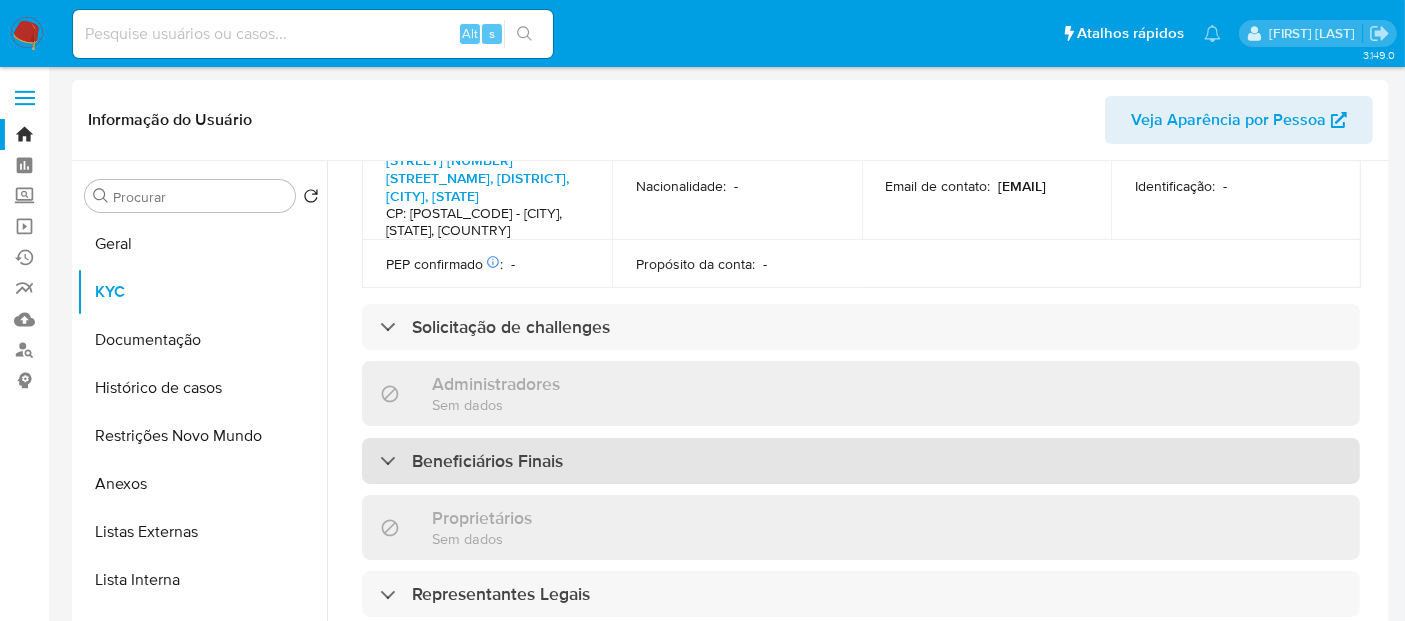 click on "Beneficiários Finais" at bounding box center [487, 461] 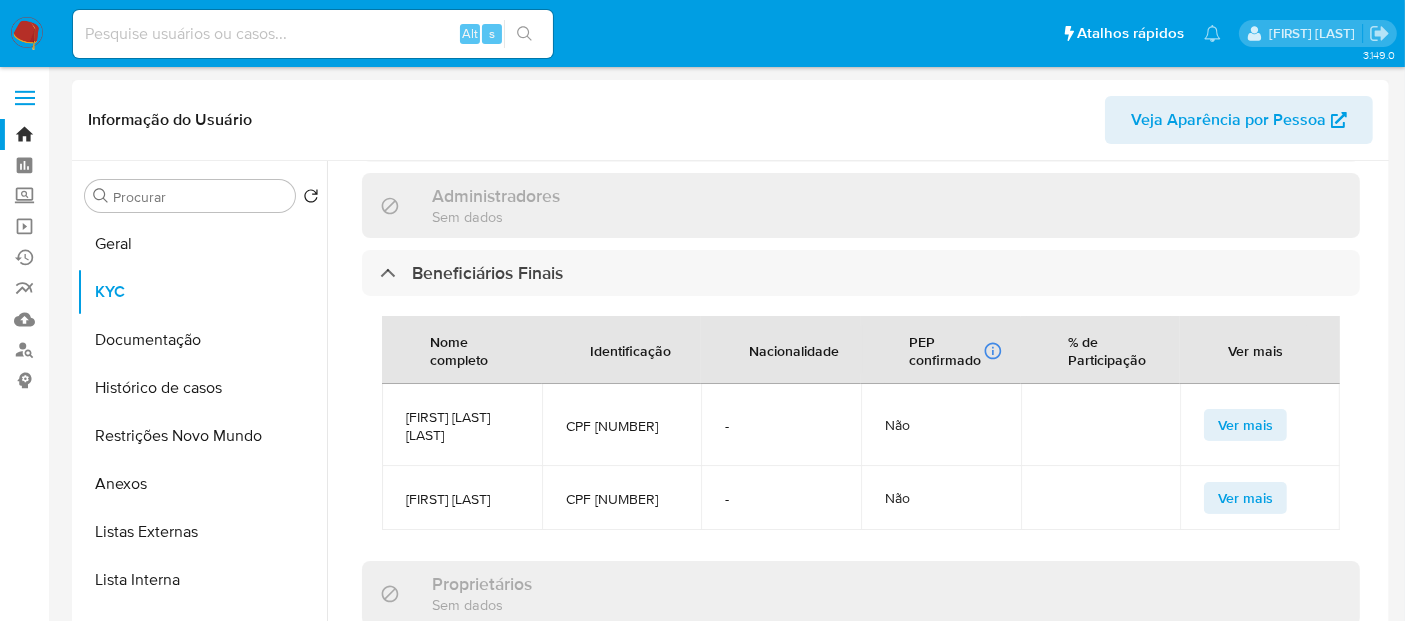 scroll, scrollTop: 1000, scrollLeft: 0, axis: vertical 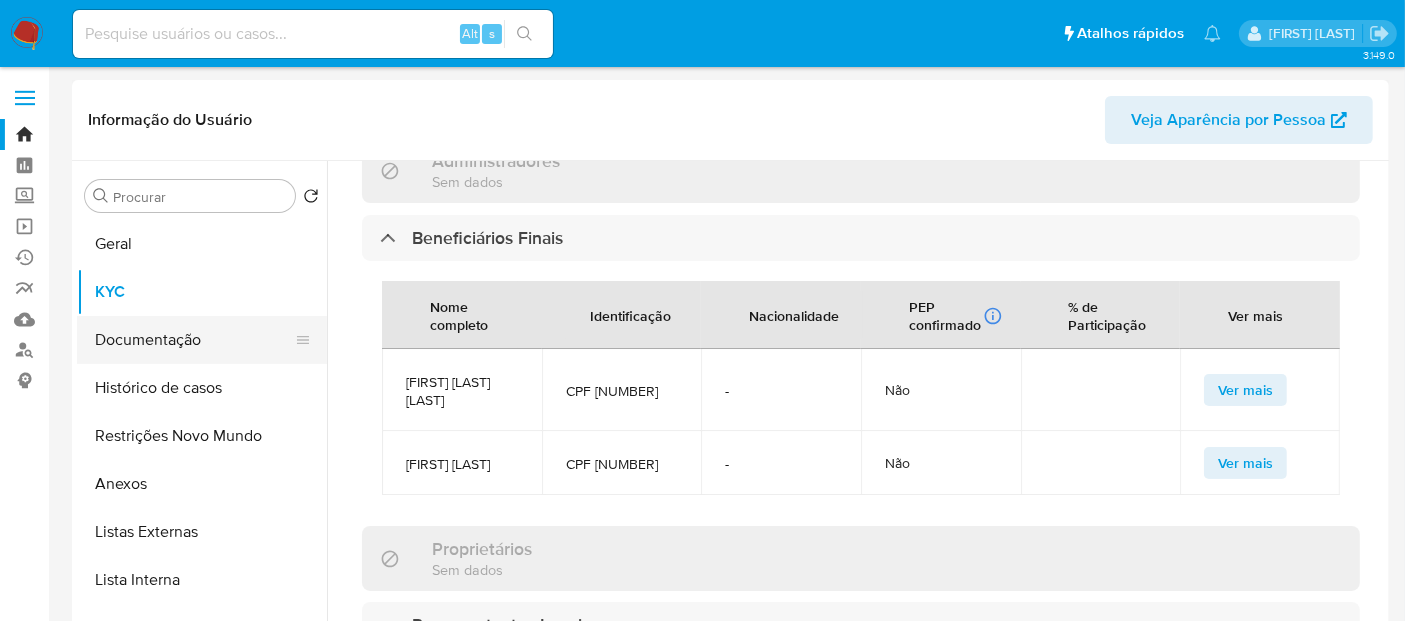 click on "Documentação" at bounding box center [194, 340] 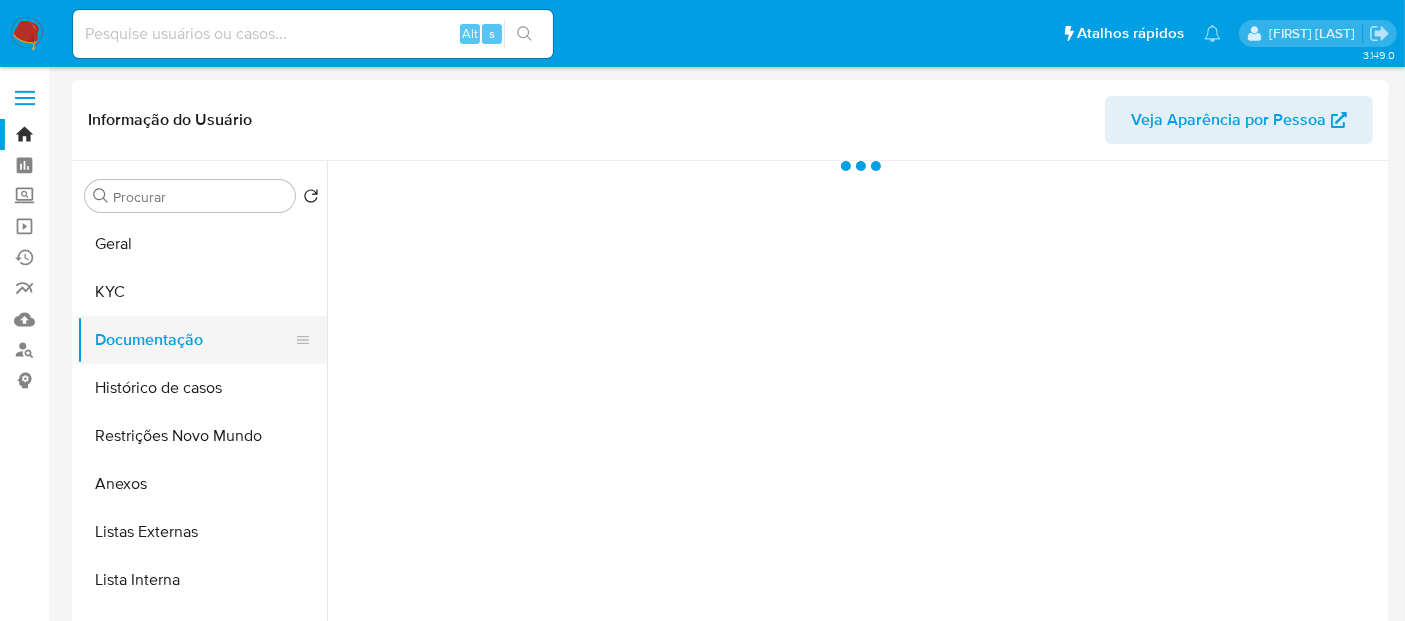scroll, scrollTop: 0, scrollLeft: 0, axis: both 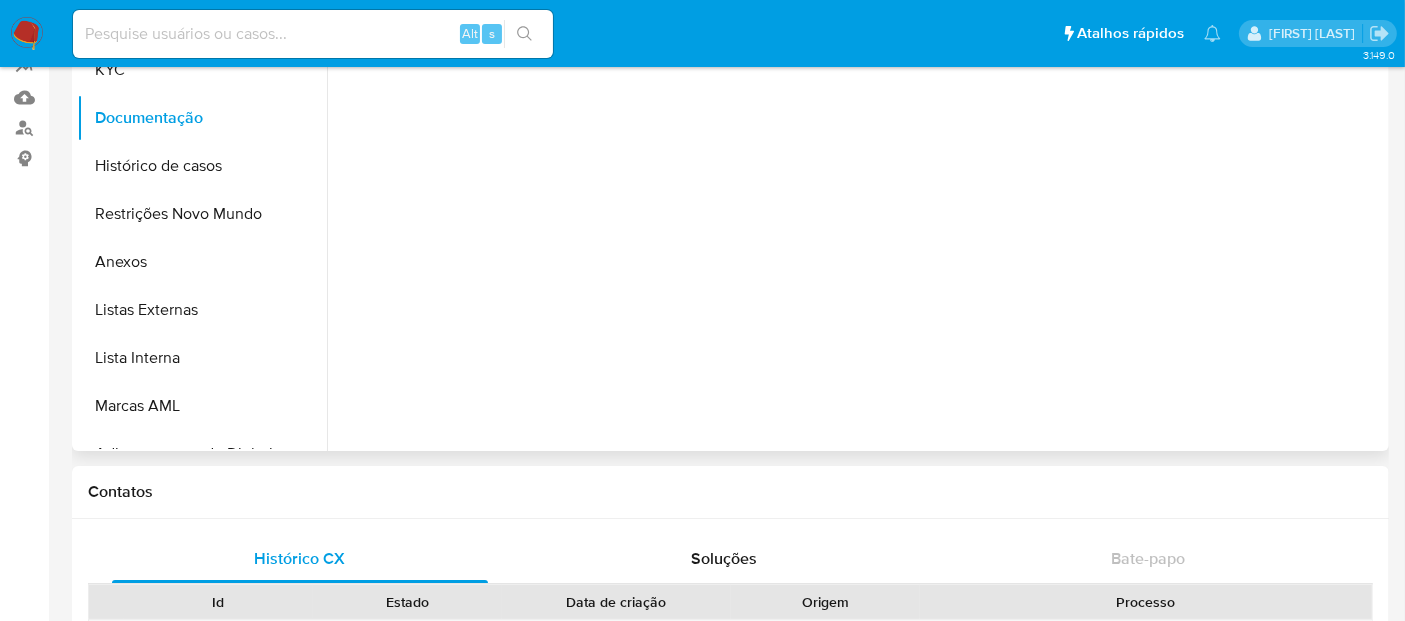 drag, startPoint x: 1376, startPoint y: 365, endPoint x: 1377, endPoint y: 279, distance: 86.00581 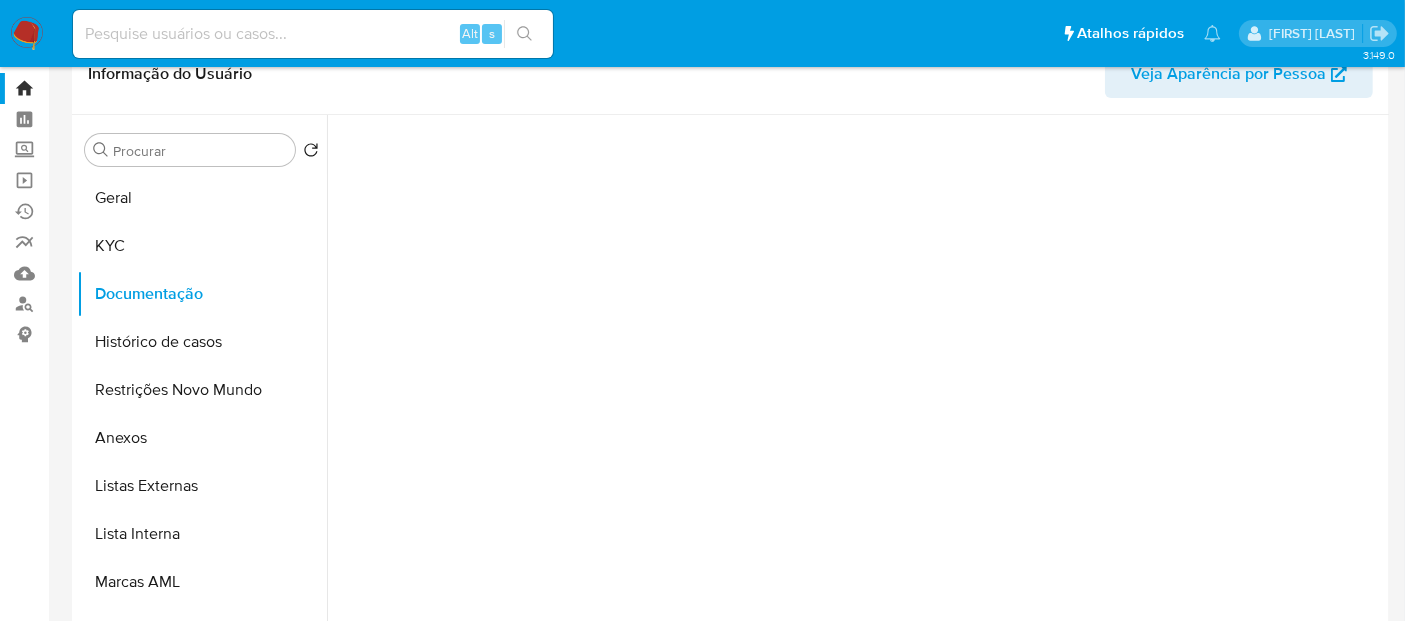 scroll, scrollTop: 0, scrollLeft: 0, axis: both 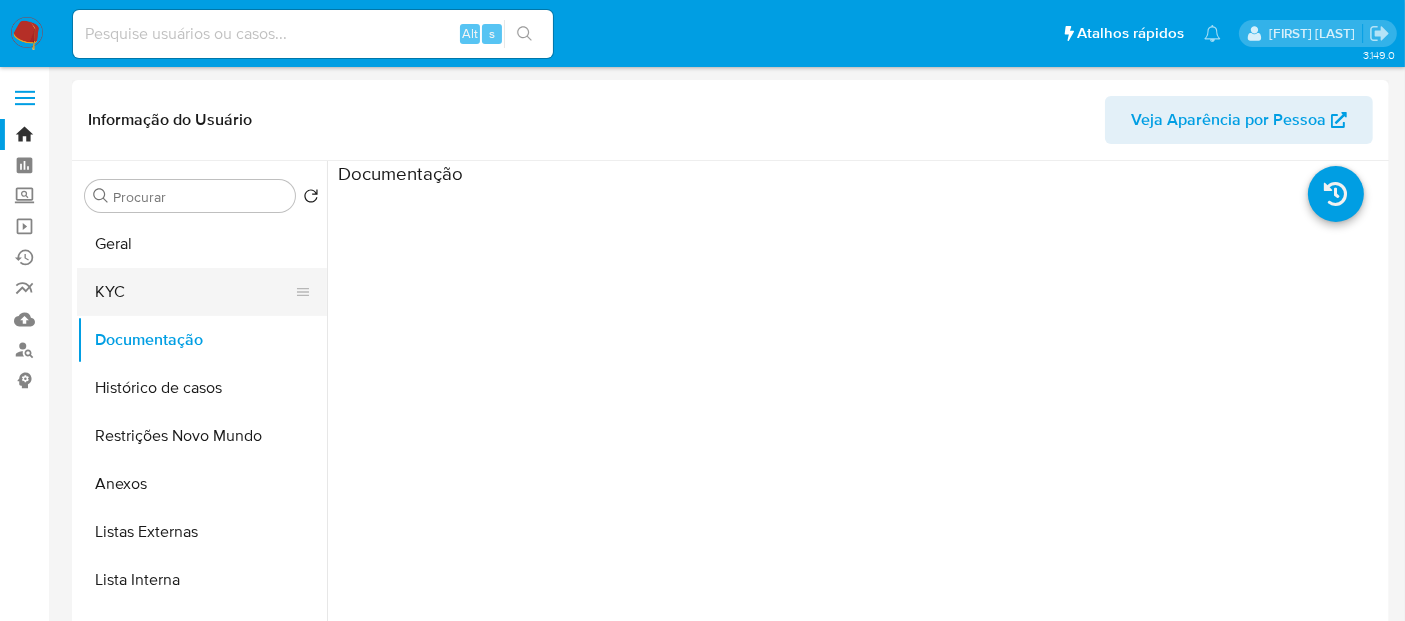 click on "KYC" at bounding box center [194, 292] 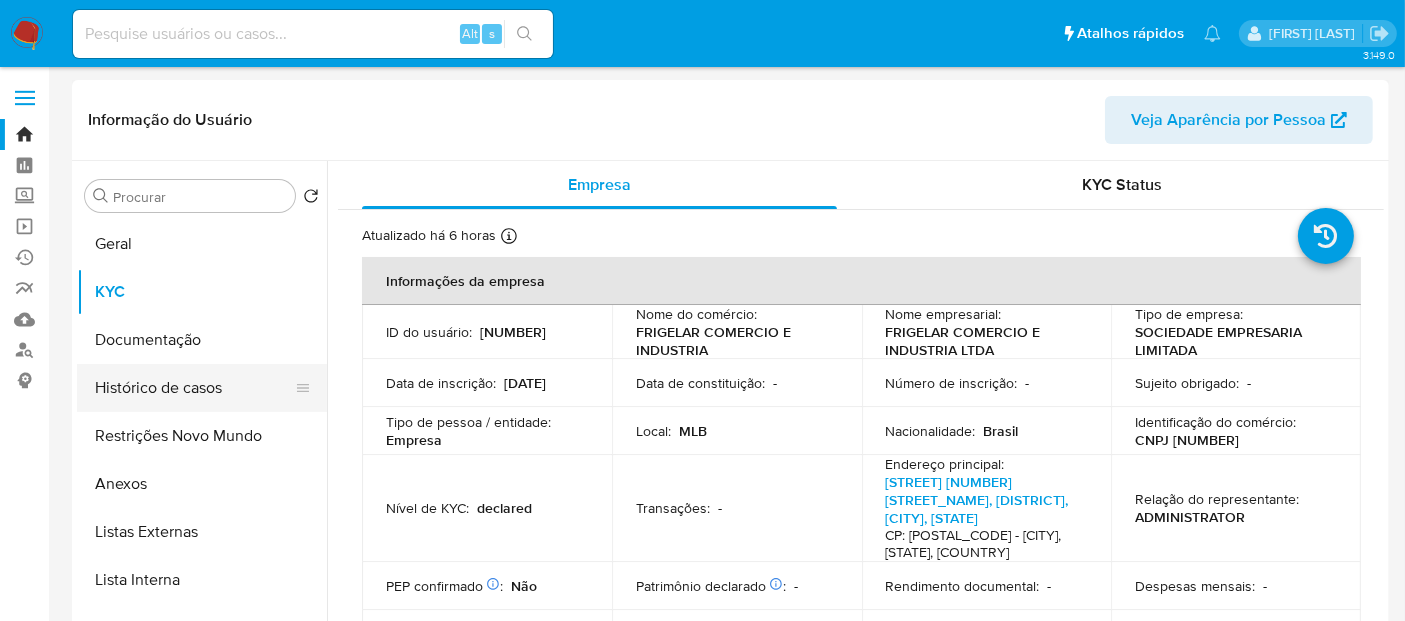 click on "Histórico de casos" at bounding box center (194, 388) 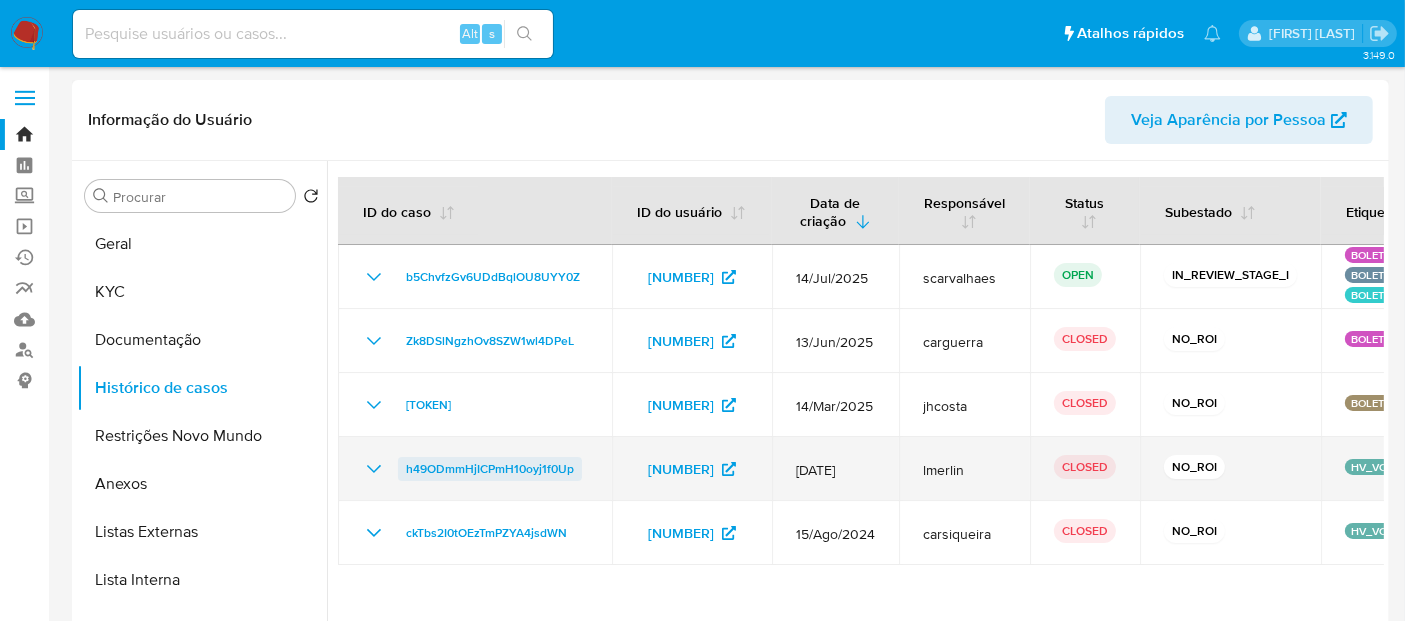 click on "h49ODmmHjICPmH10oyj1f0Up" at bounding box center [490, 469] 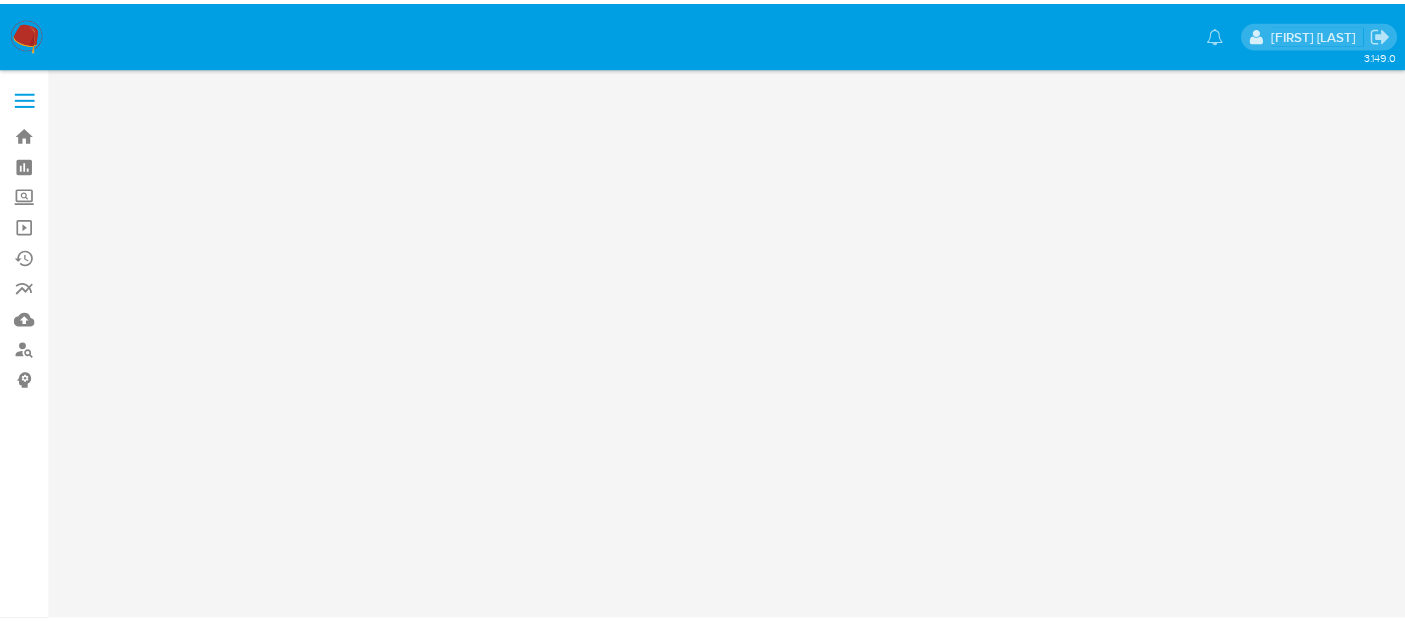 scroll, scrollTop: 0, scrollLeft: 0, axis: both 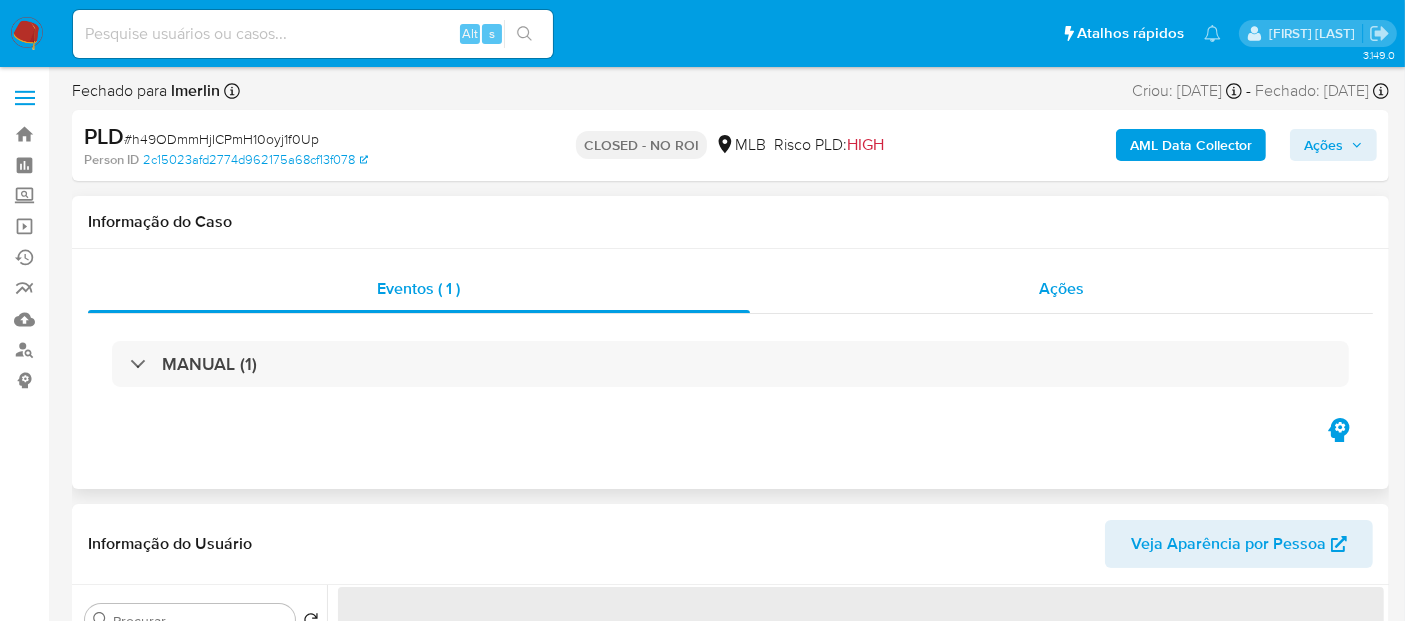 click on "Ações" at bounding box center [1061, 288] 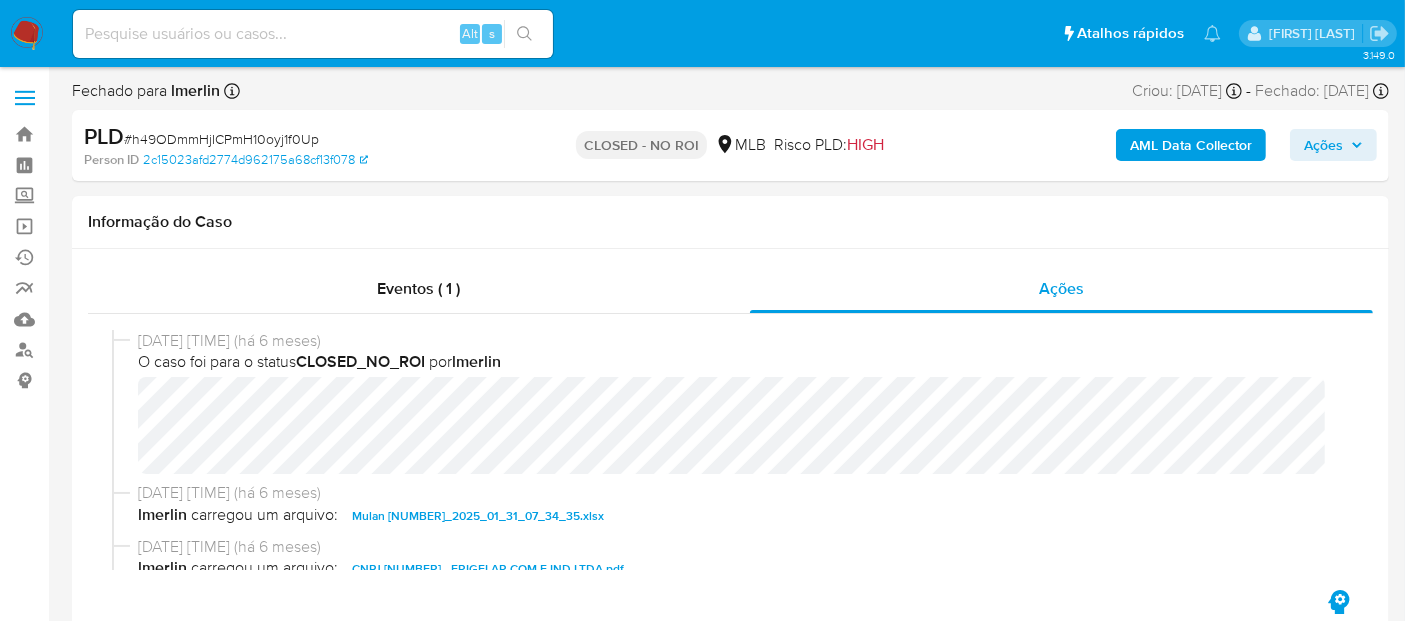 select on "10" 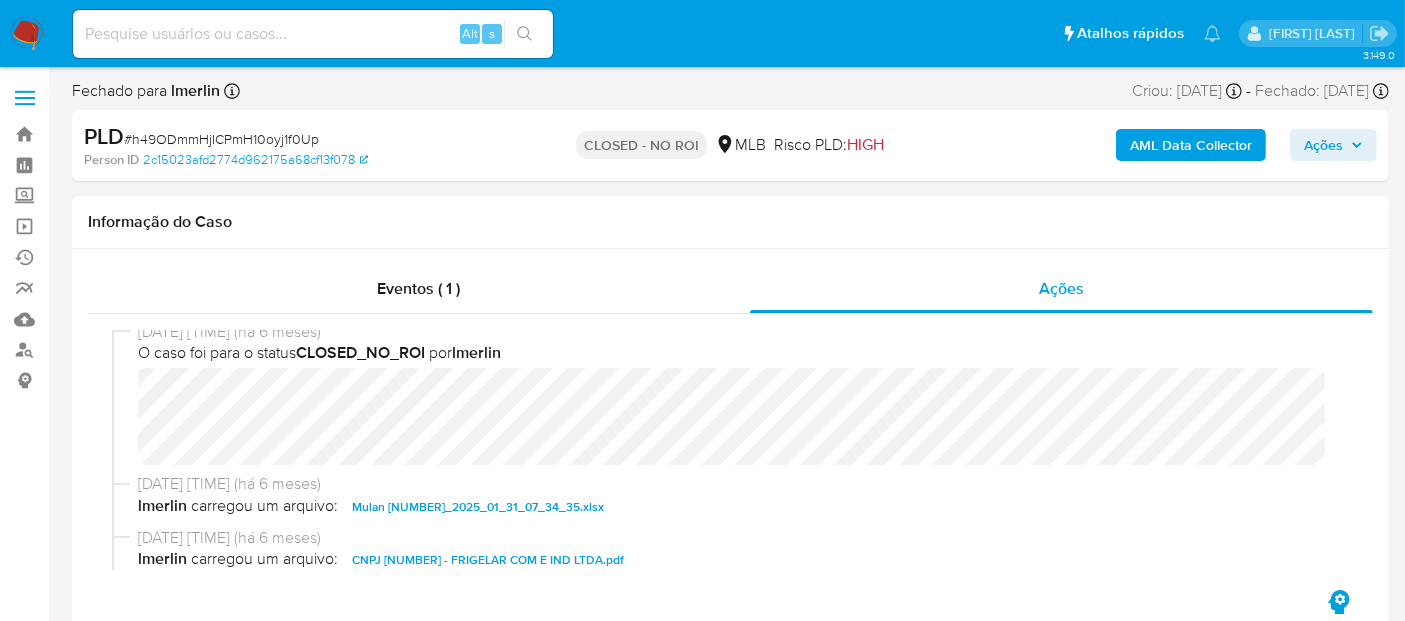 scroll, scrollTop: 0, scrollLeft: 0, axis: both 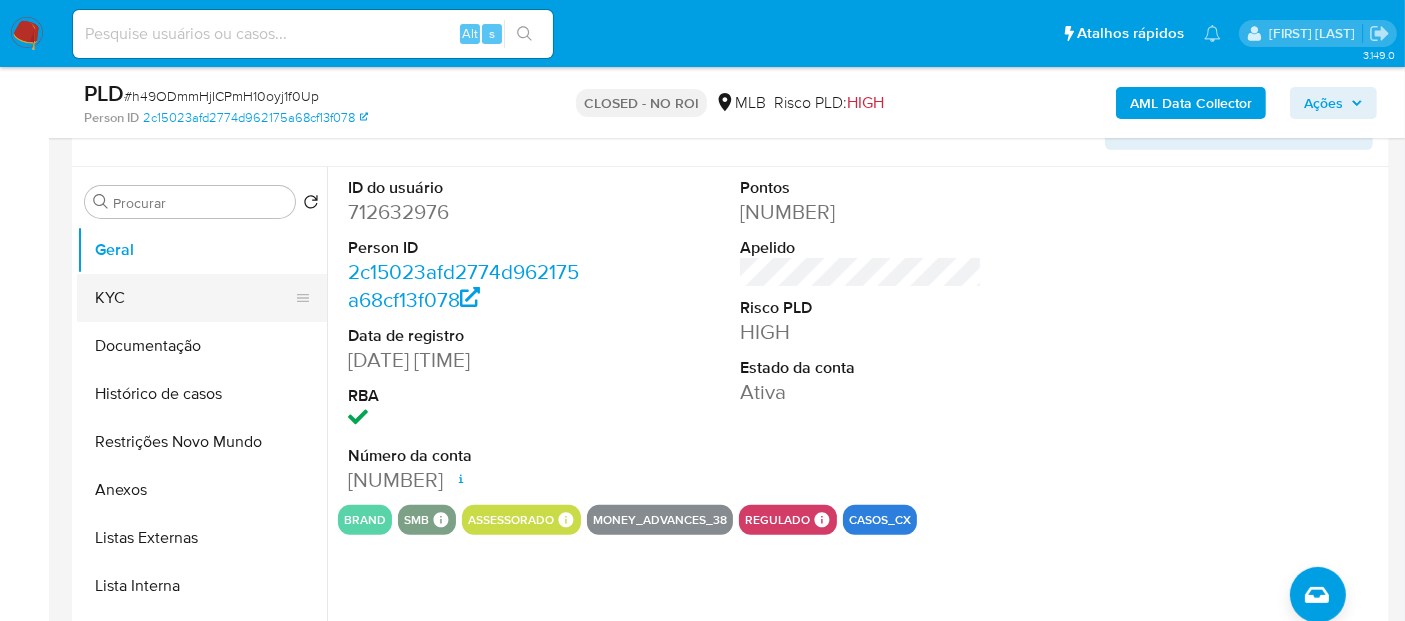 drag, startPoint x: 107, startPoint y: 297, endPoint x: 134, endPoint y: 300, distance: 27.166155 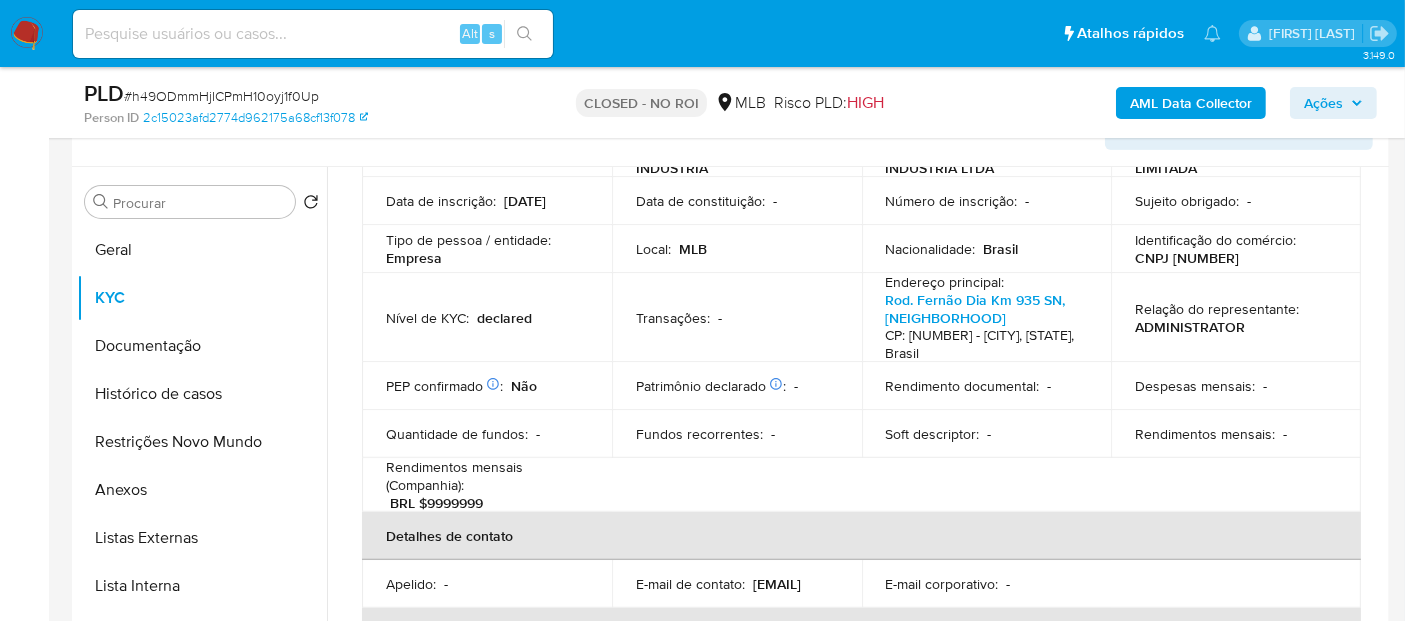 scroll, scrollTop: 222, scrollLeft: 0, axis: vertical 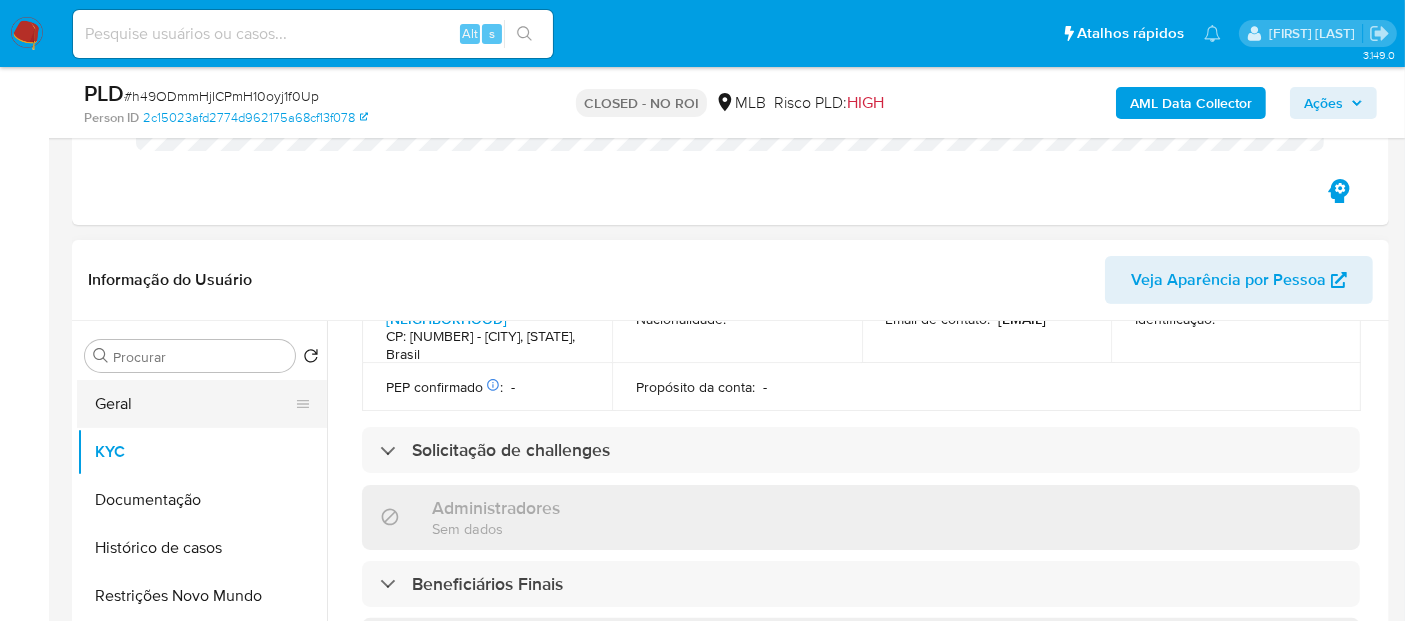 drag, startPoint x: 119, startPoint y: 392, endPoint x: 332, endPoint y: 406, distance: 213.4596 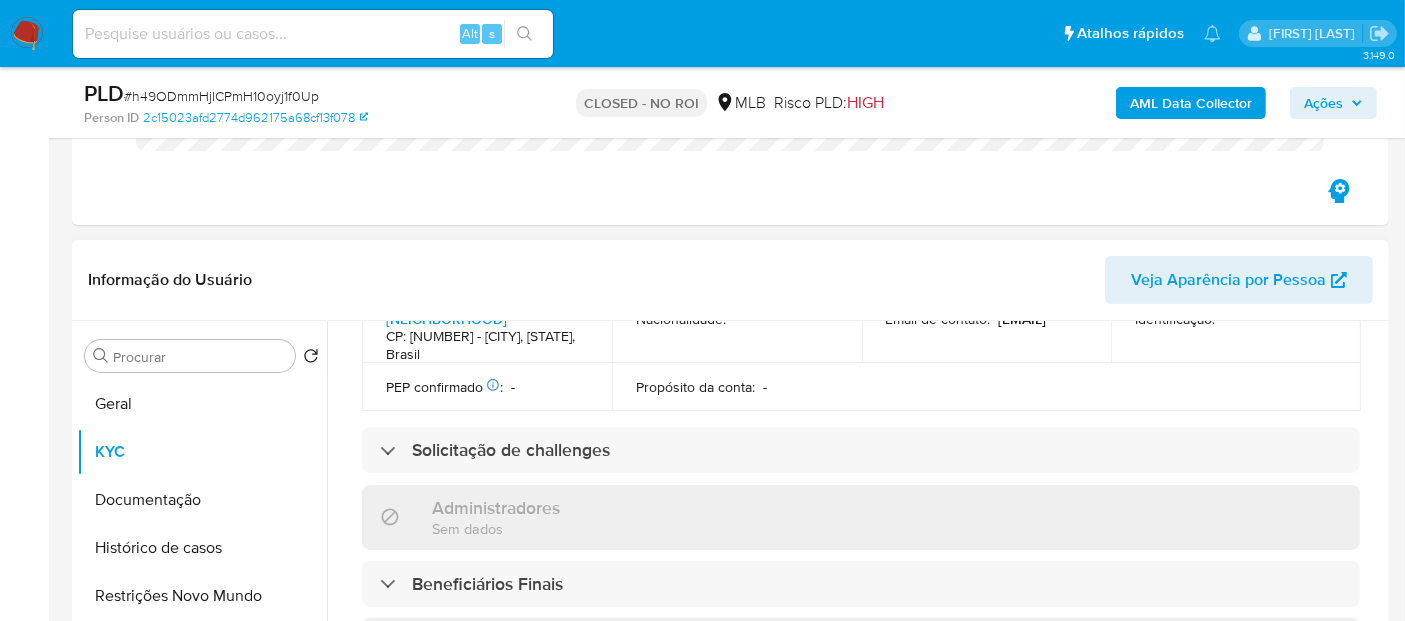 click on "Geral" at bounding box center [202, 404] 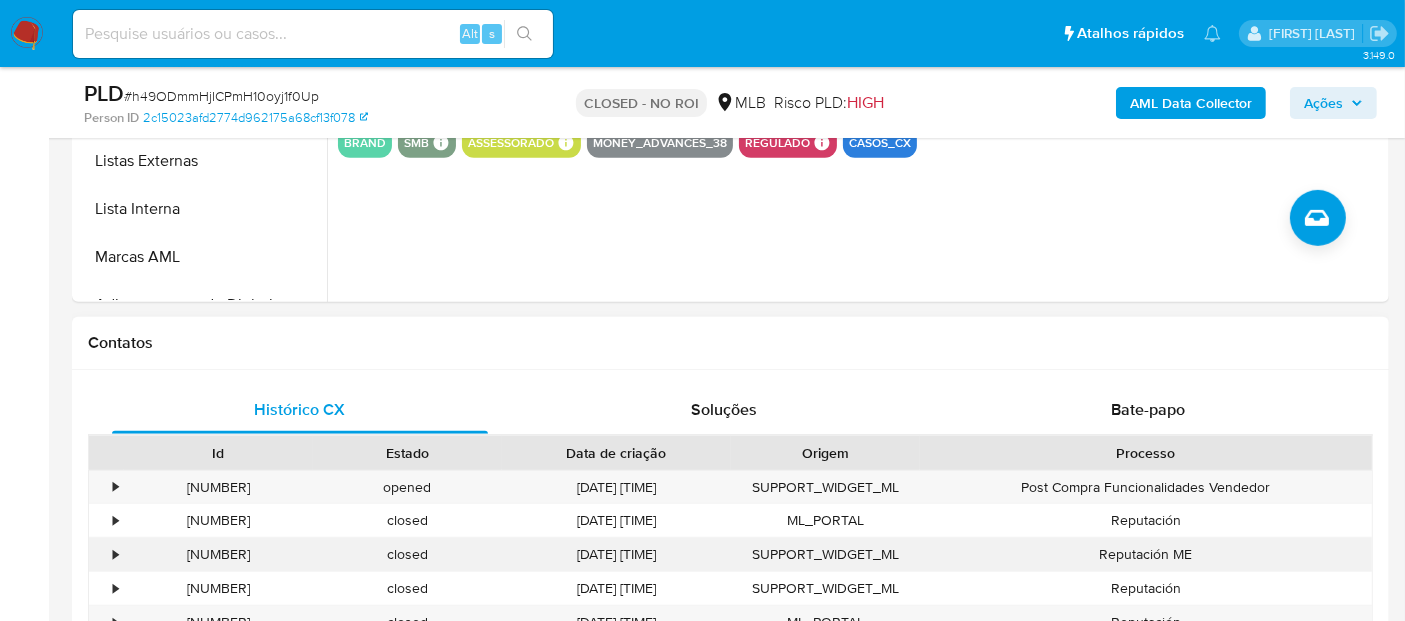 scroll, scrollTop: 1006, scrollLeft: 0, axis: vertical 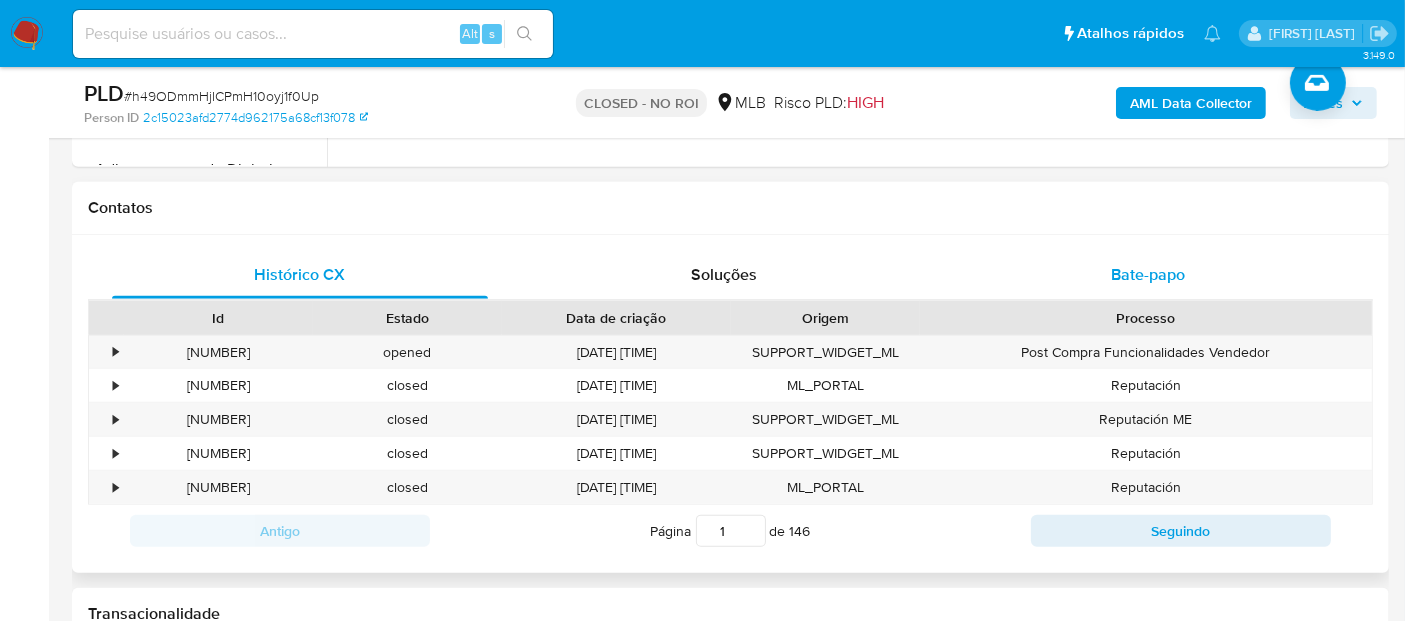 click on "Bate-papo" at bounding box center (1148, 274) 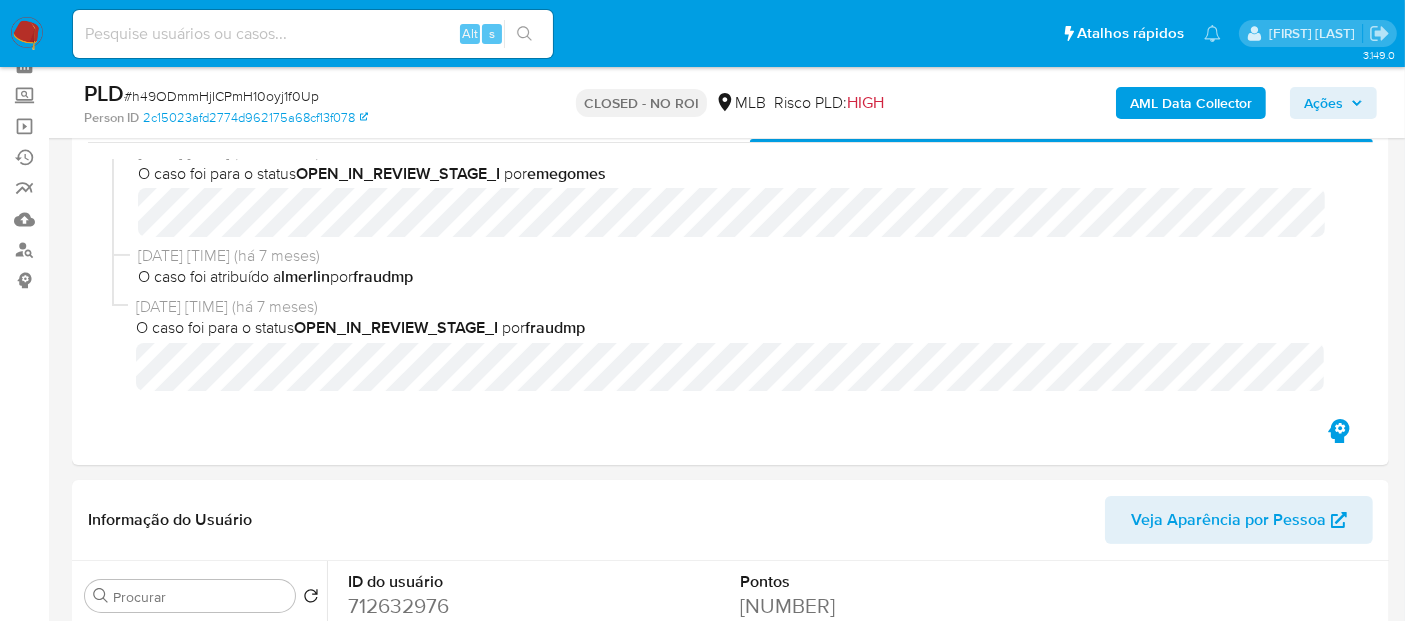 scroll, scrollTop: 0, scrollLeft: 0, axis: both 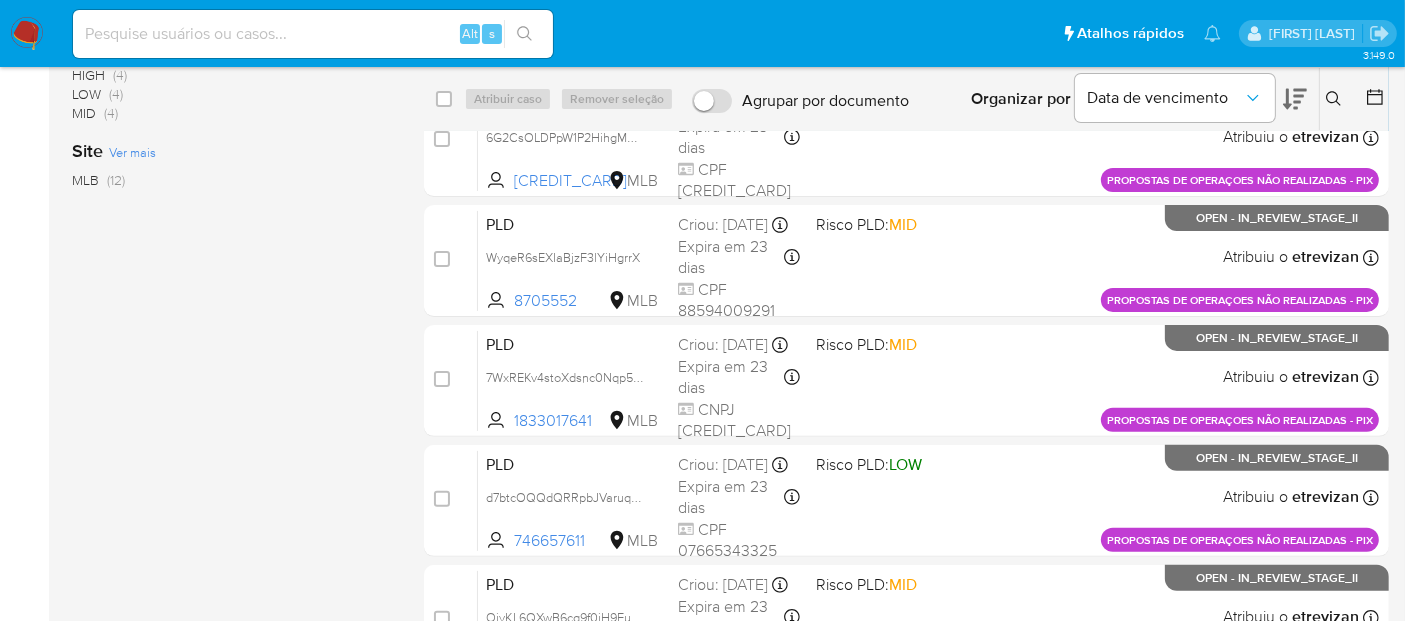 click at bounding box center [27, 34] 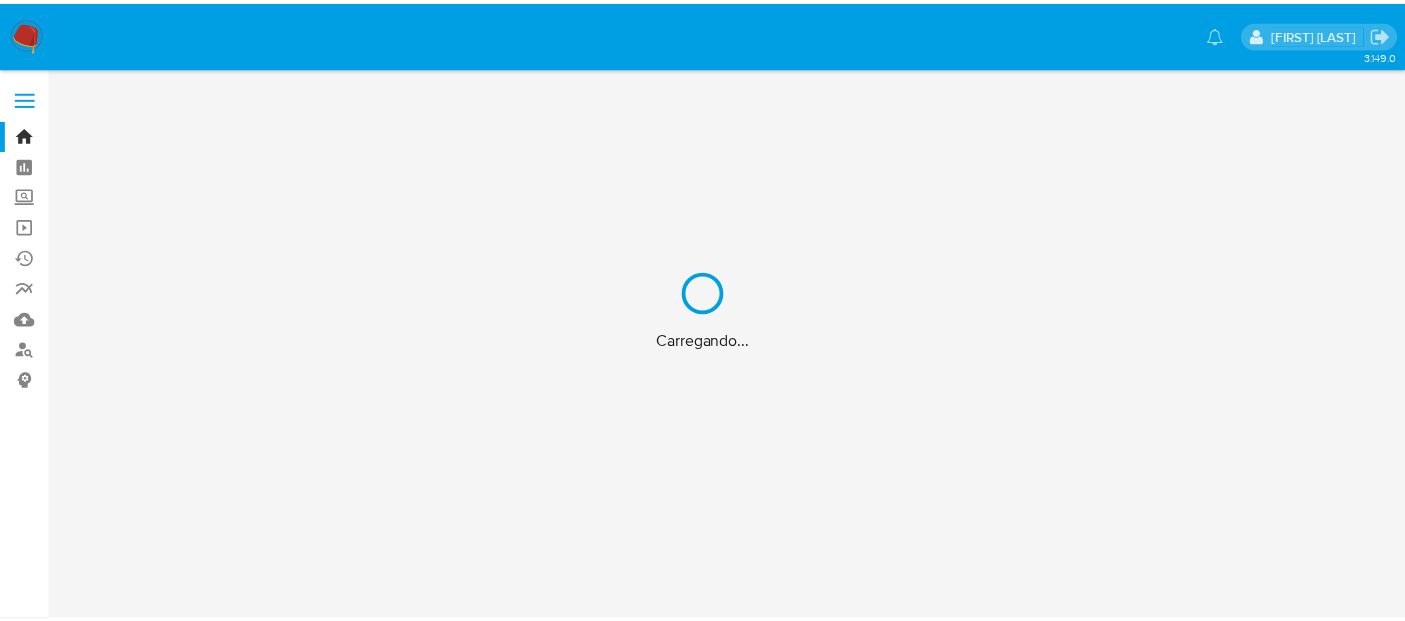 scroll, scrollTop: 0, scrollLeft: 0, axis: both 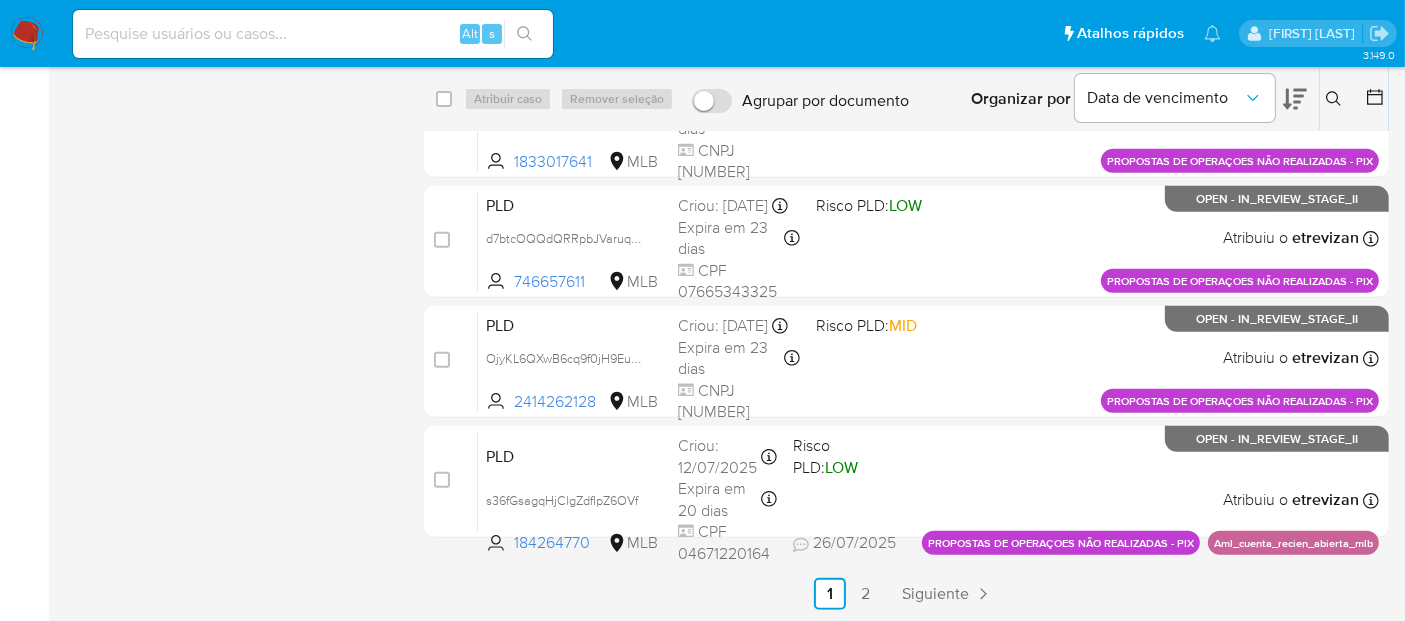 click on "2" at bounding box center [866, 594] 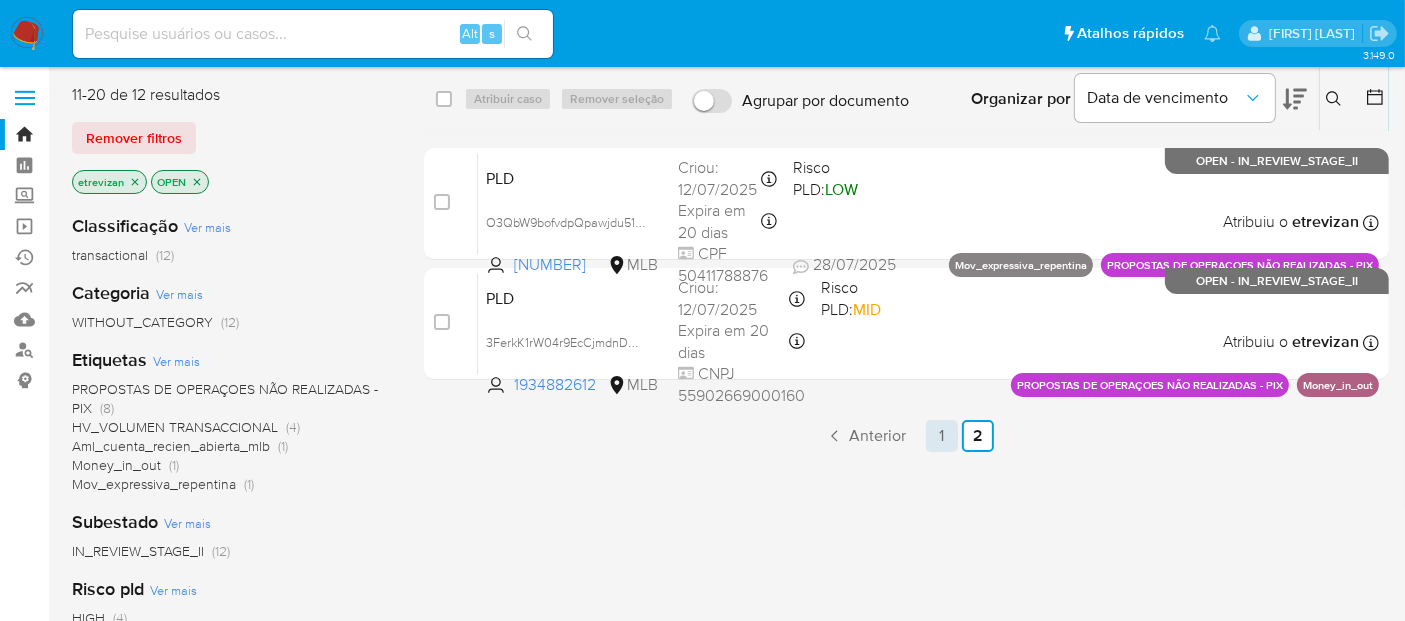 click on "1" at bounding box center [942, 436] 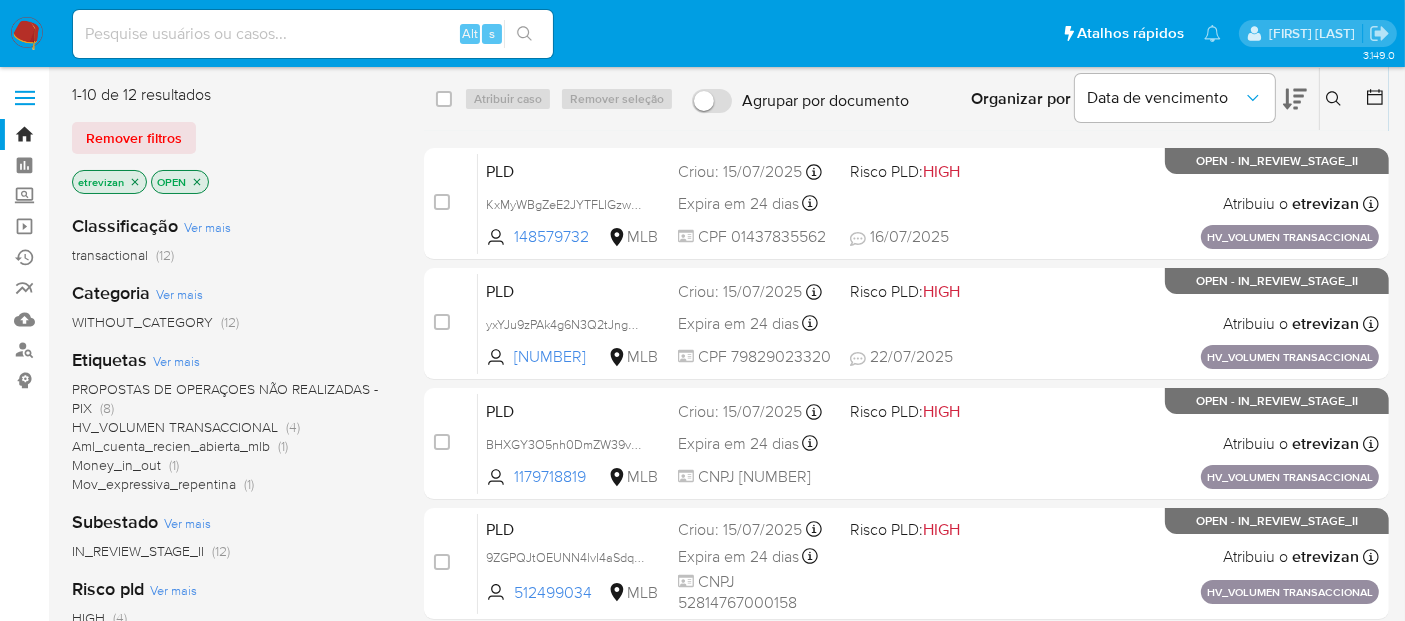 click at bounding box center [313, 34] 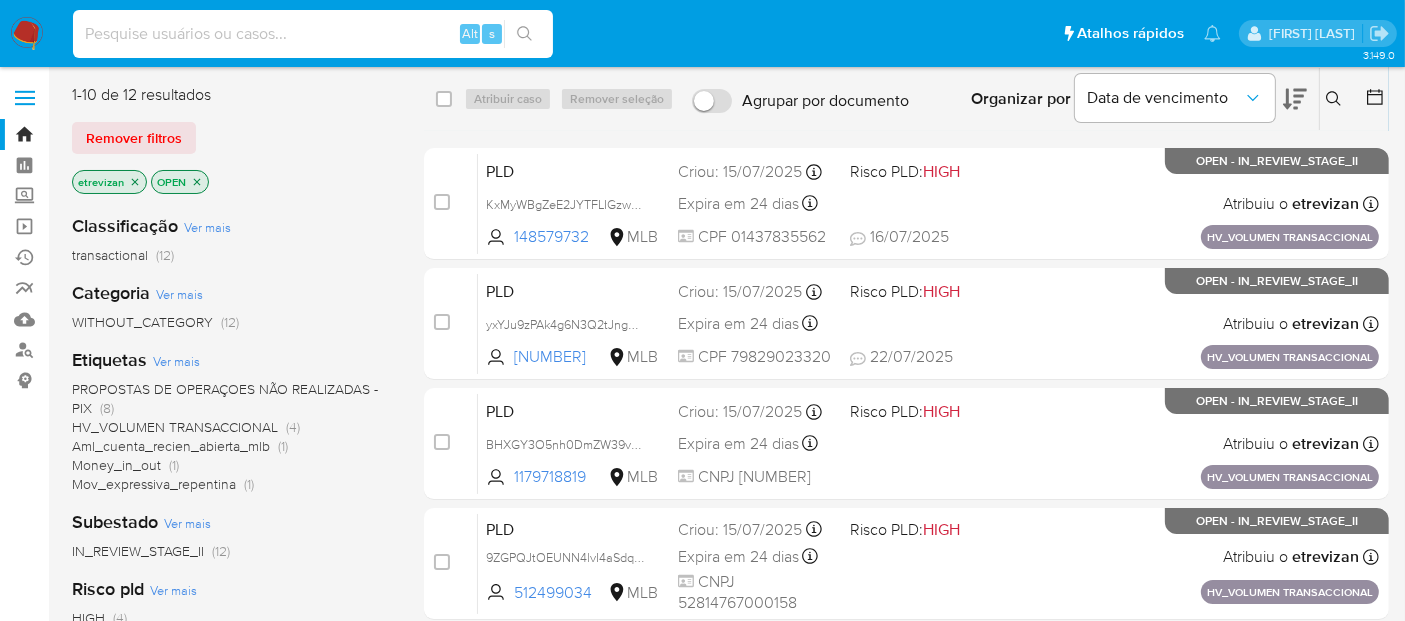 paste on "GEg3mQg59ApAdQIFmBLXv459" 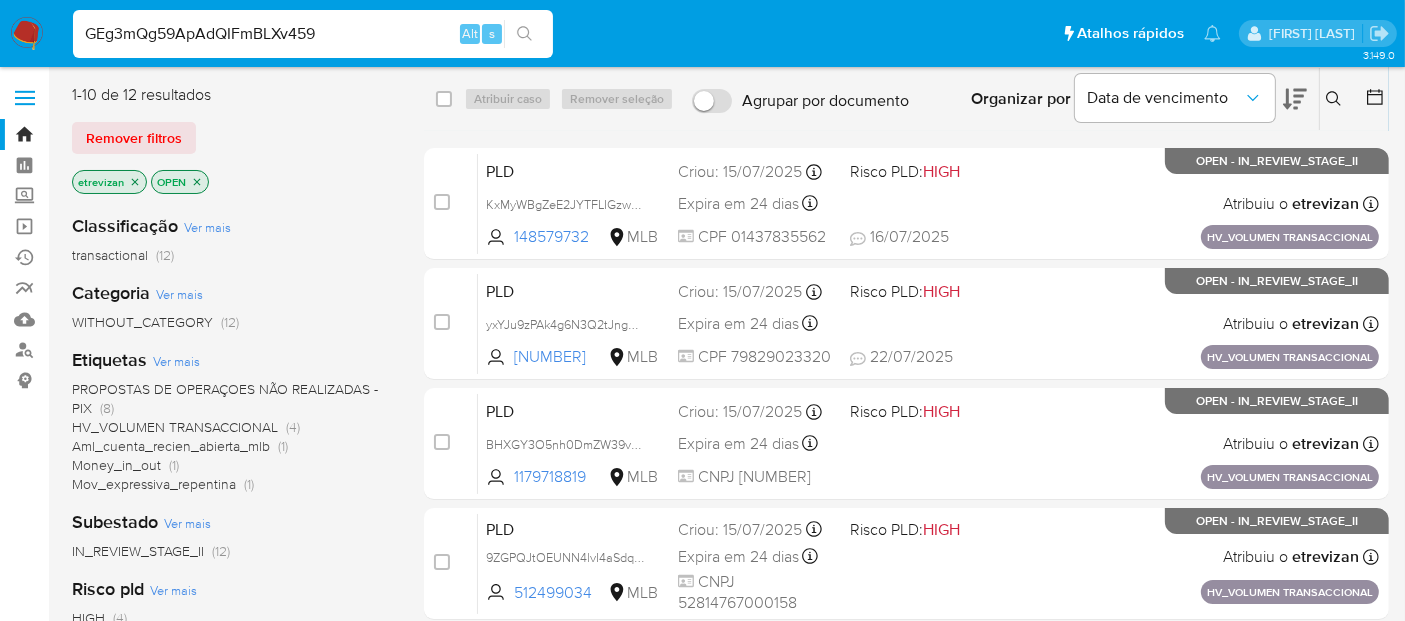 type on "GEg3mQg59ApAdQIFmBLXv459" 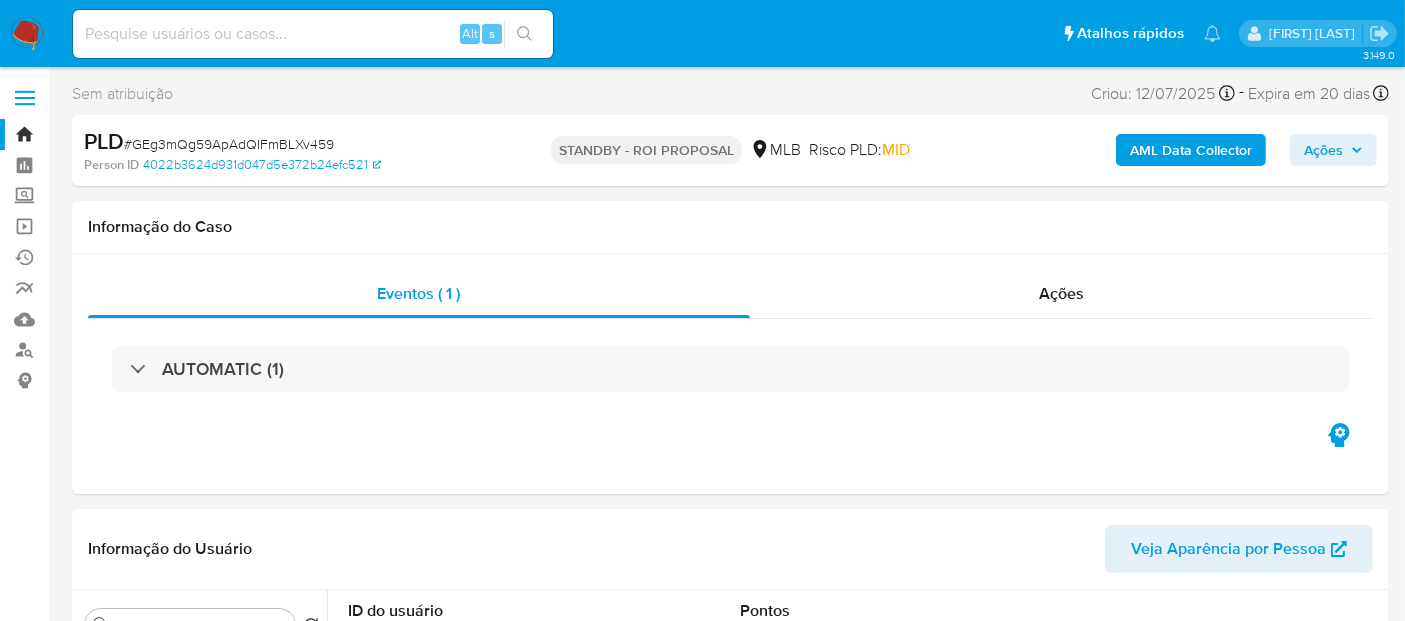 select on "10" 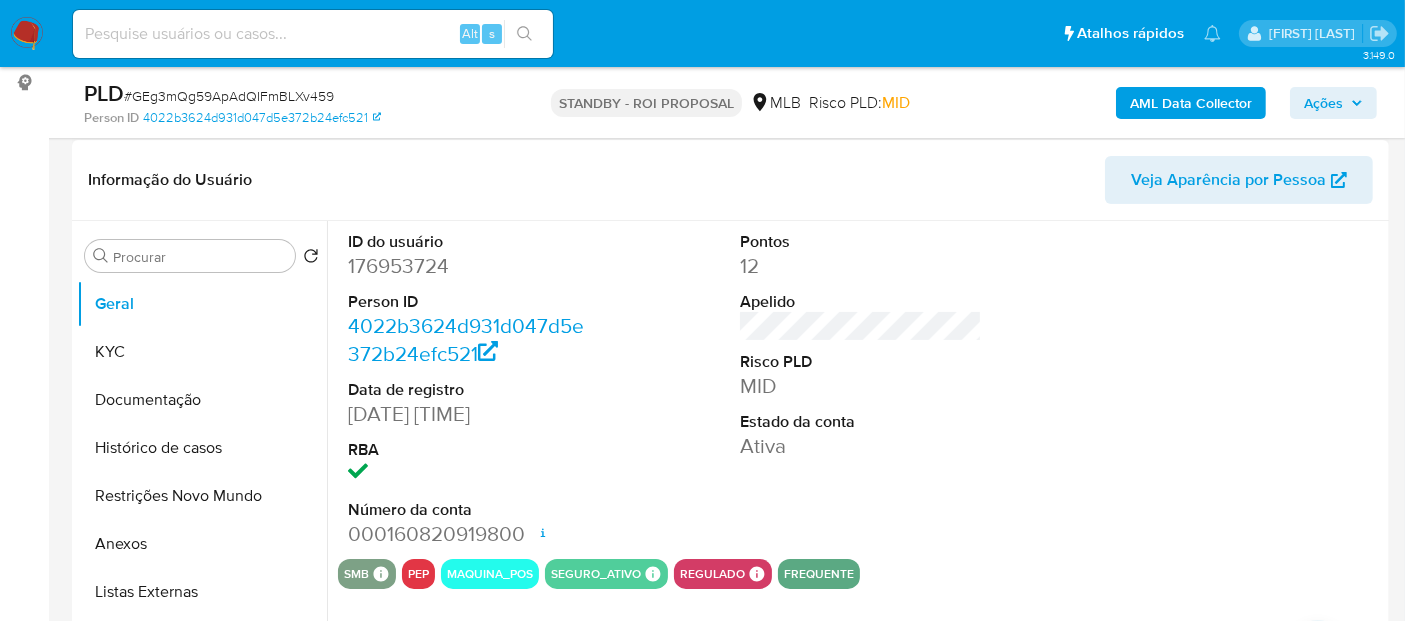 scroll, scrollTop: 333, scrollLeft: 0, axis: vertical 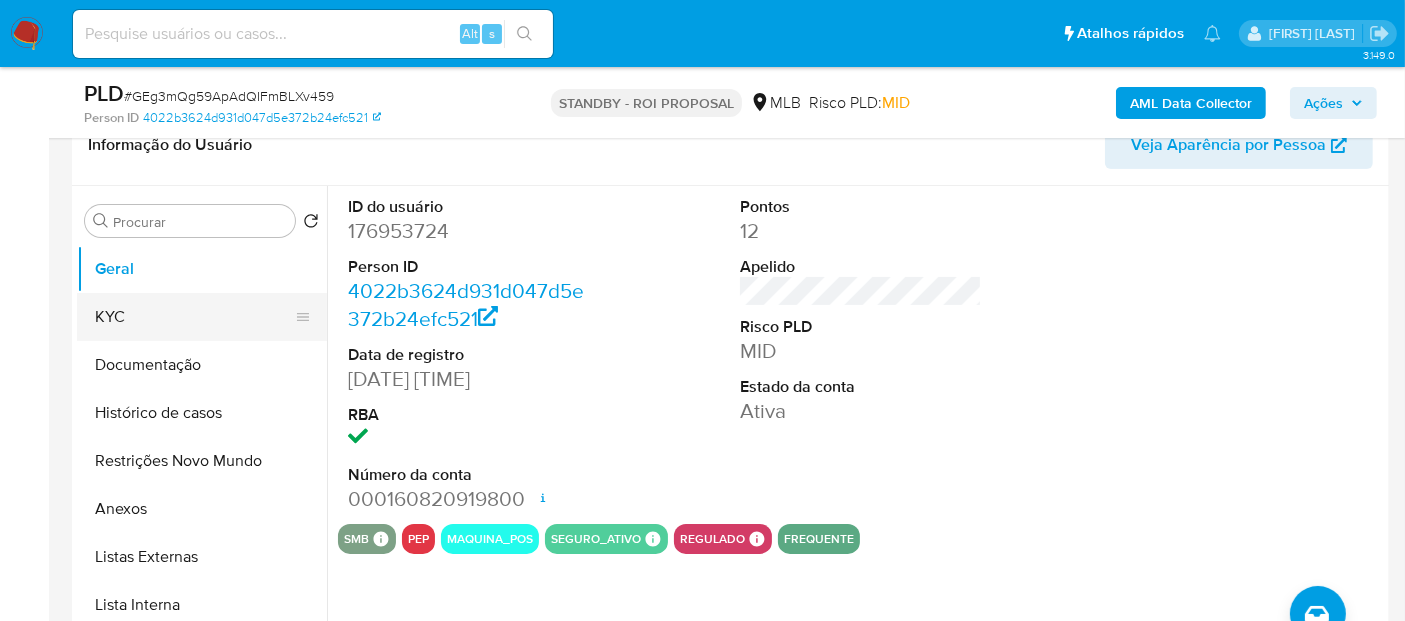 click on "KYC" at bounding box center (194, 317) 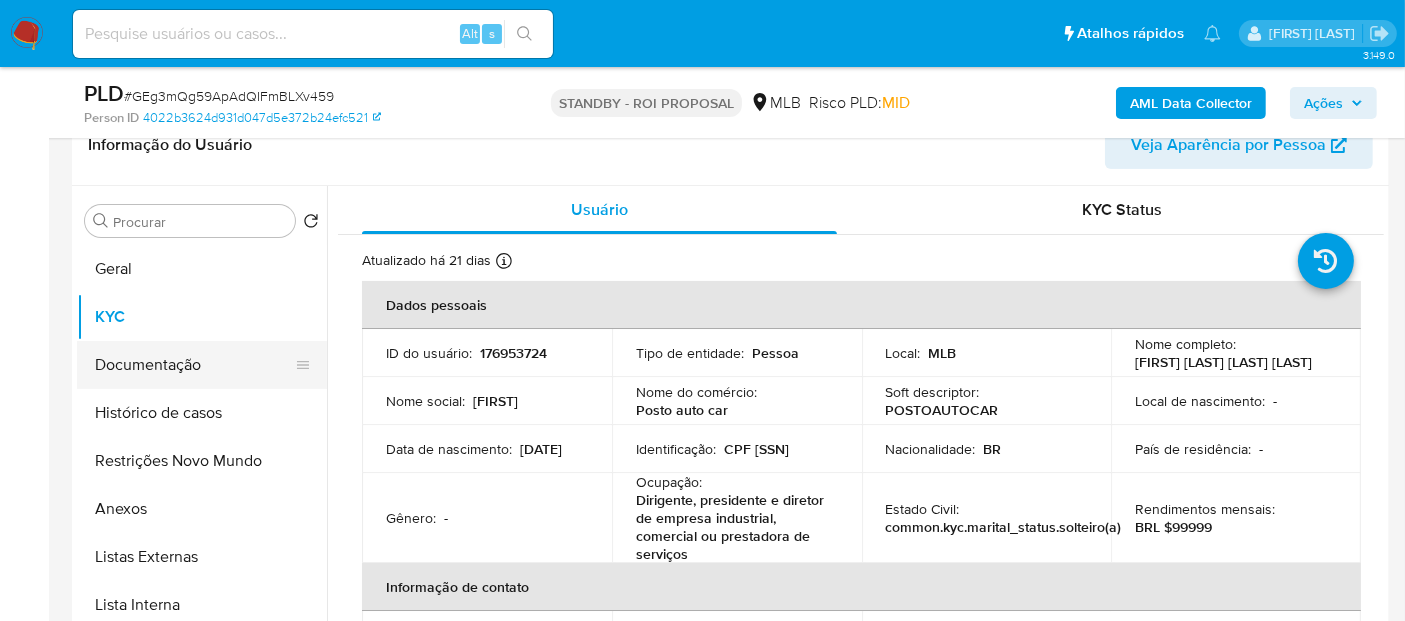 click on "Documentação" at bounding box center (194, 365) 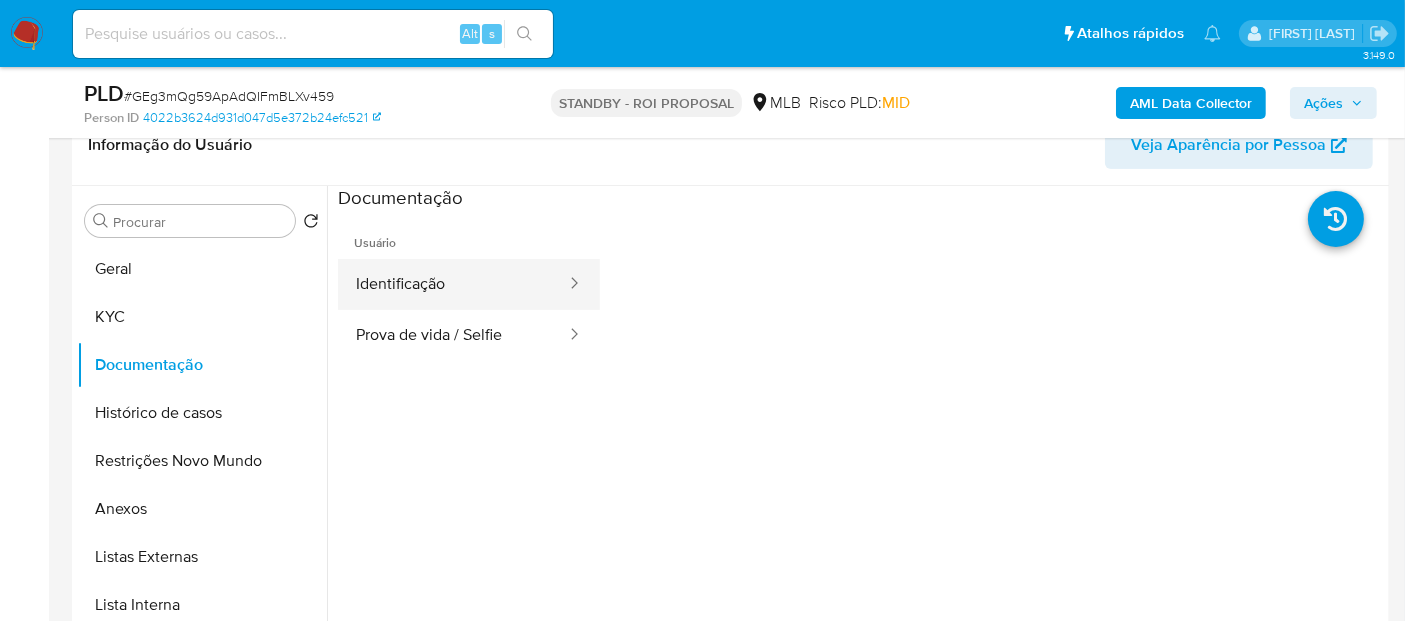 click on "Identificação" at bounding box center (453, 284) 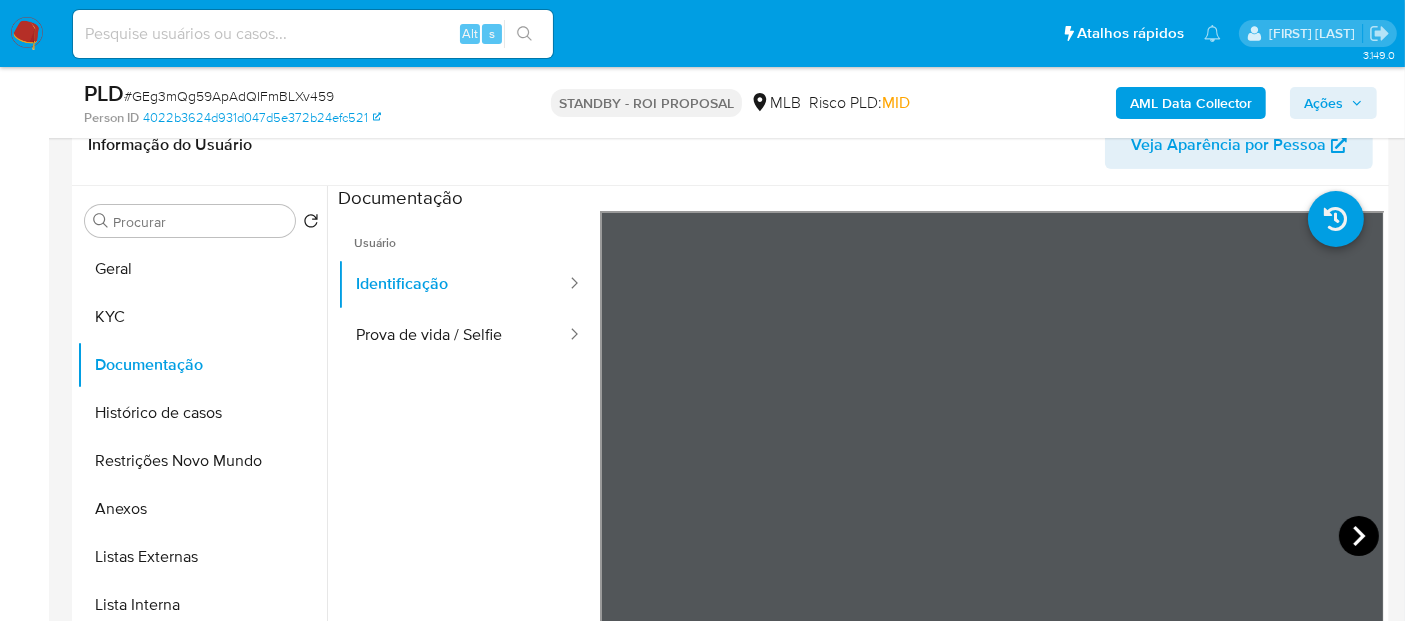 click 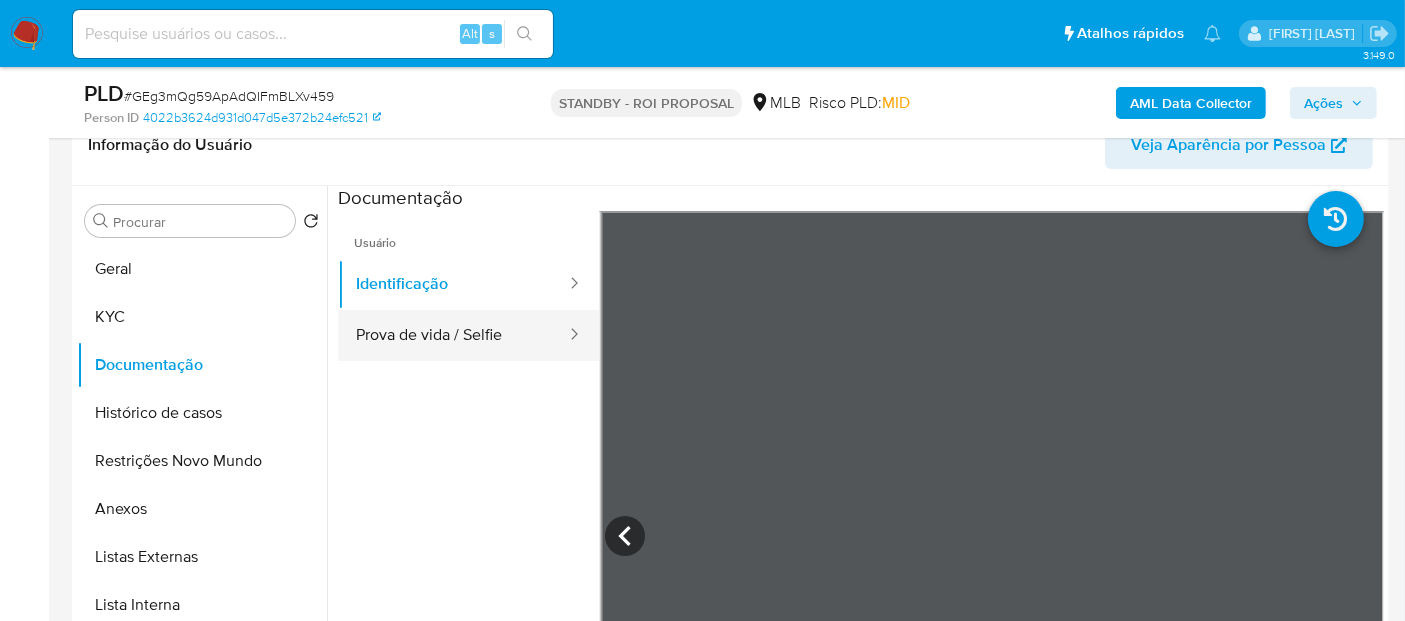 click on "Prova de vida / Selfie" at bounding box center [453, 335] 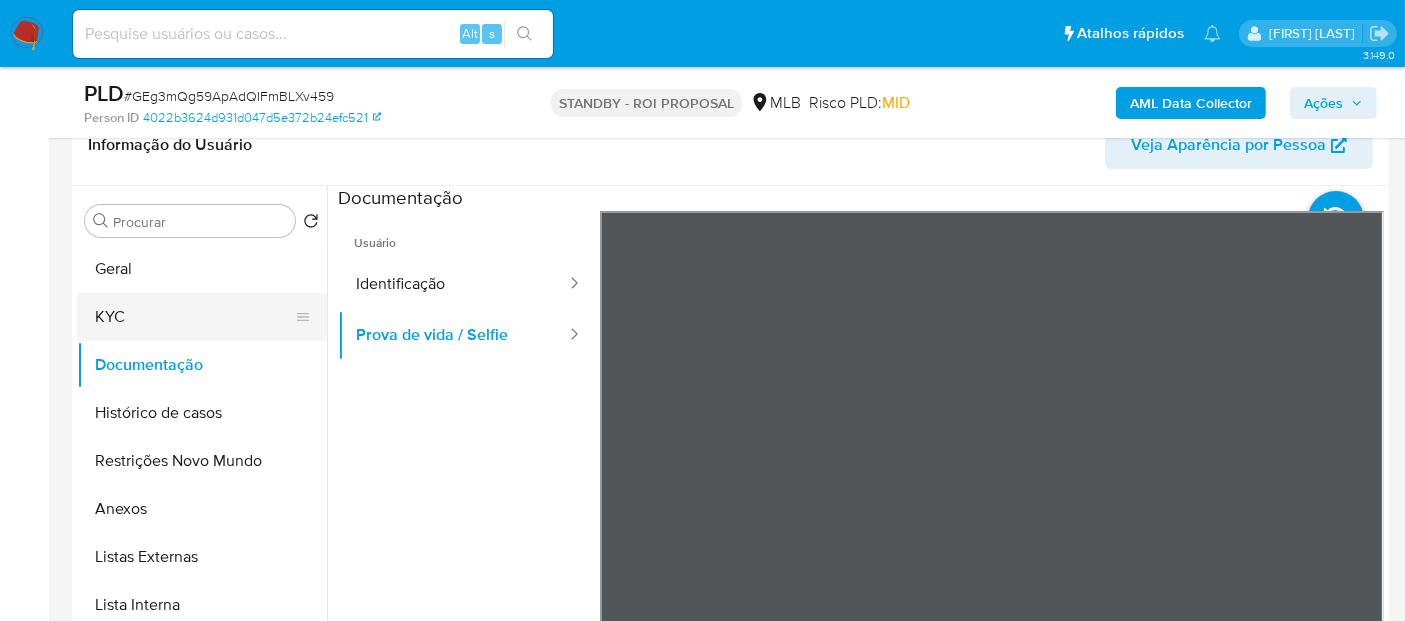 click on "KYC" at bounding box center (194, 317) 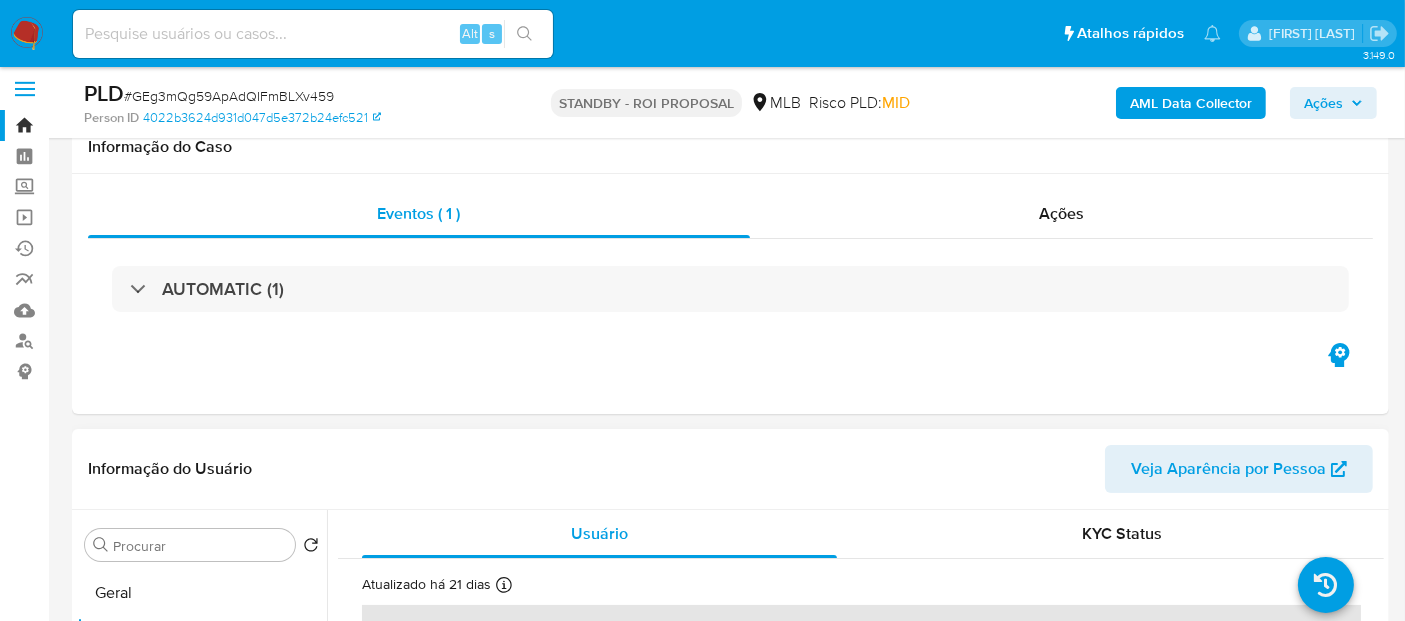 scroll, scrollTop: 333, scrollLeft: 0, axis: vertical 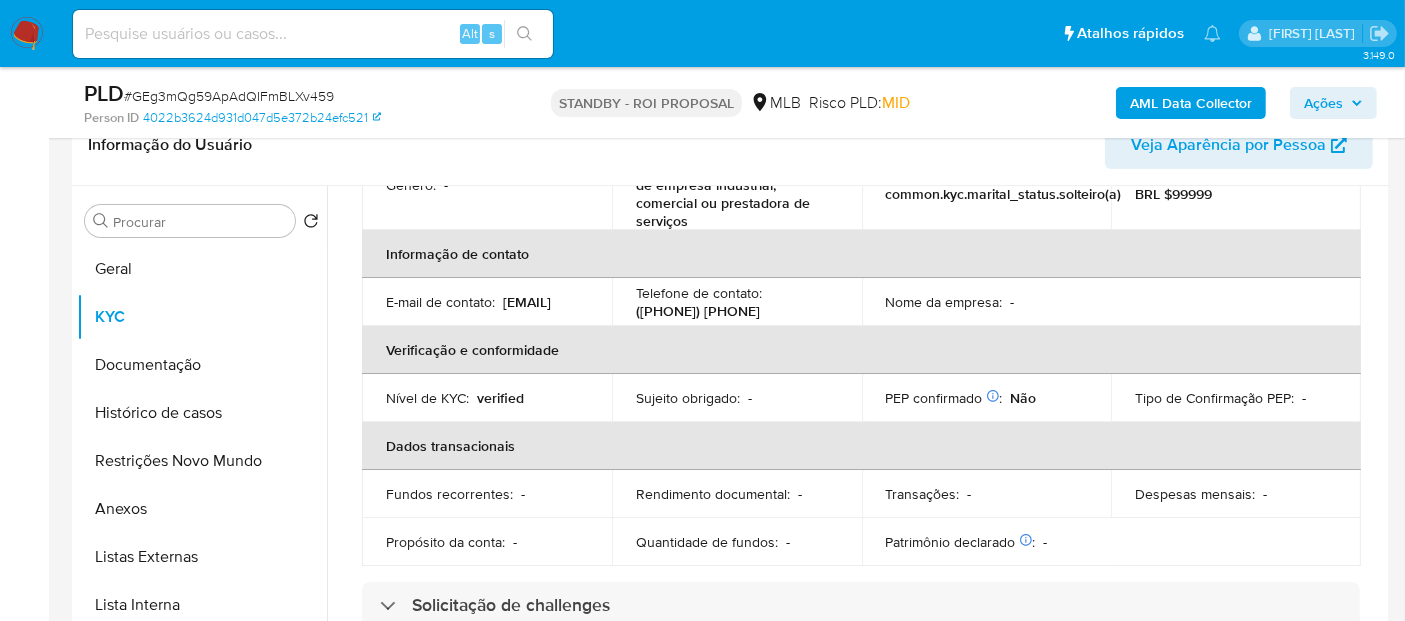 click at bounding box center [313, 34] 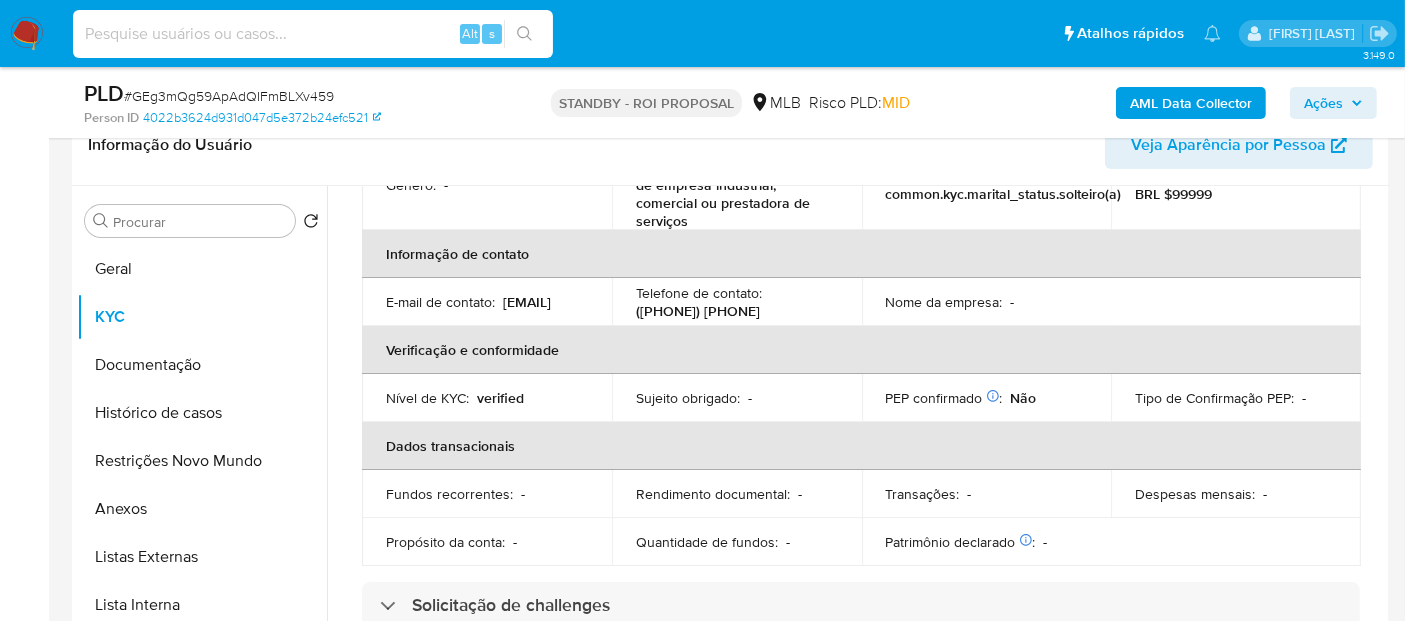 paste on "9sBs1fBpeykJ6NttJgIWB4wd" 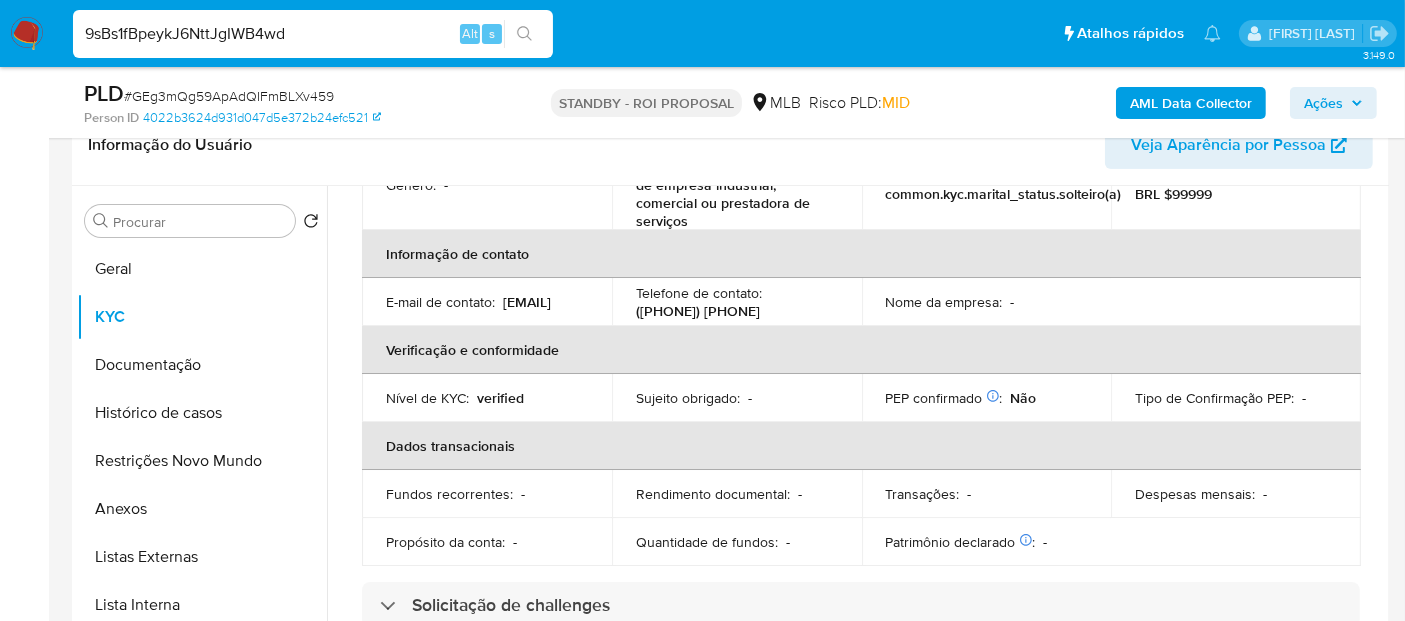 type on "9sBs1fBpeykJ6NttJgIWB4wd" 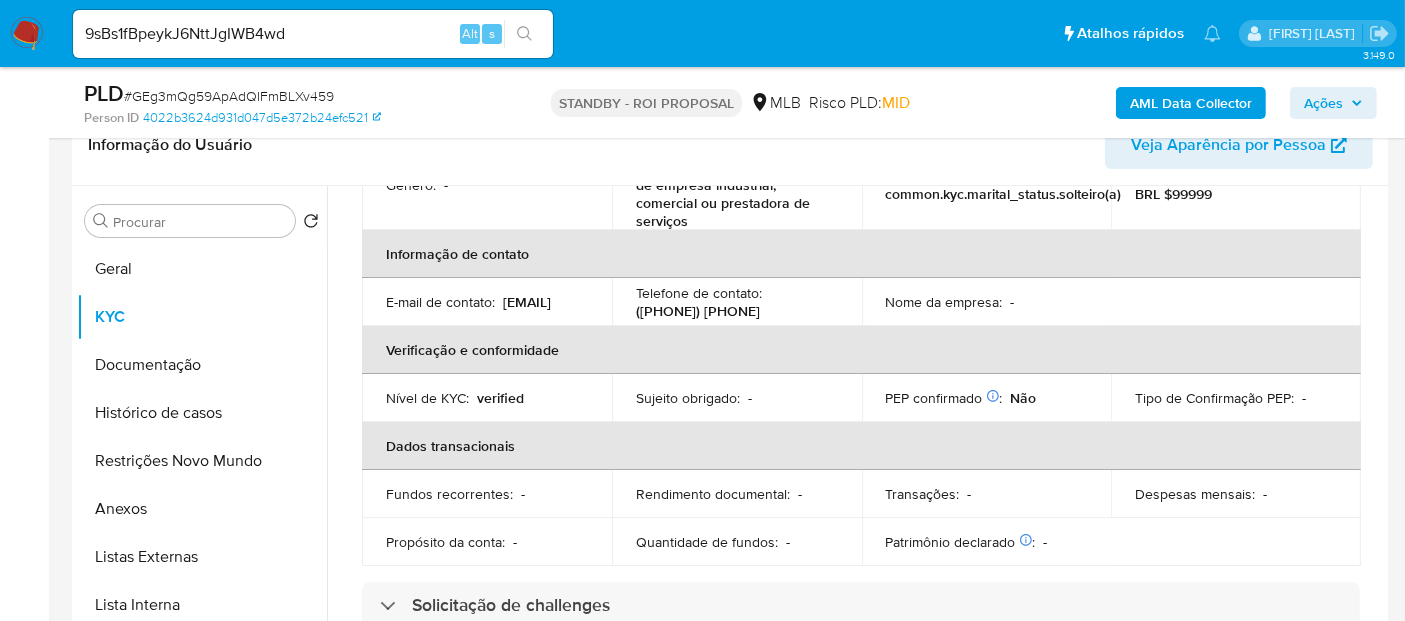 click 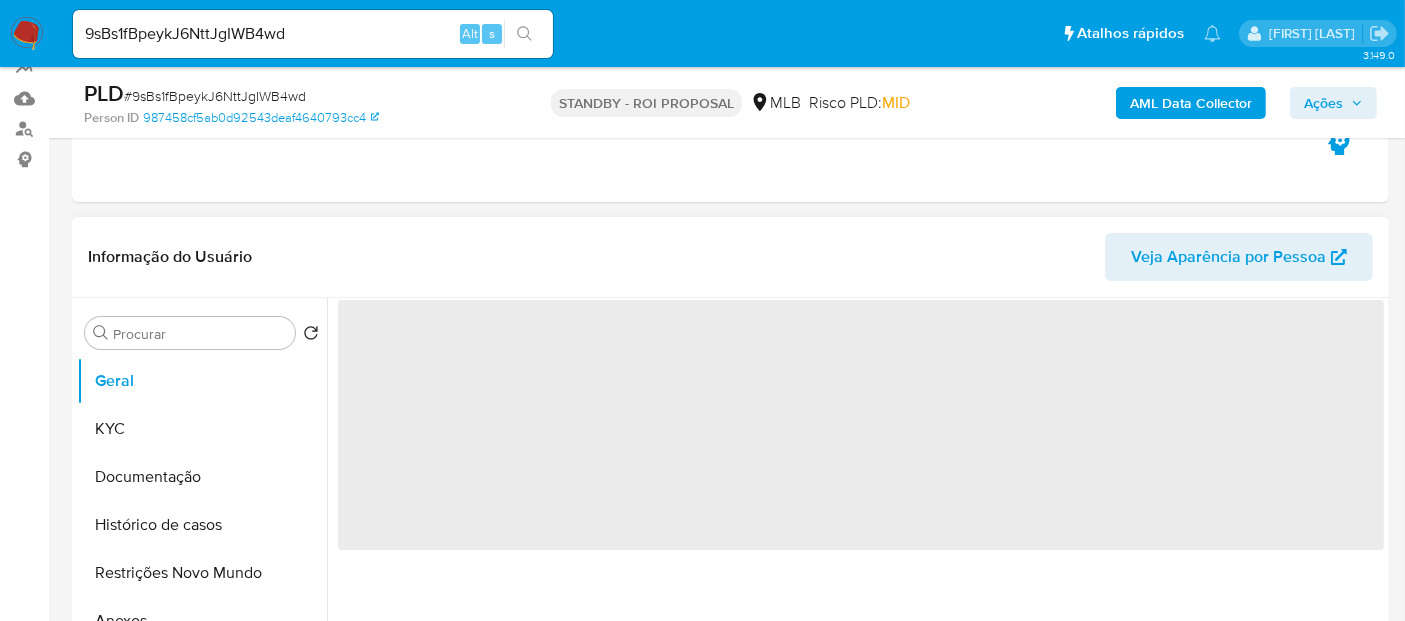 scroll, scrollTop: 222, scrollLeft: 0, axis: vertical 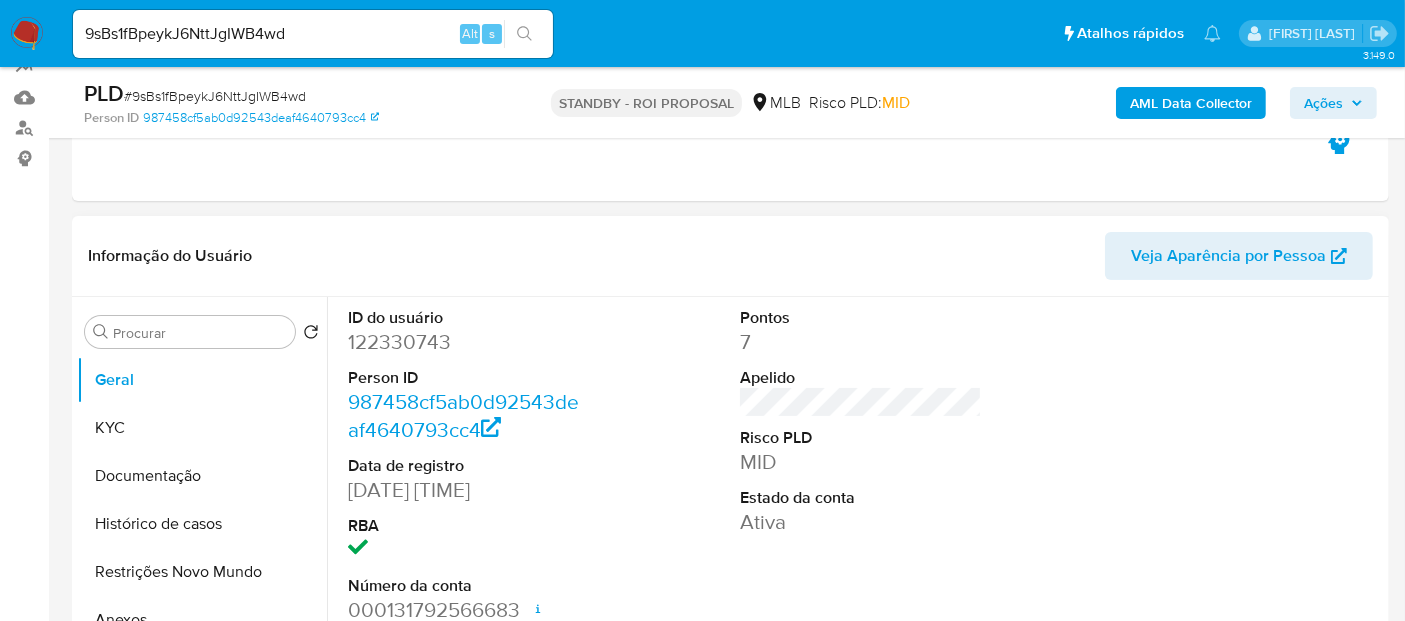 select on "10" 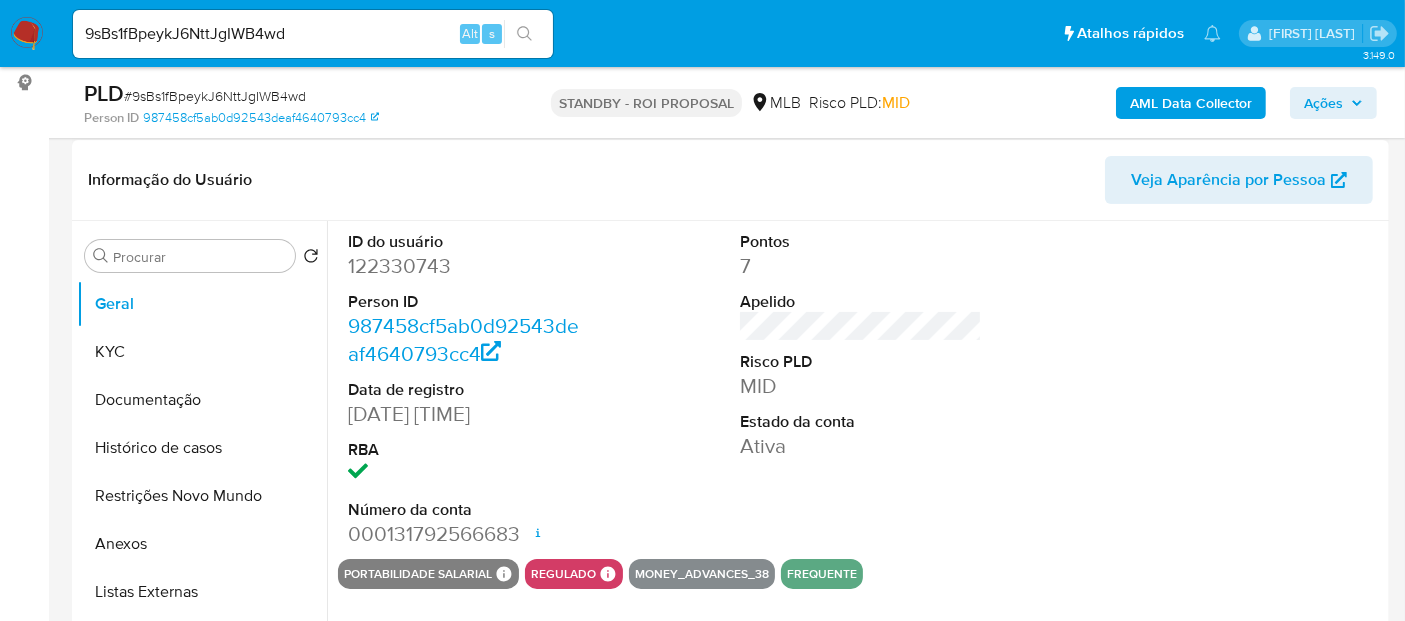 scroll, scrollTop: 333, scrollLeft: 0, axis: vertical 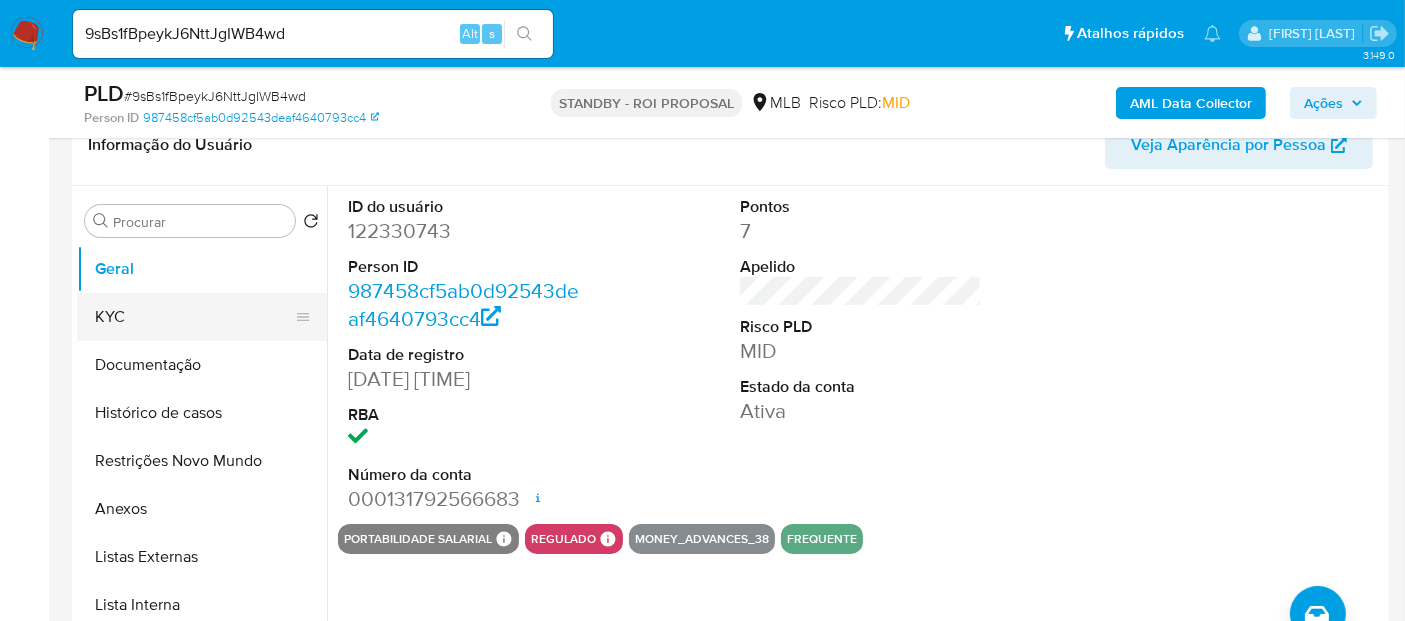 click on "KYC" at bounding box center [194, 317] 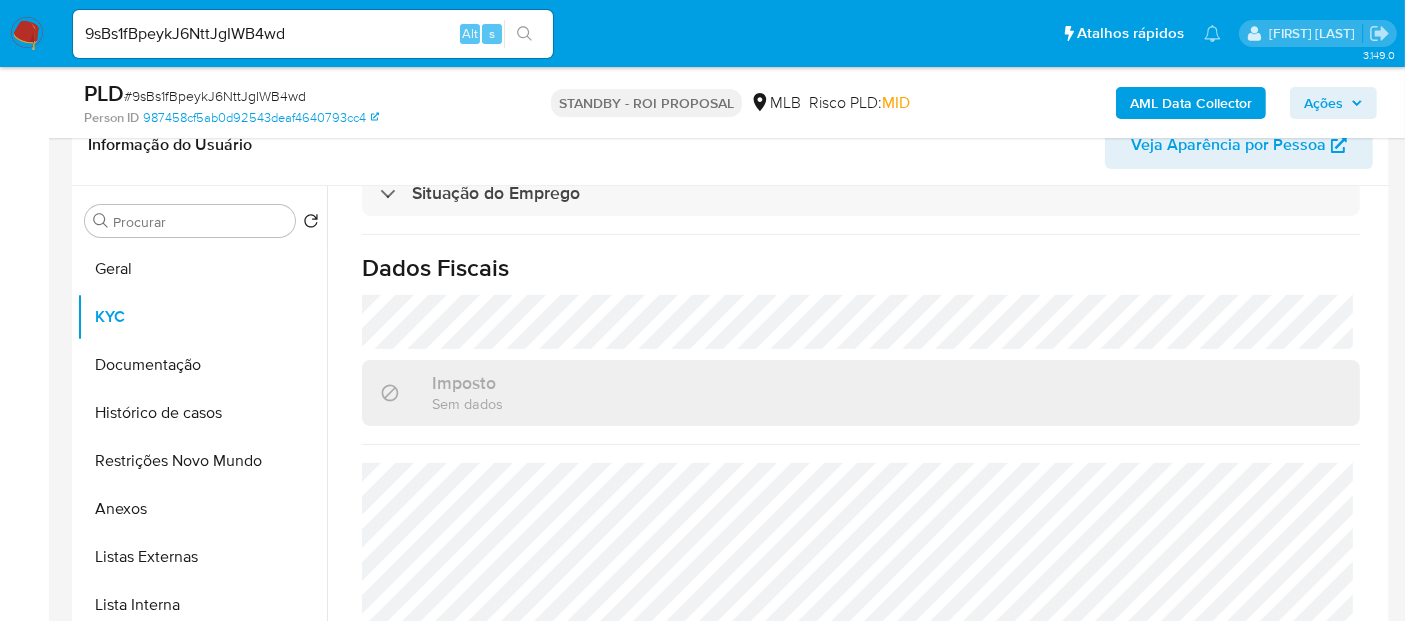 scroll, scrollTop: 938, scrollLeft: 0, axis: vertical 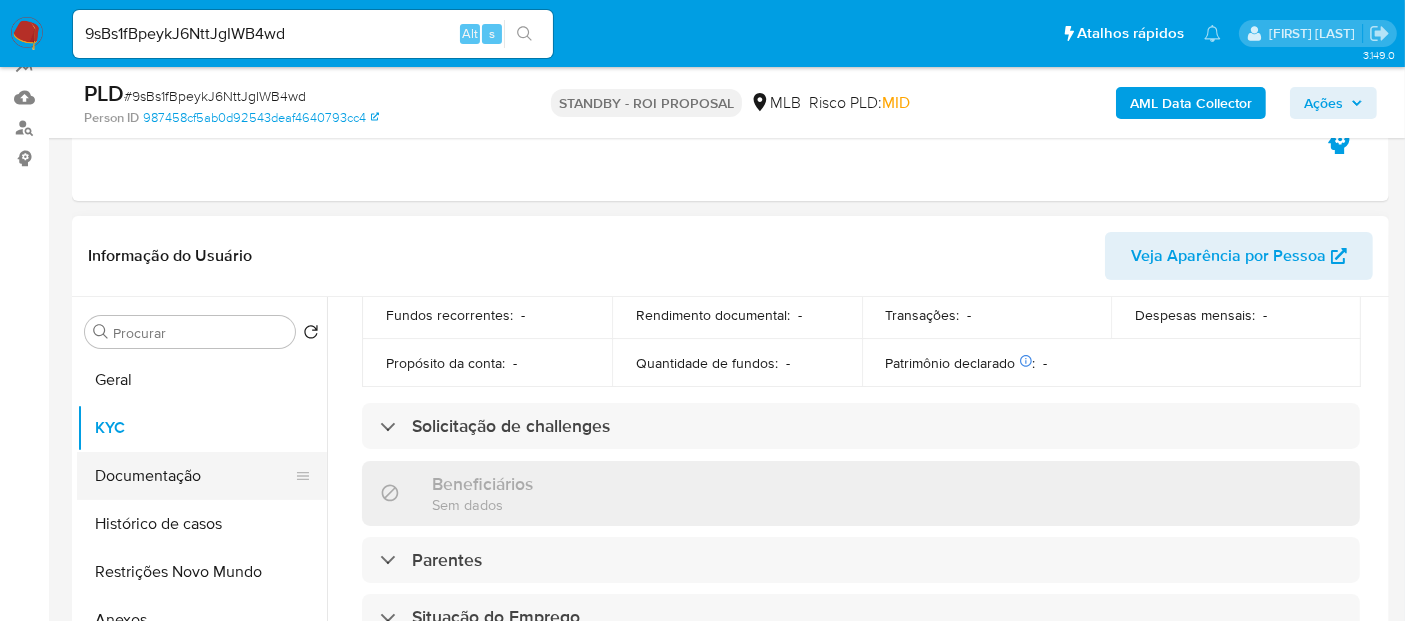 click on "Documentação" at bounding box center [194, 476] 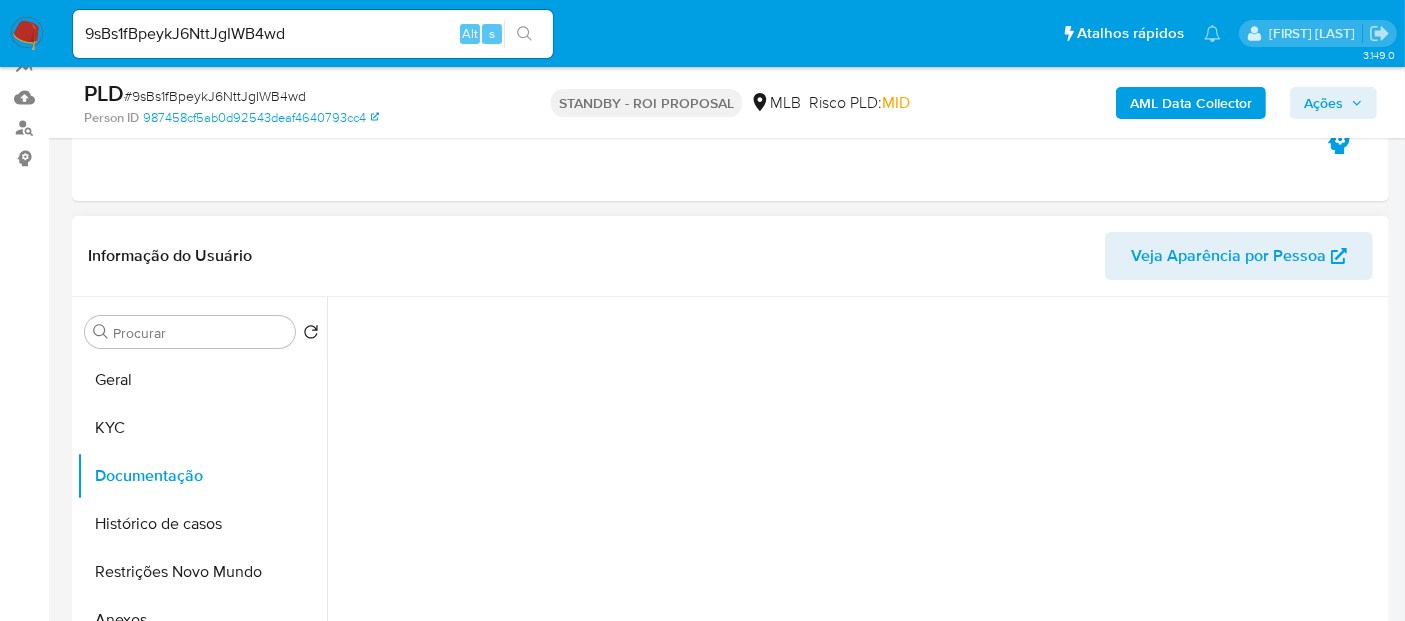 scroll, scrollTop: 0, scrollLeft: 0, axis: both 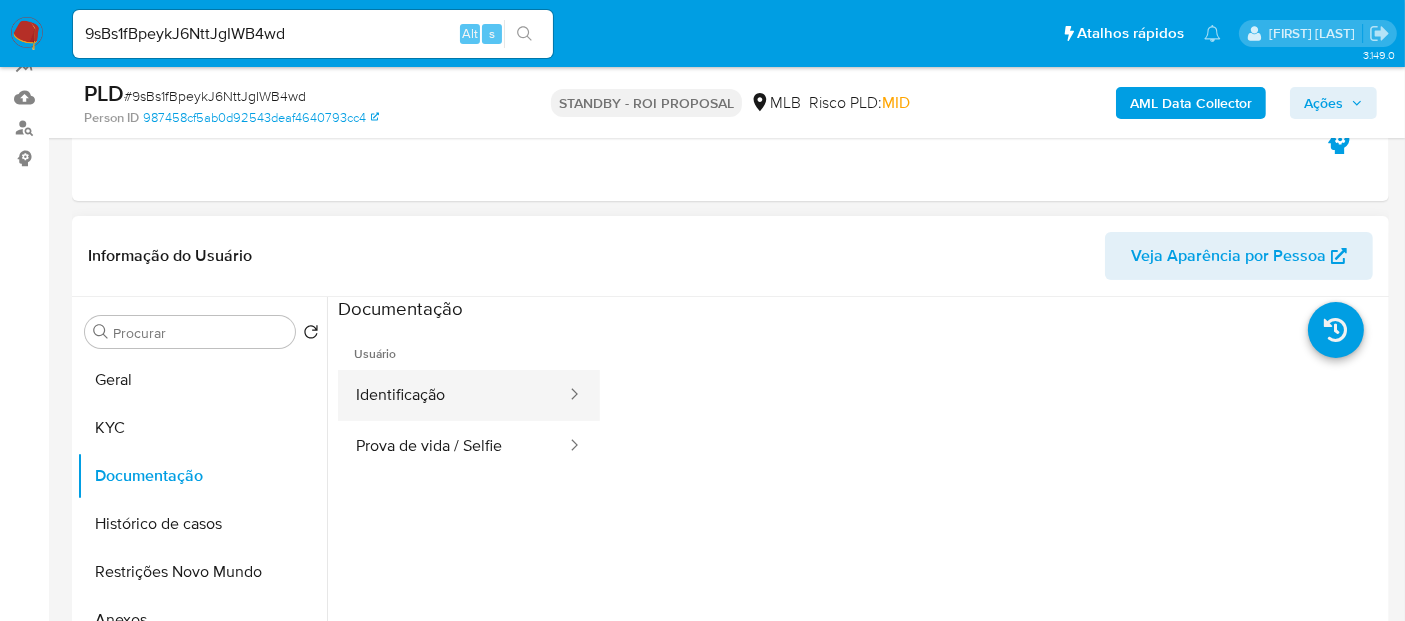click on "Identificação" at bounding box center (453, 395) 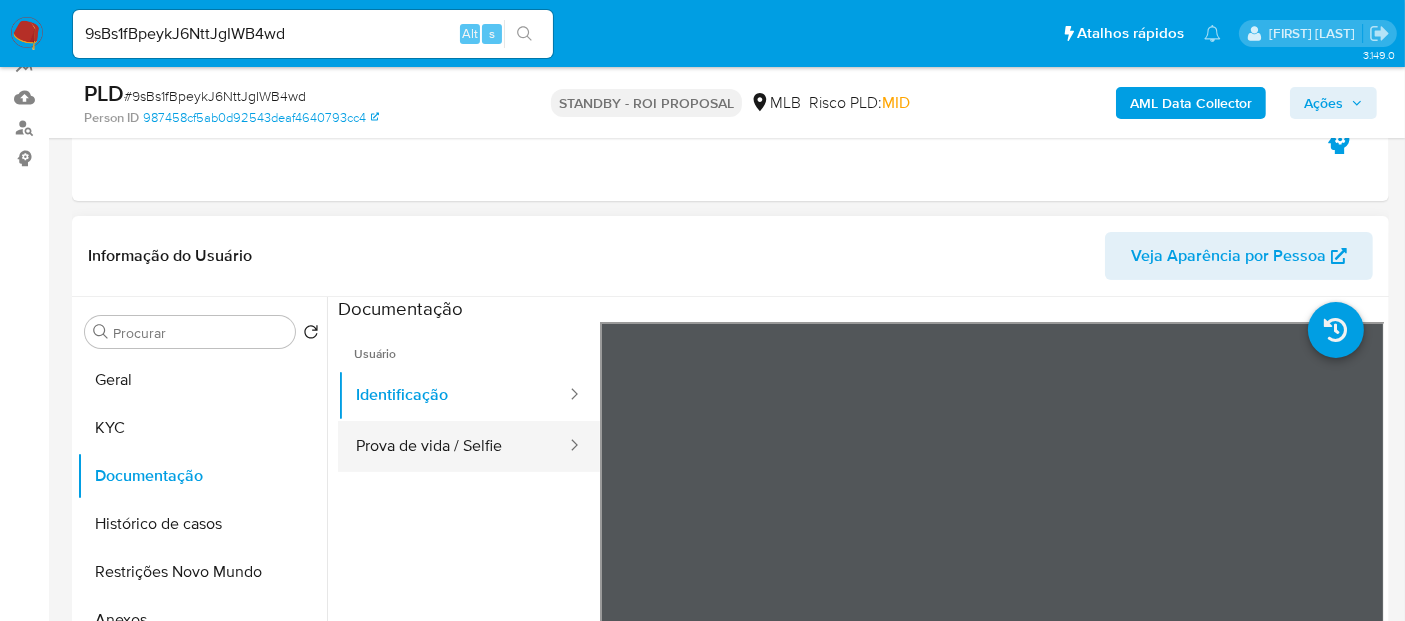 click on "Prova de vida / Selfie" at bounding box center (453, 446) 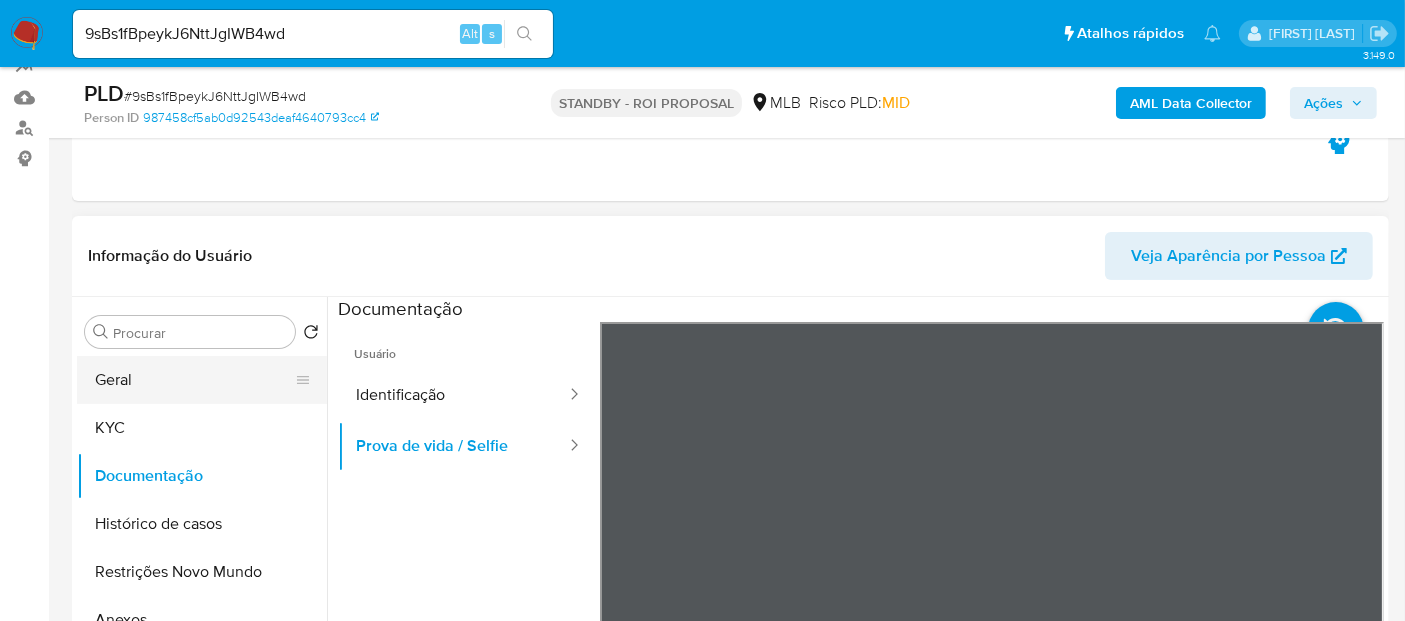 drag, startPoint x: 158, startPoint y: 372, endPoint x: 246, endPoint y: 375, distance: 88.051125 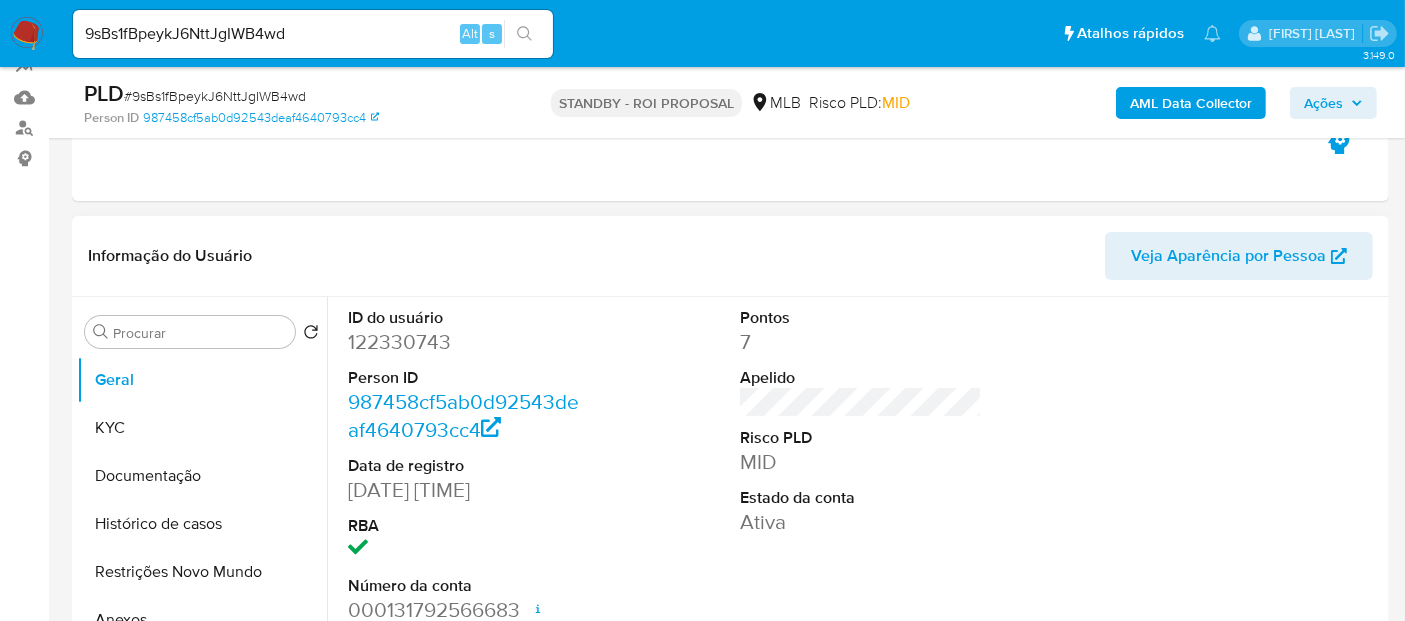 drag, startPoint x: 141, startPoint y: 418, endPoint x: 322, endPoint y: 434, distance: 181.70581 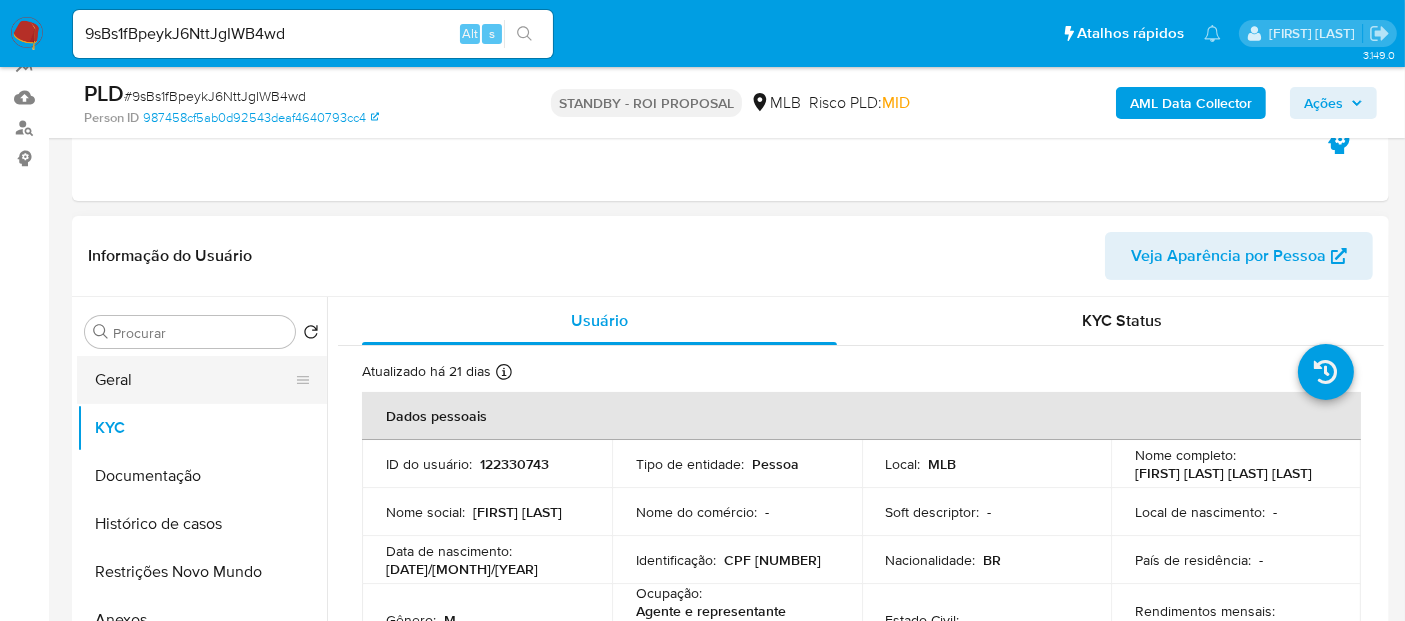 click on "Geral" at bounding box center [194, 380] 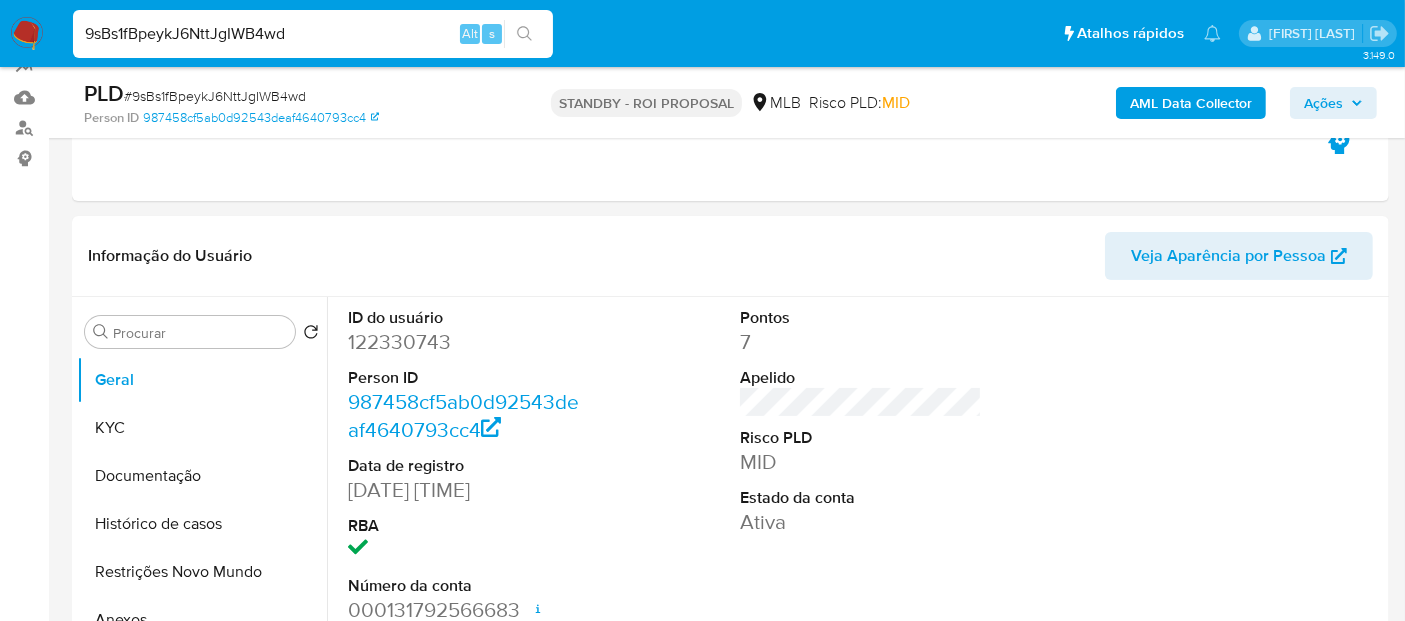 drag, startPoint x: 299, startPoint y: 23, endPoint x: 0, endPoint y: 39, distance: 299.4278 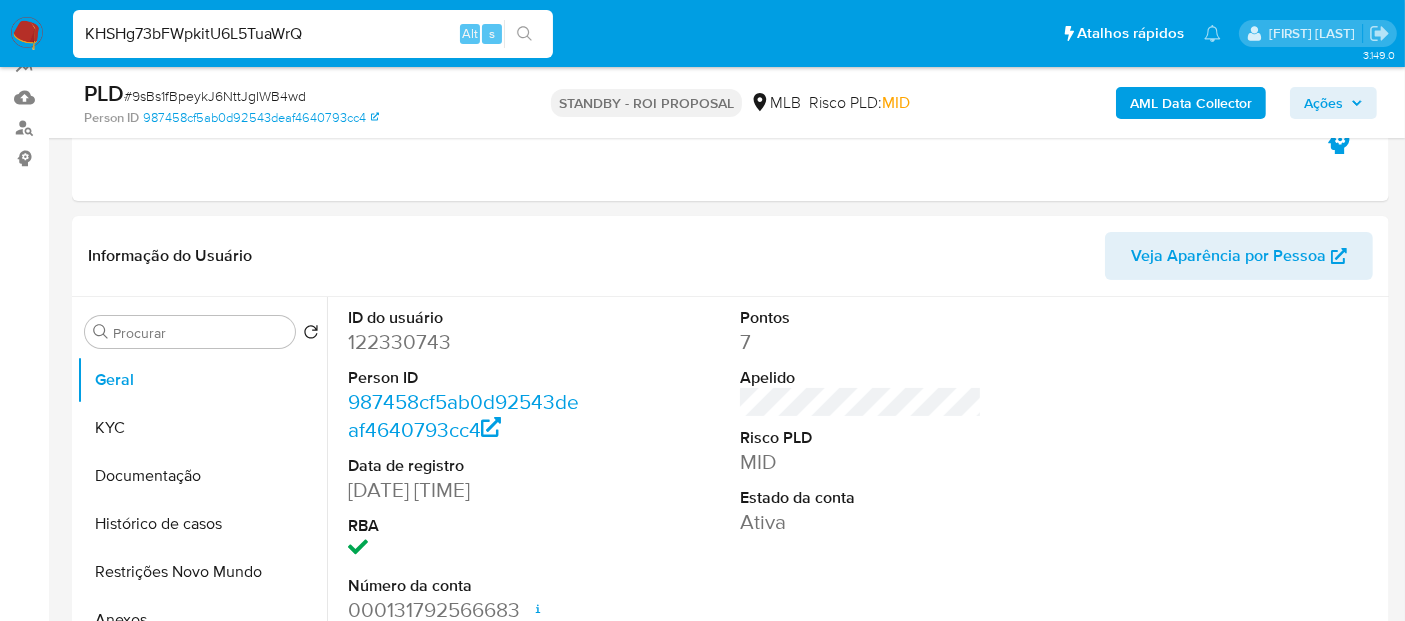 type on "KHSHg73bFWpkitU6L5TuaWrQ" 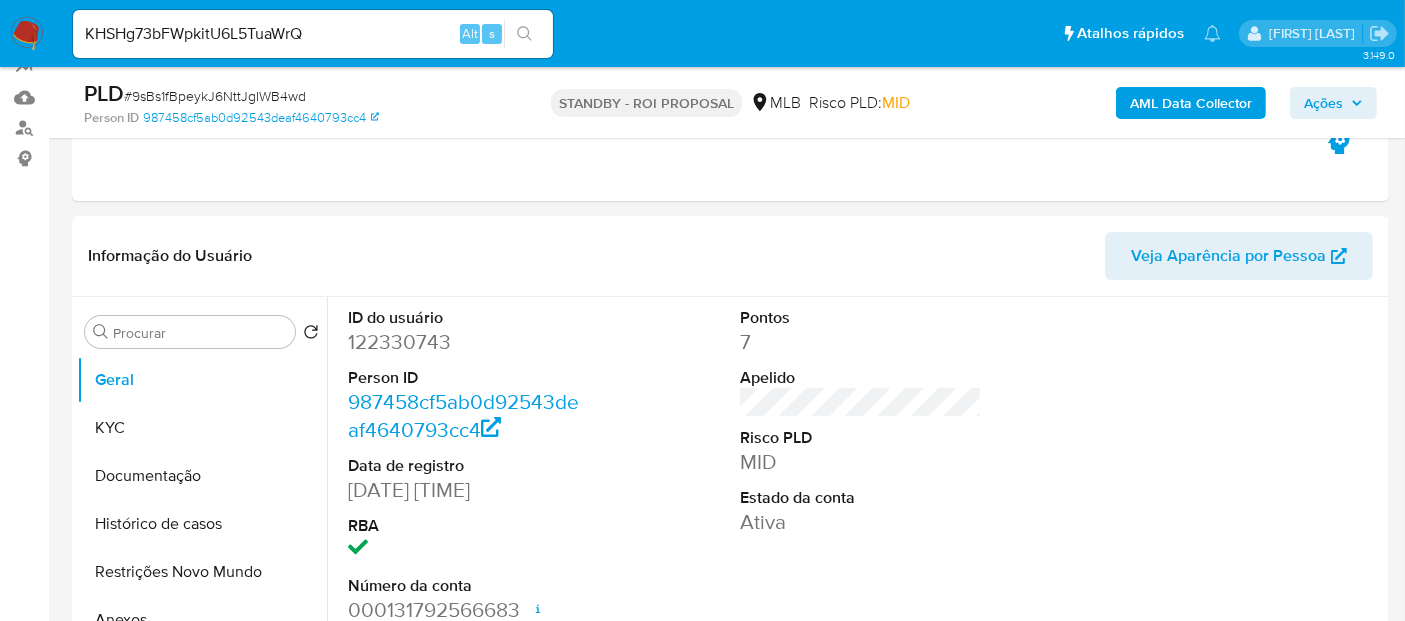 click at bounding box center (524, 34) 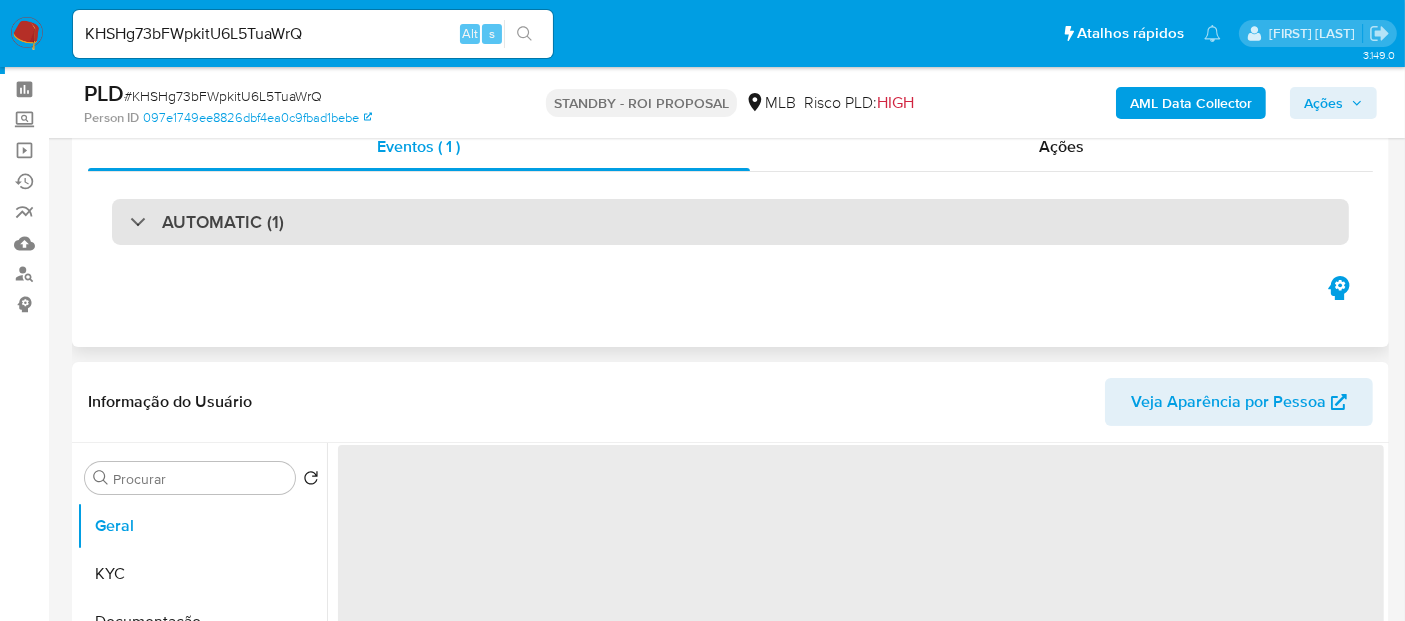 scroll, scrollTop: 111, scrollLeft: 0, axis: vertical 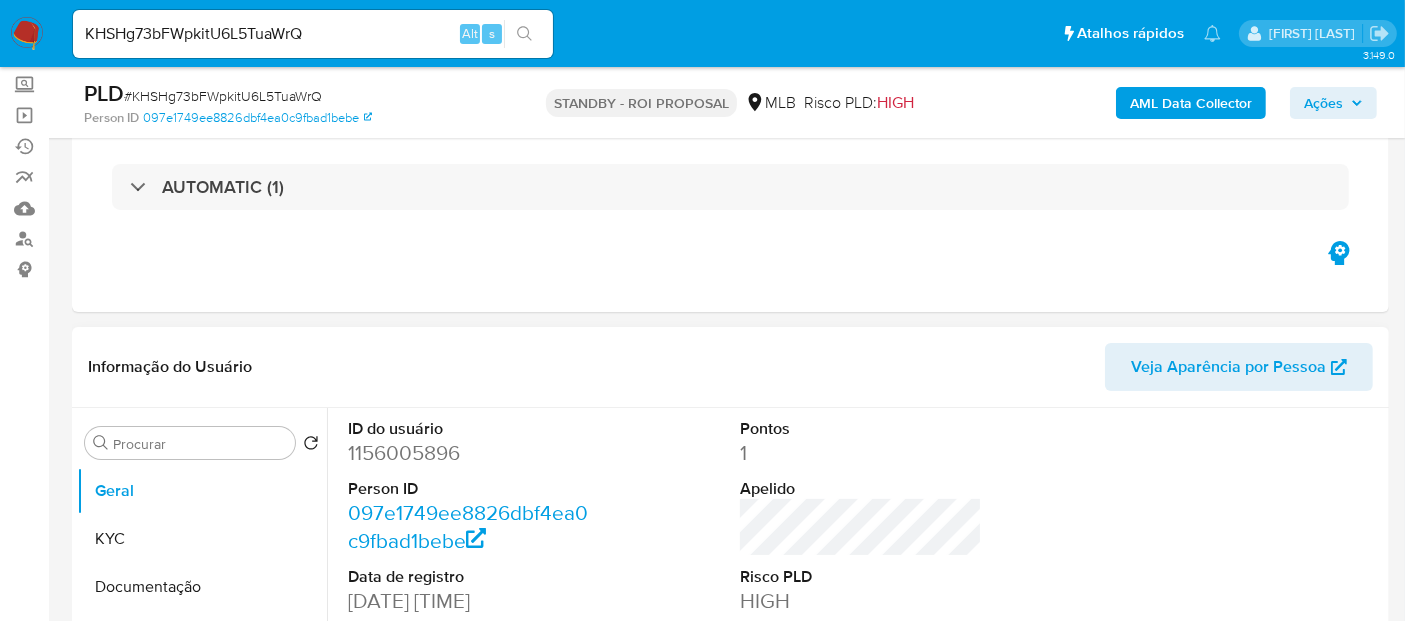 select on "10" 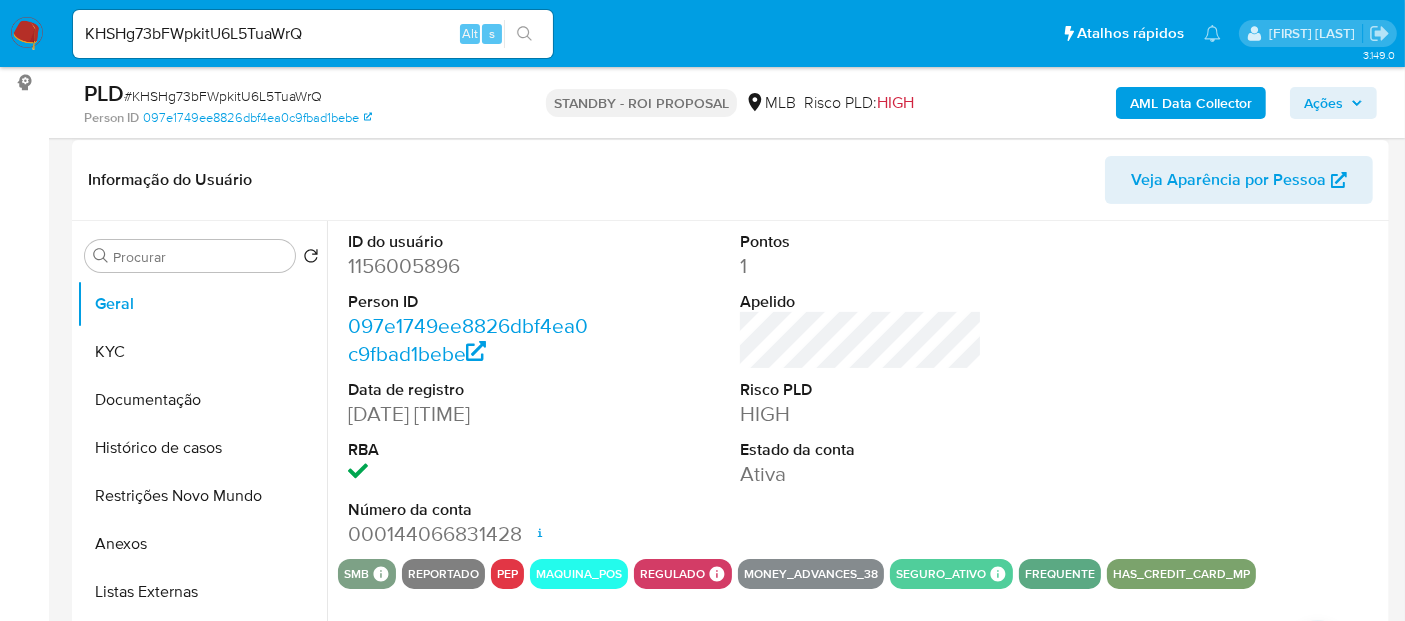 scroll, scrollTop: 333, scrollLeft: 0, axis: vertical 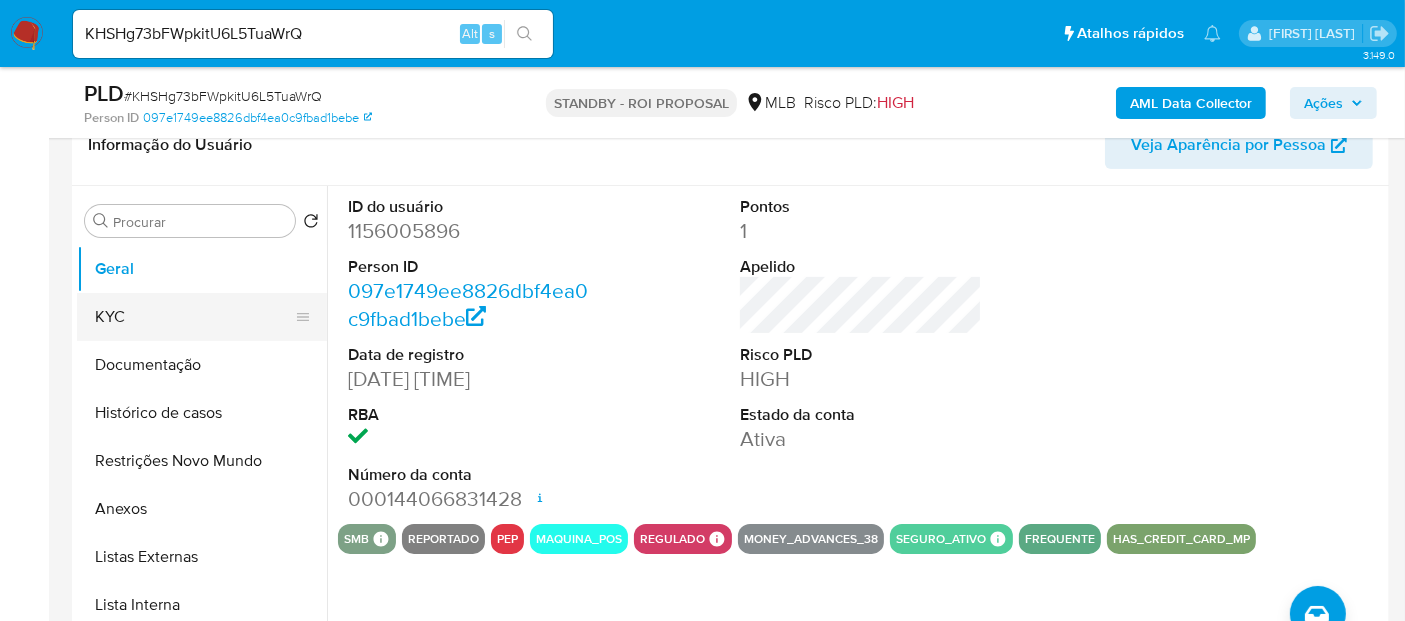 click on "KYC" at bounding box center (194, 317) 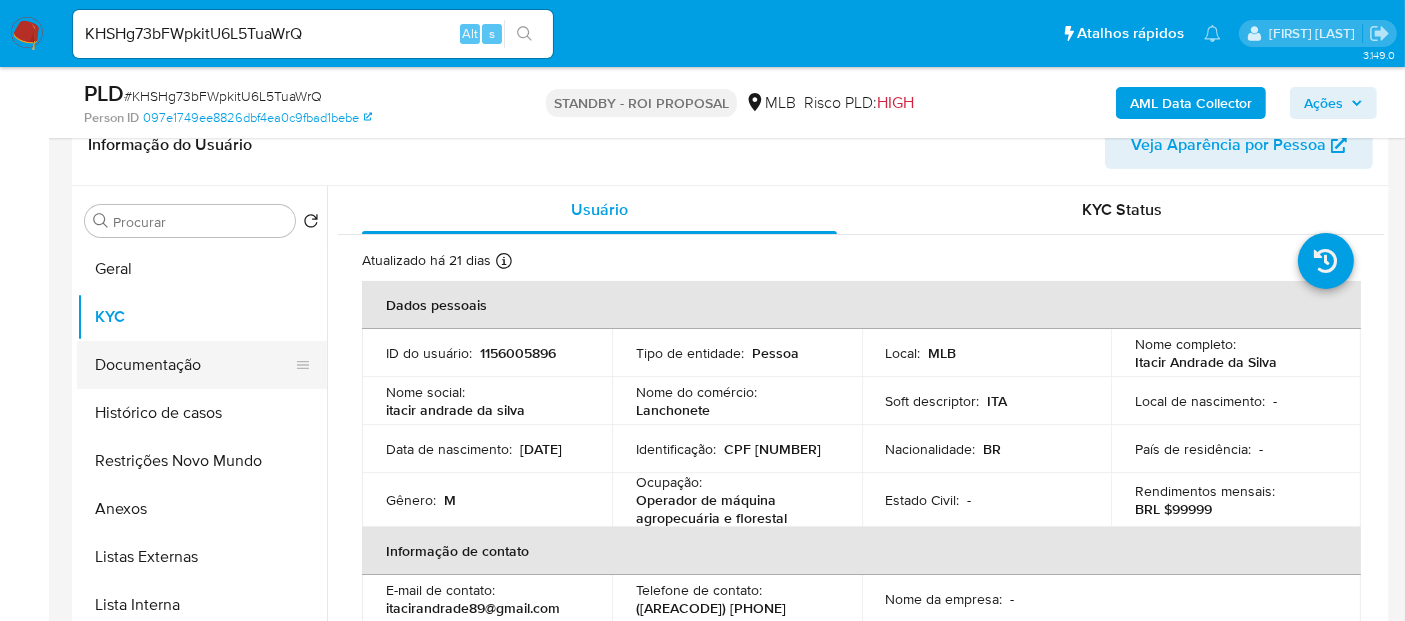 click on "Documentação" at bounding box center [194, 365] 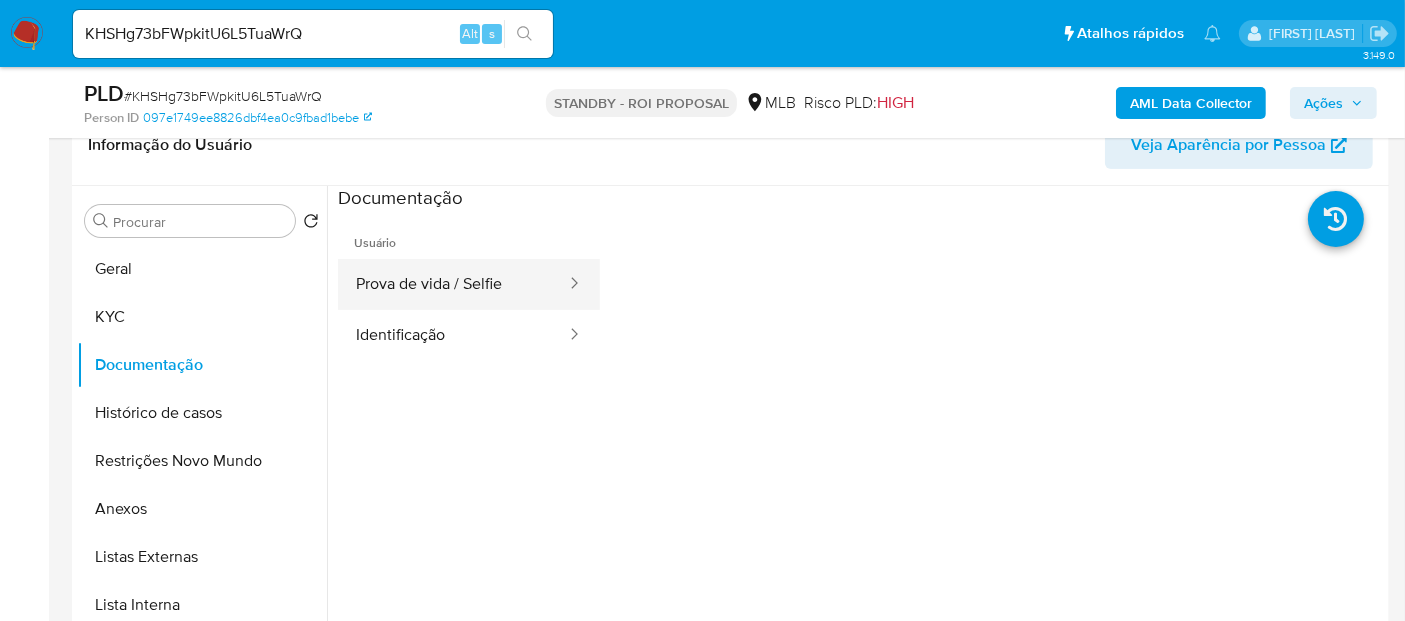 click on "Prova de vida / Selfie" at bounding box center [453, 284] 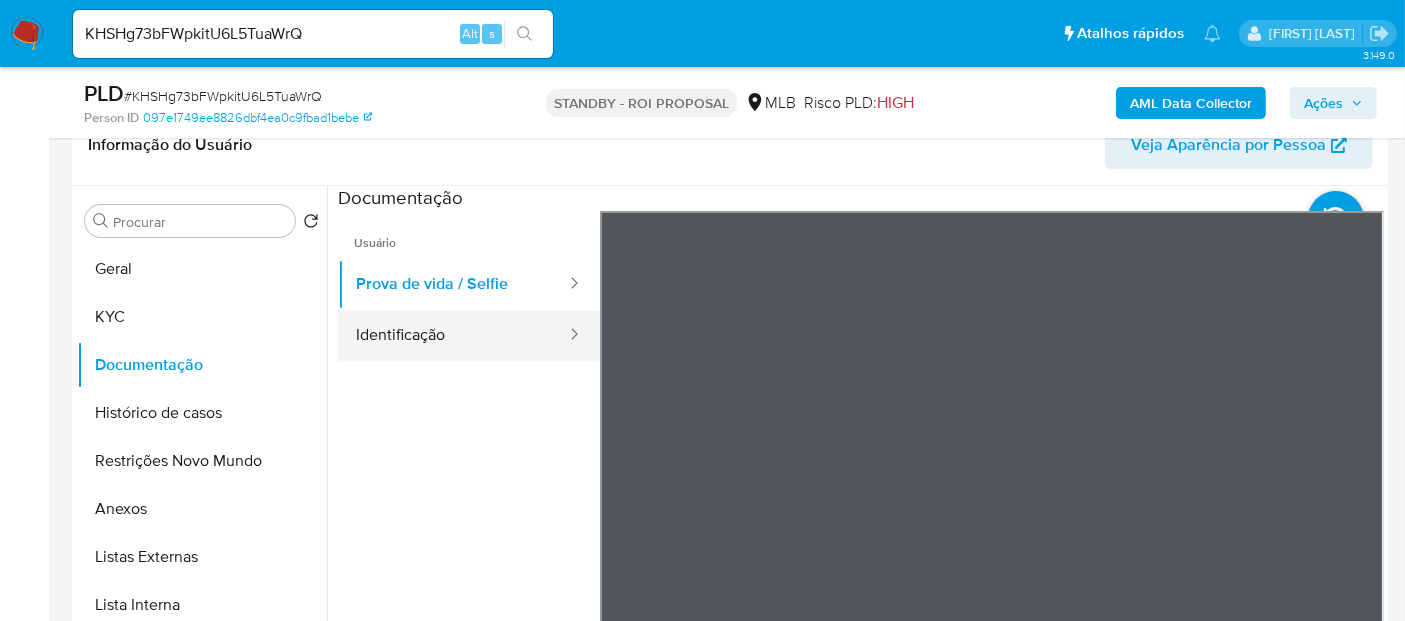 click on "Identificação" at bounding box center [453, 335] 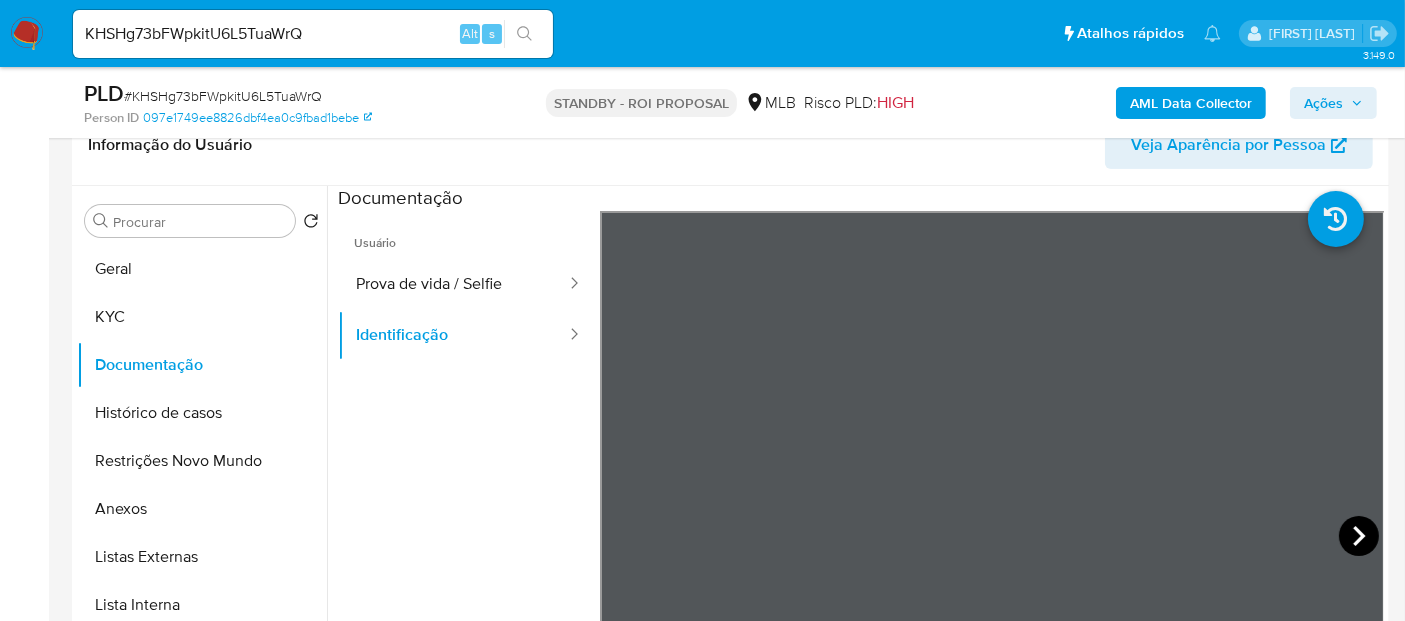 click 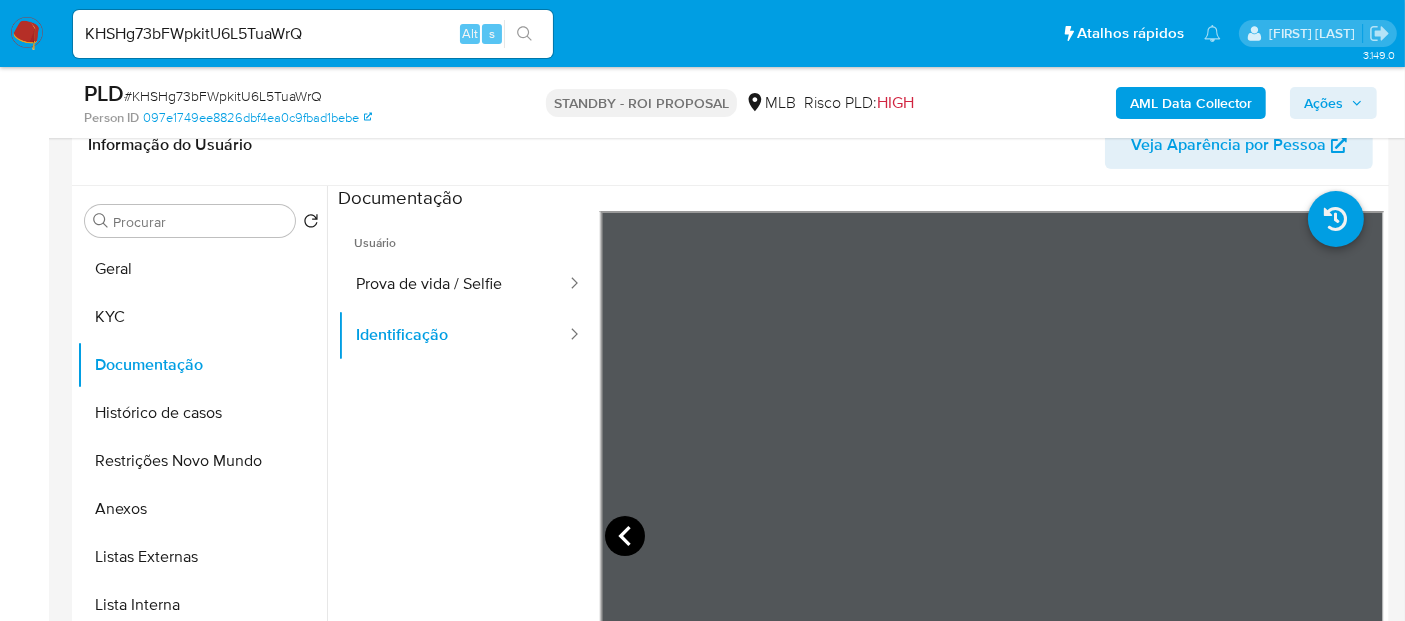 click 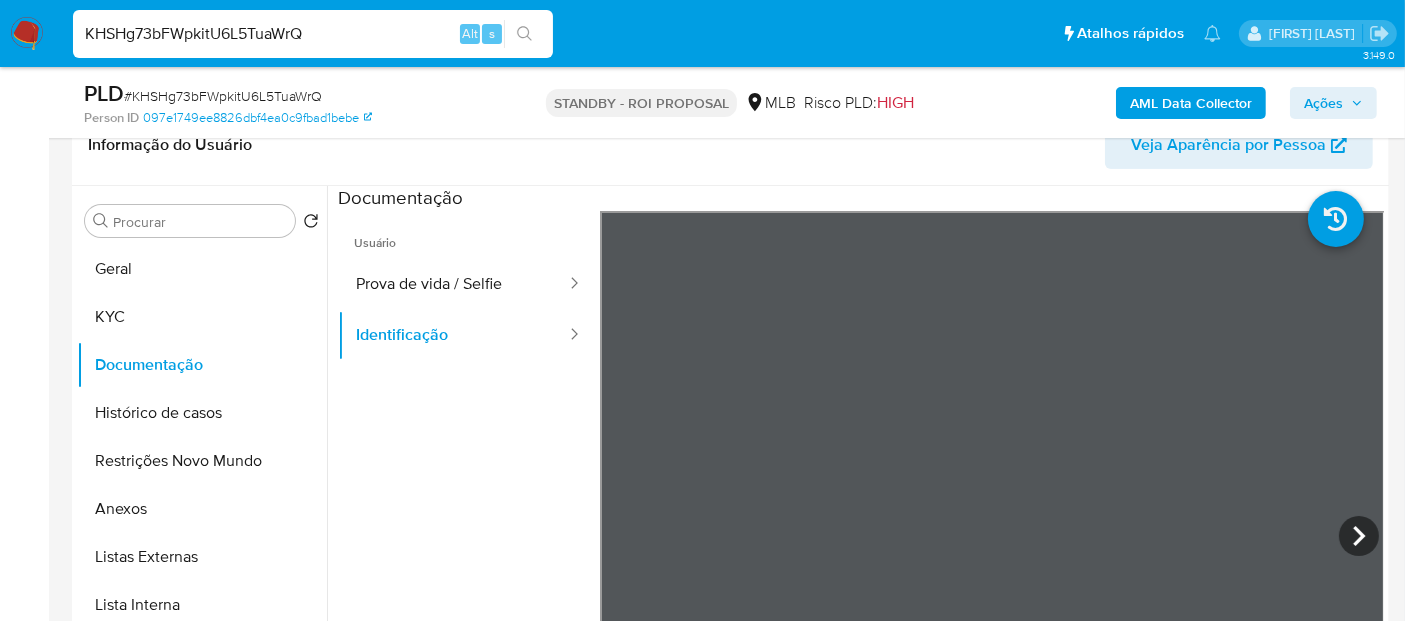 drag, startPoint x: 328, startPoint y: 20, endPoint x: 0, endPoint y: 32, distance: 328.21945 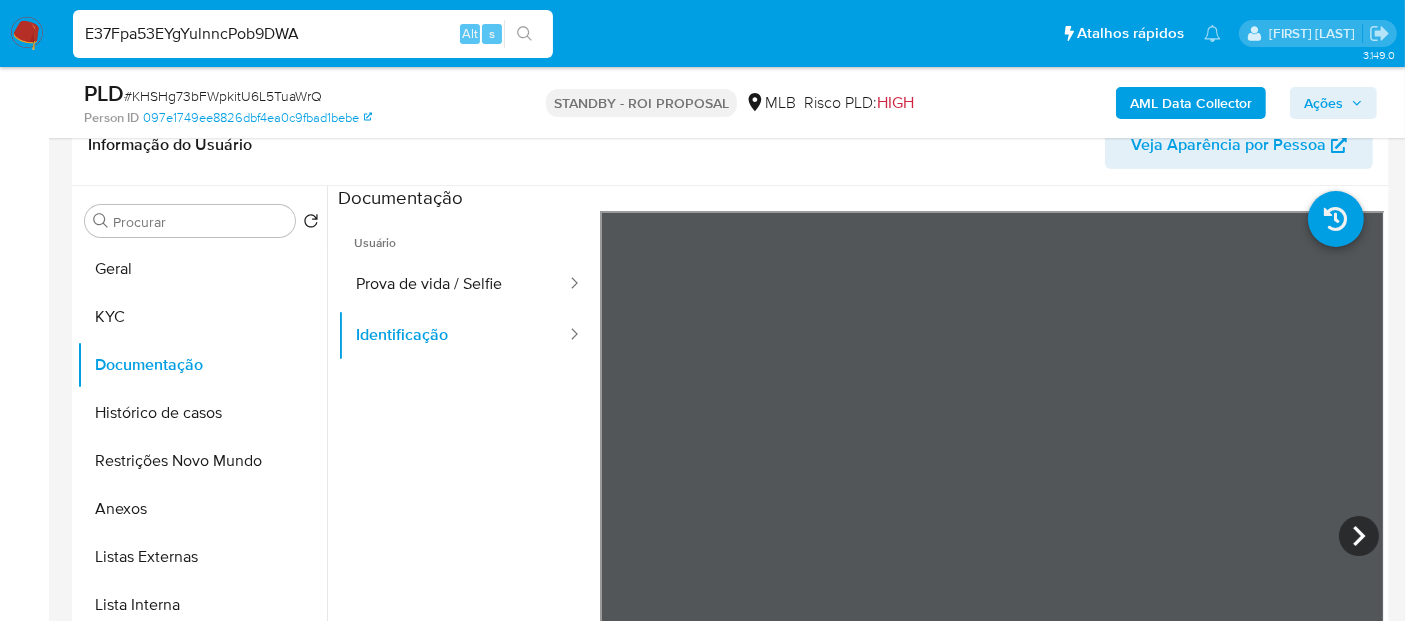 type on "E37Fpa53EYgYulnncPob9DWA" 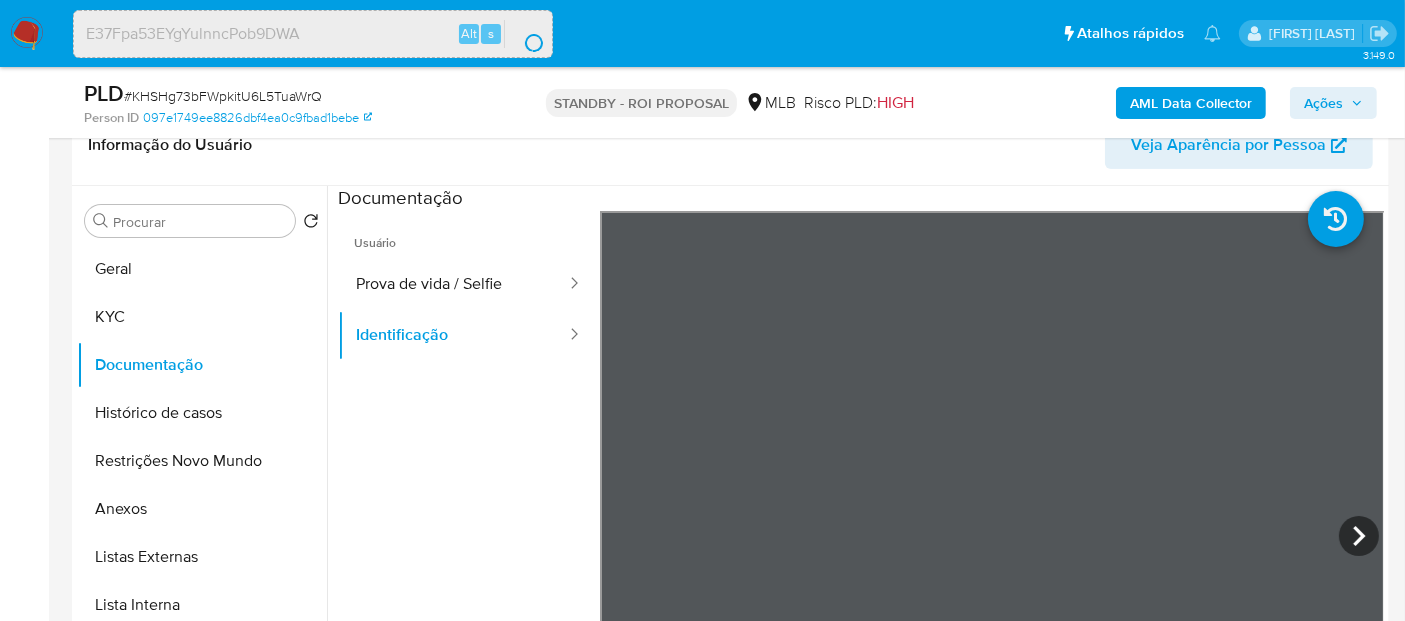 scroll, scrollTop: 0, scrollLeft: 0, axis: both 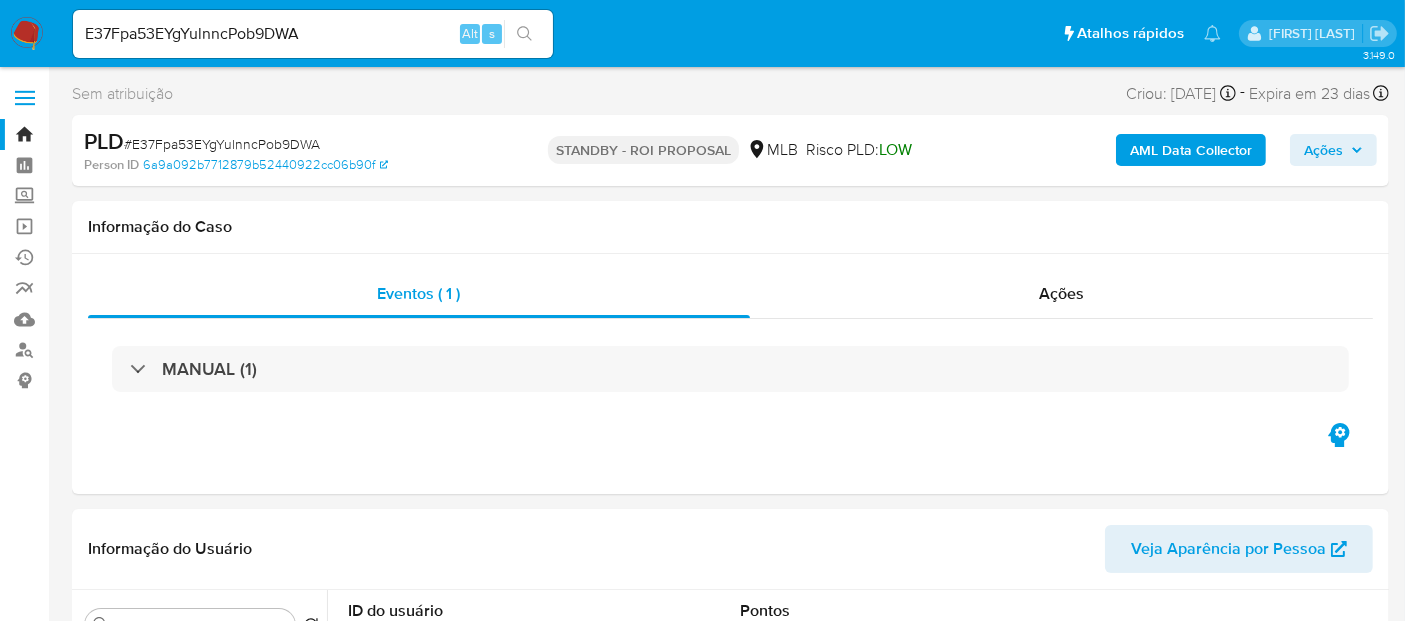 select on "10" 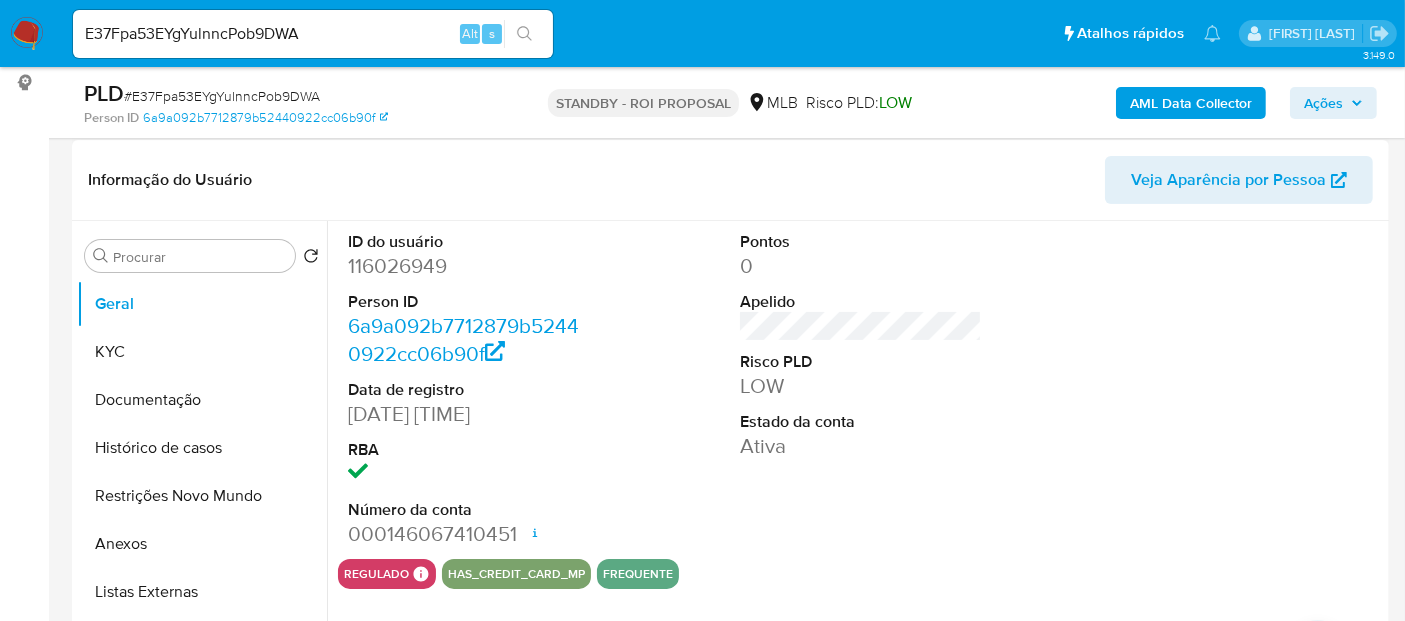 scroll, scrollTop: 333, scrollLeft: 0, axis: vertical 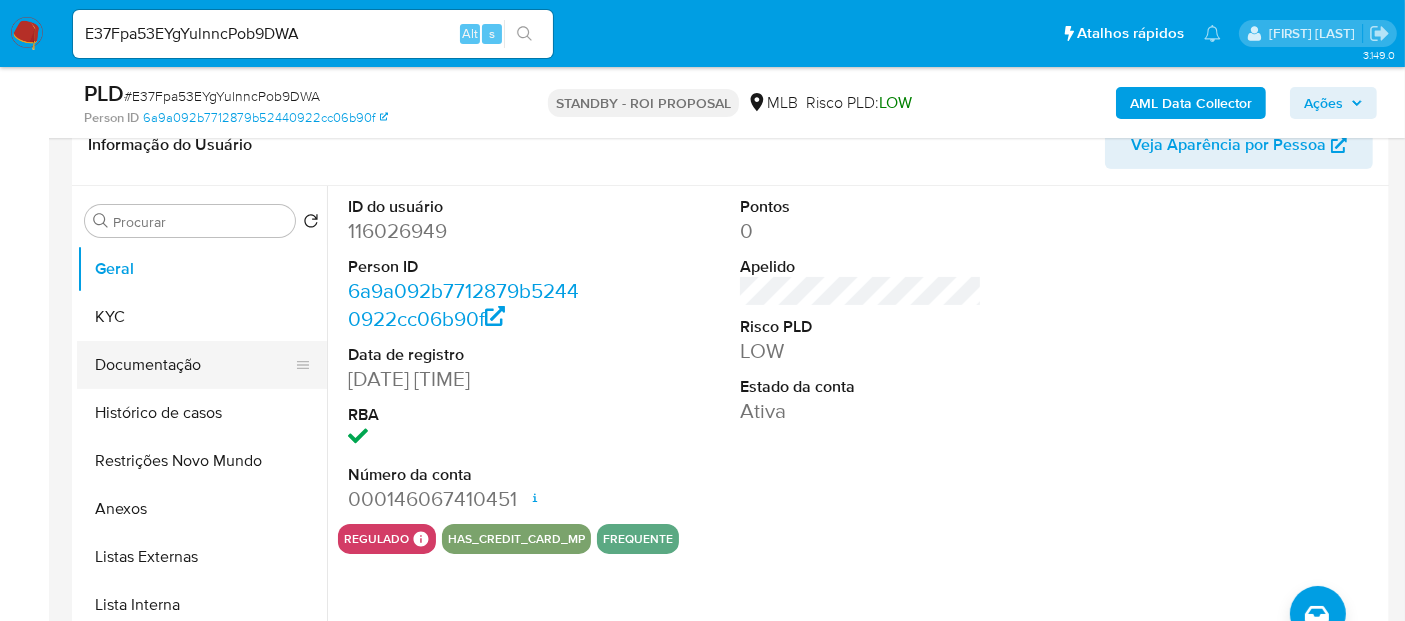 click on "Documentação" at bounding box center [194, 365] 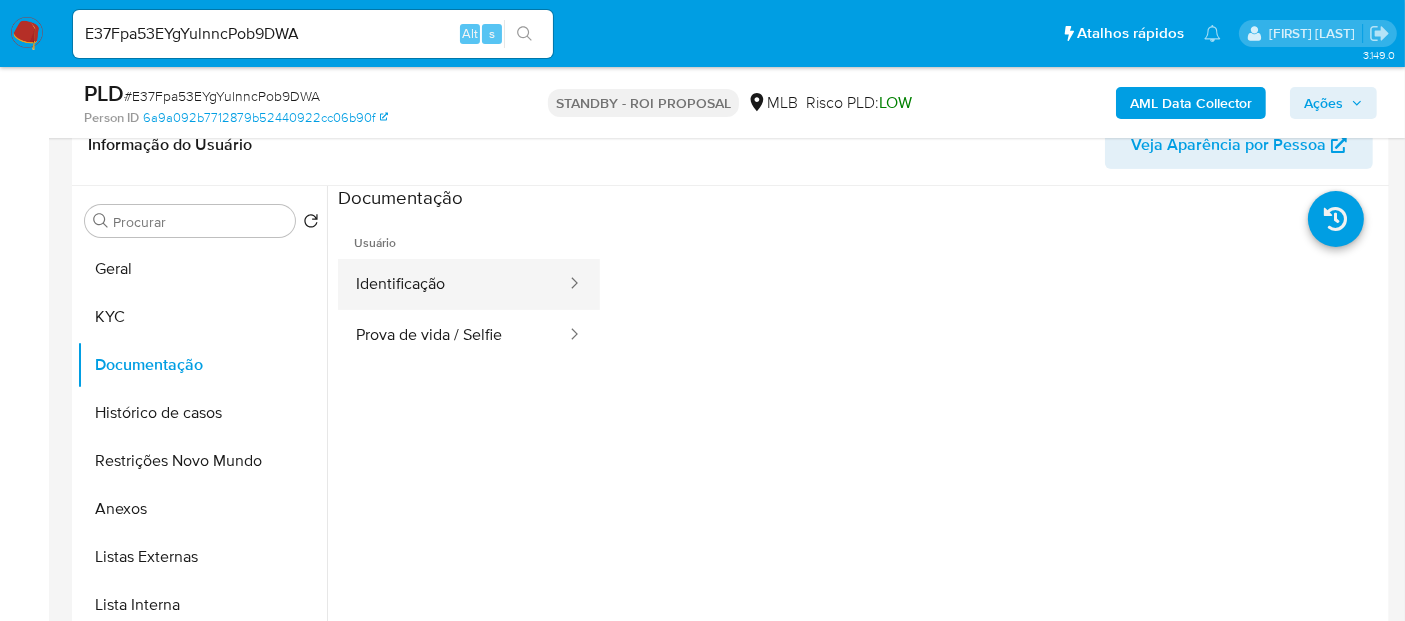 click on "Identificação" at bounding box center (453, 284) 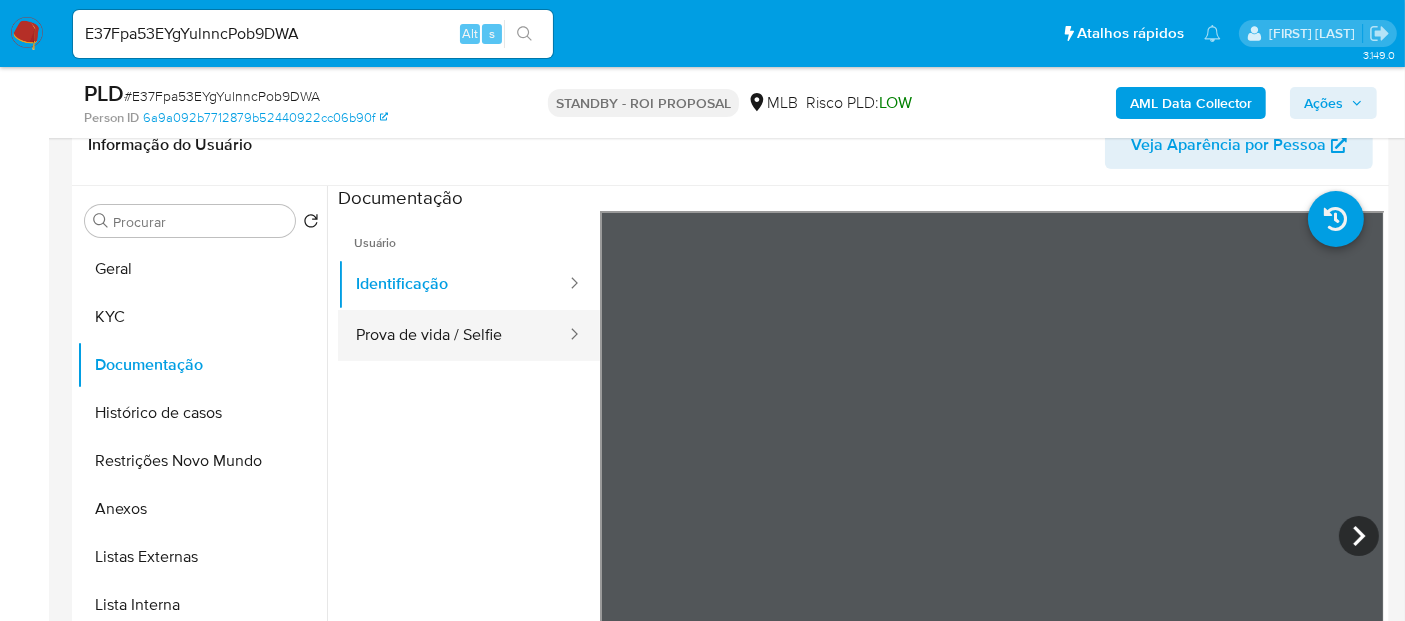 click on "Prova de vida / Selfie" at bounding box center [453, 335] 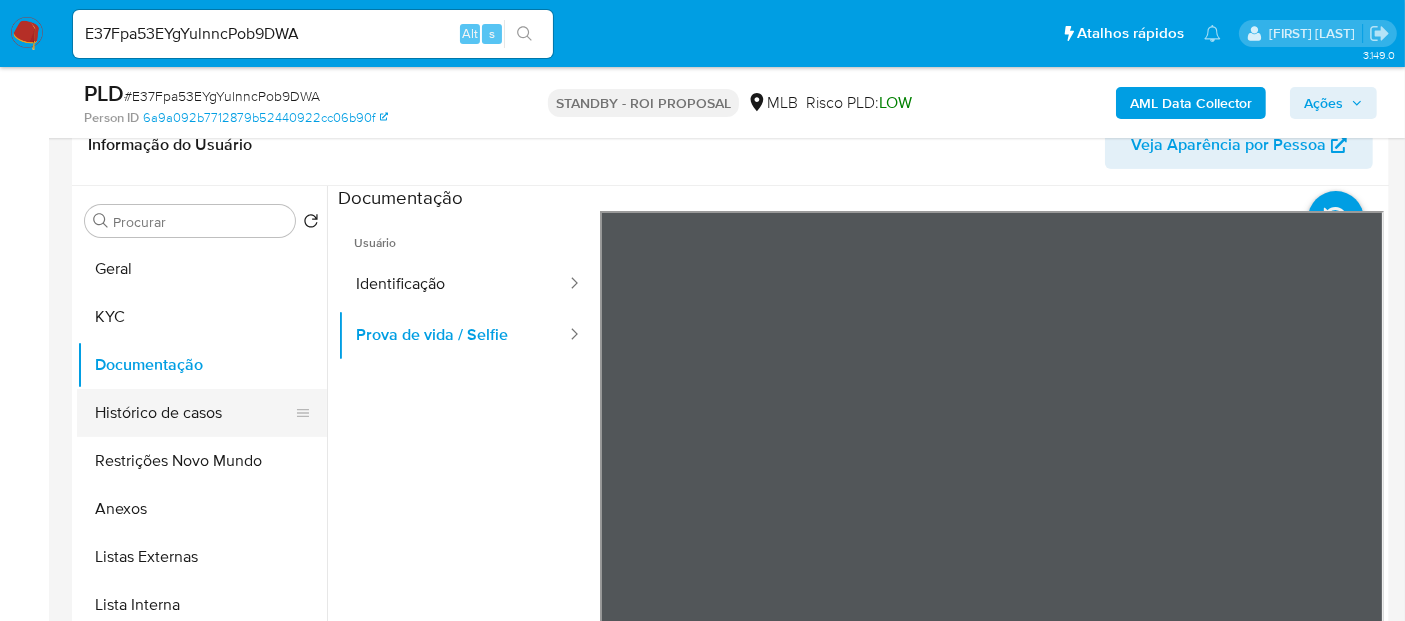 click on "Histórico de casos" at bounding box center [194, 413] 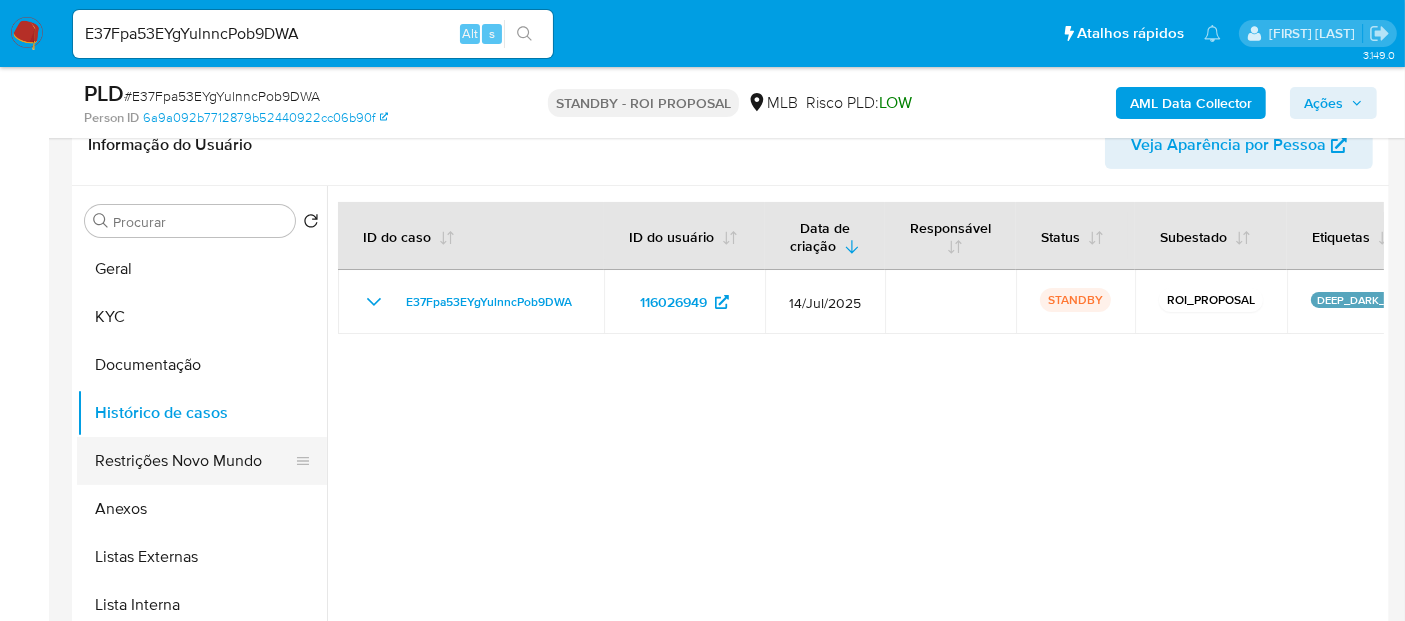 click on "Restrições Novo Mundo" at bounding box center [194, 461] 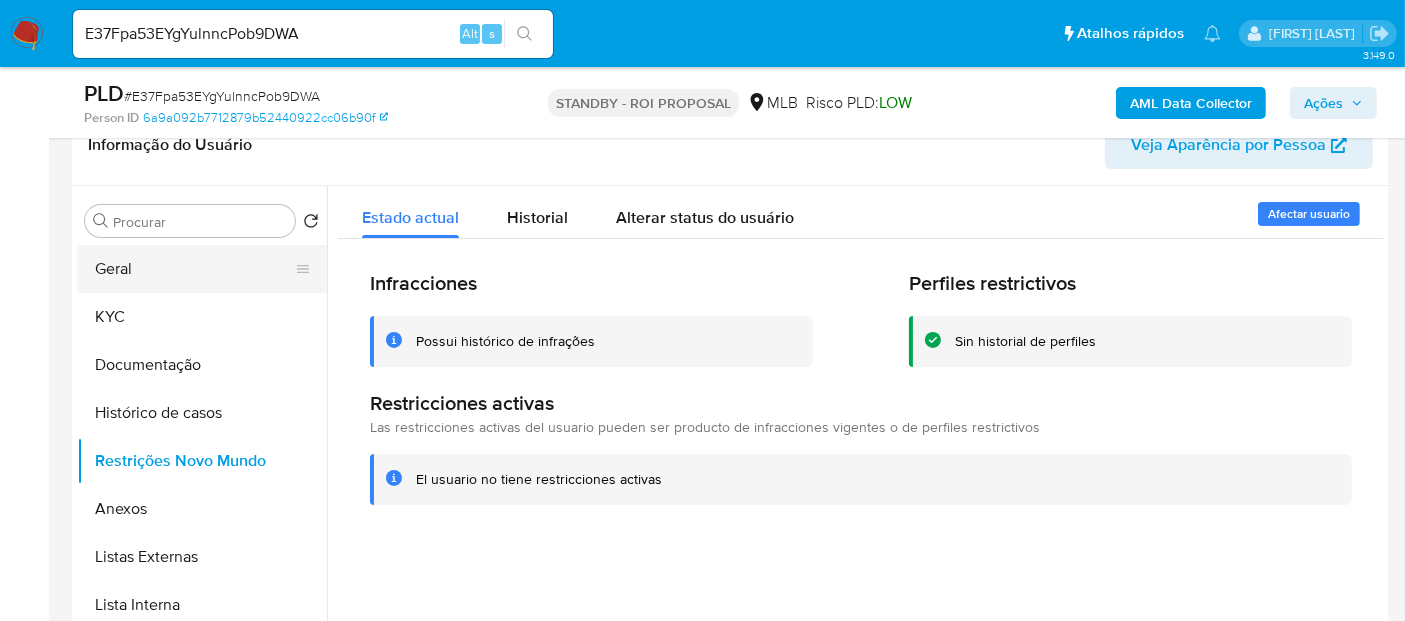 click on "Geral" at bounding box center [194, 269] 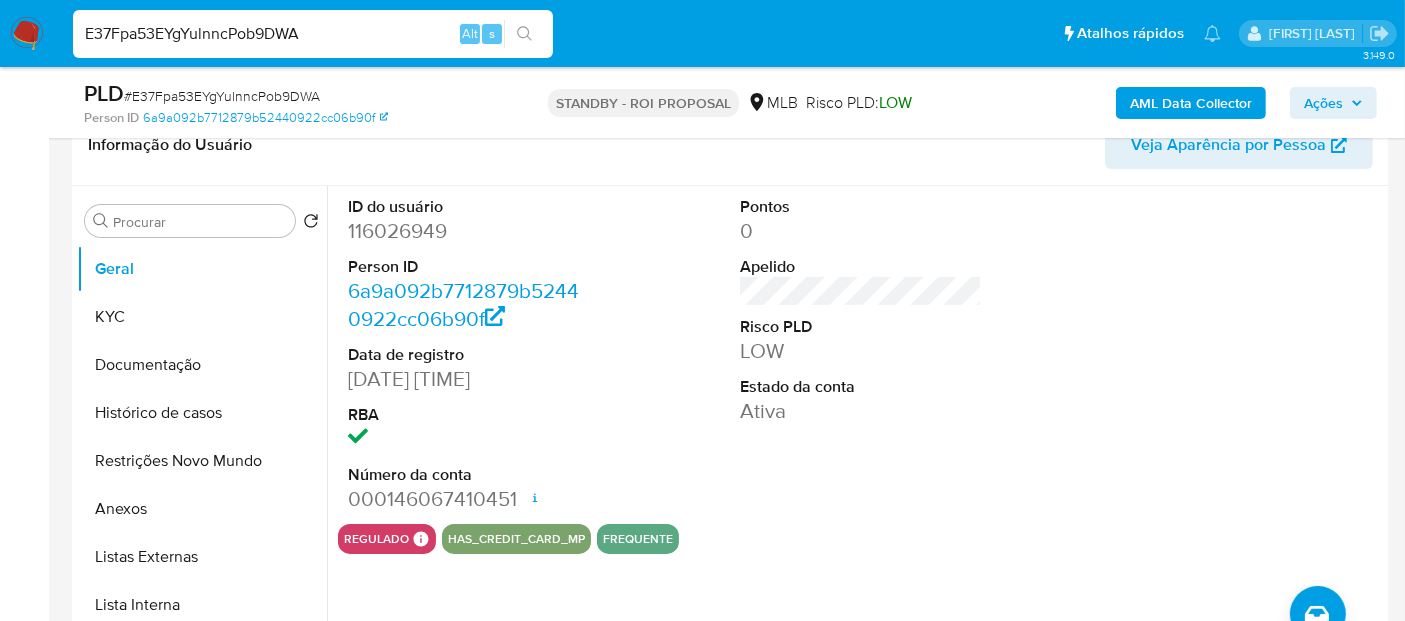 drag, startPoint x: 315, startPoint y: 28, endPoint x: 0, endPoint y: 75, distance: 318.48706 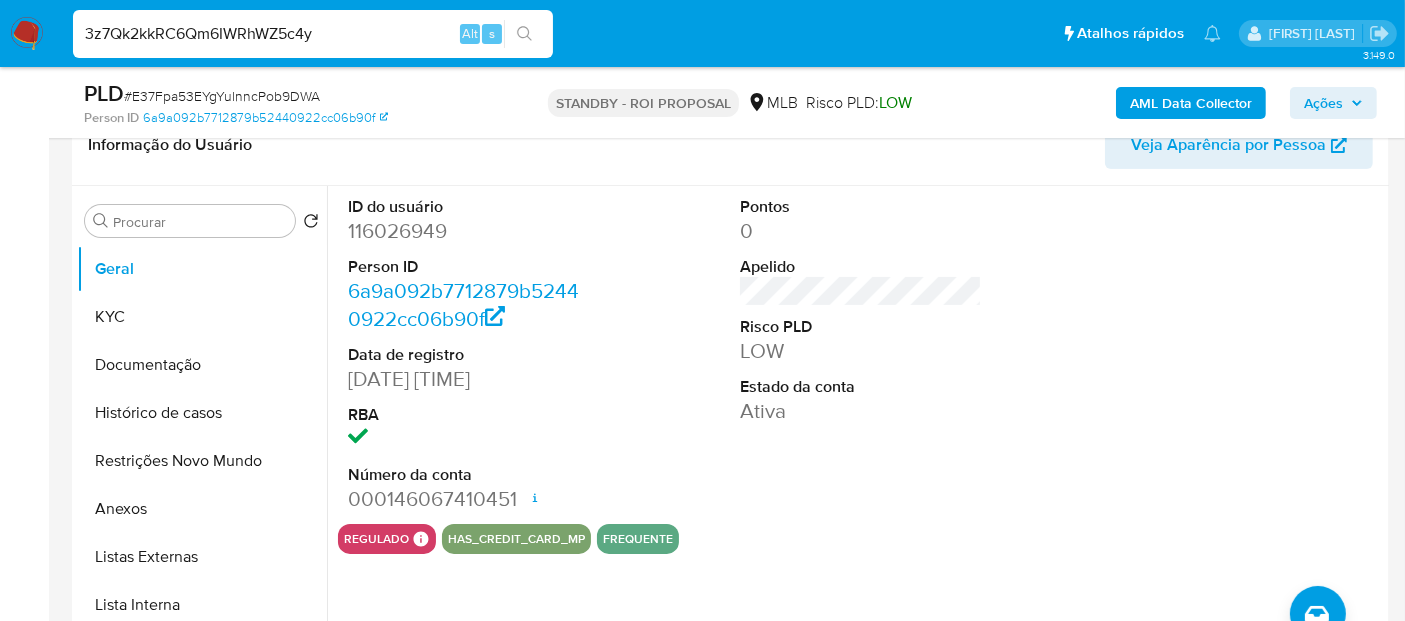 type on "3z7Qk2kkRC6Qm6IWRhWZ5c4y" 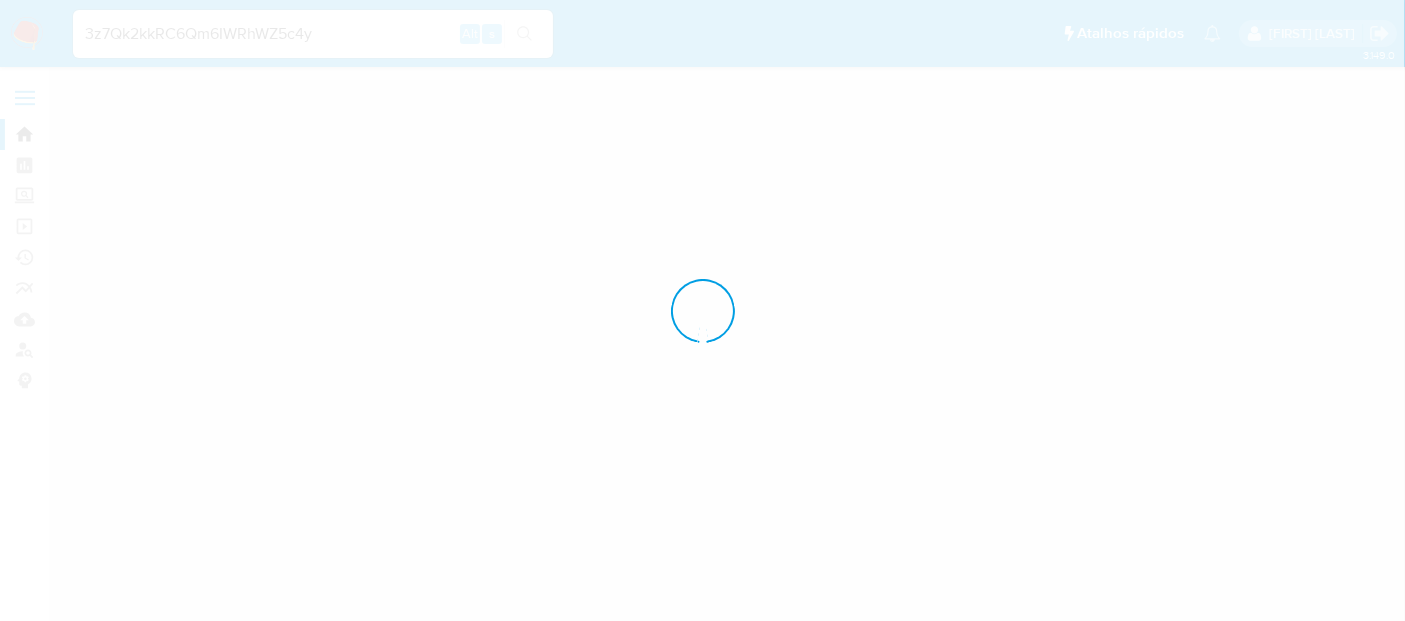 scroll, scrollTop: 0, scrollLeft: 0, axis: both 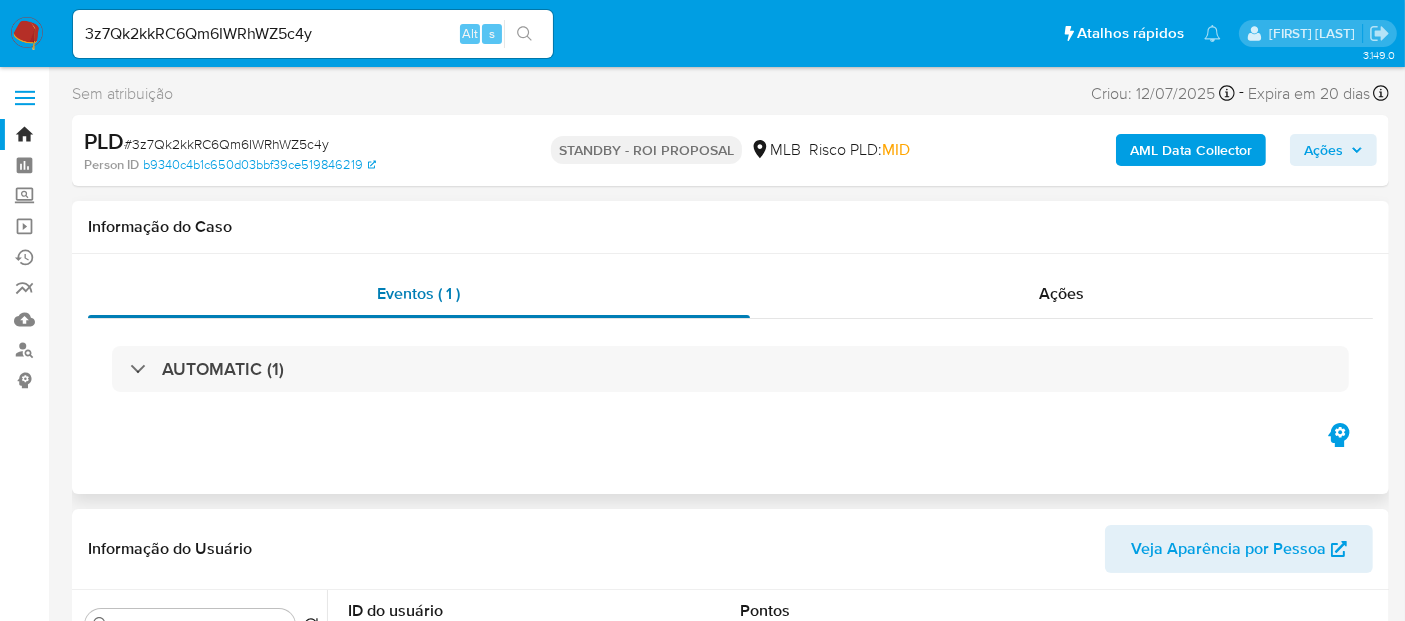 select on "10" 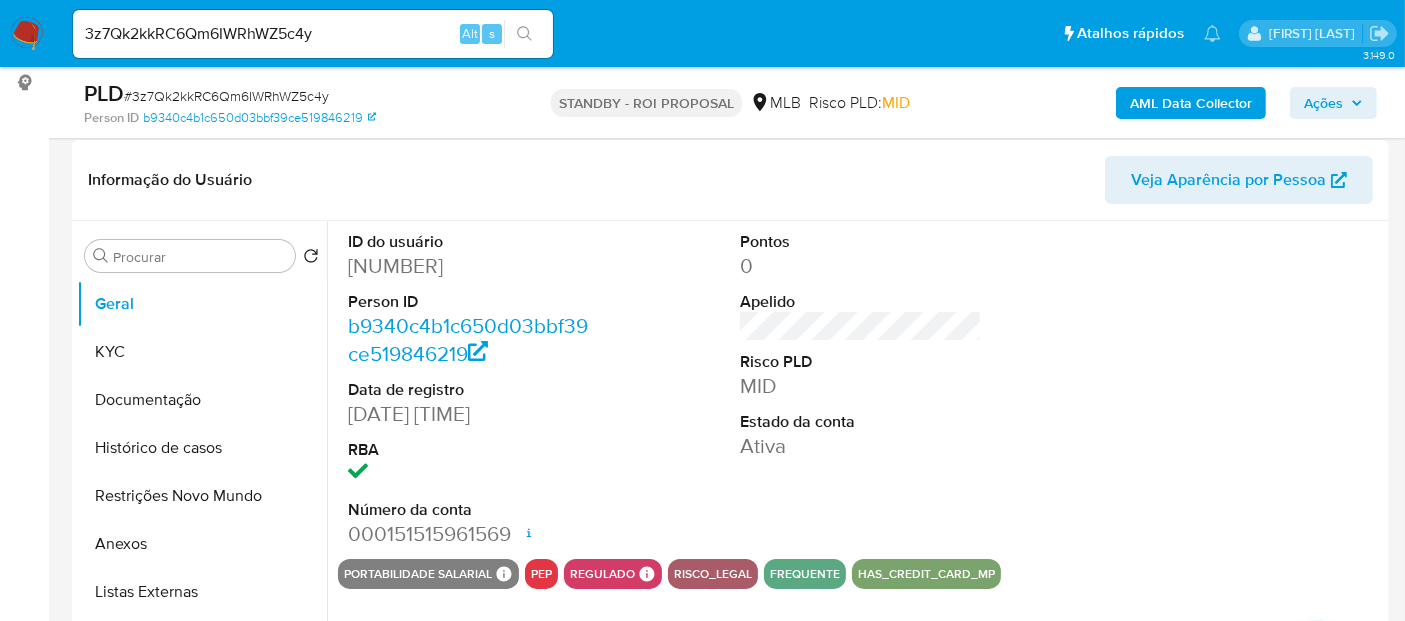 scroll, scrollTop: 333, scrollLeft: 0, axis: vertical 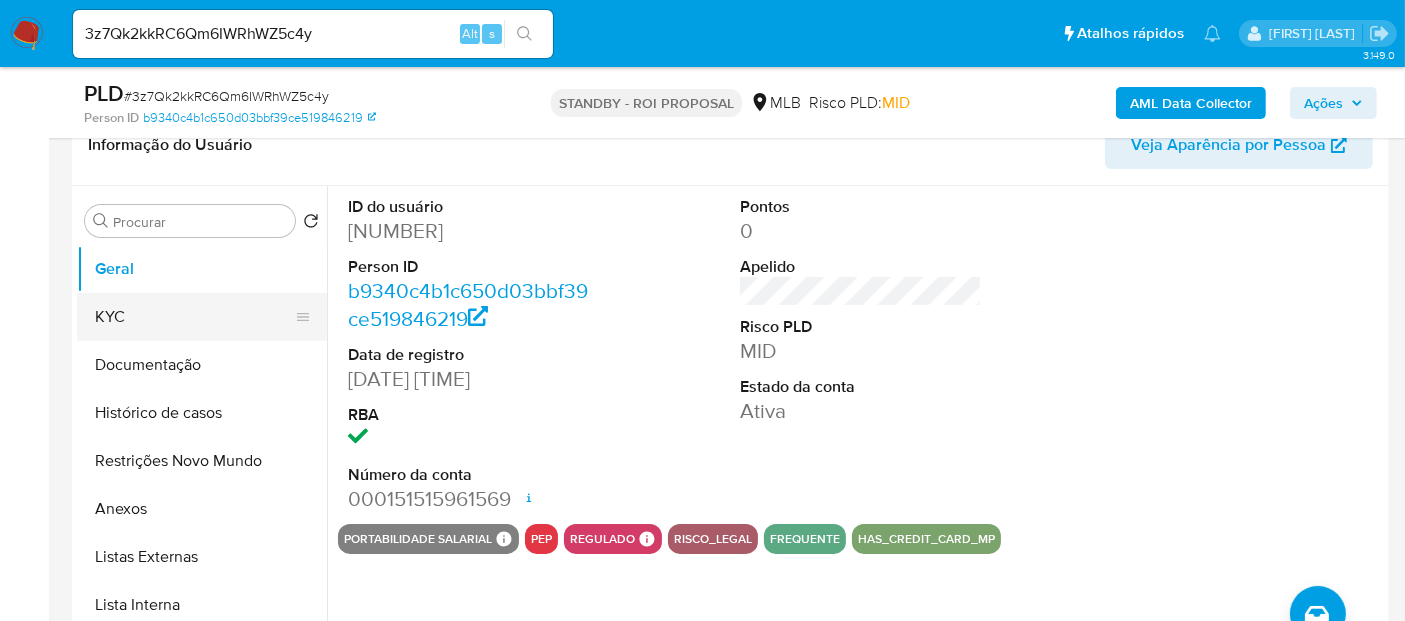 click on "KYC" at bounding box center (194, 317) 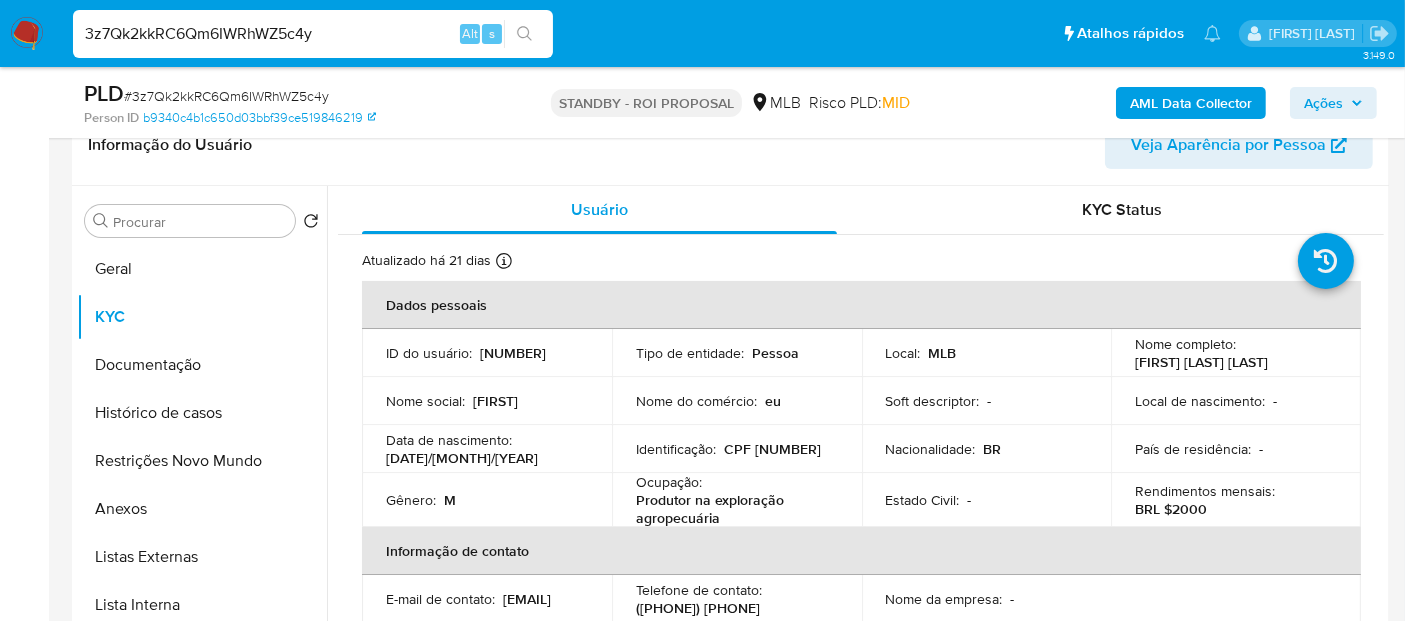 drag, startPoint x: 349, startPoint y: 38, endPoint x: 0, endPoint y: 37, distance: 349.00143 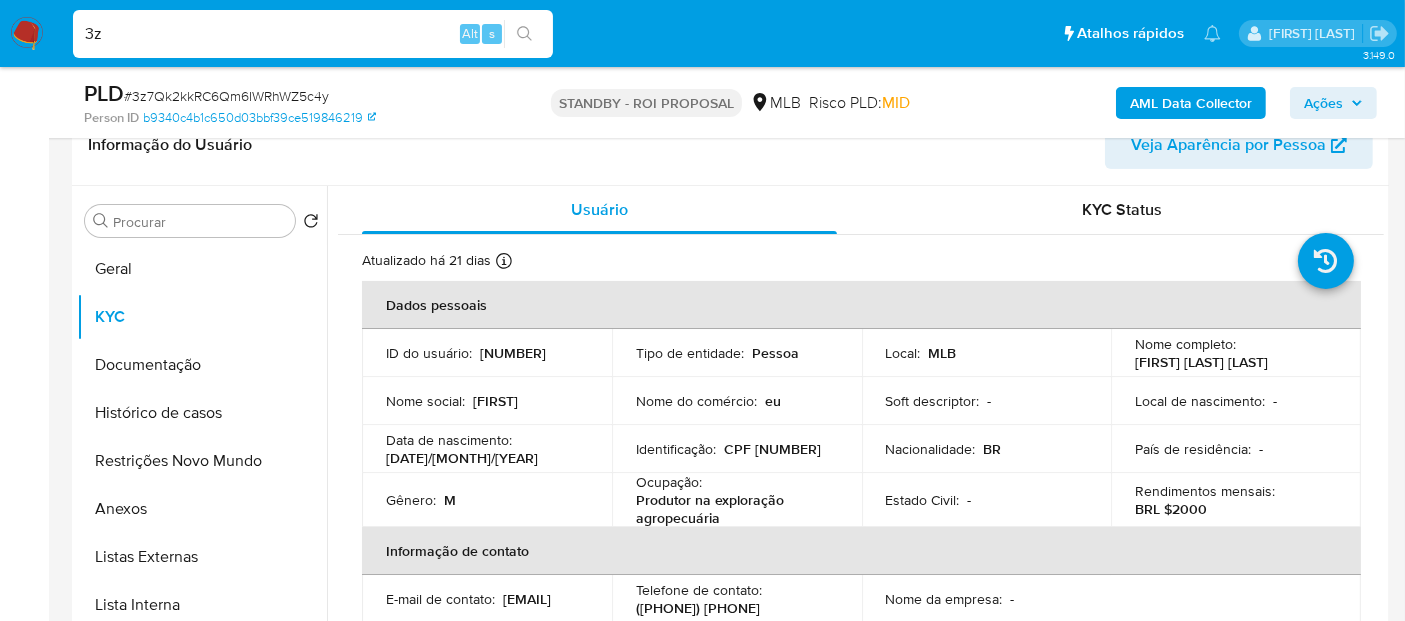 type on "3" 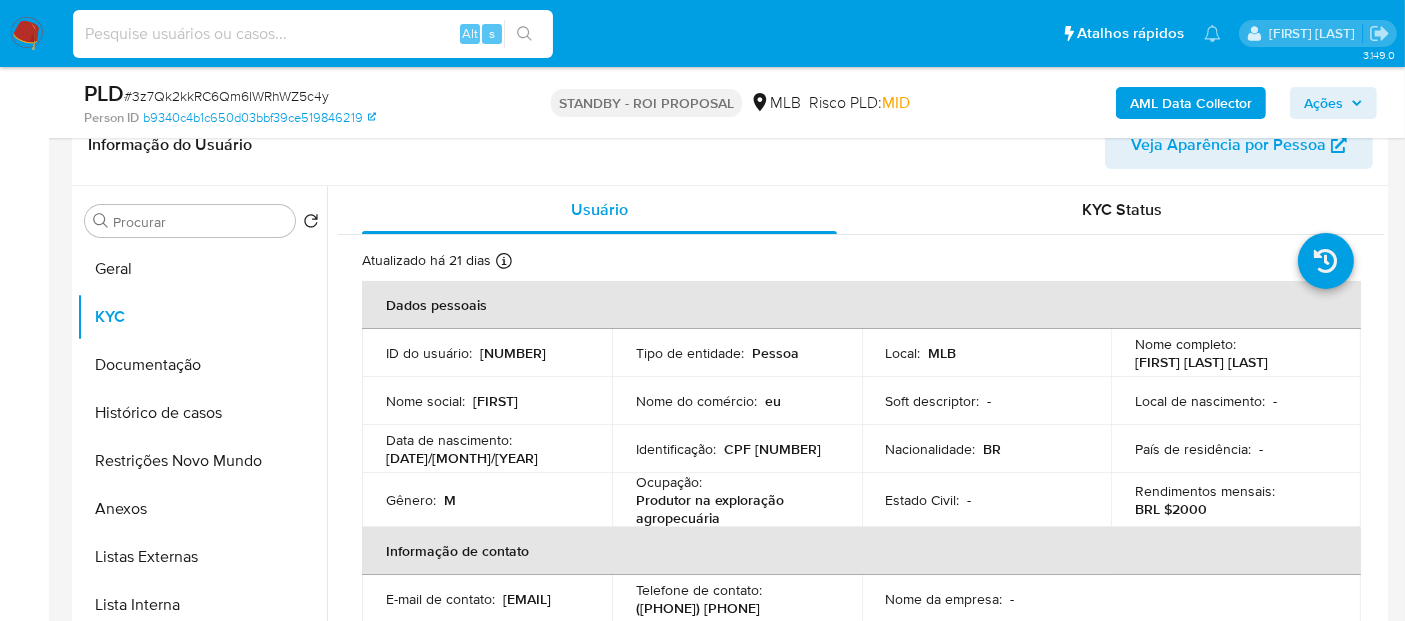 paste on "4p2iHN90sMQecGK1cG5M7o06" 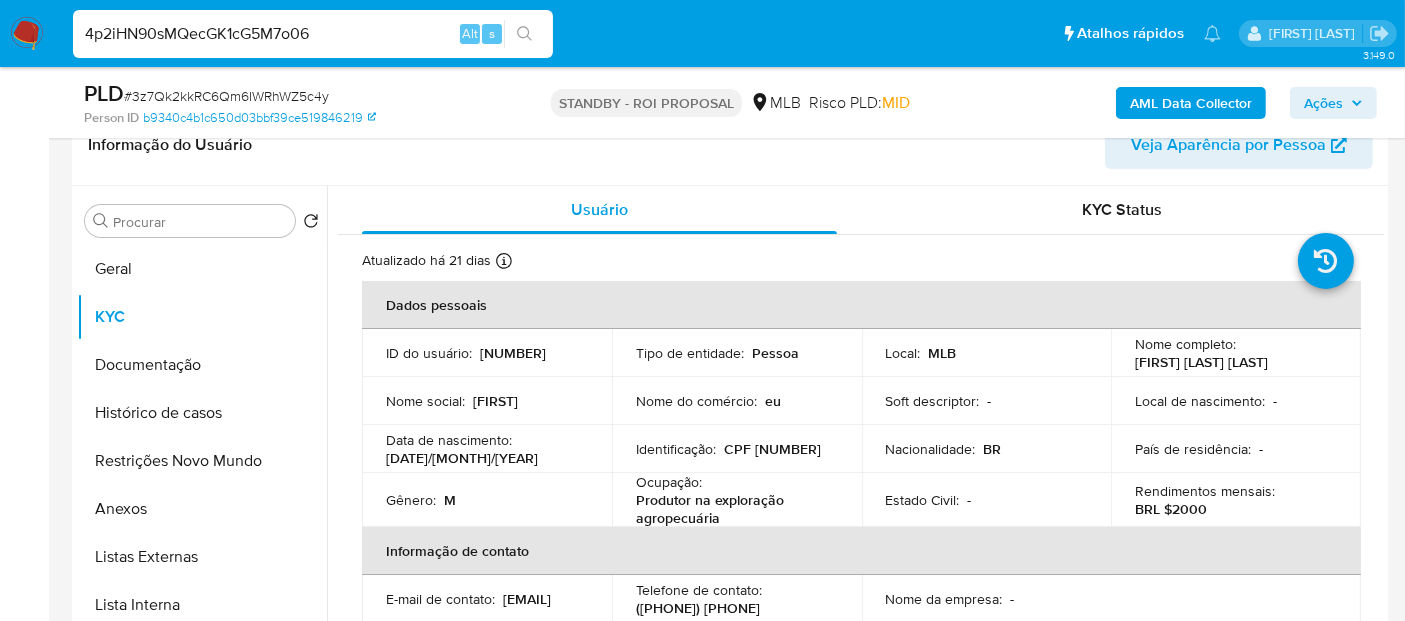 type on "4p2iHN90sMQecGK1cG5M7o06" 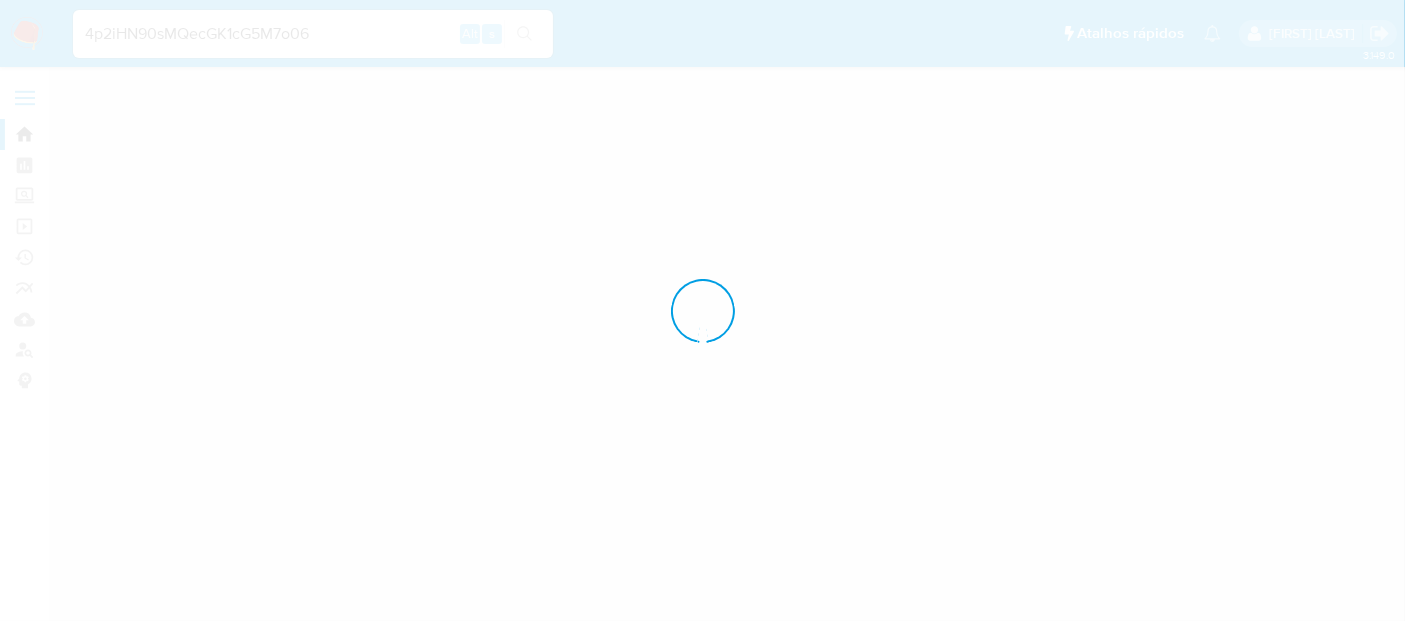 scroll, scrollTop: 0, scrollLeft: 0, axis: both 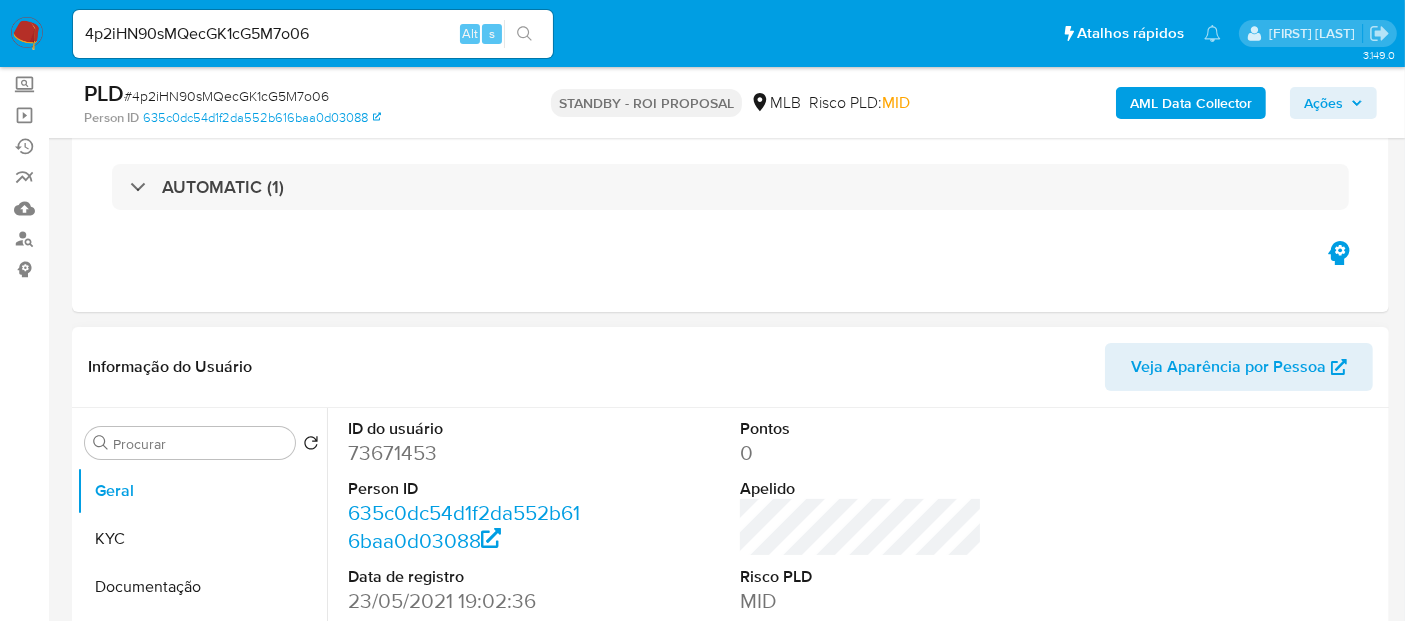 select on "10" 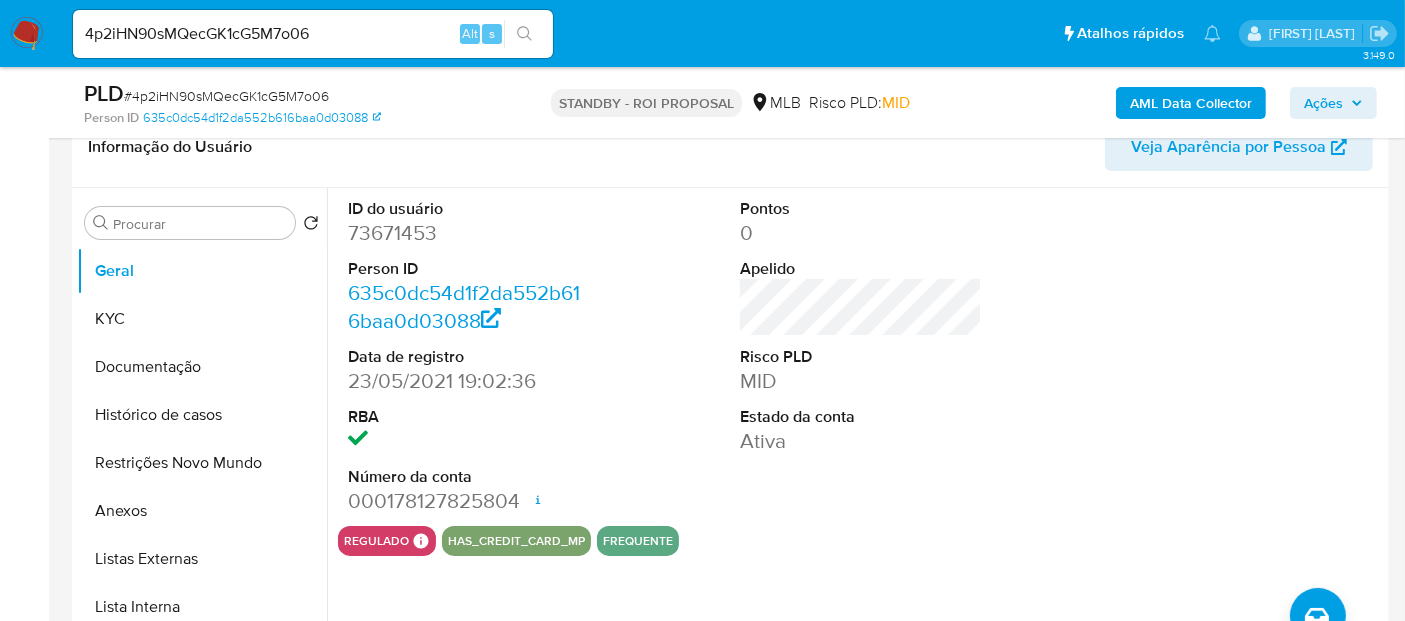 scroll, scrollTop: 333, scrollLeft: 0, axis: vertical 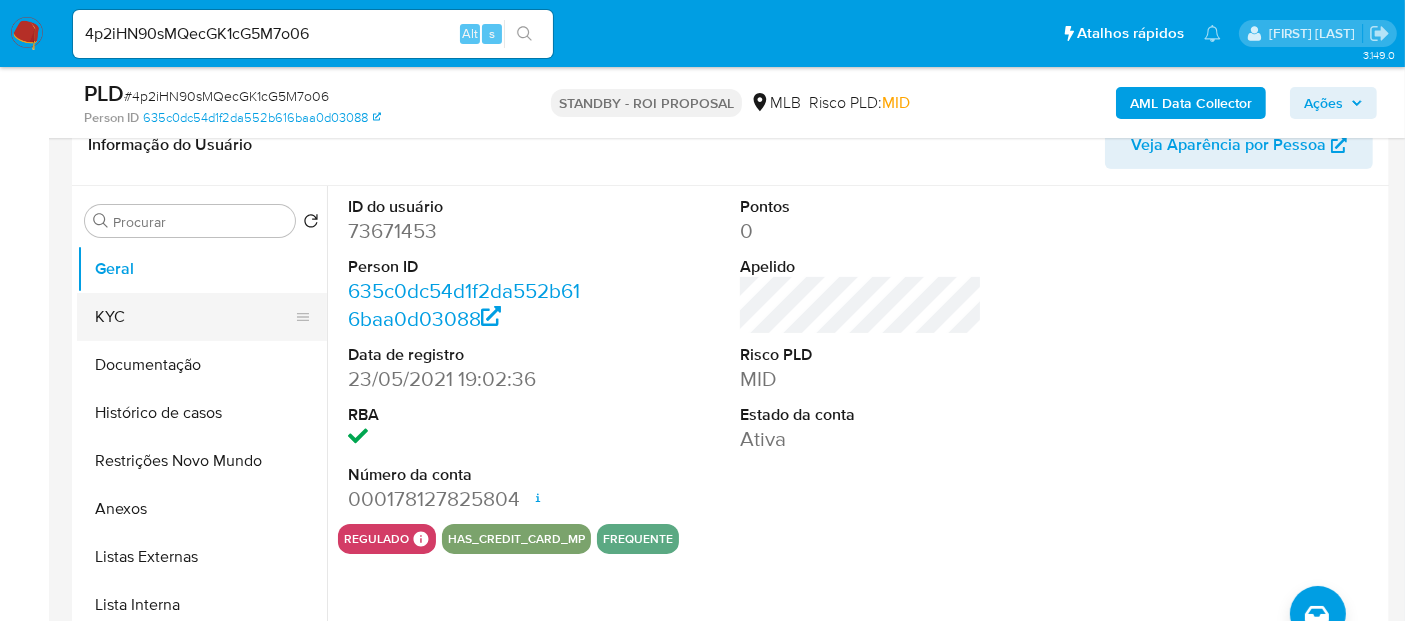click on "KYC" at bounding box center [194, 317] 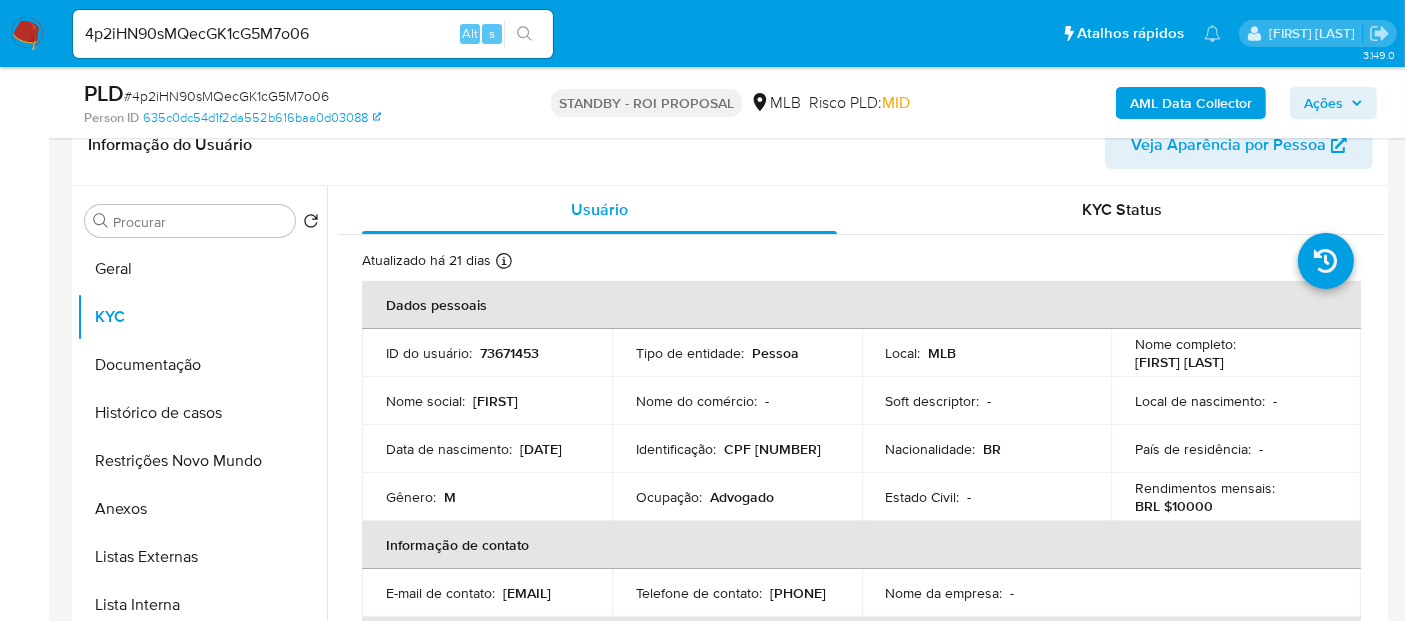drag, startPoint x: 169, startPoint y: 367, endPoint x: 320, endPoint y: 361, distance: 151.11916 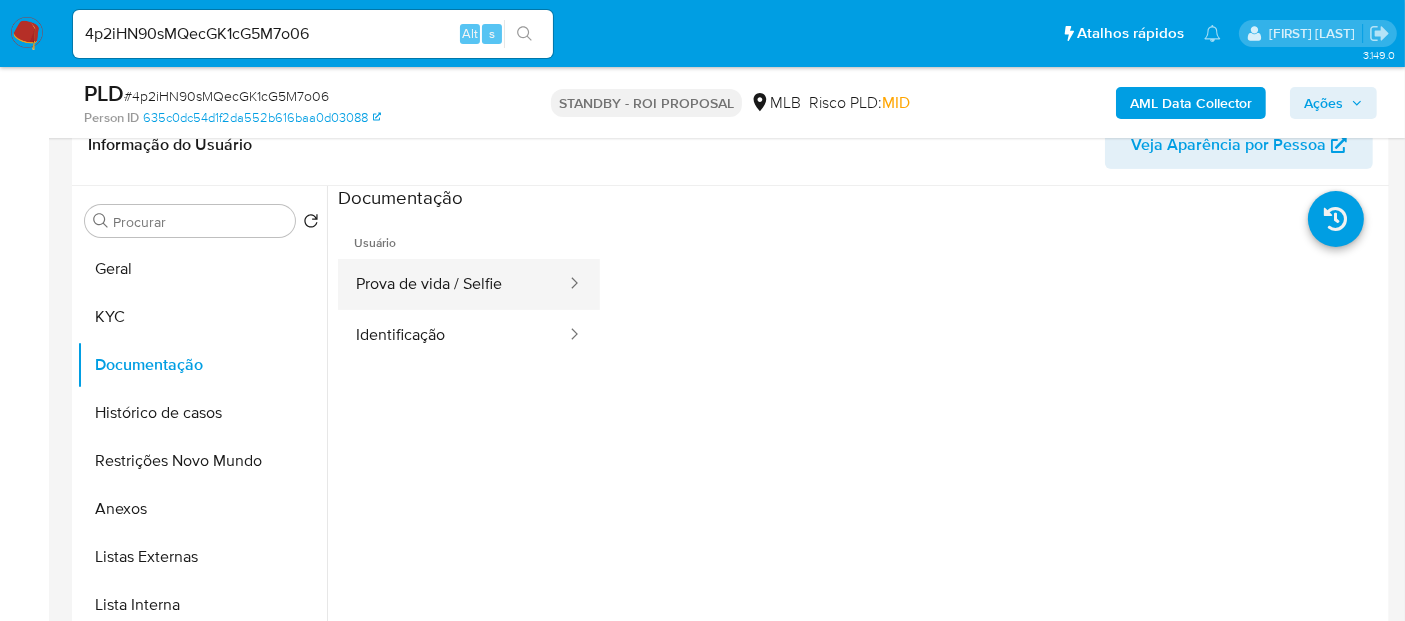 click on "Prova de vida / Selfie" at bounding box center [453, 284] 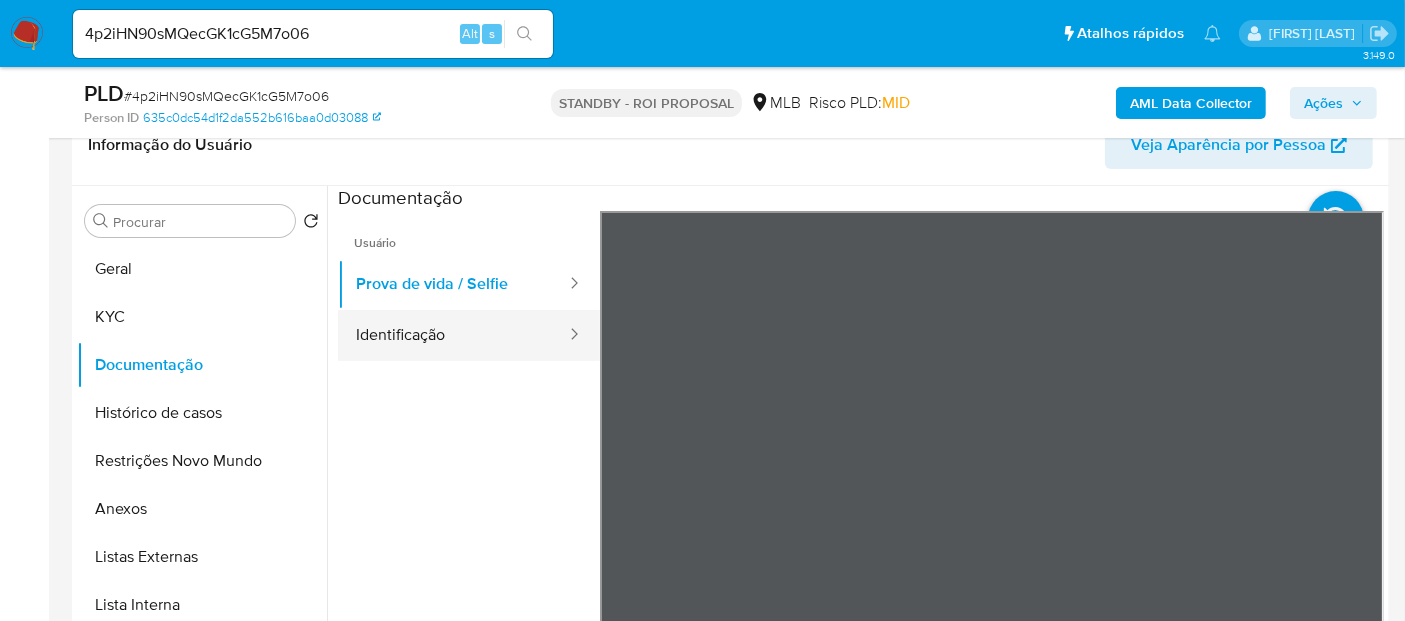 click on "Identificação" at bounding box center (453, 335) 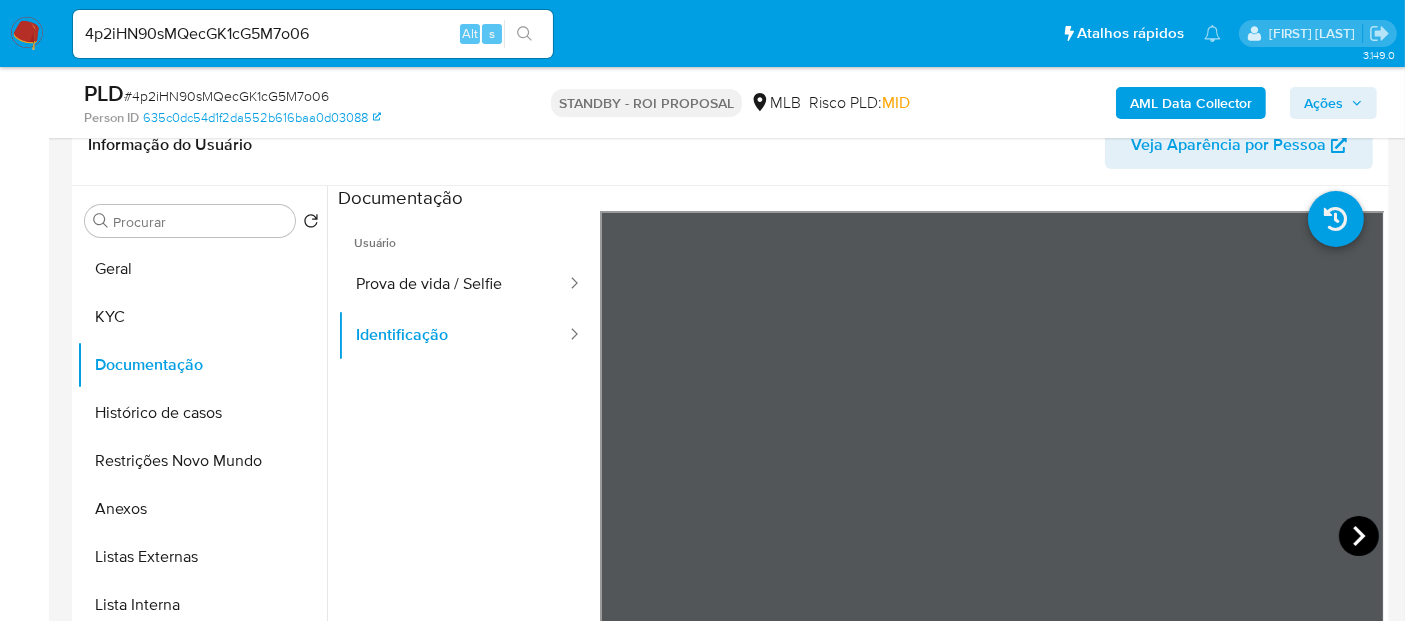 click 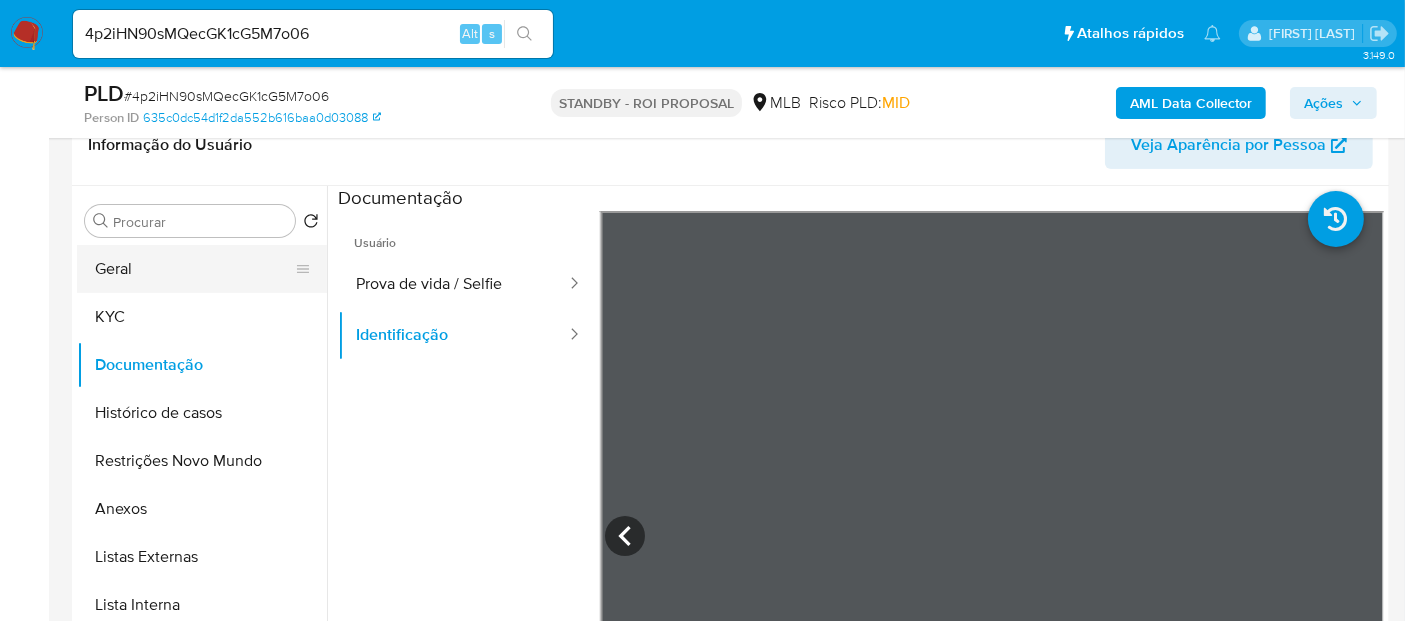 click on "Geral" at bounding box center (194, 269) 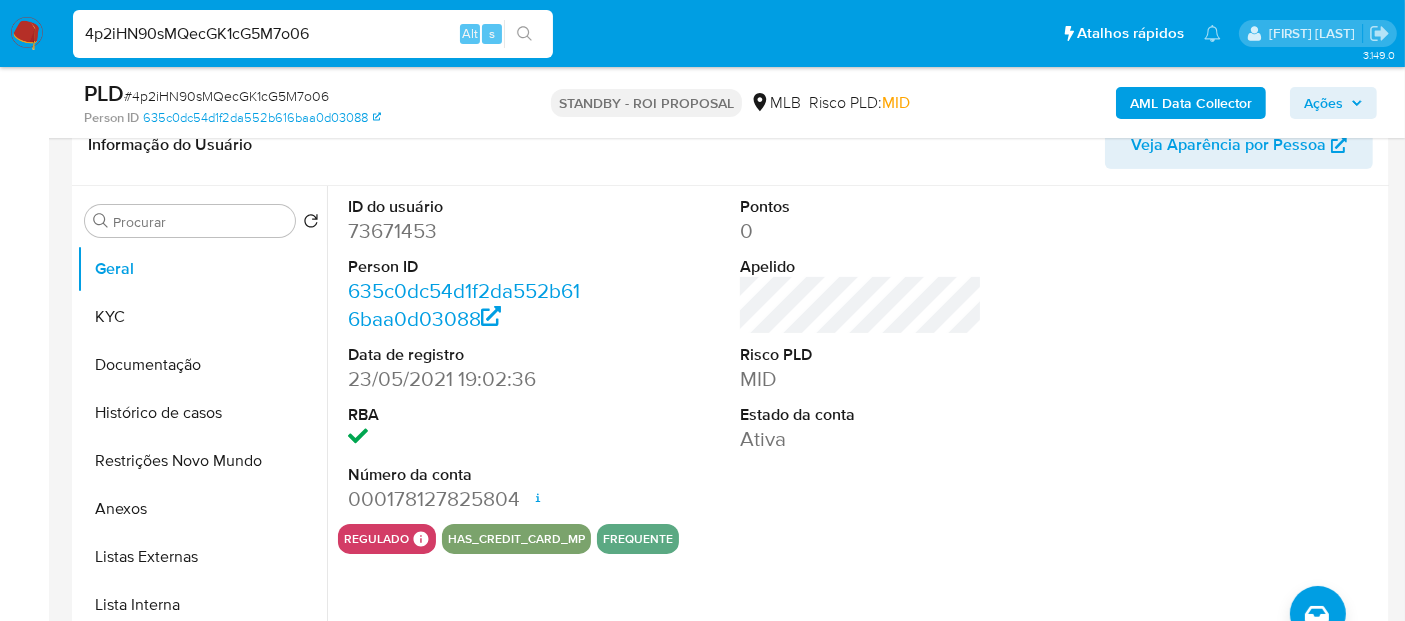 drag, startPoint x: 337, startPoint y: 35, endPoint x: 0, endPoint y: 35, distance: 337 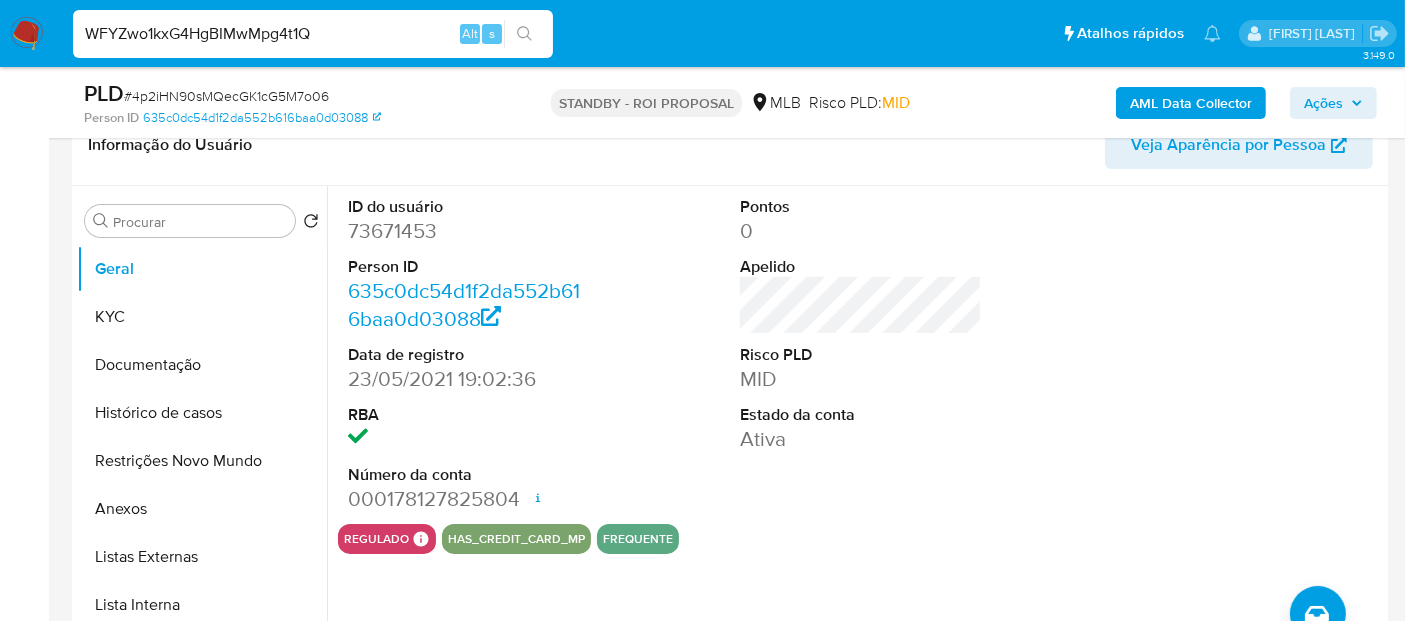 type on "WFYZwo1kxG4HgBIMwMpg4t1Q" 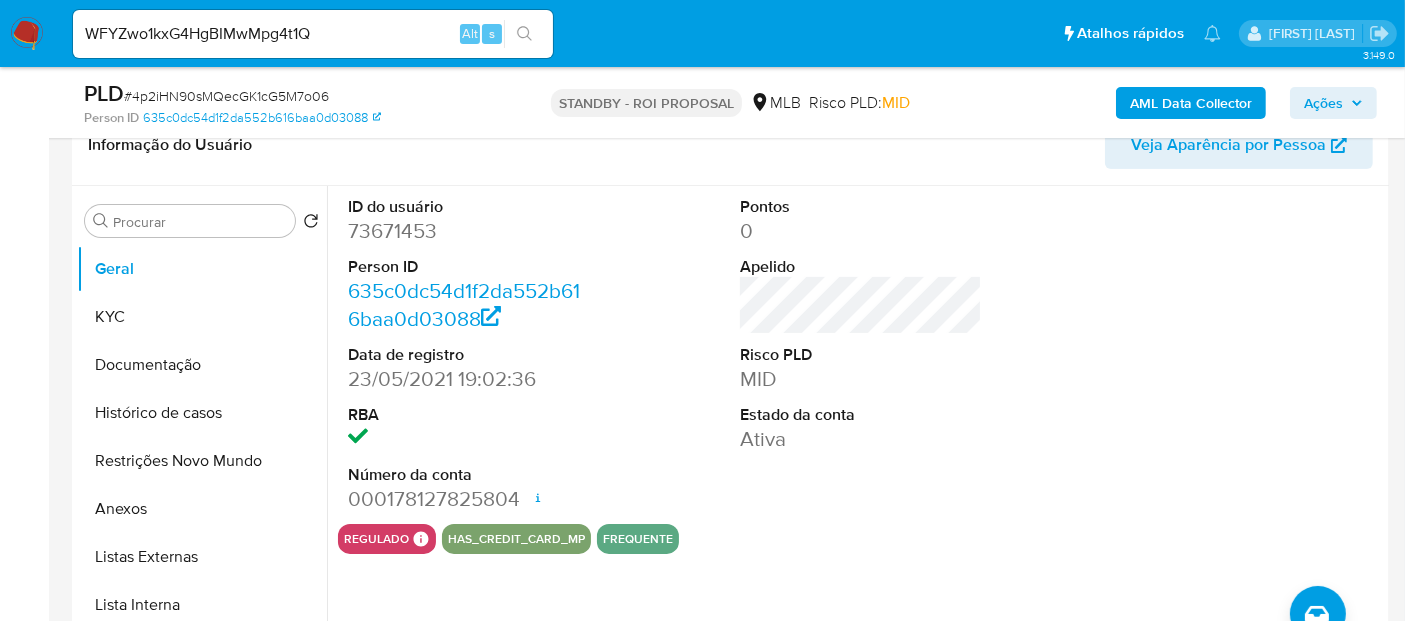 click 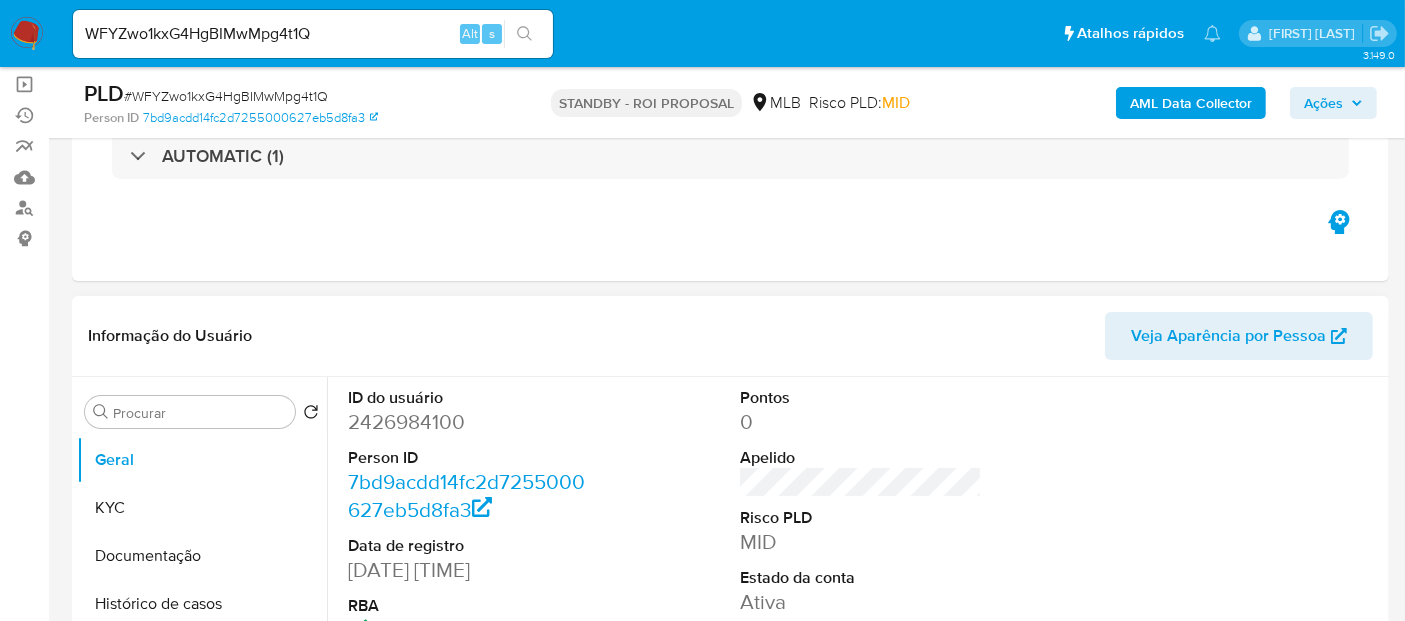 scroll, scrollTop: 222, scrollLeft: 0, axis: vertical 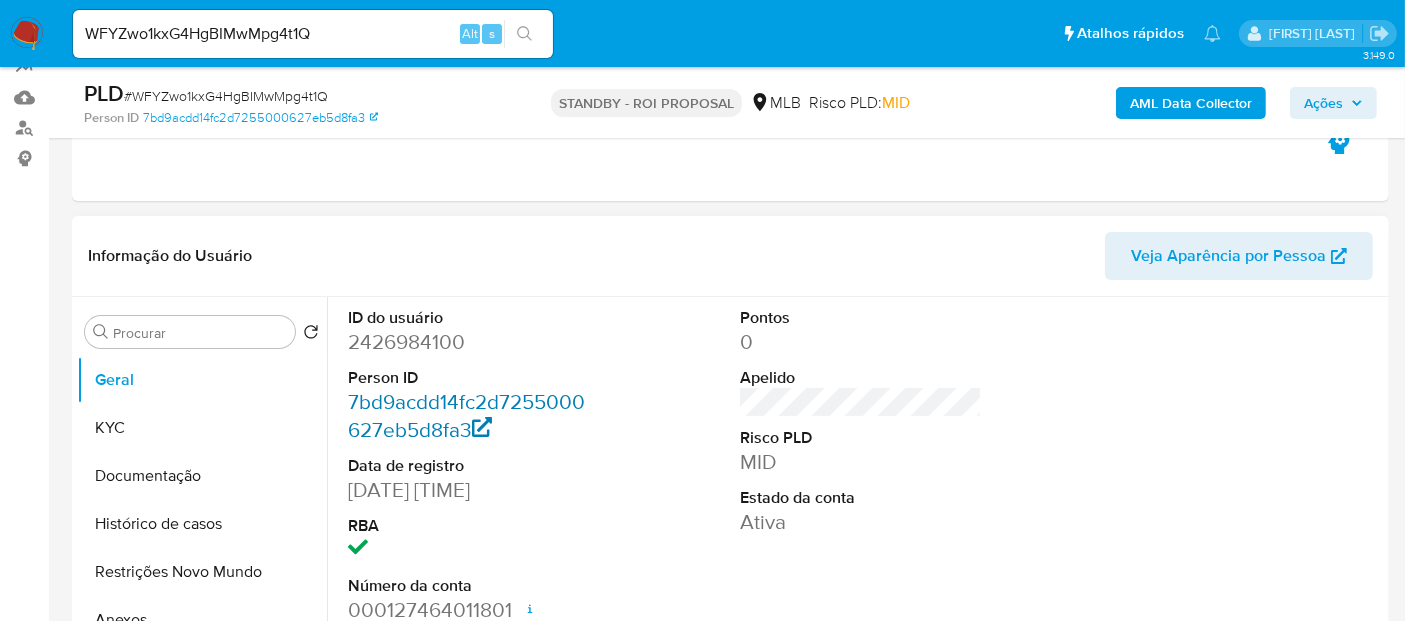 select on "10" 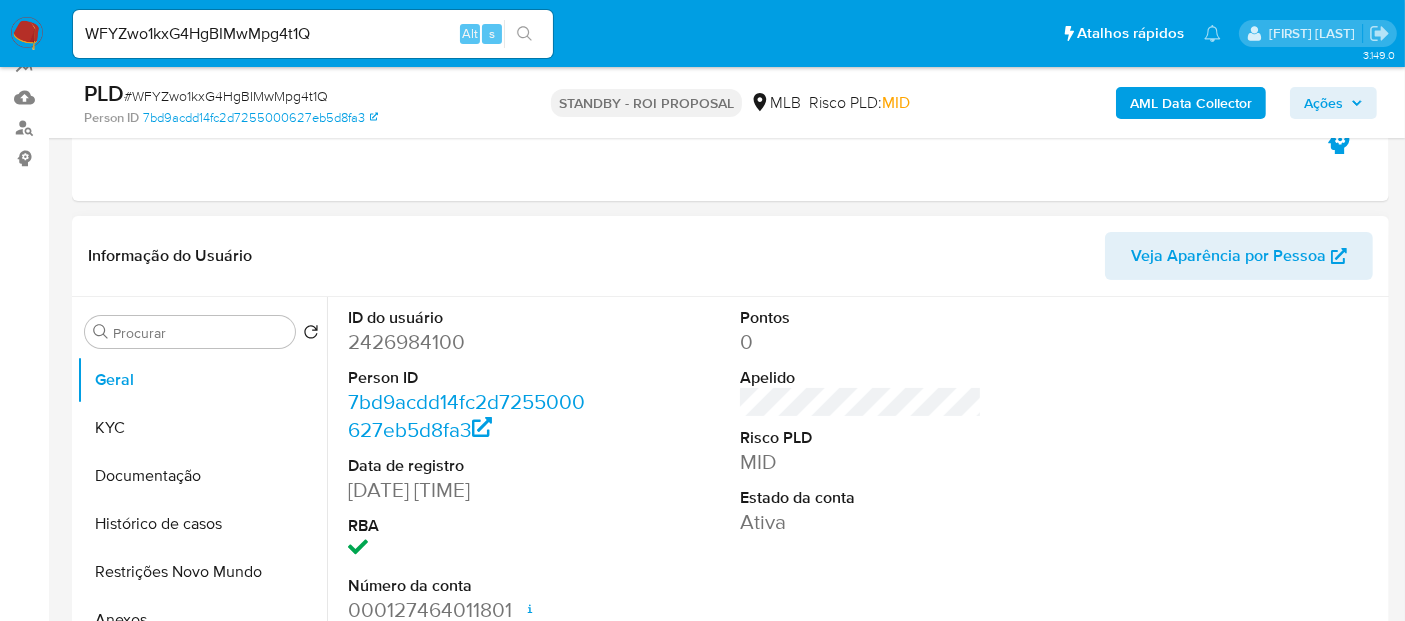 scroll, scrollTop: 0, scrollLeft: 0, axis: both 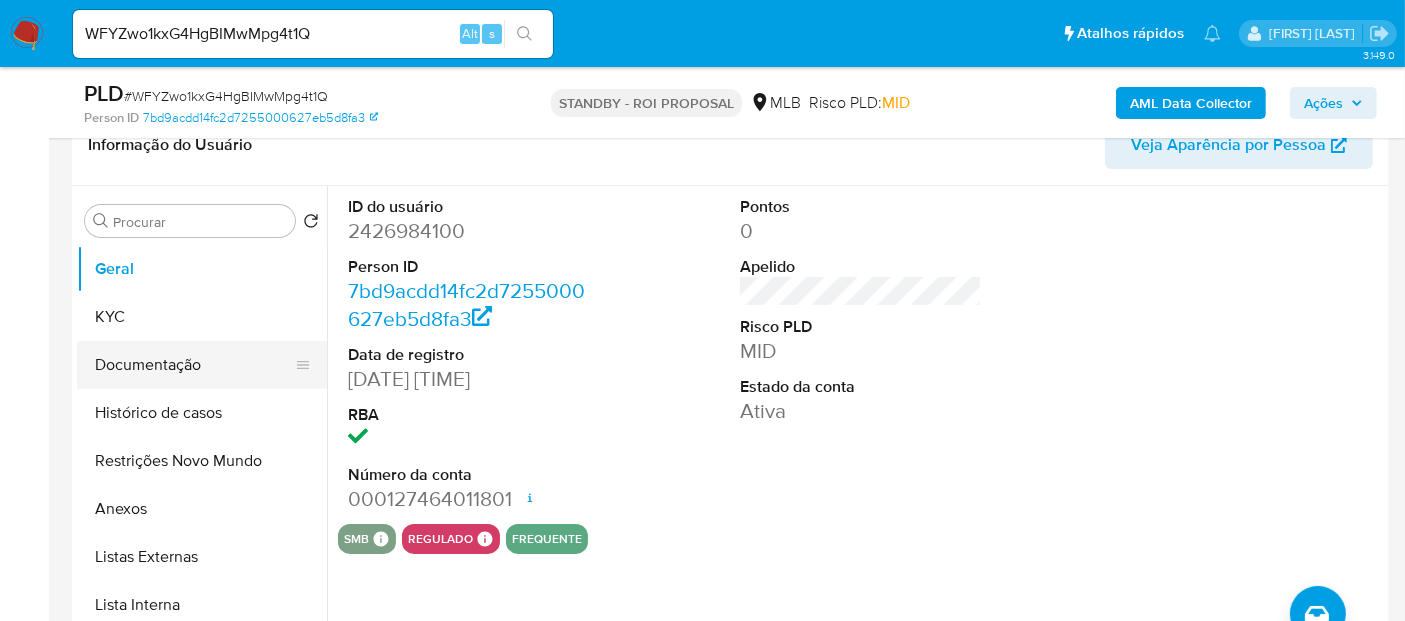 click on "Documentação" at bounding box center (194, 365) 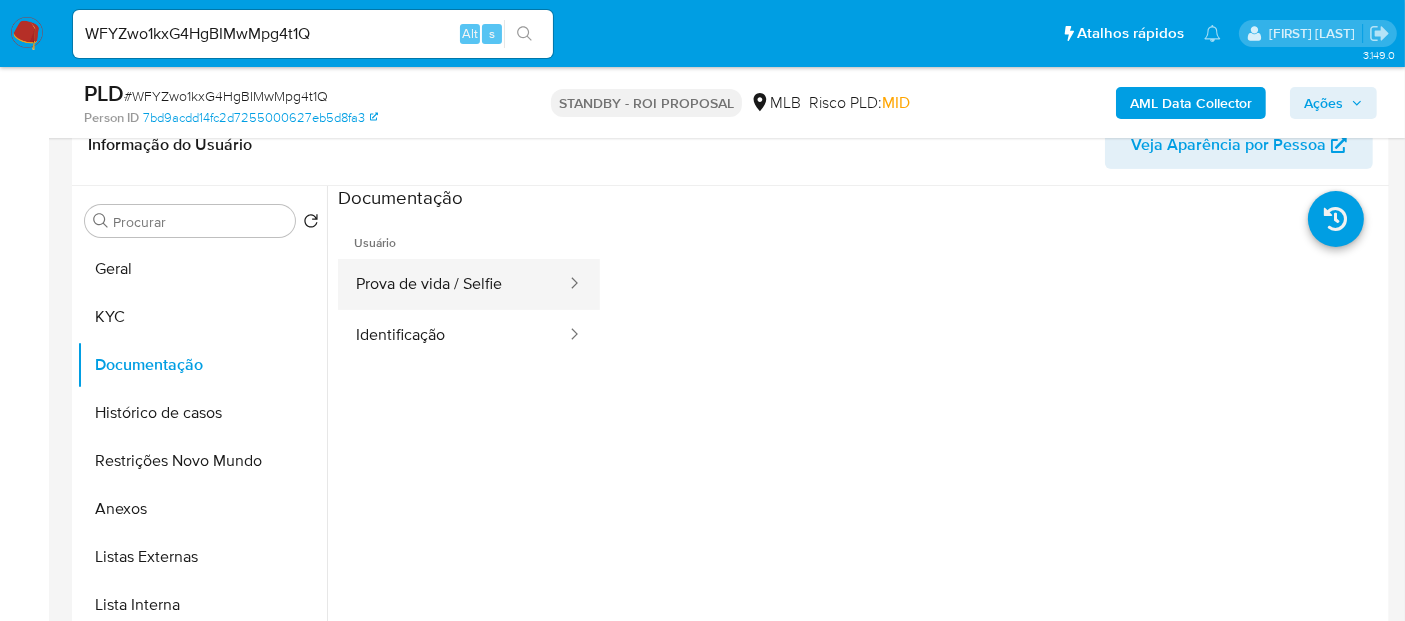 click on "Prova de vida / Selfie" at bounding box center (453, 284) 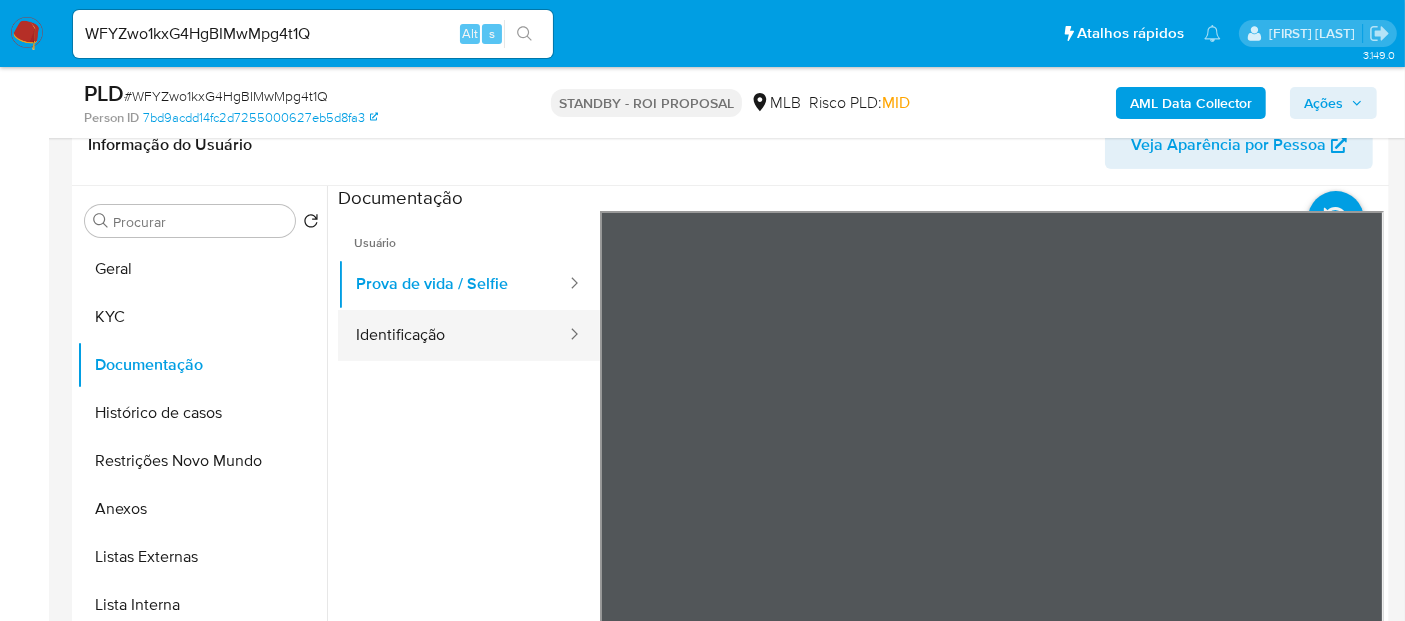 click on "Identificação" at bounding box center [453, 335] 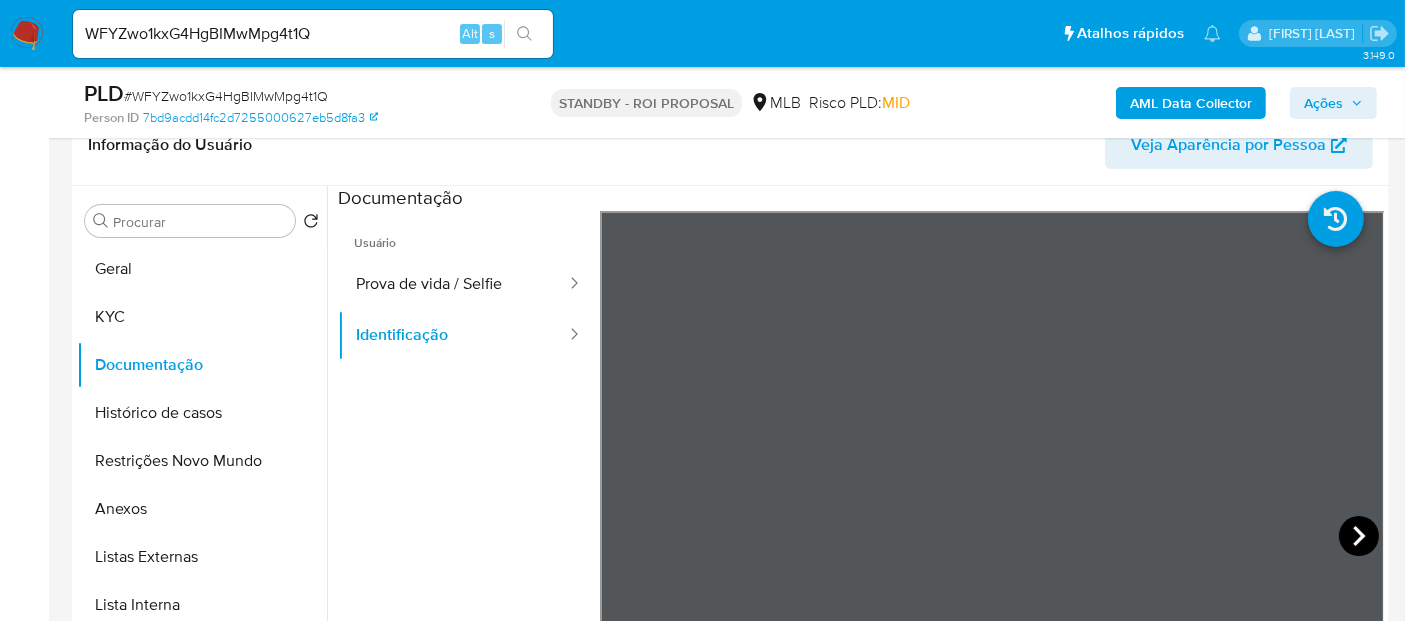 click 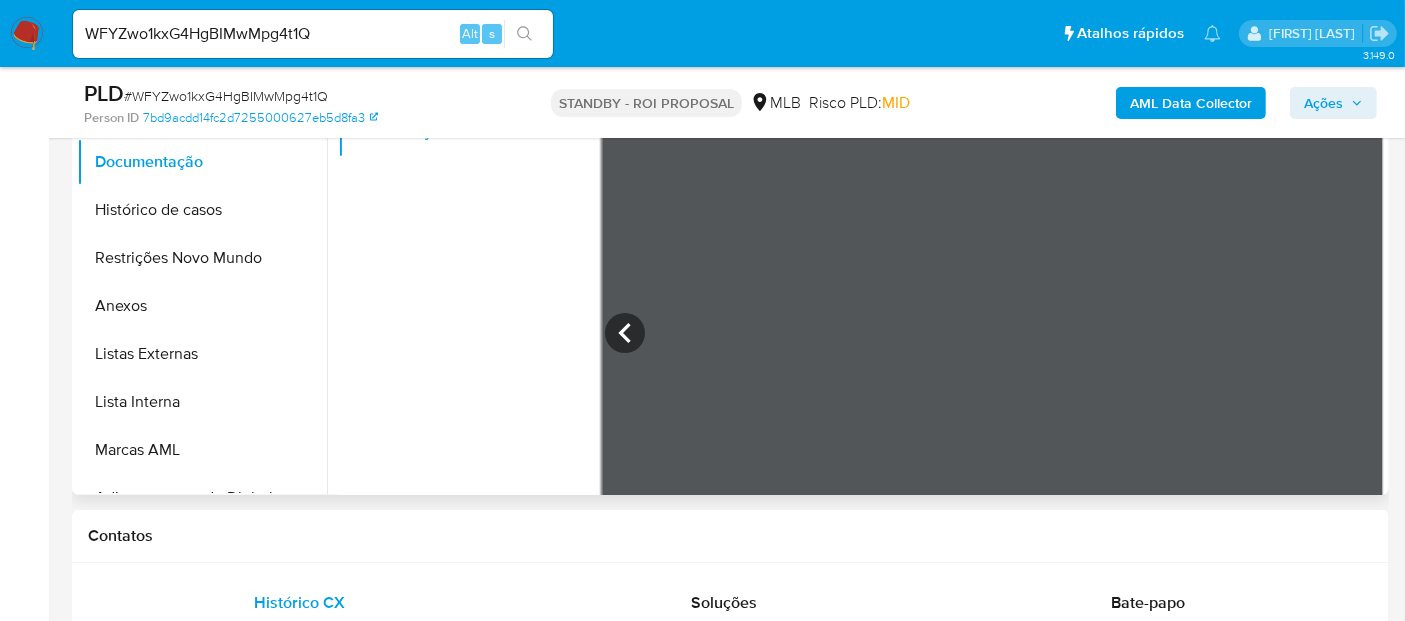 scroll, scrollTop: 515, scrollLeft: 0, axis: vertical 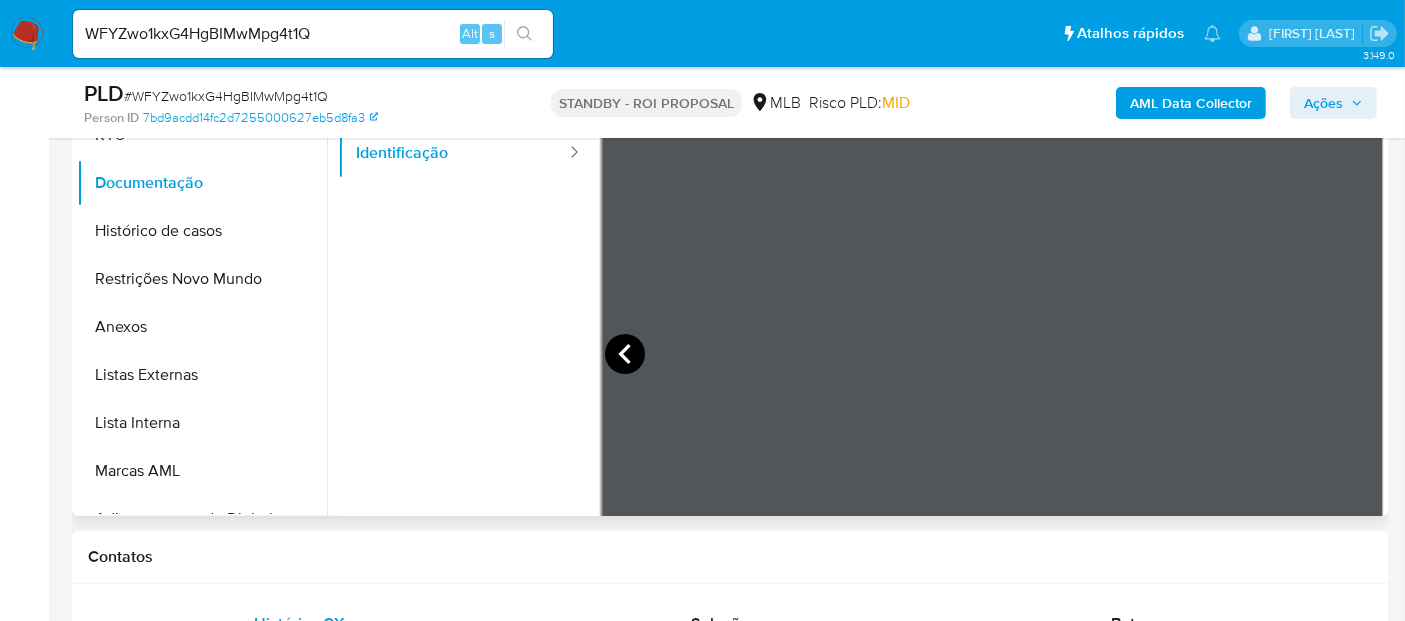 click 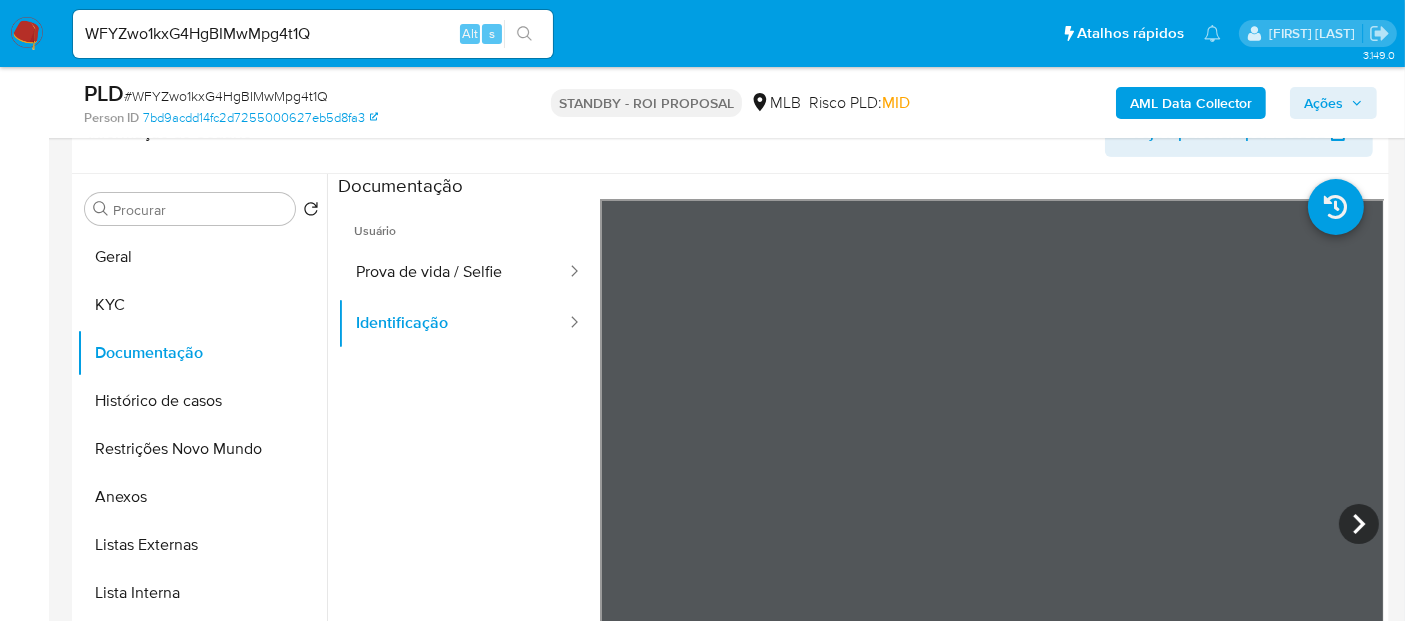 scroll, scrollTop: 263, scrollLeft: 0, axis: vertical 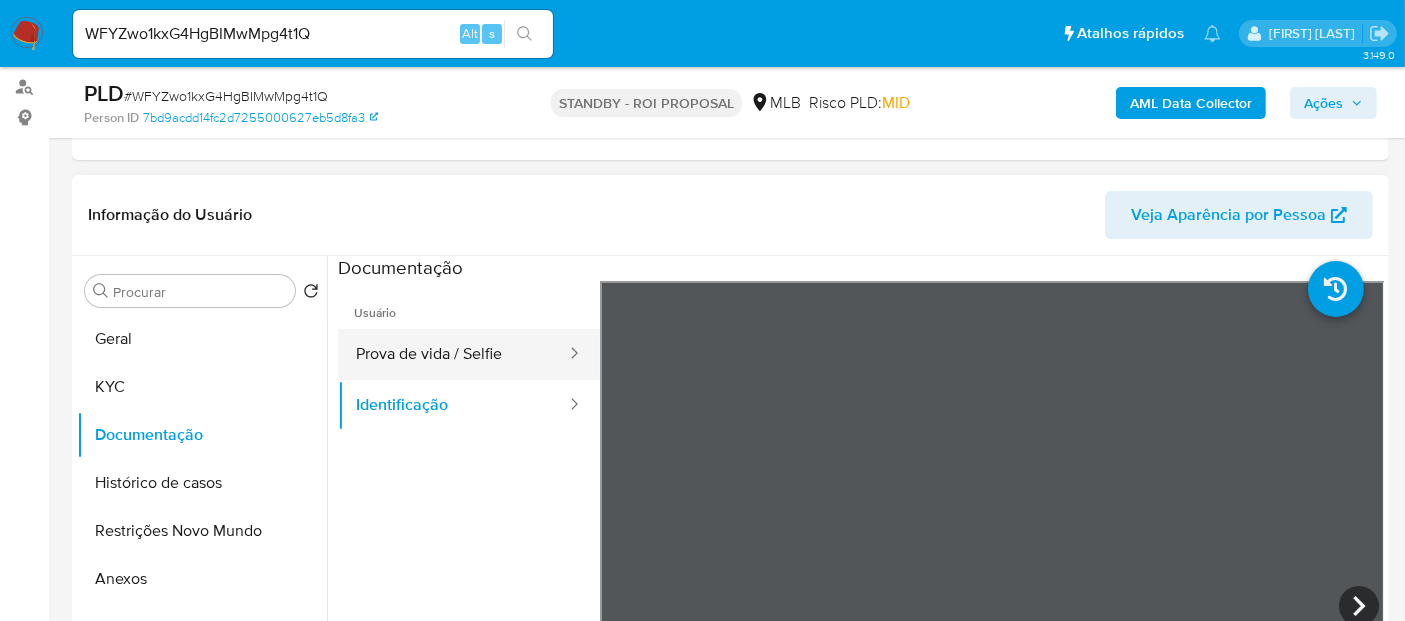 drag, startPoint x: 445, startPoint y: 355, endPoint x: 574, endPoint y: 362, distance: 129.18979 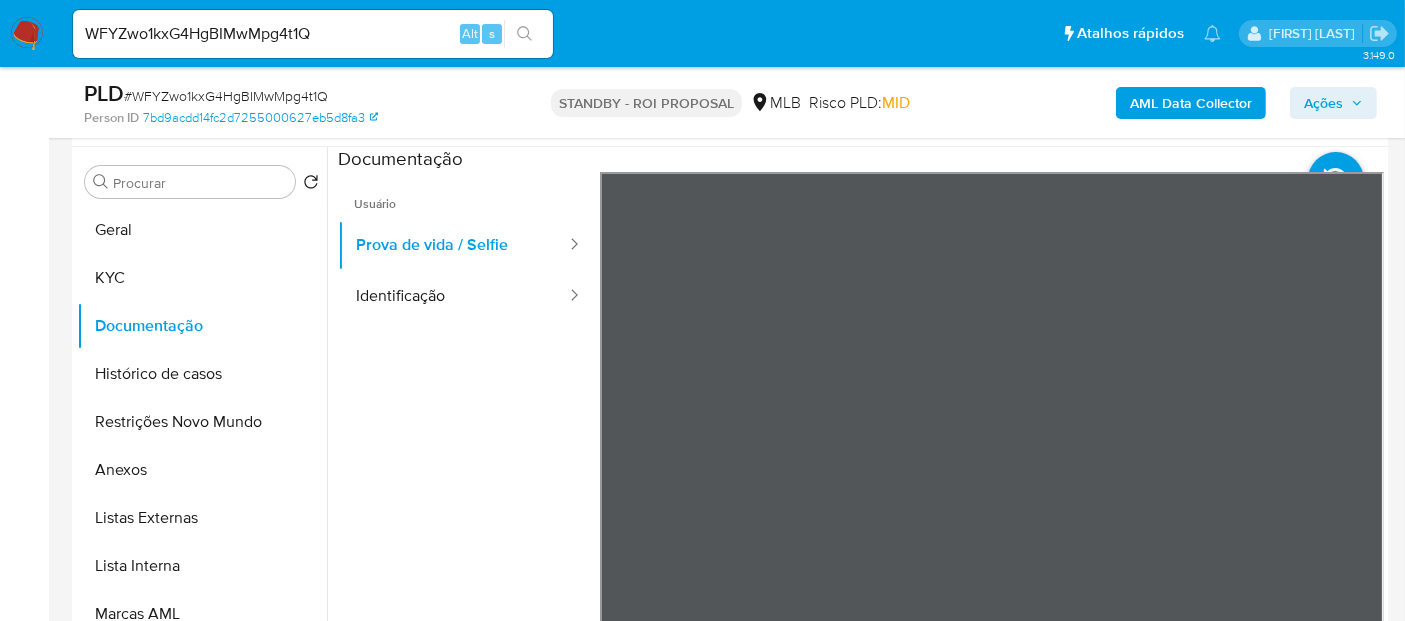scroll, scrollTop: 355, scrollLeft: 0, axis: vertical 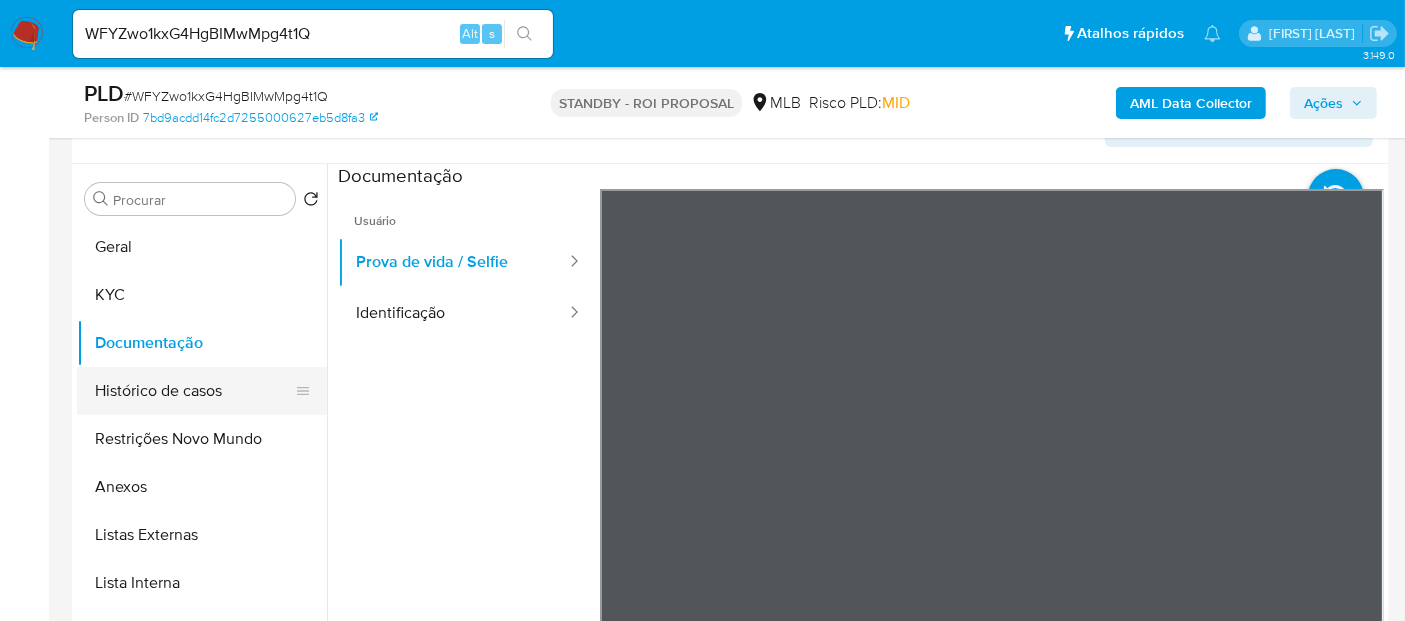 click on "Histórico de casos" at bounding box center (194, 391) 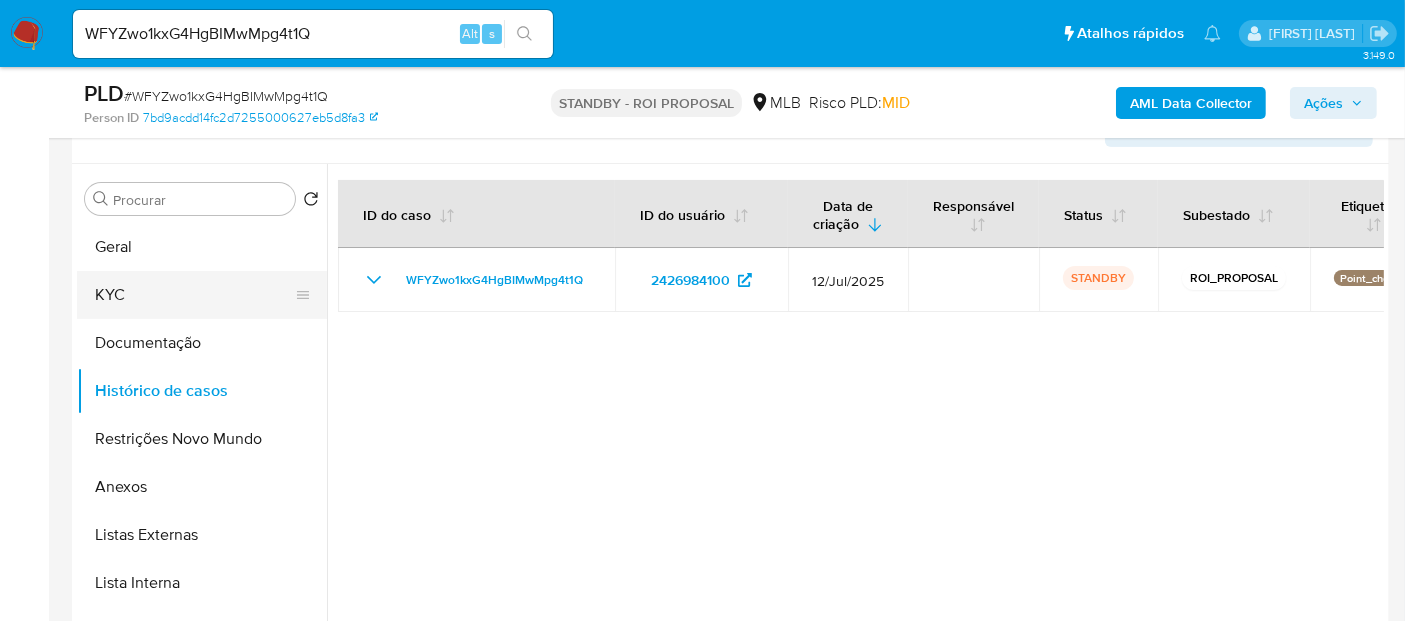 click on "KYC" at bounding box center (194, 295) 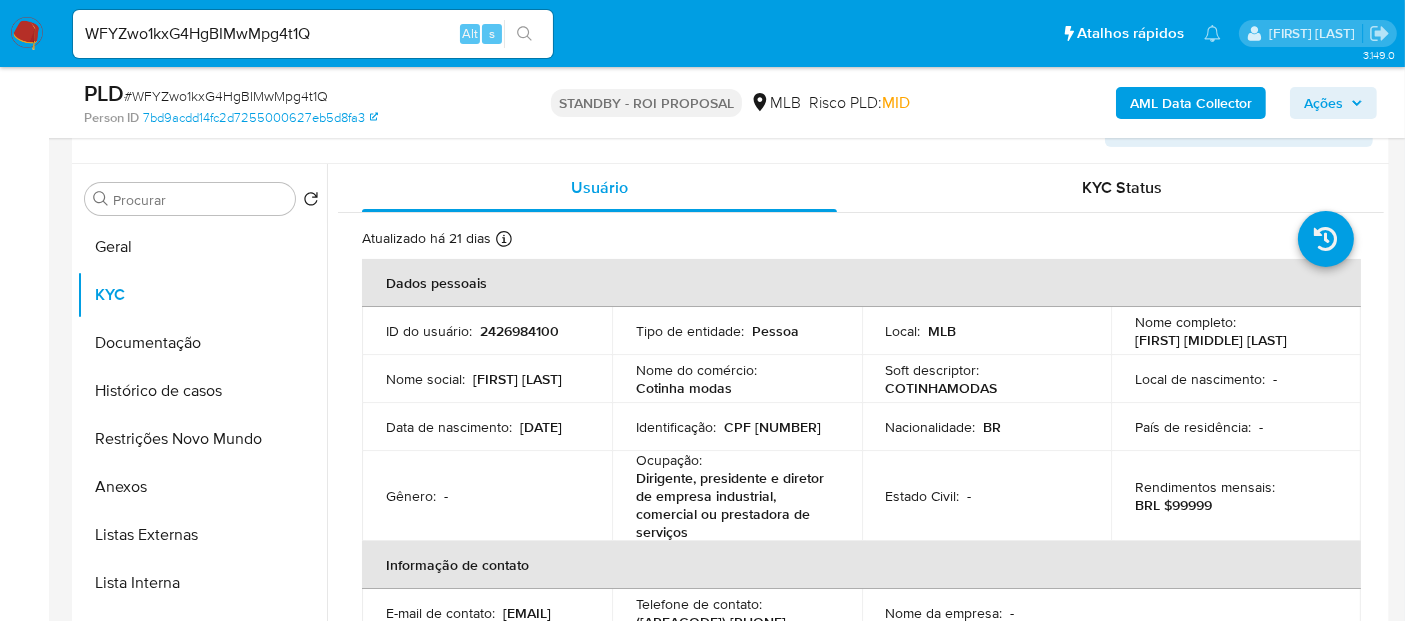 drag, startPoint x: 665, startPoint y: 438, endPoint x: 757, endPoint y: 433, distance: 92.13577 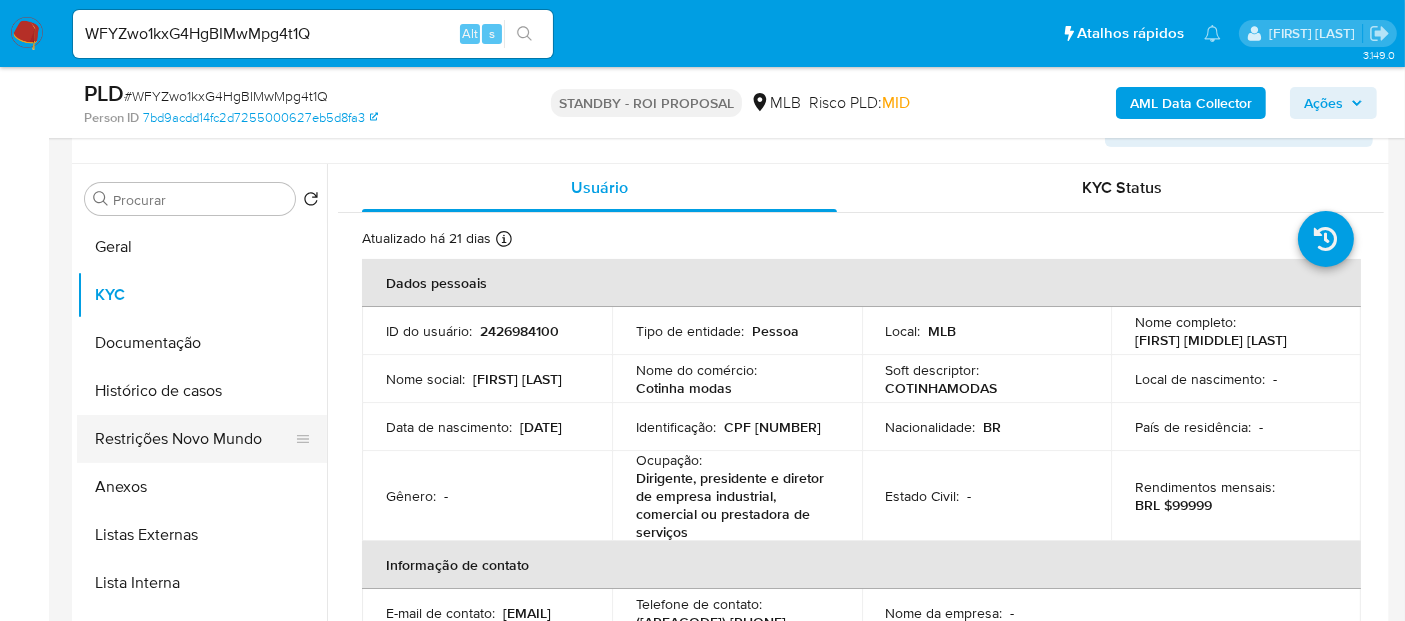click on "Restrições Novo Mundo" at bounding box center [194, 439] 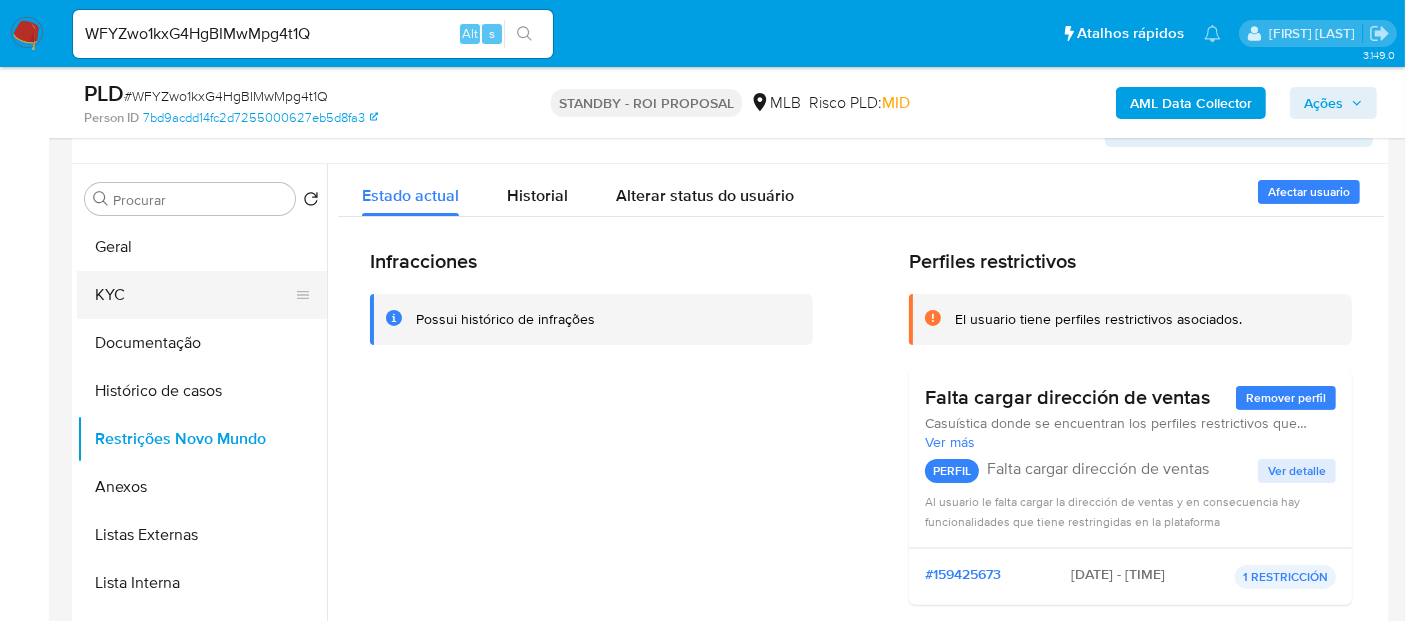 click on "KYC" at bounding box center (194, 295) 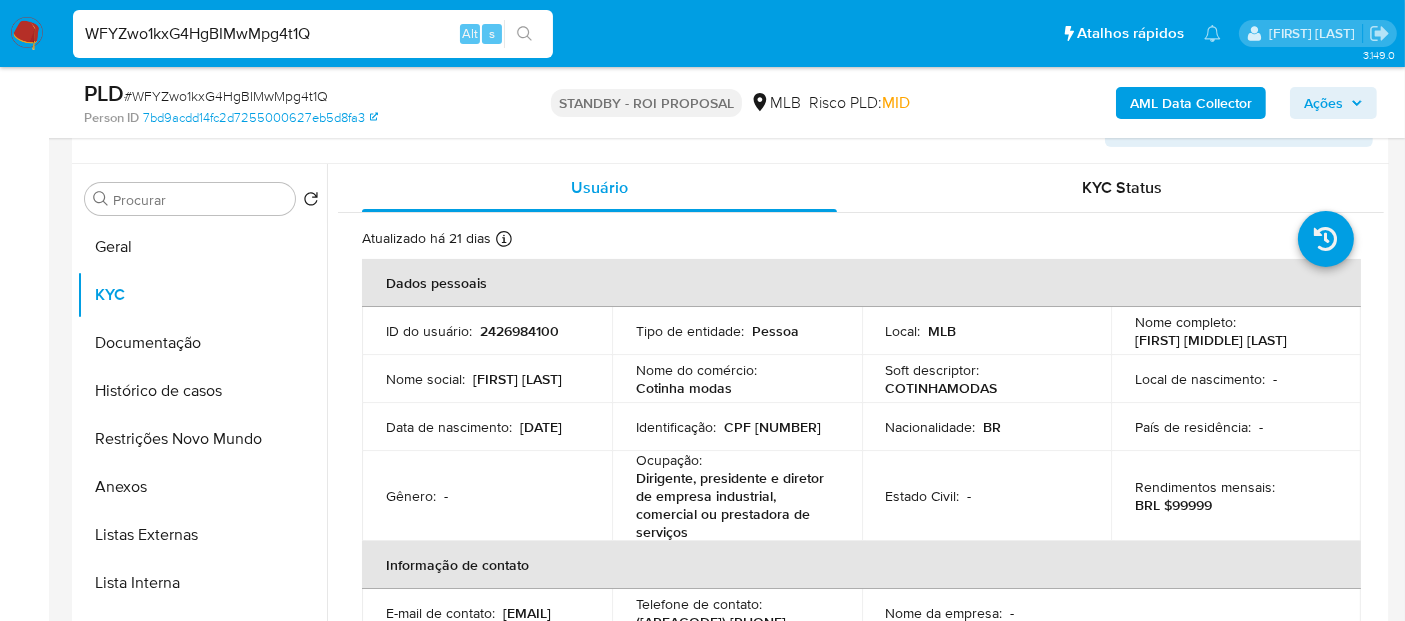 drag, startPoint x: 354, startPoint y: 37, endPoint x: 0, endPoint y: 1, distance: 355.8258 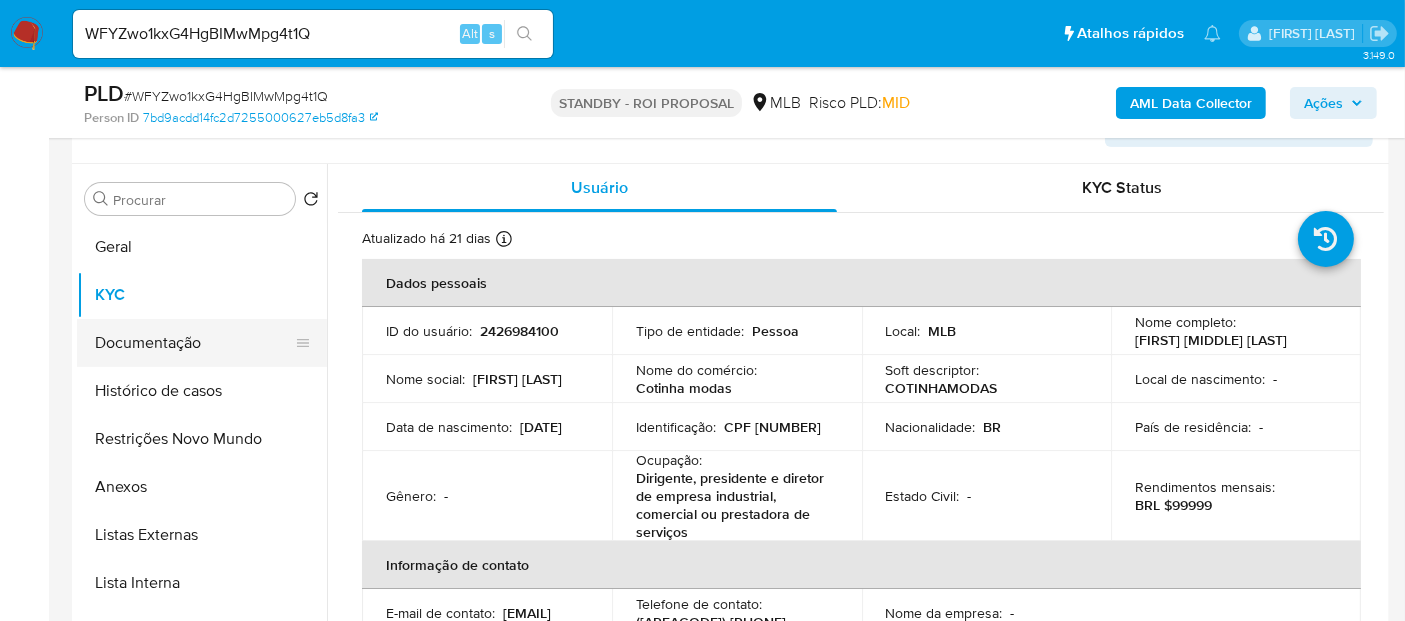 click on "Documentação" at bounding box center (194, 343) 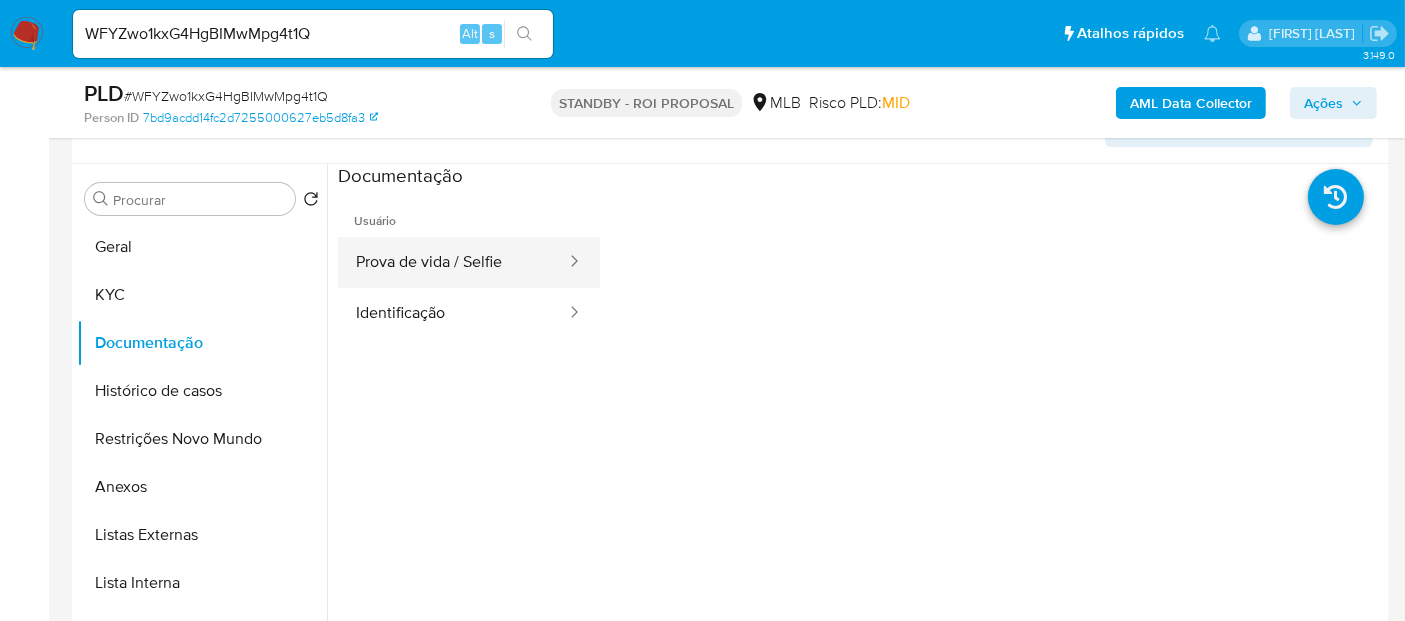 click on "Prova de vida / Selfie" at bounding box center [453, 262] 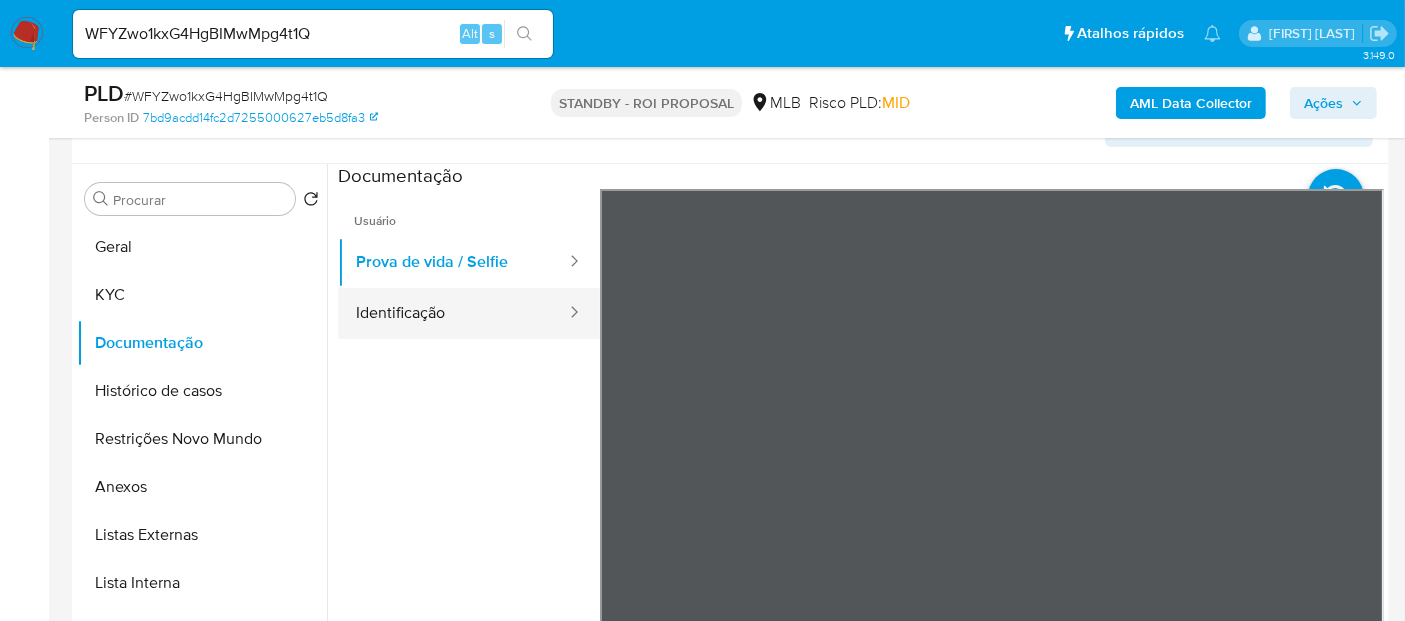 click on "Identificação" at bounding box center [453, 313] 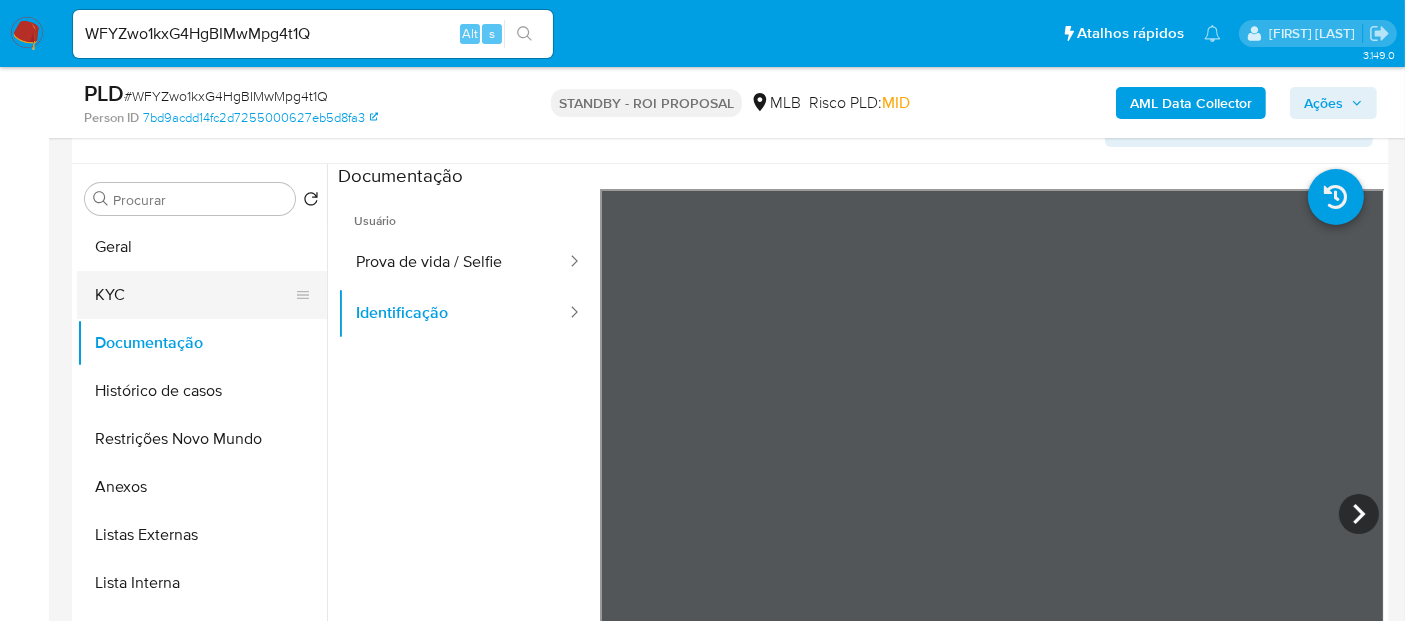 click on "KYC" at bounding box center [194, 295] 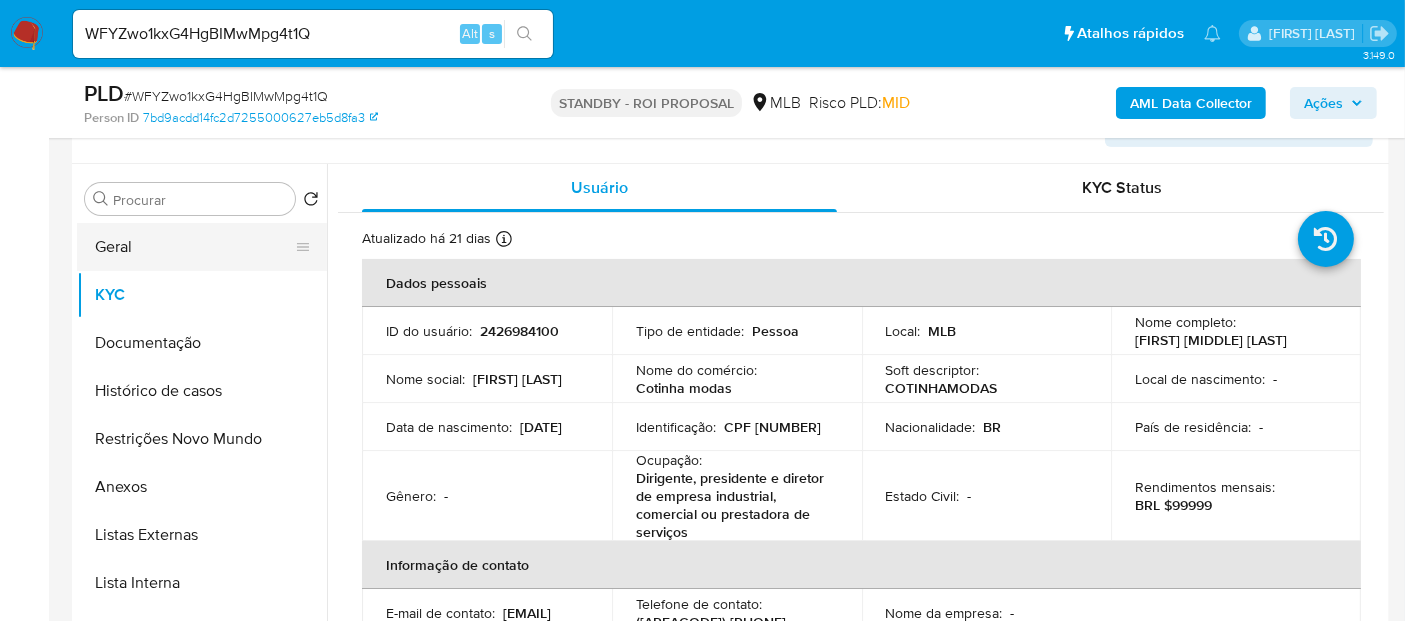 click on "Geral" at bounding box center [194, 247] 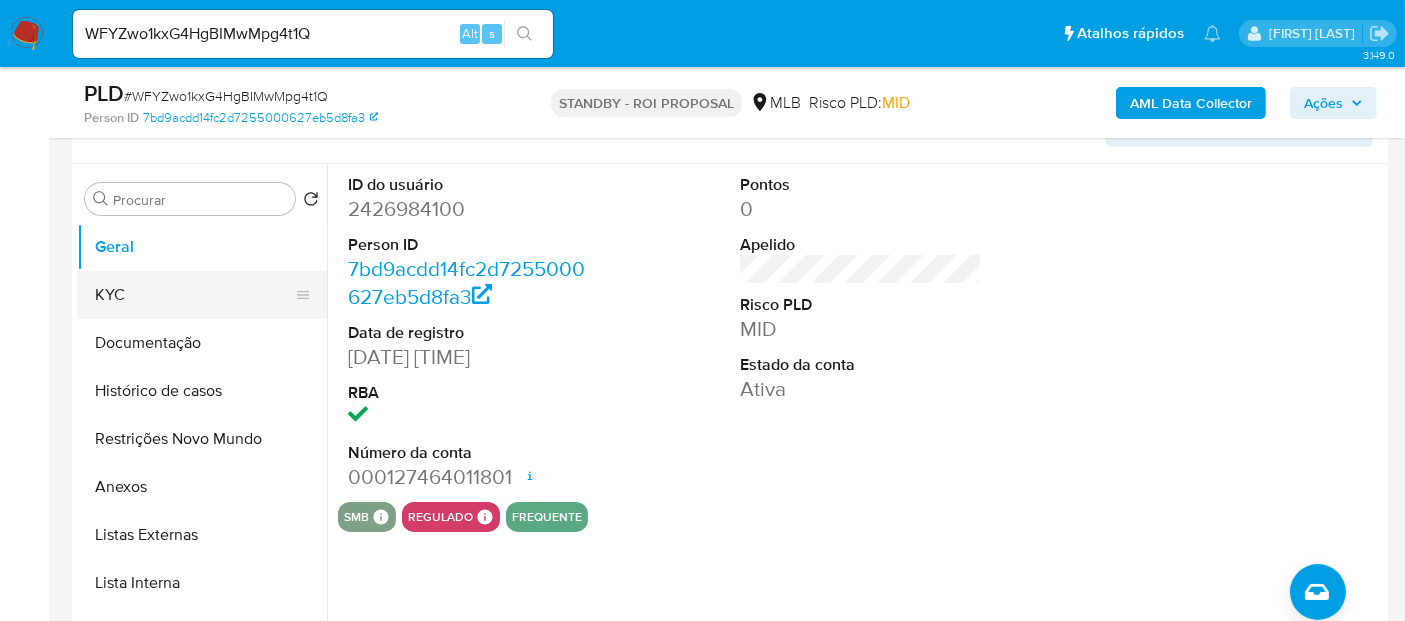 click on "KYC" at bounding box center [194, 295] 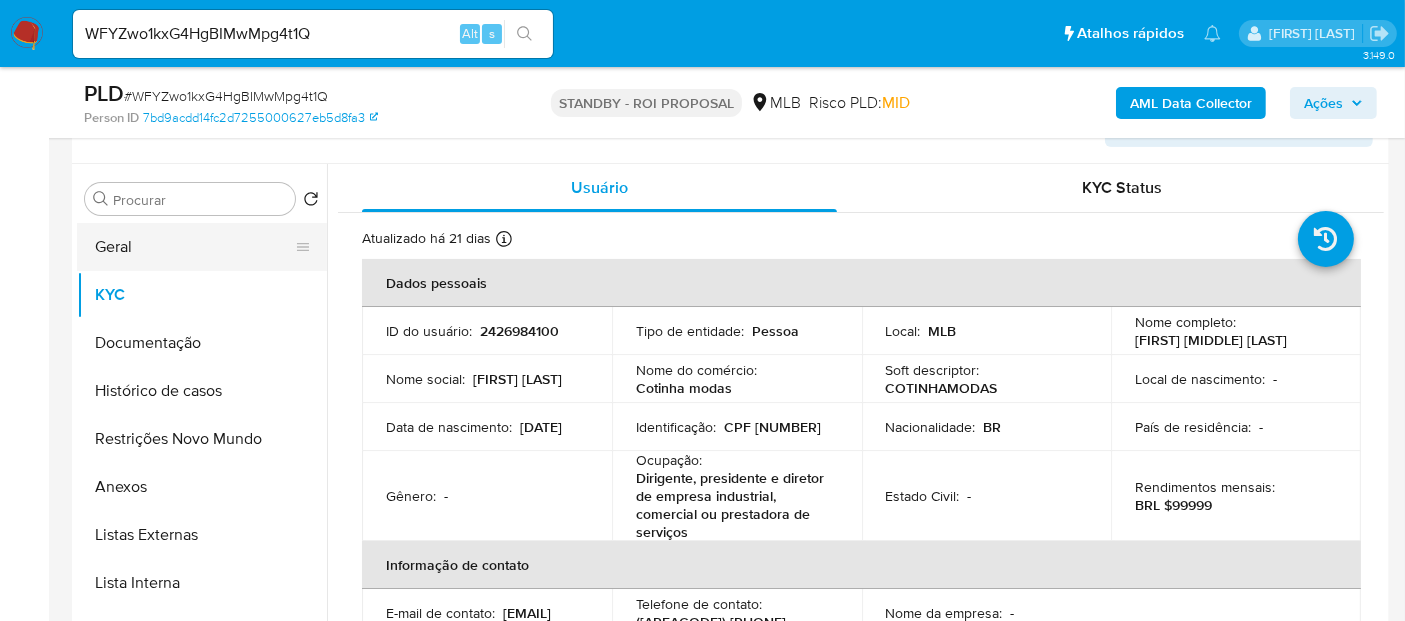 click on "Geral" at bounding box center [194, 247] 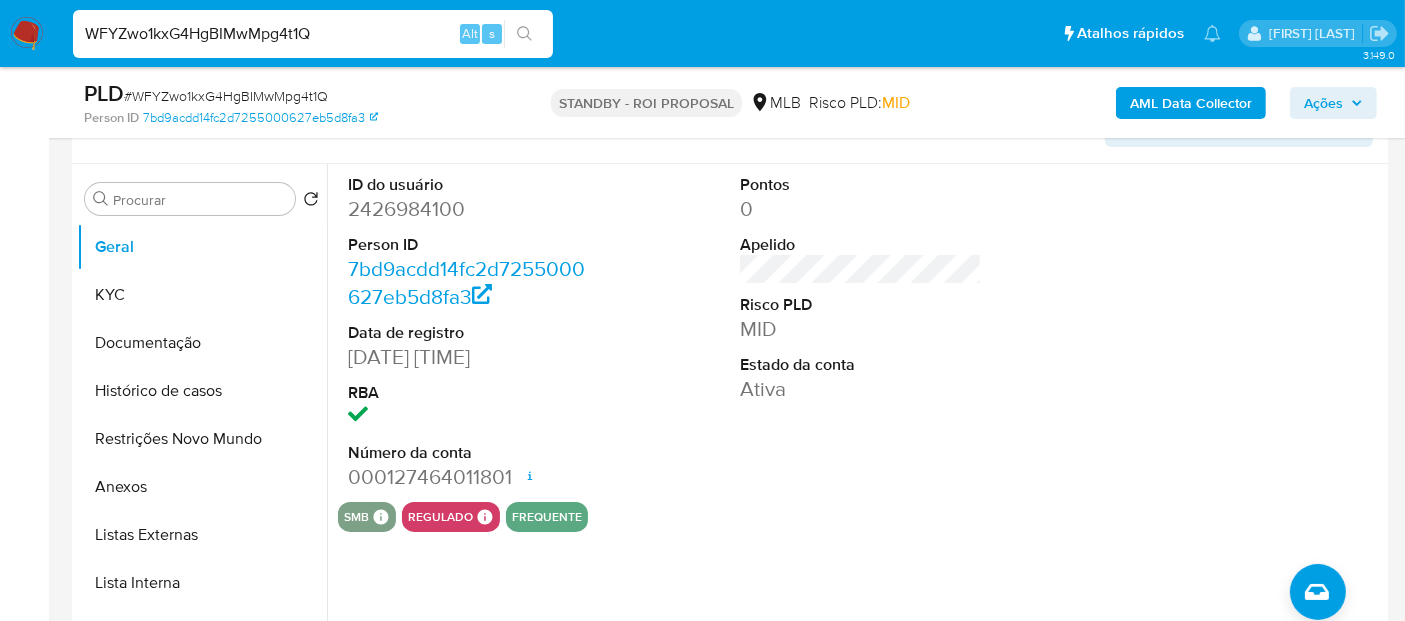 drag, startPoint x: 350, startPoint y: 34, endPoint x: 0, endPoint y: 32, distance: 350.0057 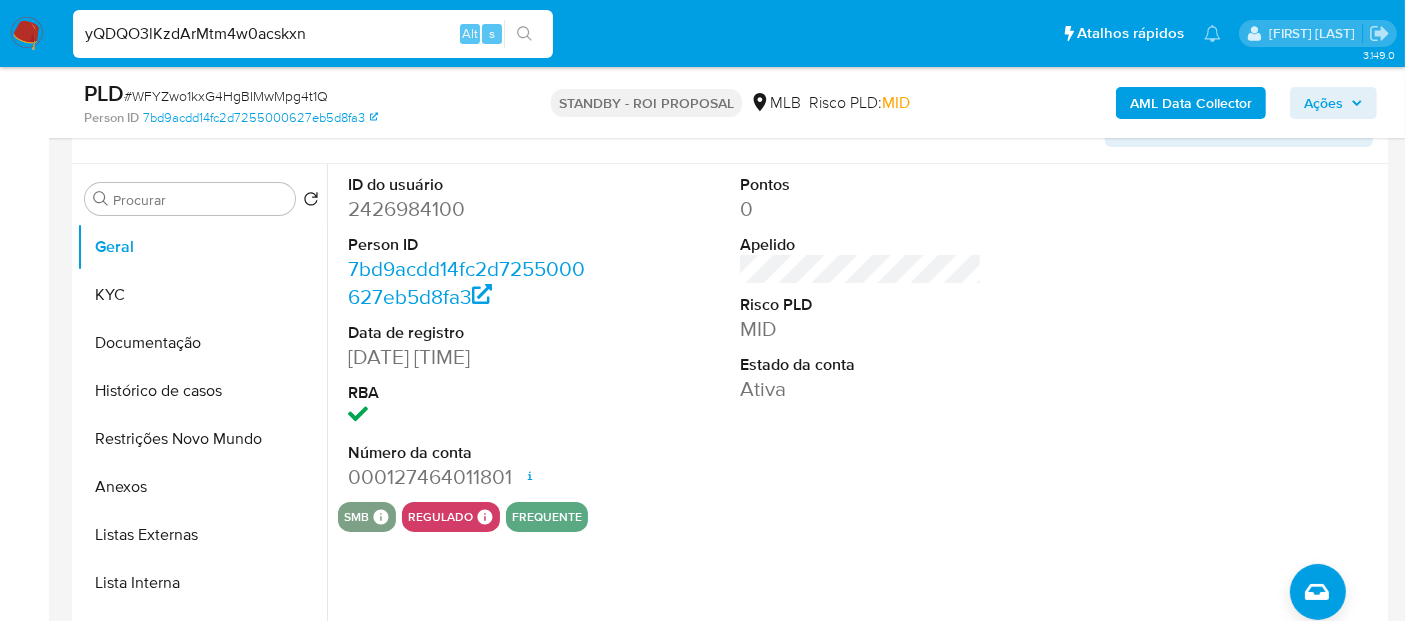type on "yQDQO3lKzdArMtm4w0acskxn" 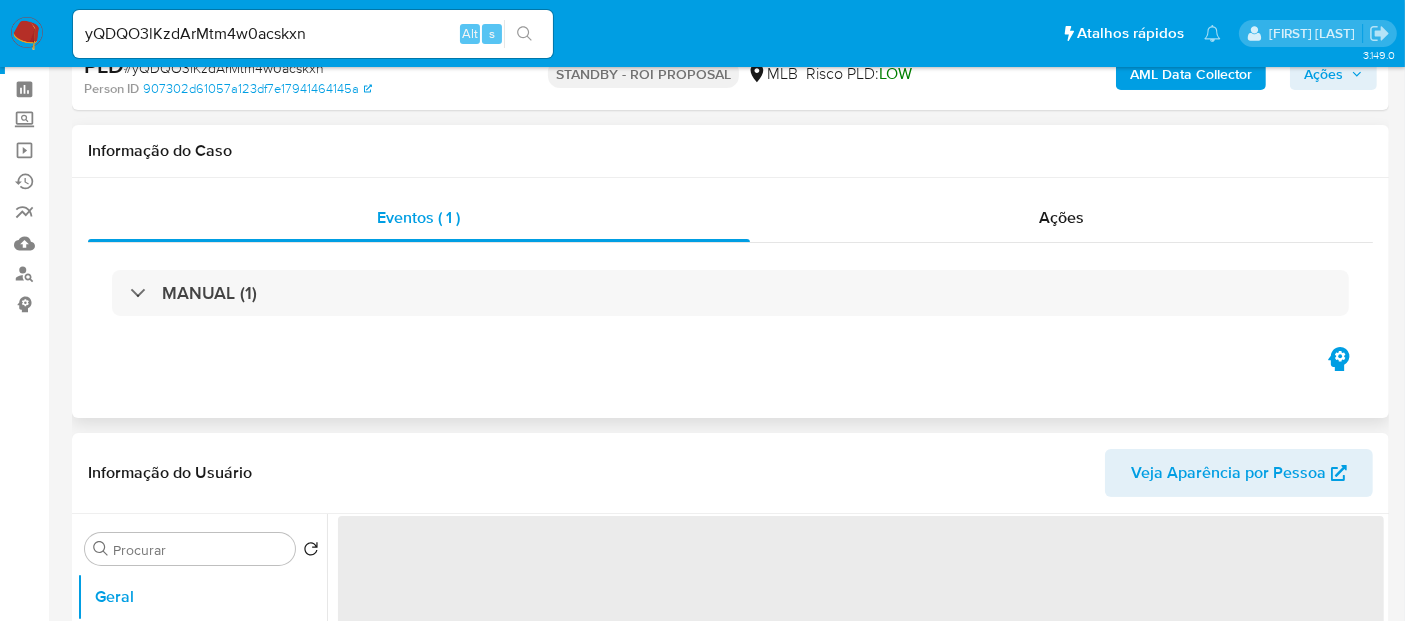 scroll, scrollTop: 111, scrollLeft: 0, axis: vertical 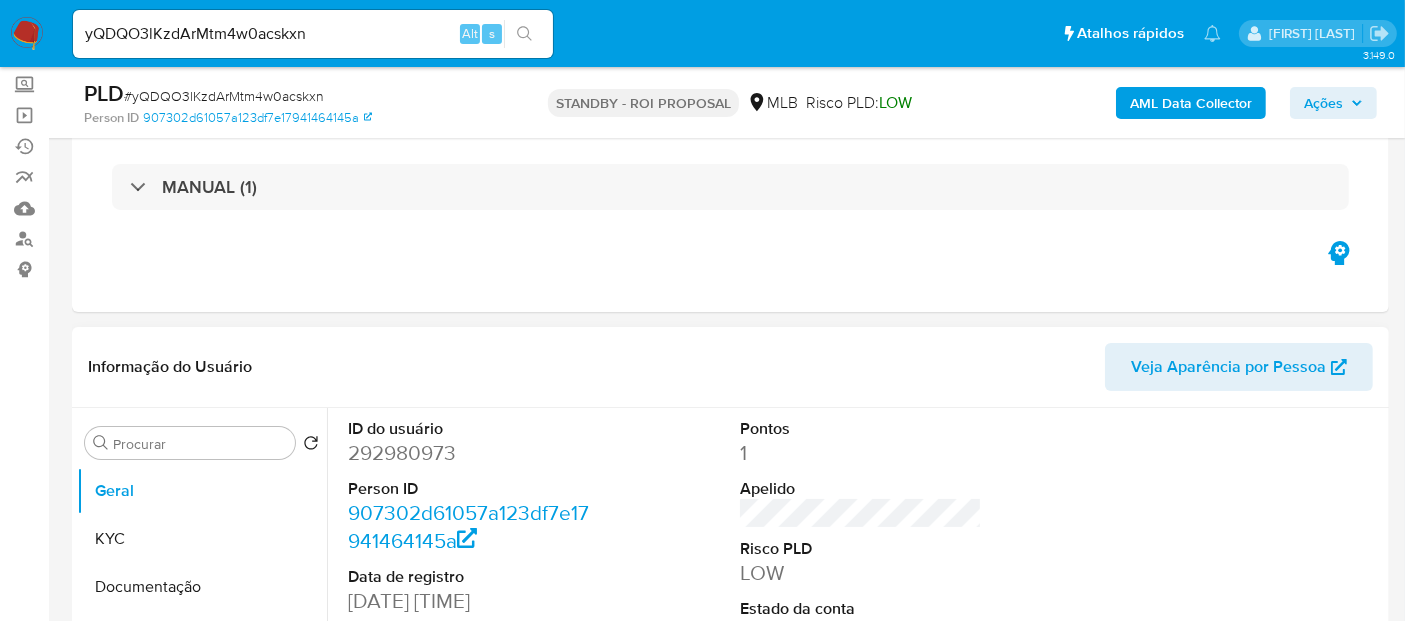 select on "10" 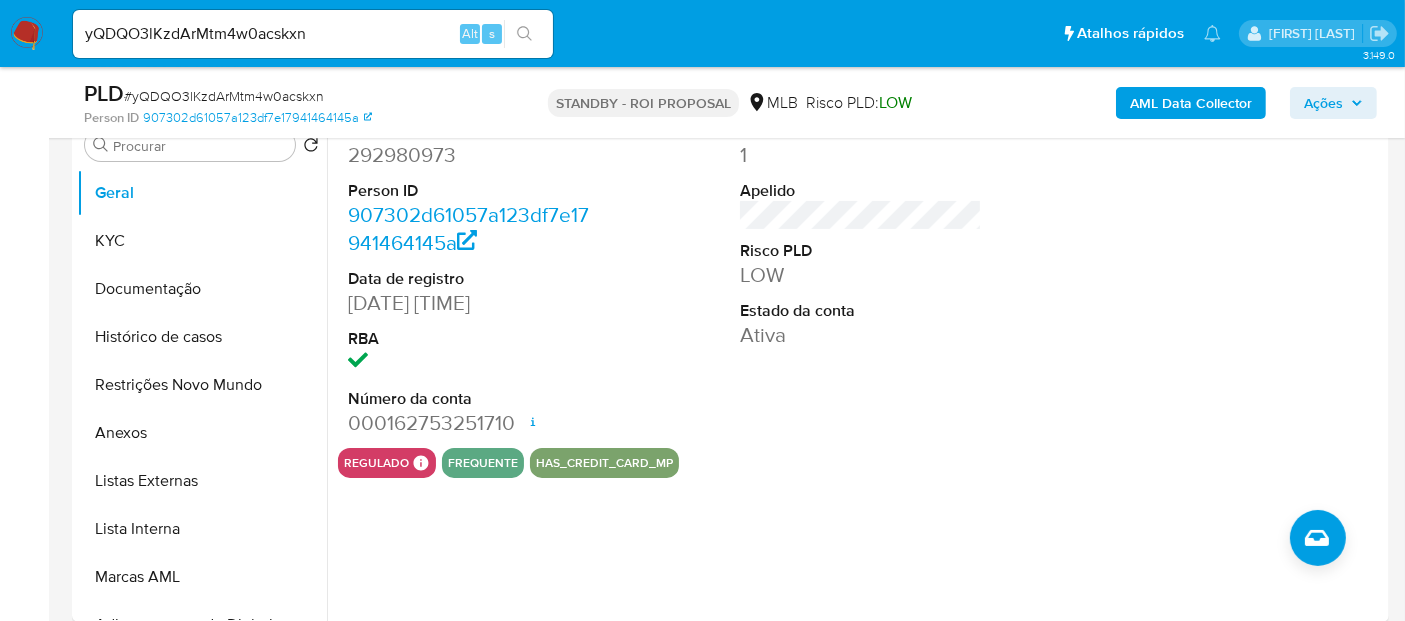 scroll, scrollTop: 444, scrollLeft: 0, axis: vertical 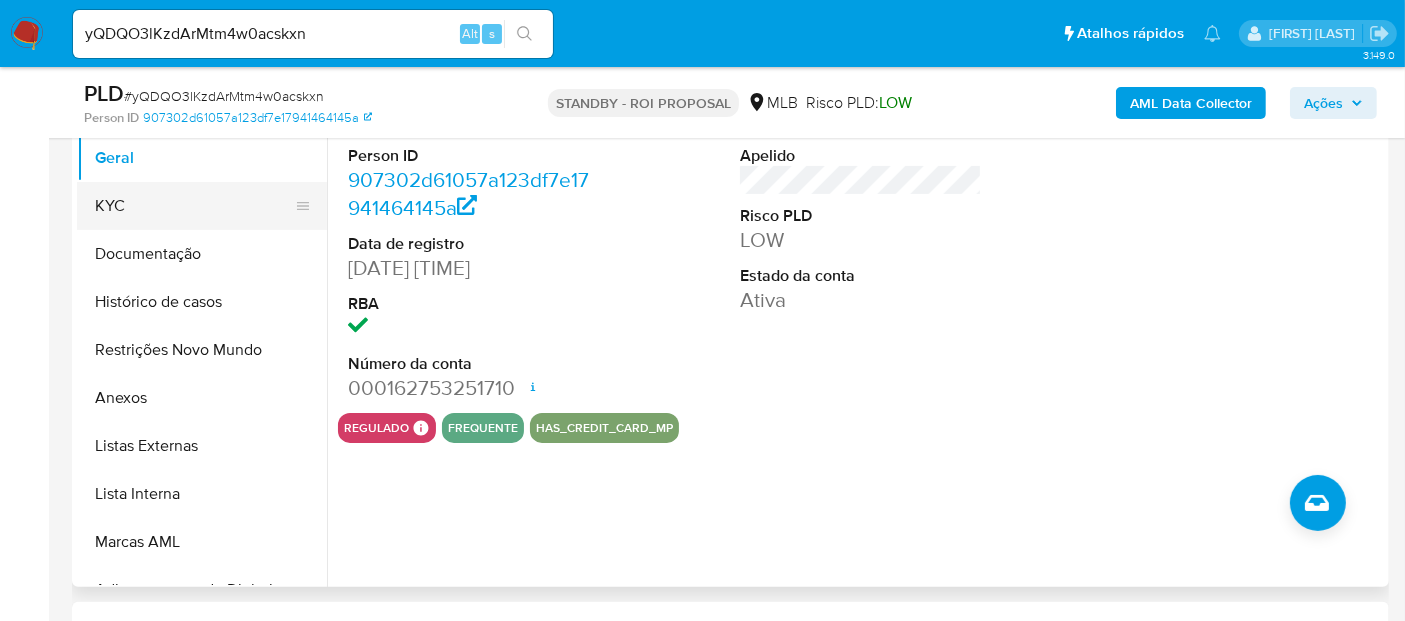 click on "KYC" at bounding box center [194, 206] 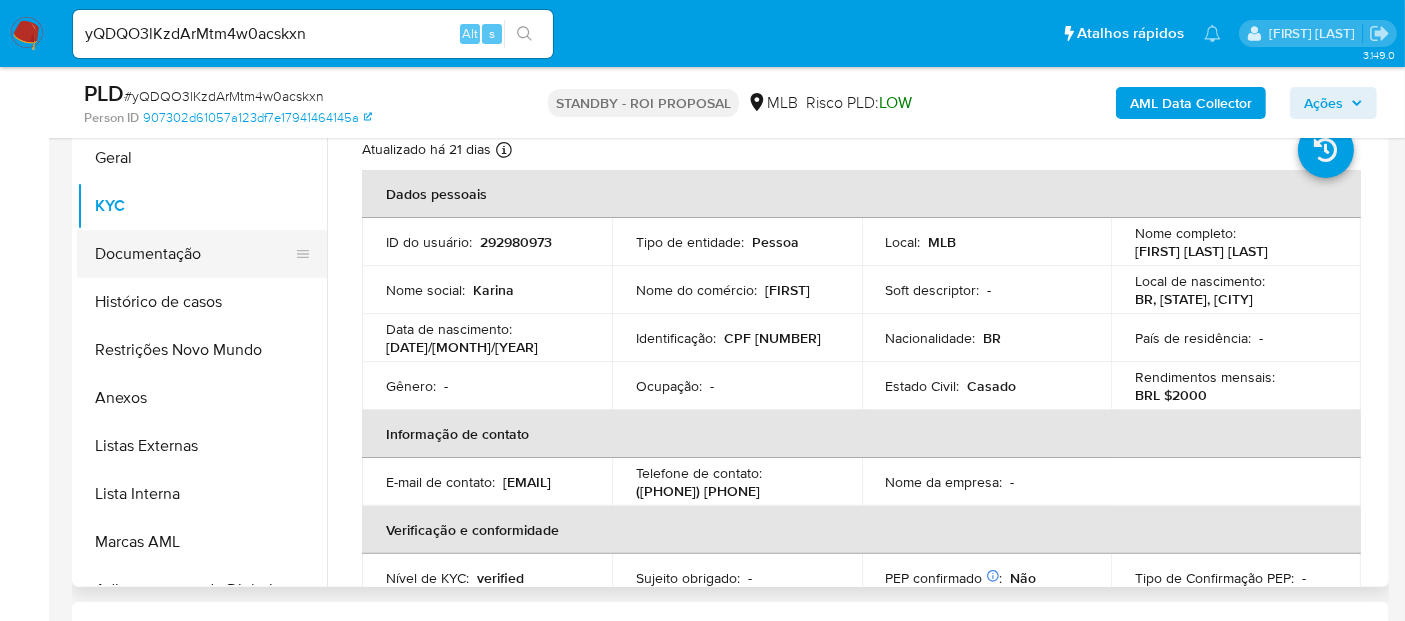 click on "Documentação" at bounding box center (194, 254) 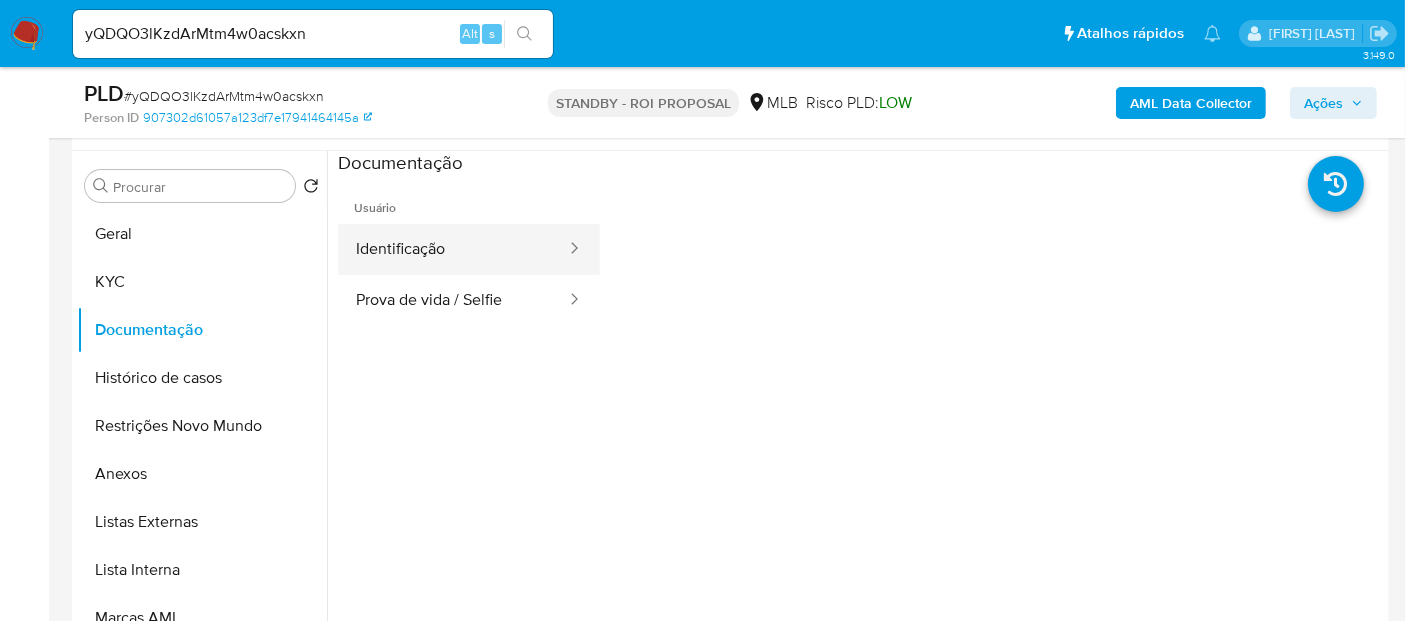 scroll, scrollTop: 333, scrollLeft: 0, axis: vertical 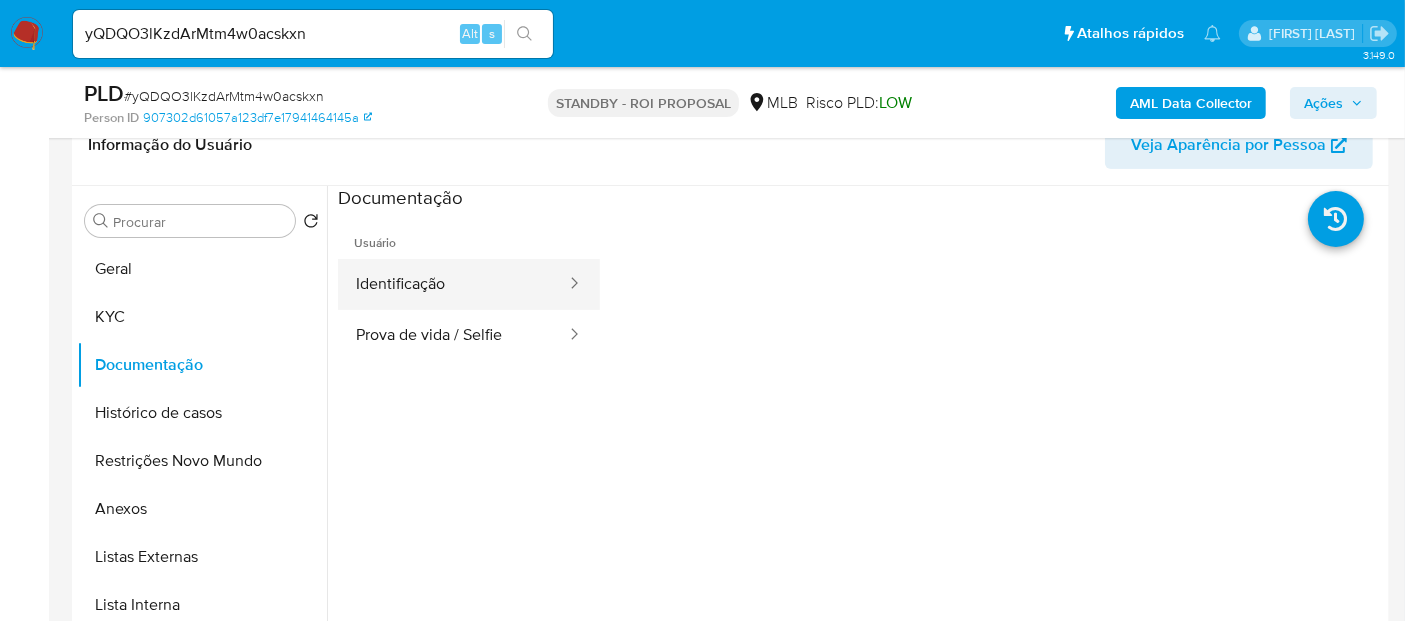 click on "Identificação" at bounding box center (453, 284) 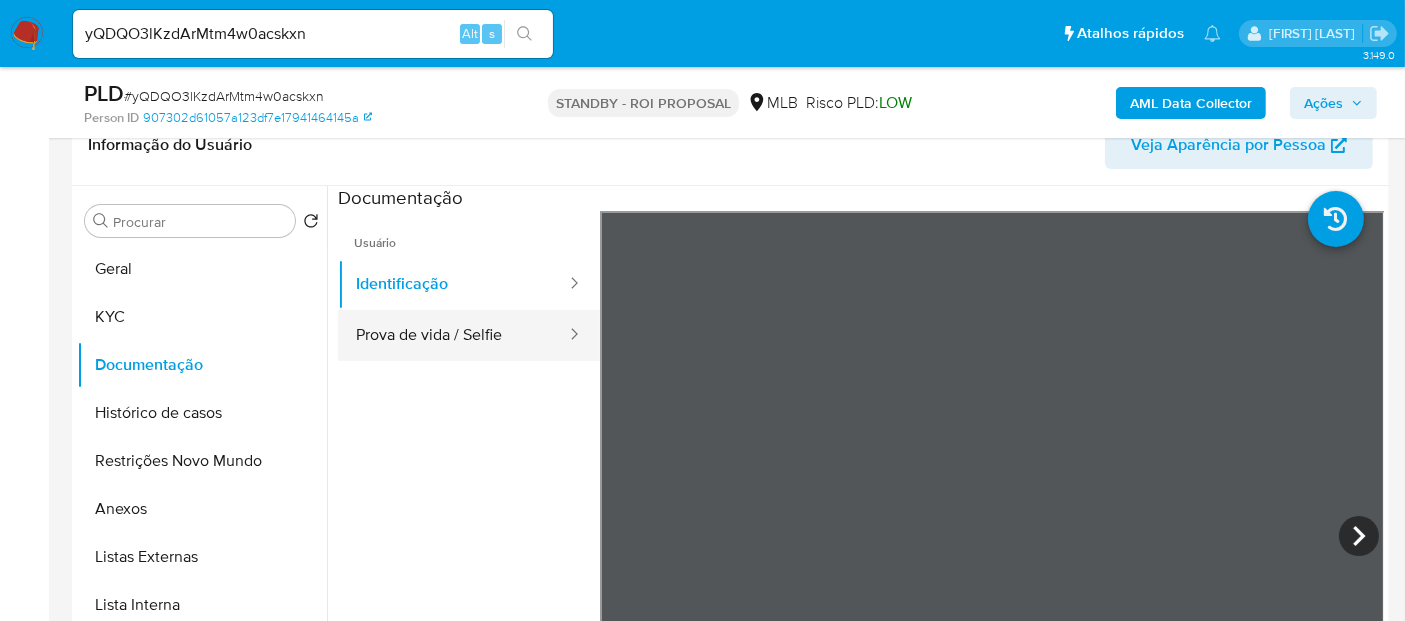 click on "Prova de vida / Selfie" at bounding box center (453, 335) 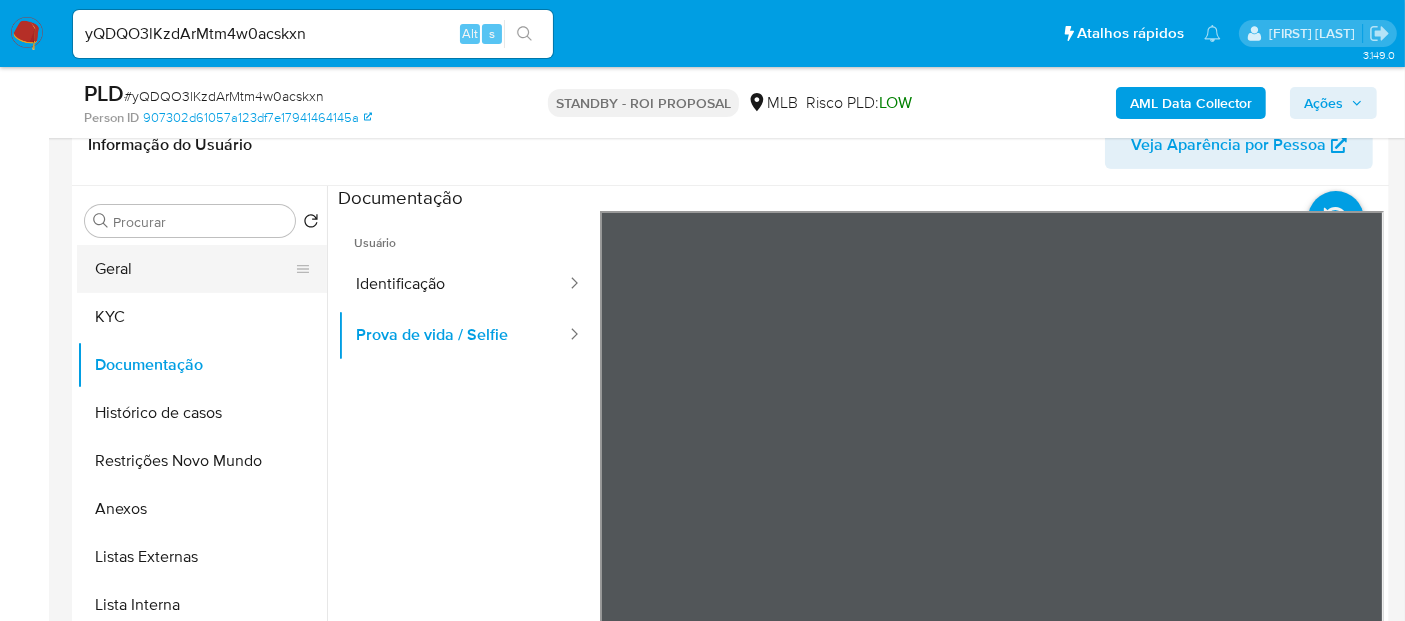 click on "Geral" at bounding box center [194, 269] 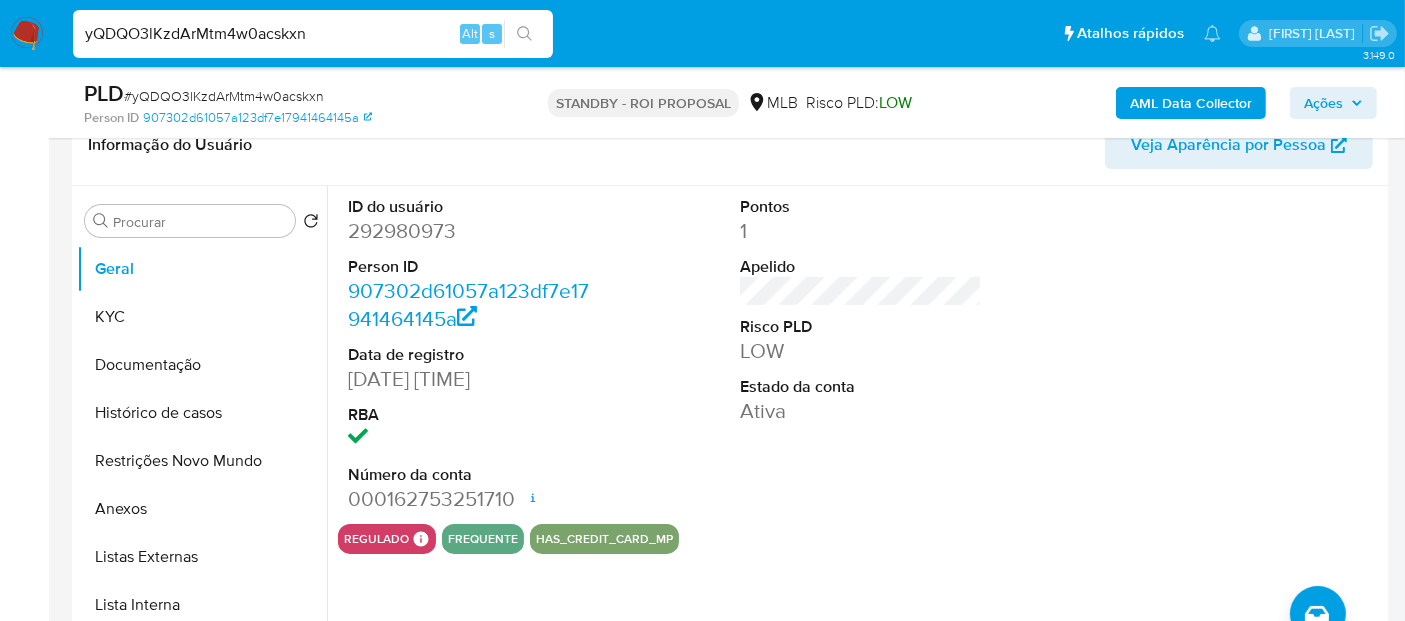 drag, startPoint x: 323, startPoint y: 38, endPoint x: 0, endPoint y: 64, distance: 324.04474 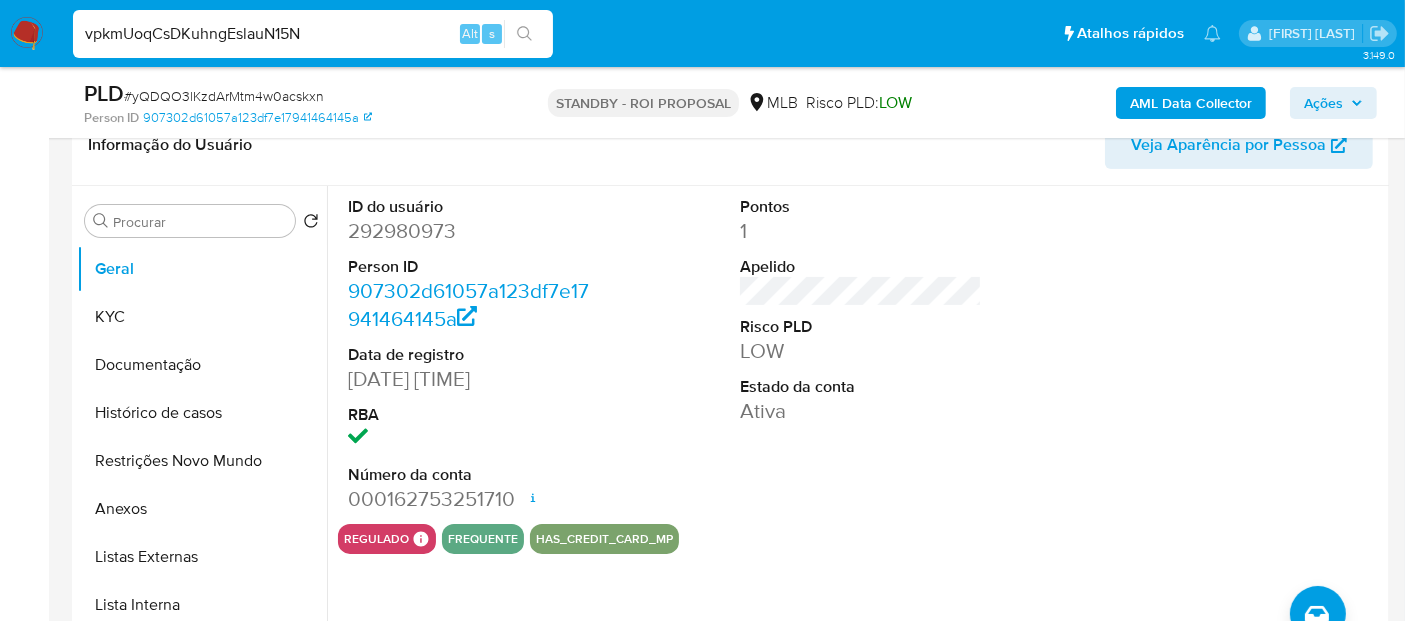 type on "vpkmUoqCsDKuhngEslauN15N" 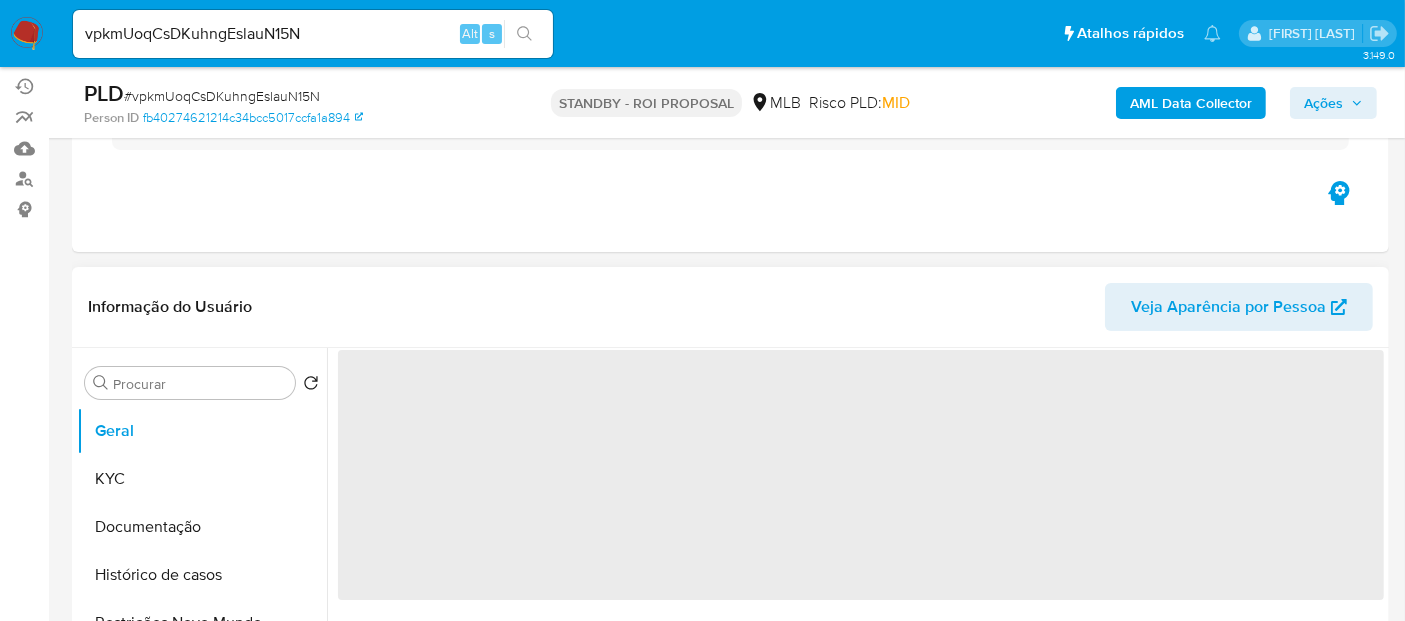 scroll, scrollTop: 222, scrollLeft: 0, axis: vertical 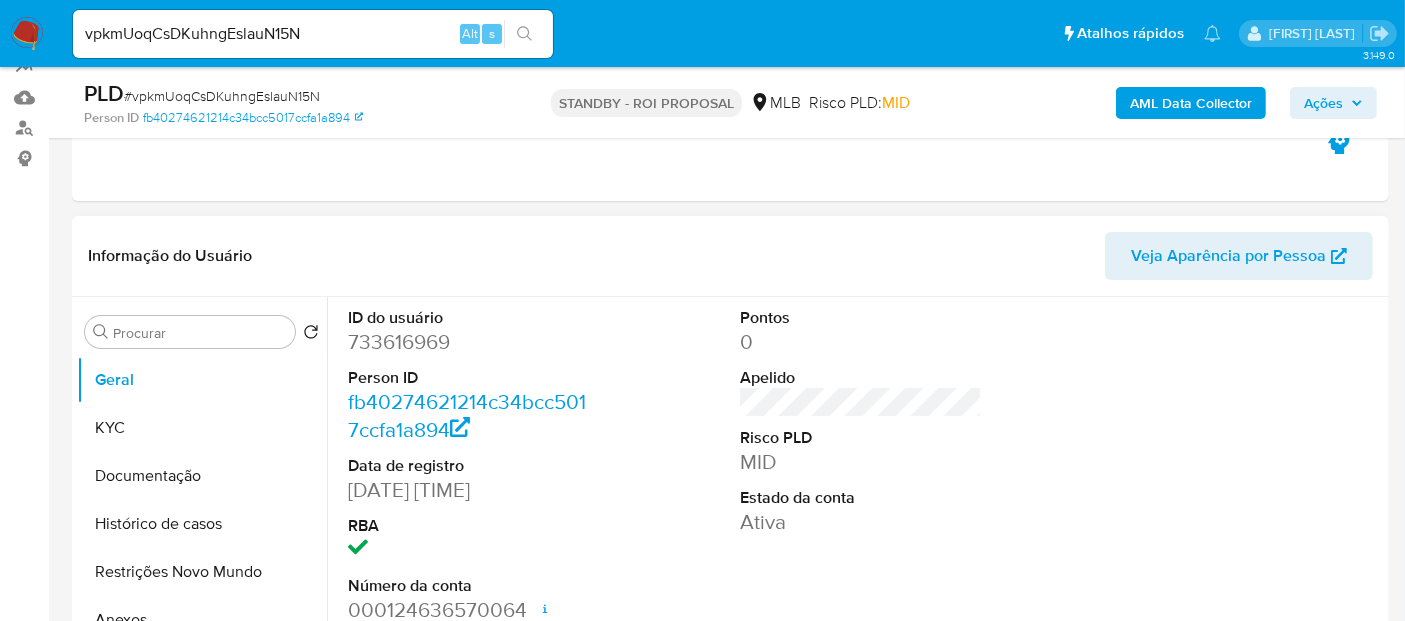 select on "10" 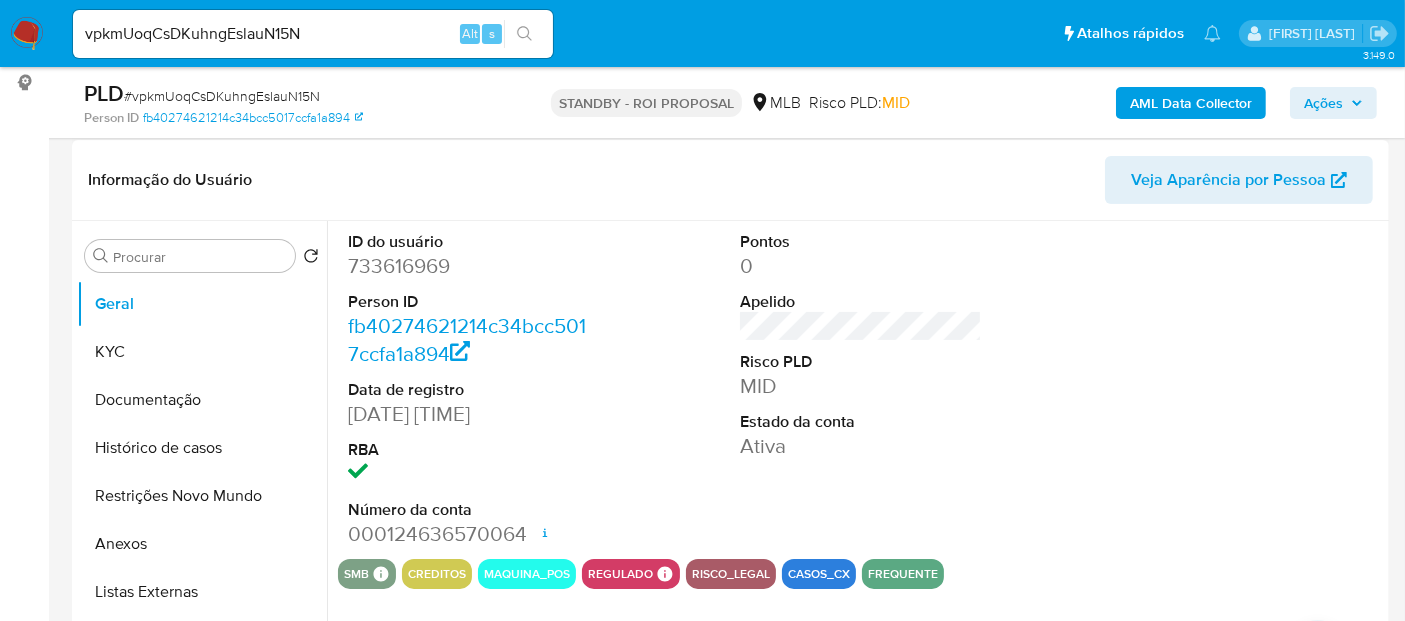 scroll, scrollTop: 333, scrollLeft: 0, axis: vertical 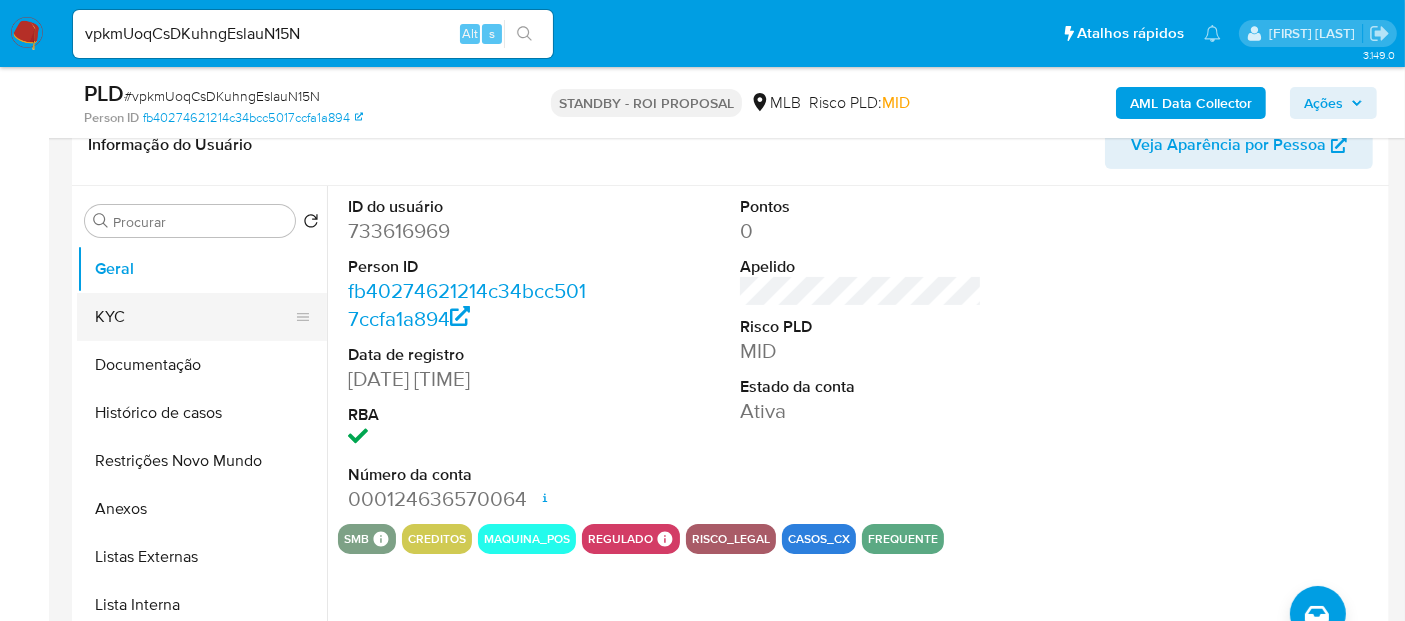 drag, startPoint x: 122, startPoint y: 316, endPoint x: 151, endPoint y: 317, distance: 29.017237 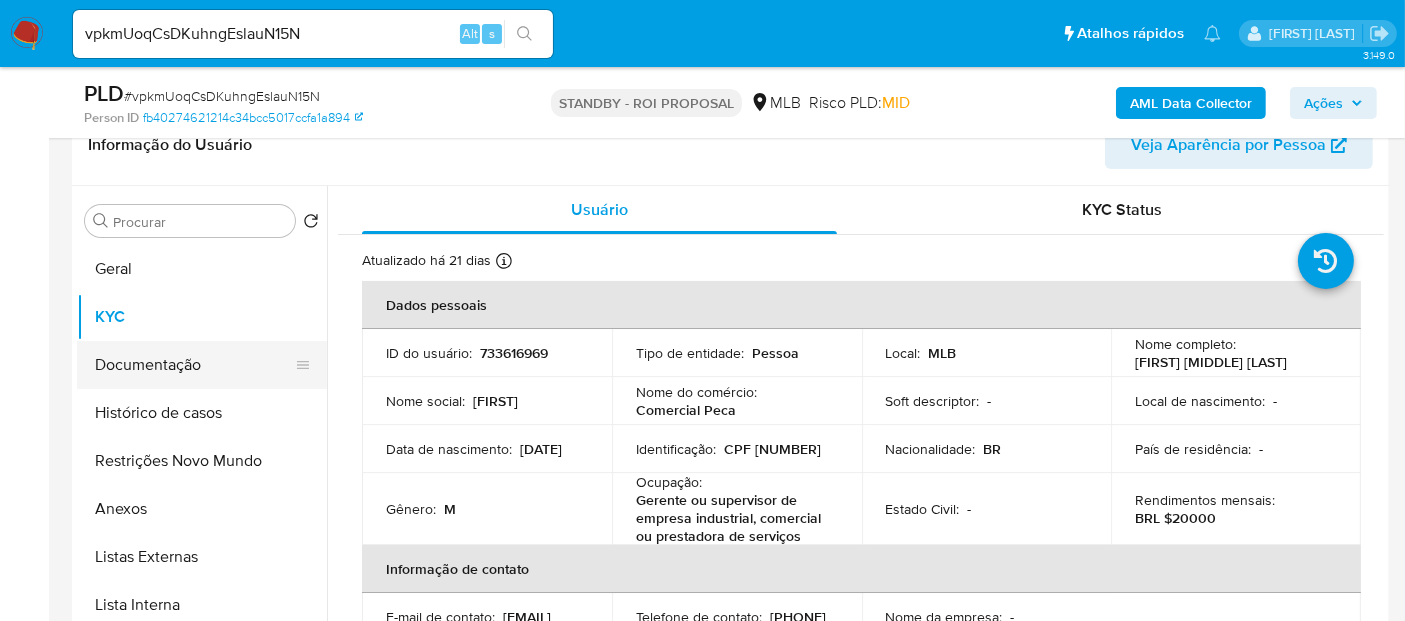 click on "Documentação" at bounding box center (194, 365) 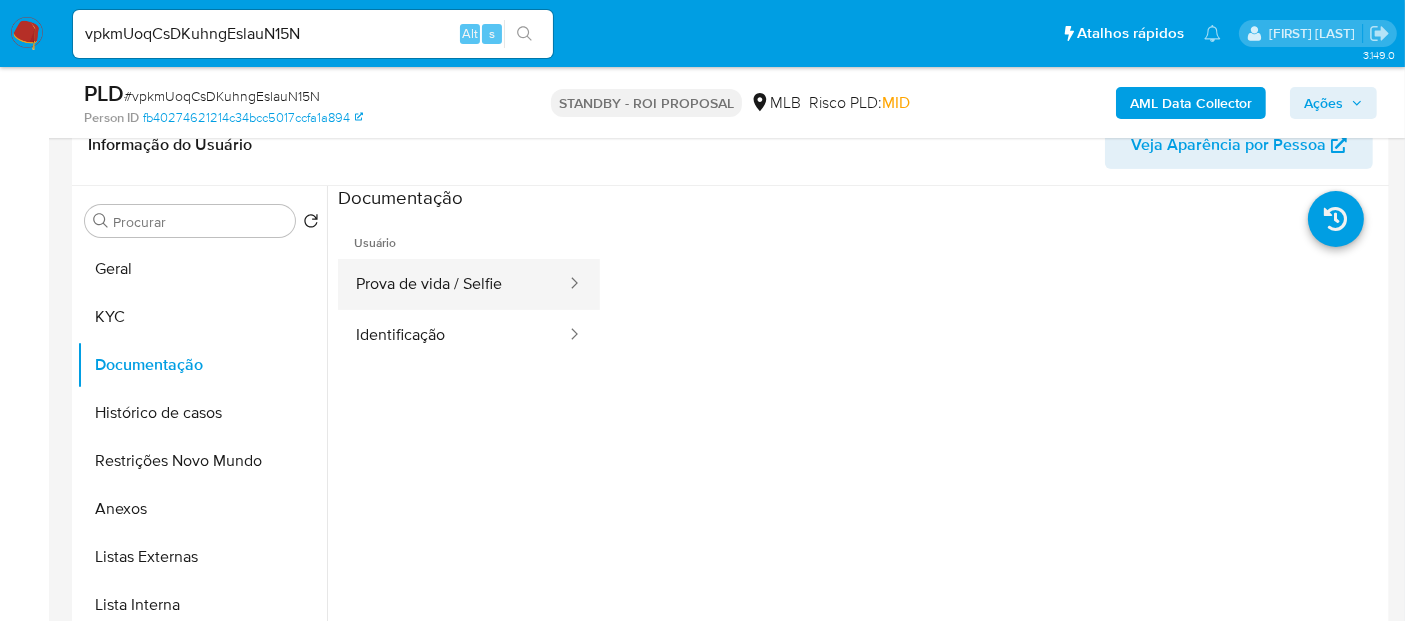 click on "Prova de vida / Selfie" at bounding box center (453, 284) 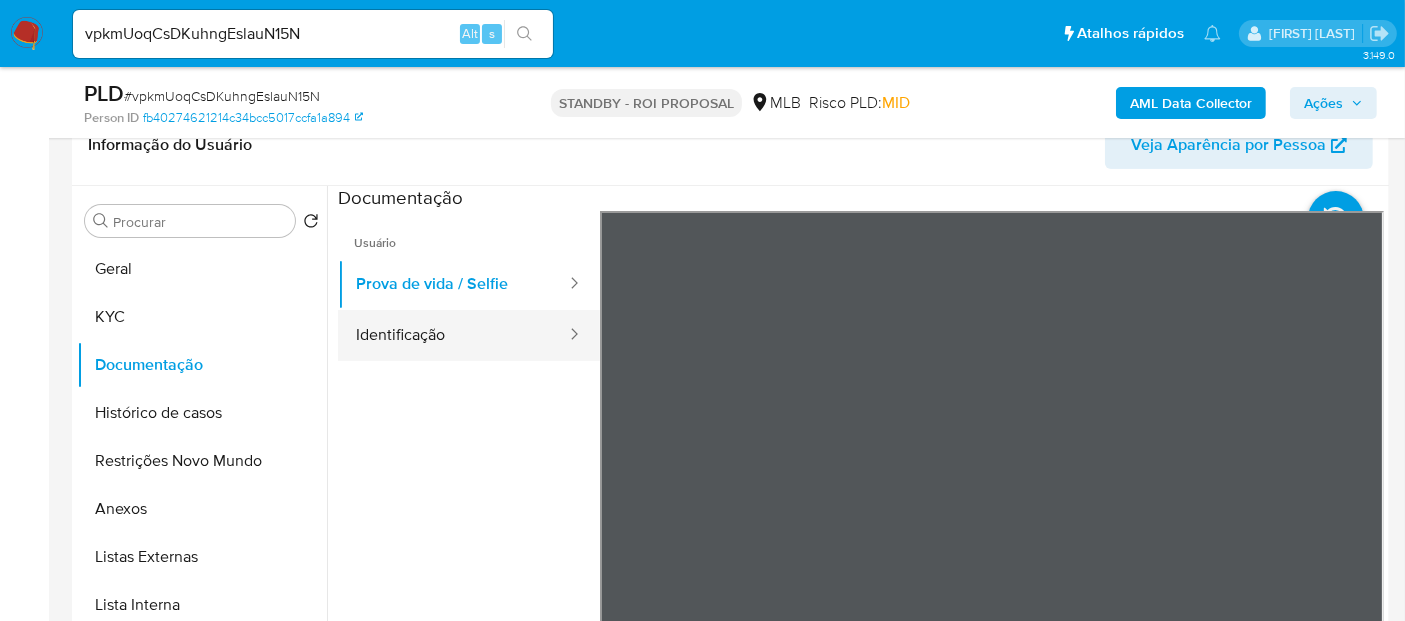 click on "Identificação" at bounding box center (453, 335) 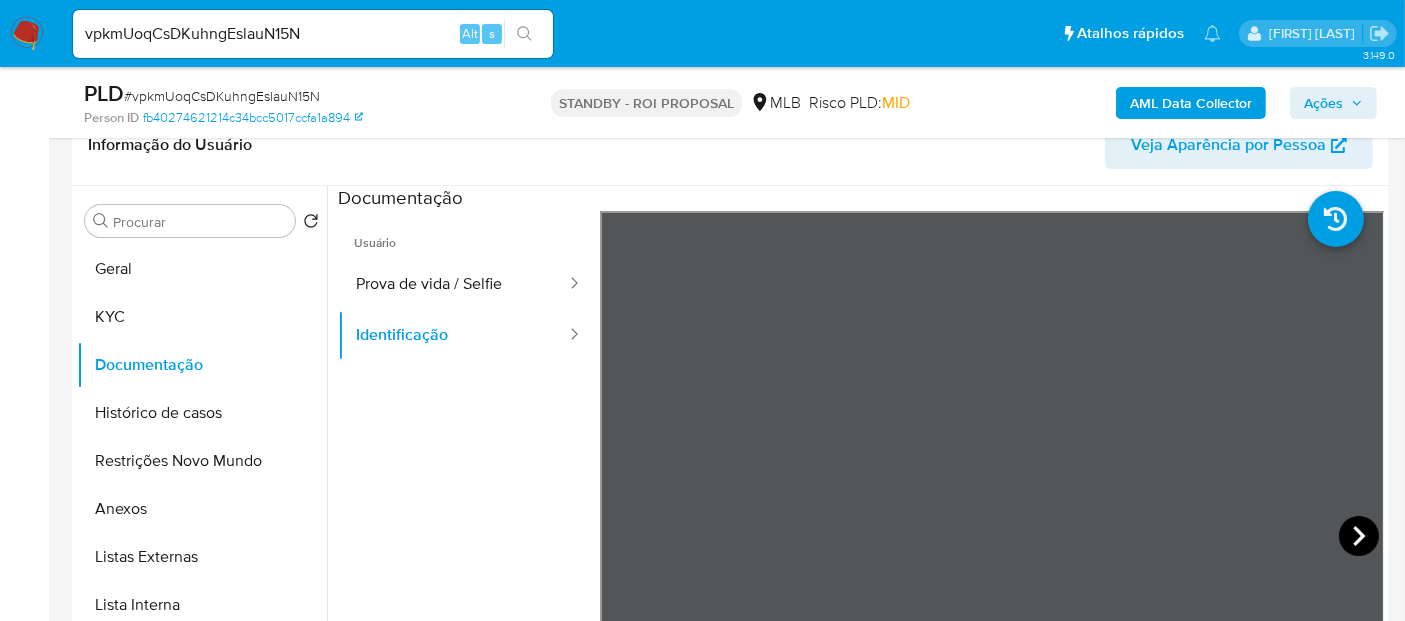 click 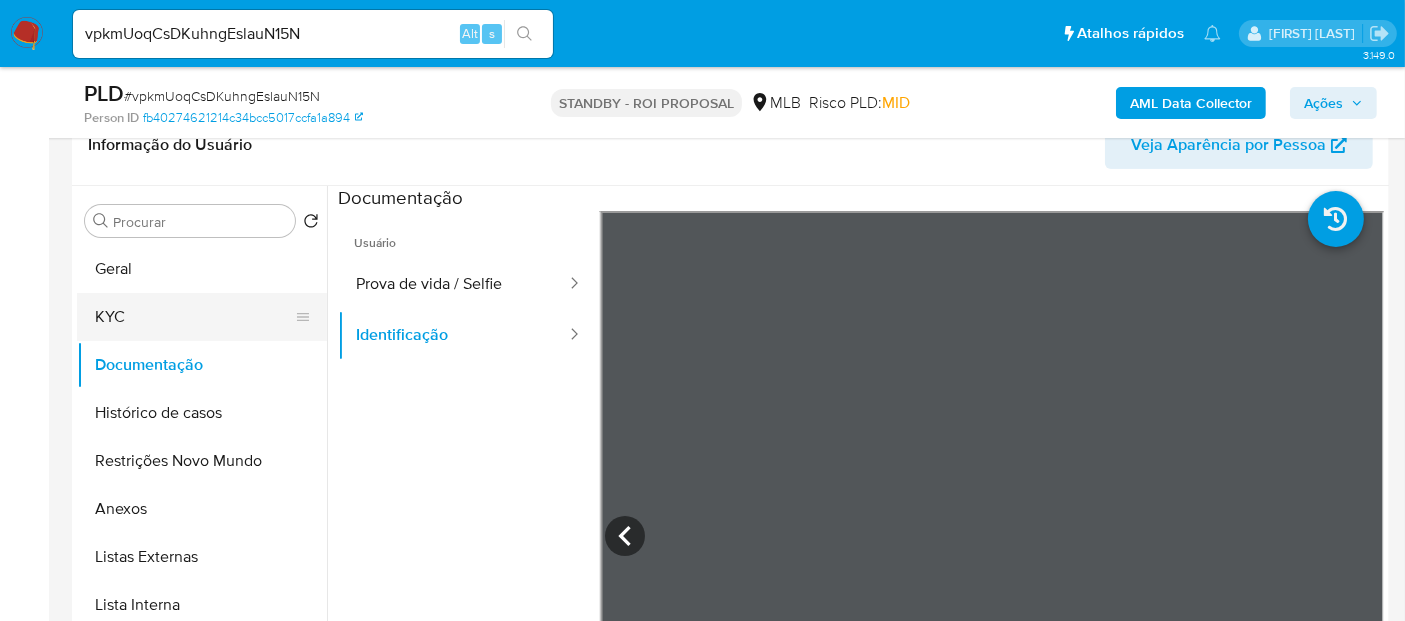 click on "KYC" at bounding box center [194, 317] 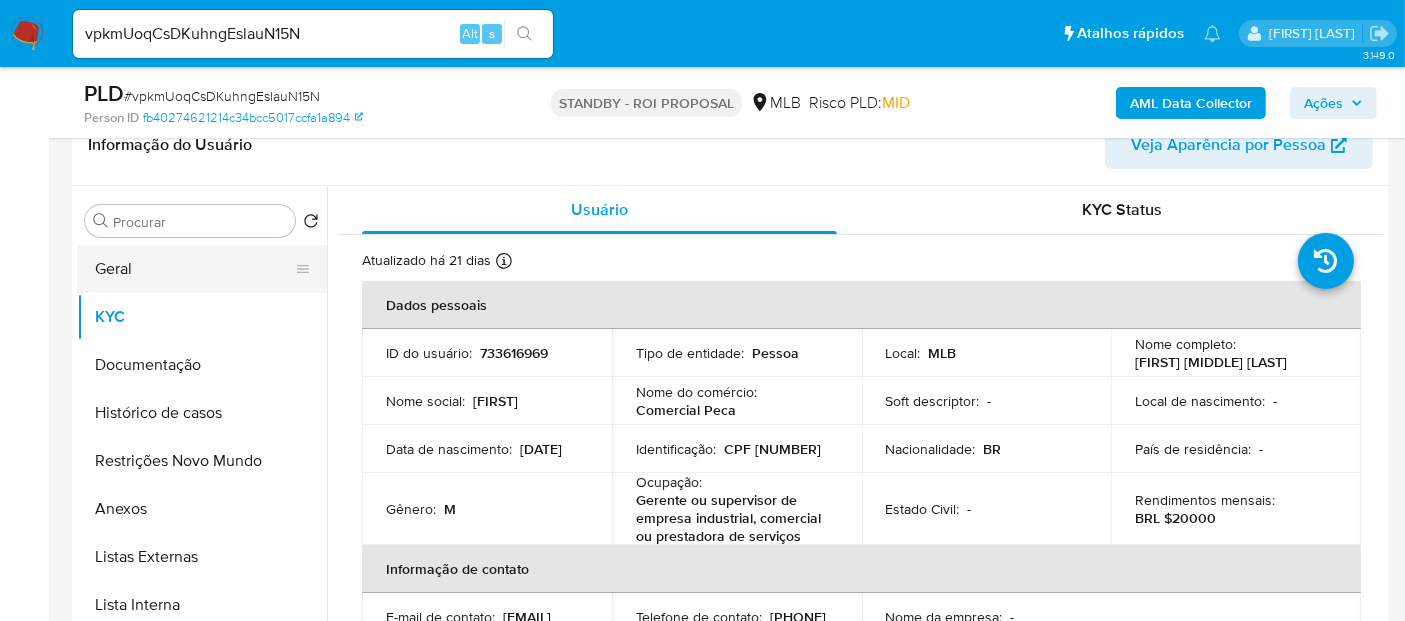 click on "Geral" at bounding box center (194, 269) 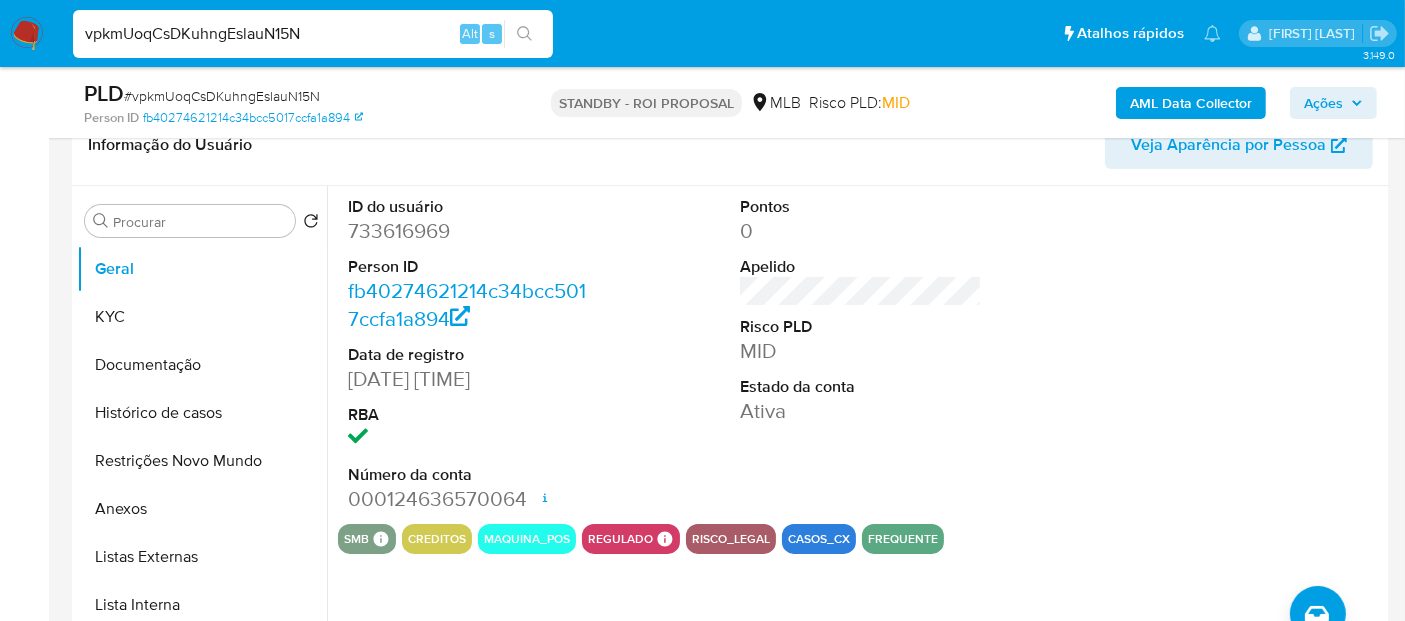 drag, startPoint x: 337, startPoint y: 29, endPoint x: 0, endPoint y: 41, distance: 337.2136 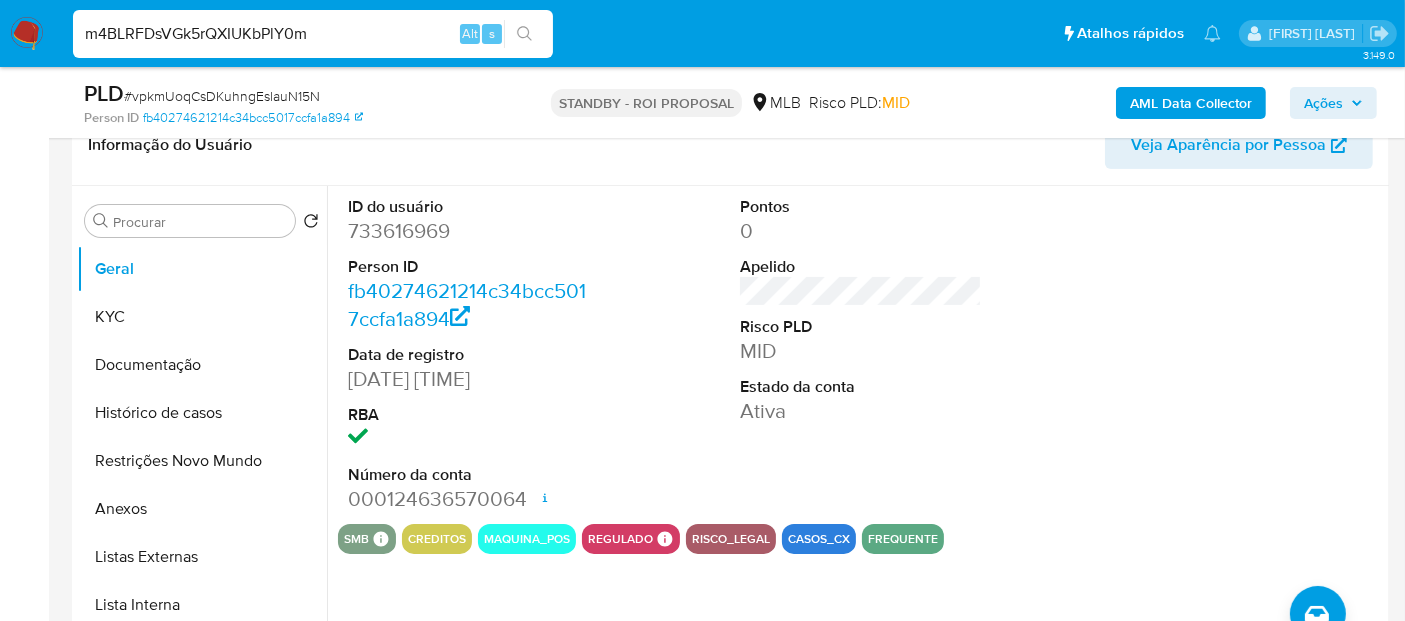 type on "m4BLRFDsVGk5rQXIUKbPlY0m" 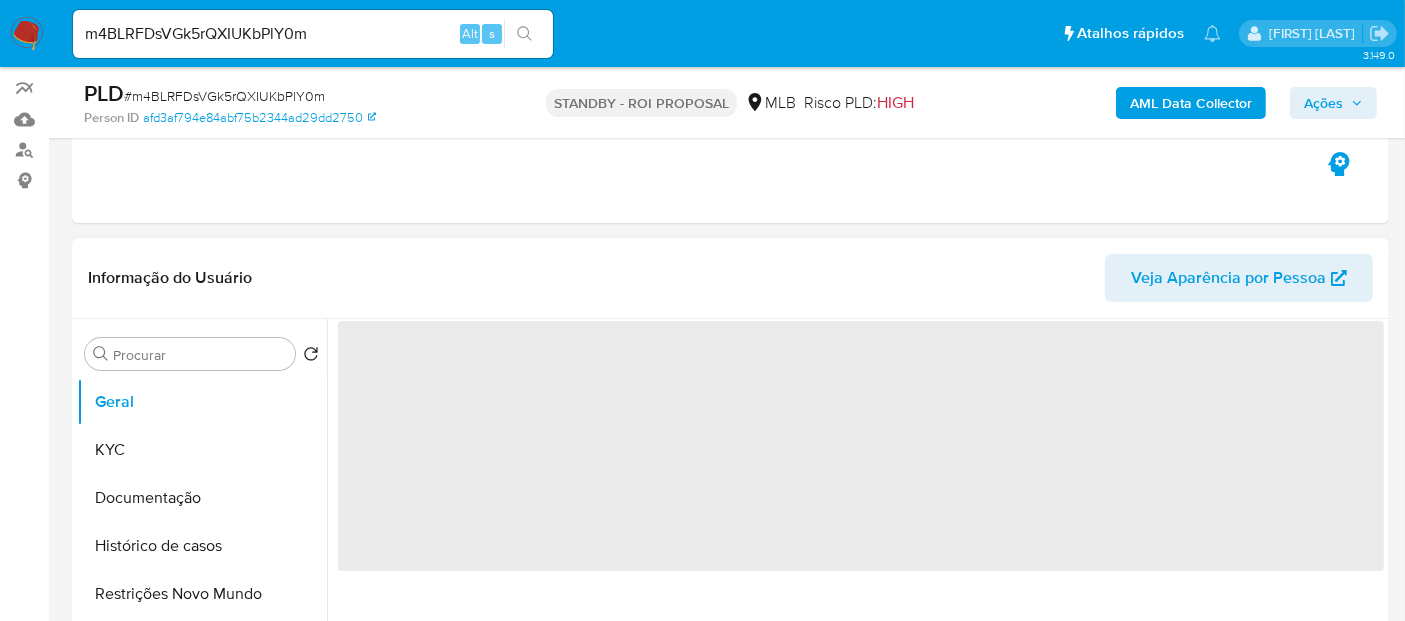 scroll, scrollTop: 222, scrollLeft: 0, axis: vertical 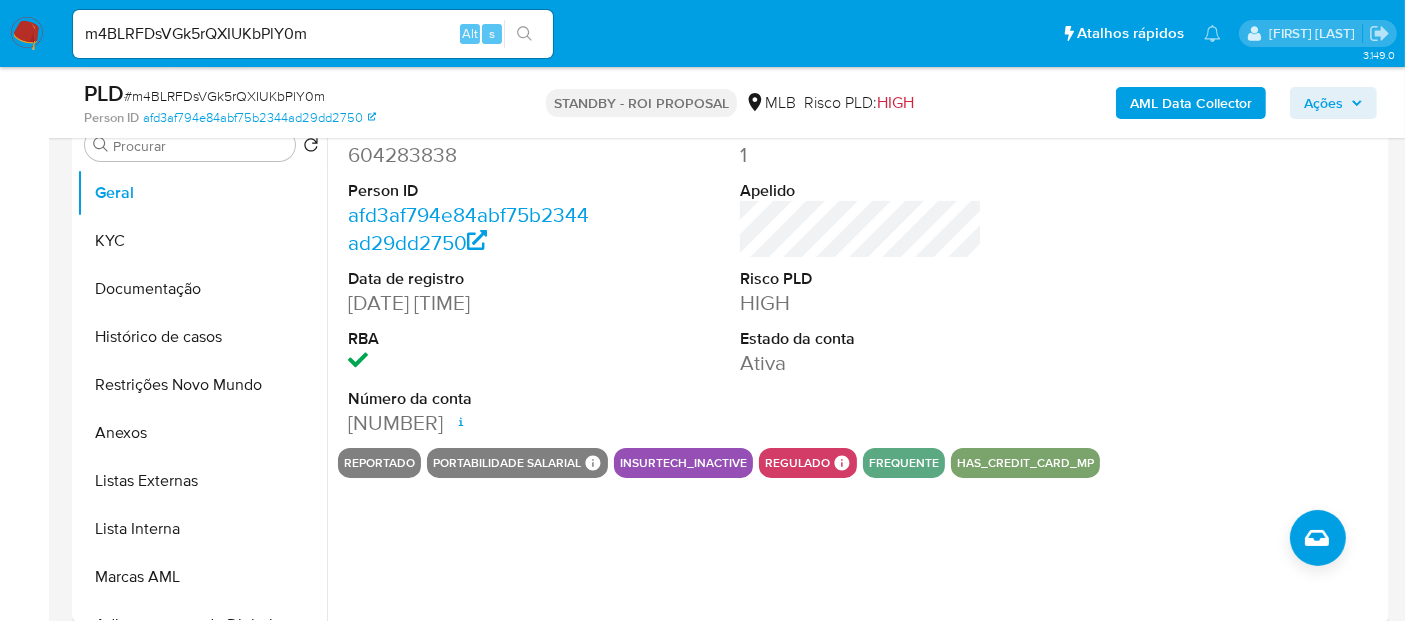 select on "10" 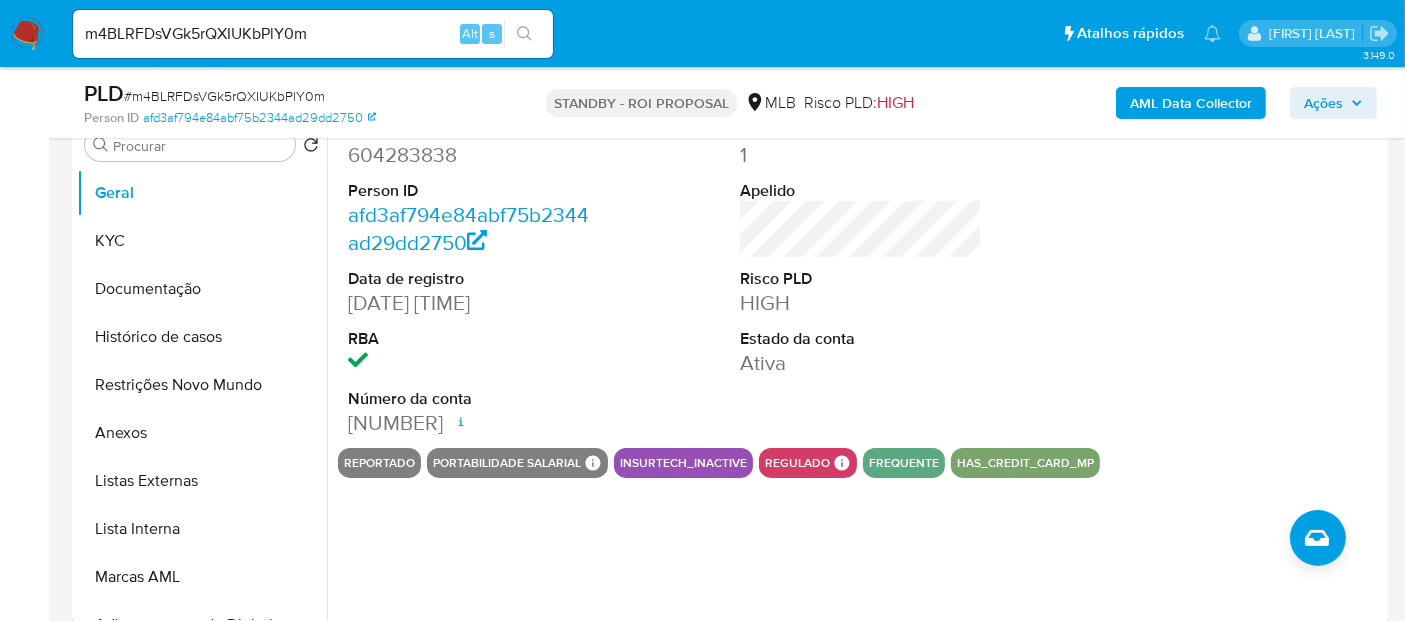 scroll, scrollTop: 444, scrollLeft: 0, axis: vertical 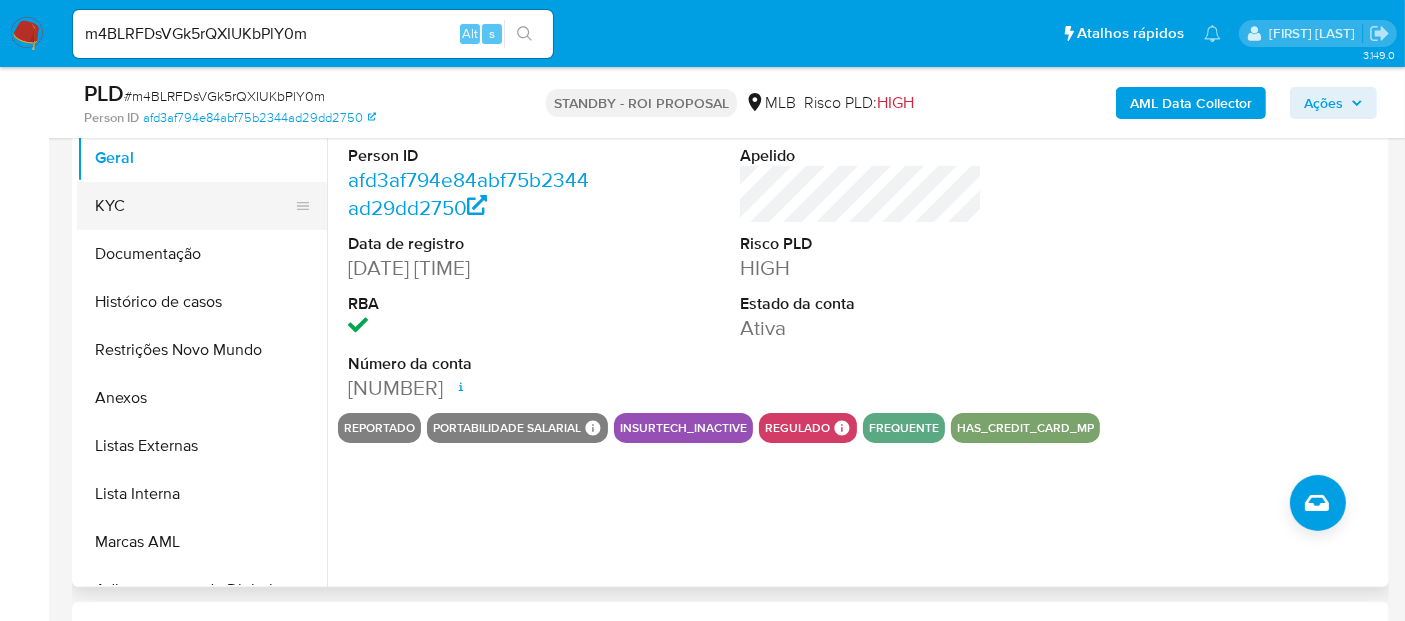 click on "KYC" at bounding box center [194, 206] 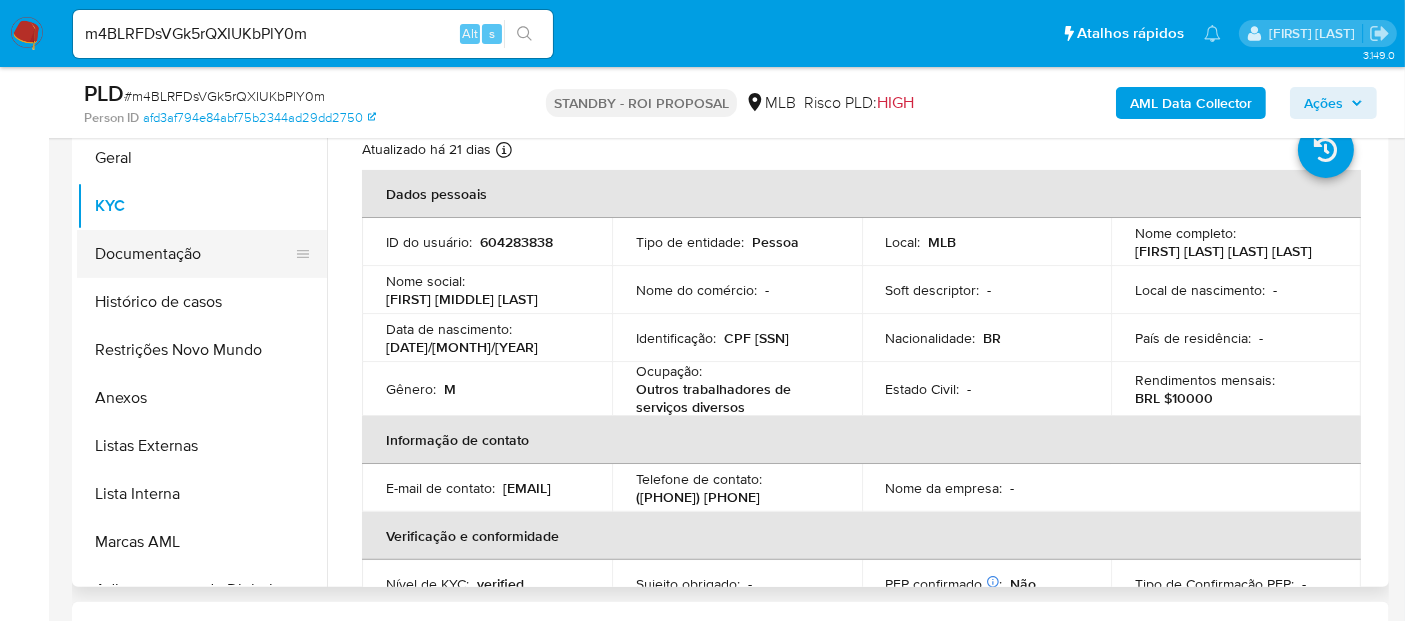 click on "Documentação" at bounding box center (194, 254) 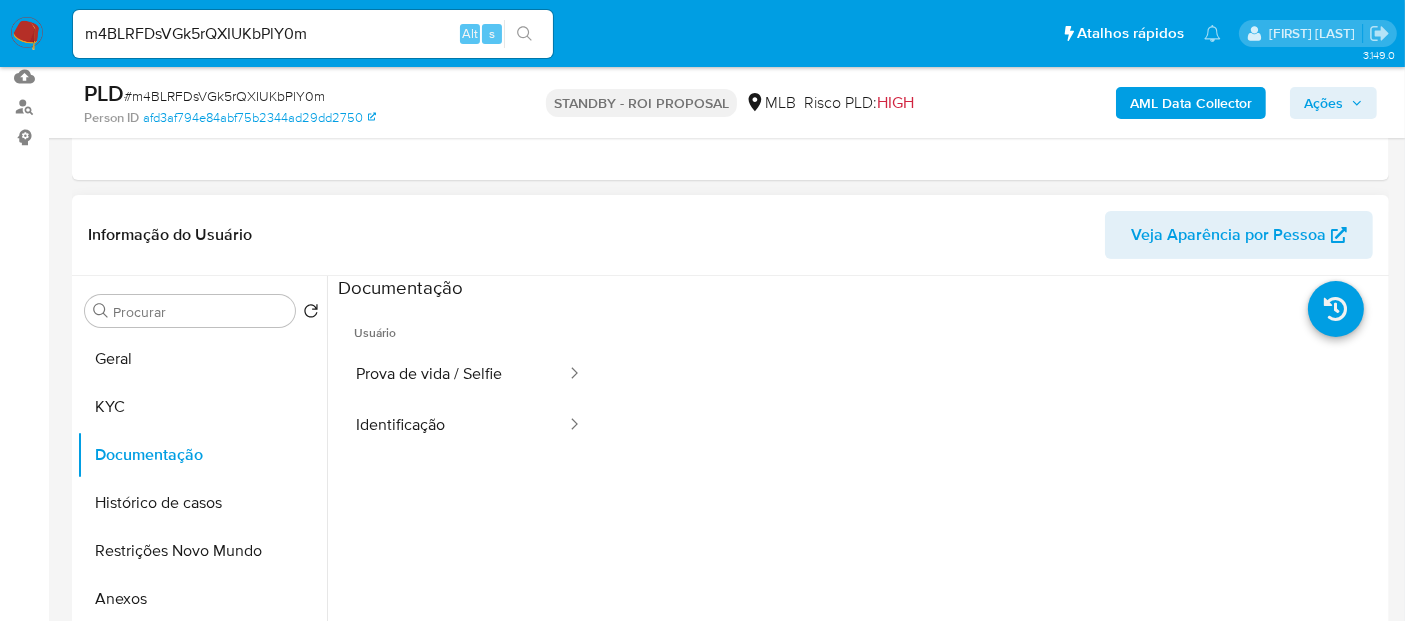 scroll, scrollTop: 222, scrollLeft: 0, axis: vertical 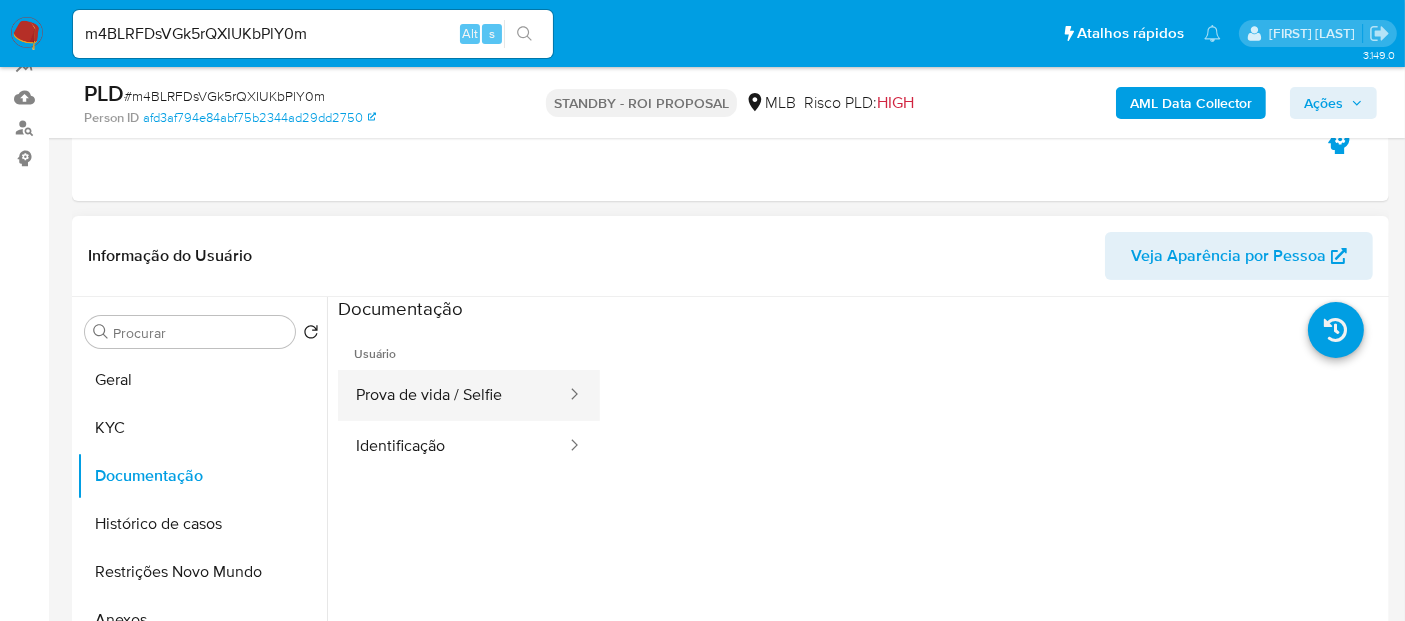 click on "Prova de vida / Selfie" at bounding box center (453, 395) 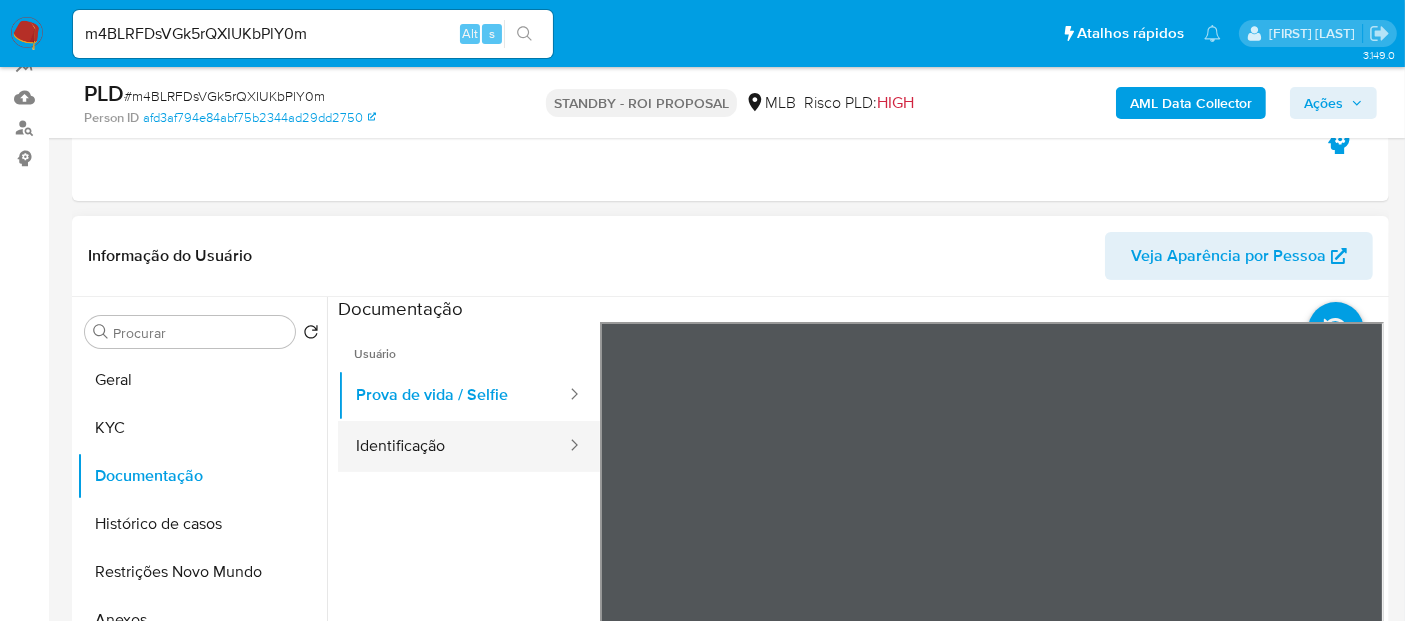 drag, startPoint x: 449, startPoint y: 456, endPoint x: 553, endPoint y: 451, distance: 104.120125 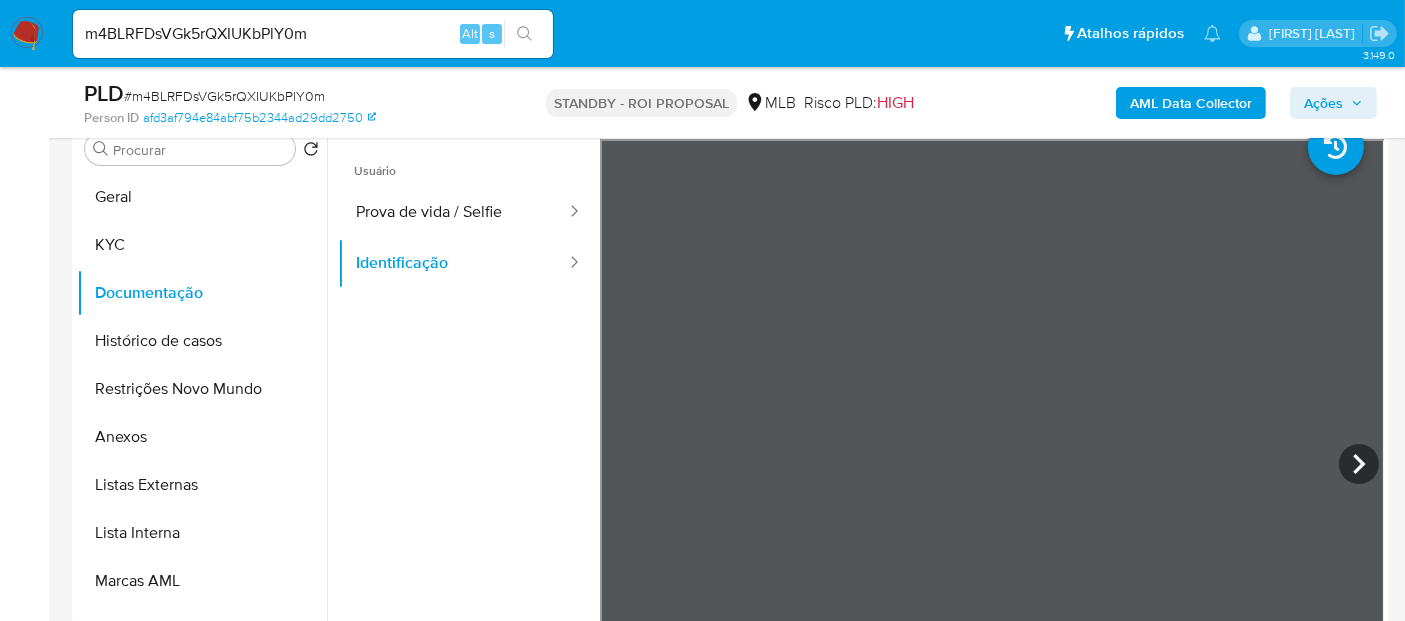 scroll, scrollTop: 414, scrollLeft: 0, axis: vertical 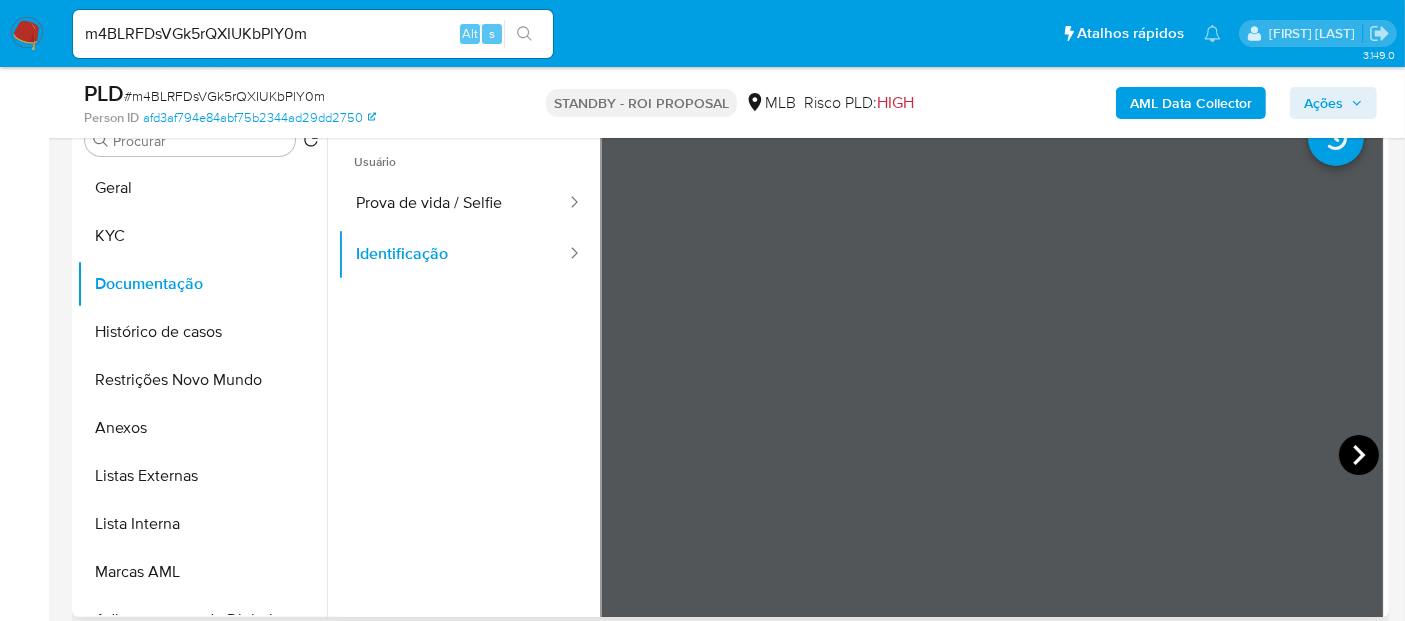 click 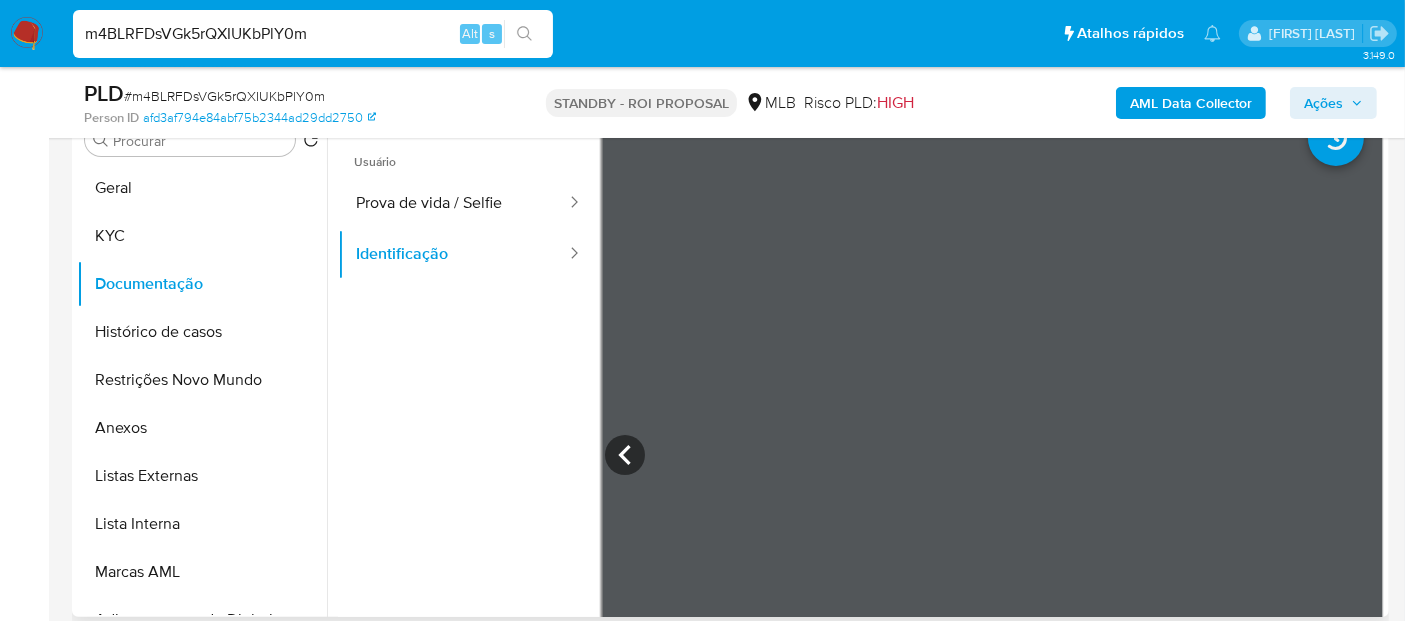 drag, startPoint x: 328, startPoint y: 36, endPoint x: 0, endPoint y: 39, distance: 328.01373 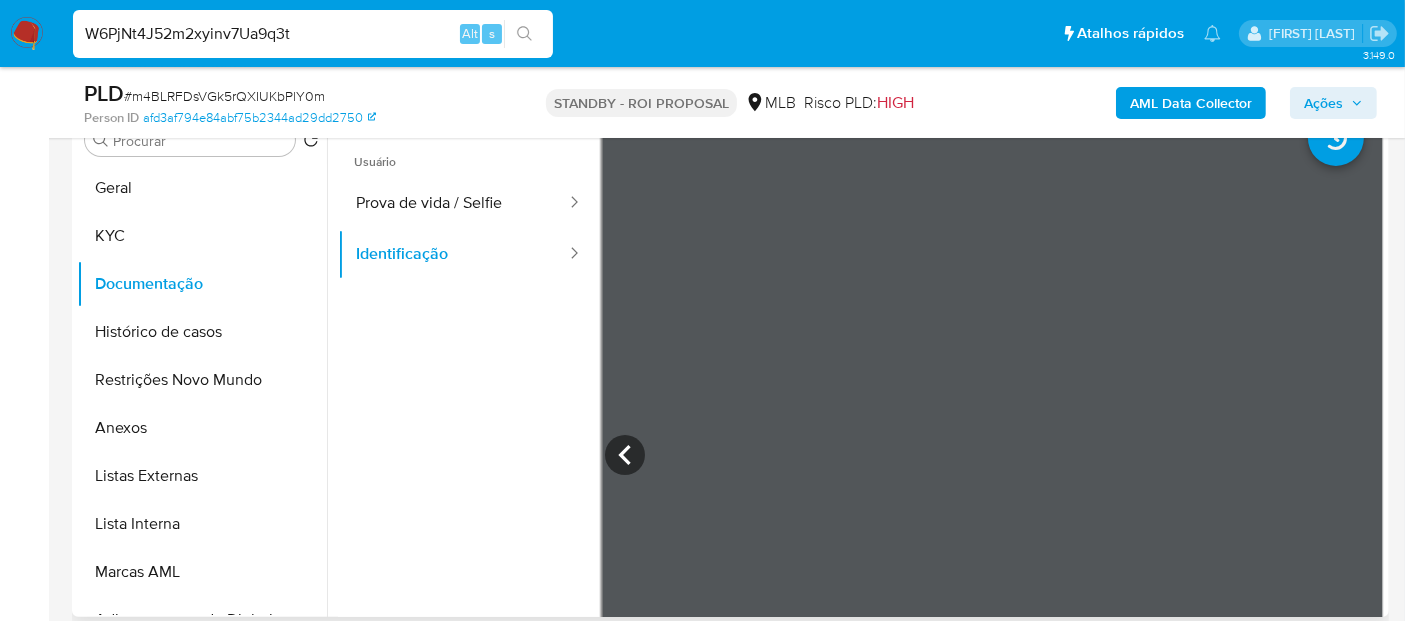 type on "W6PjNt4J52m2xyinv7Ua9q3t" 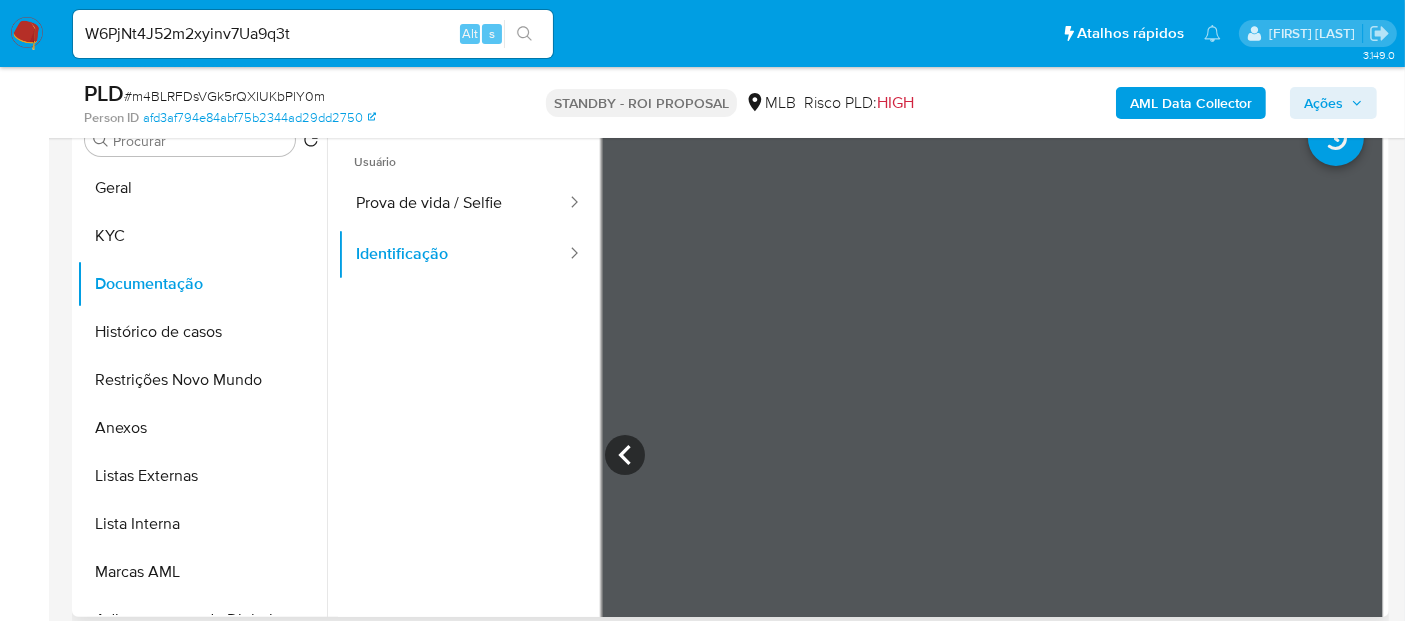 click 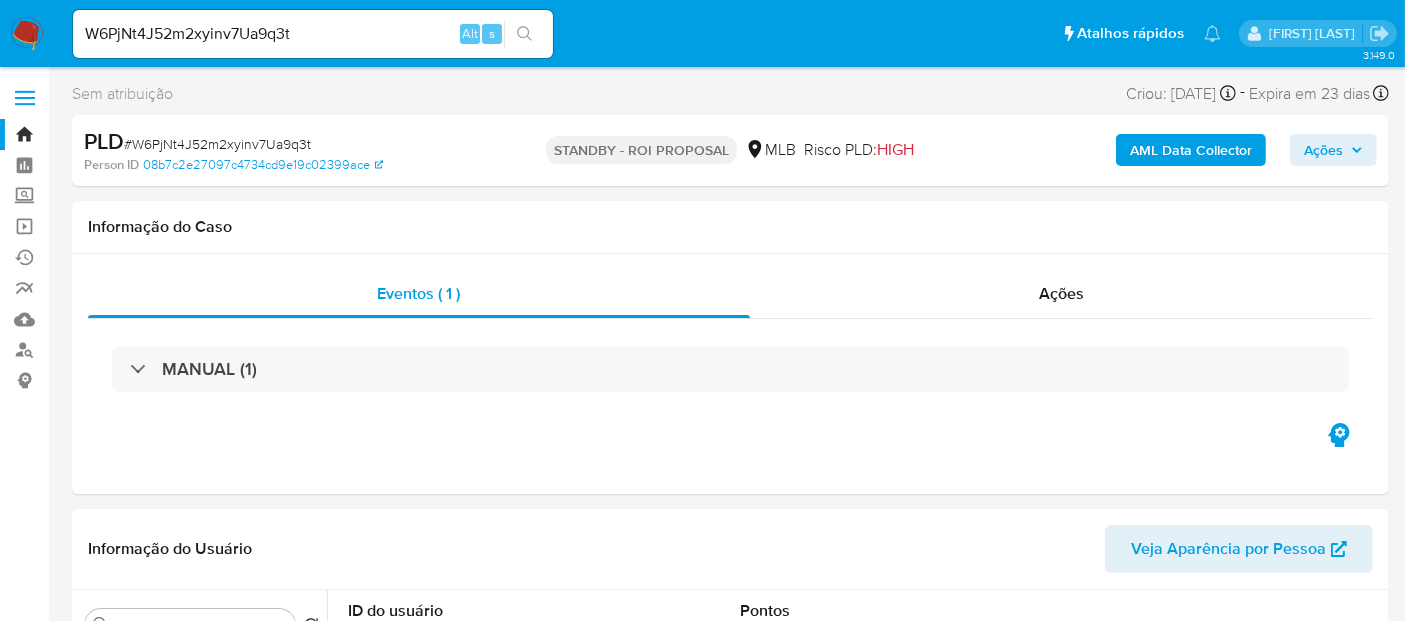 select on "10" 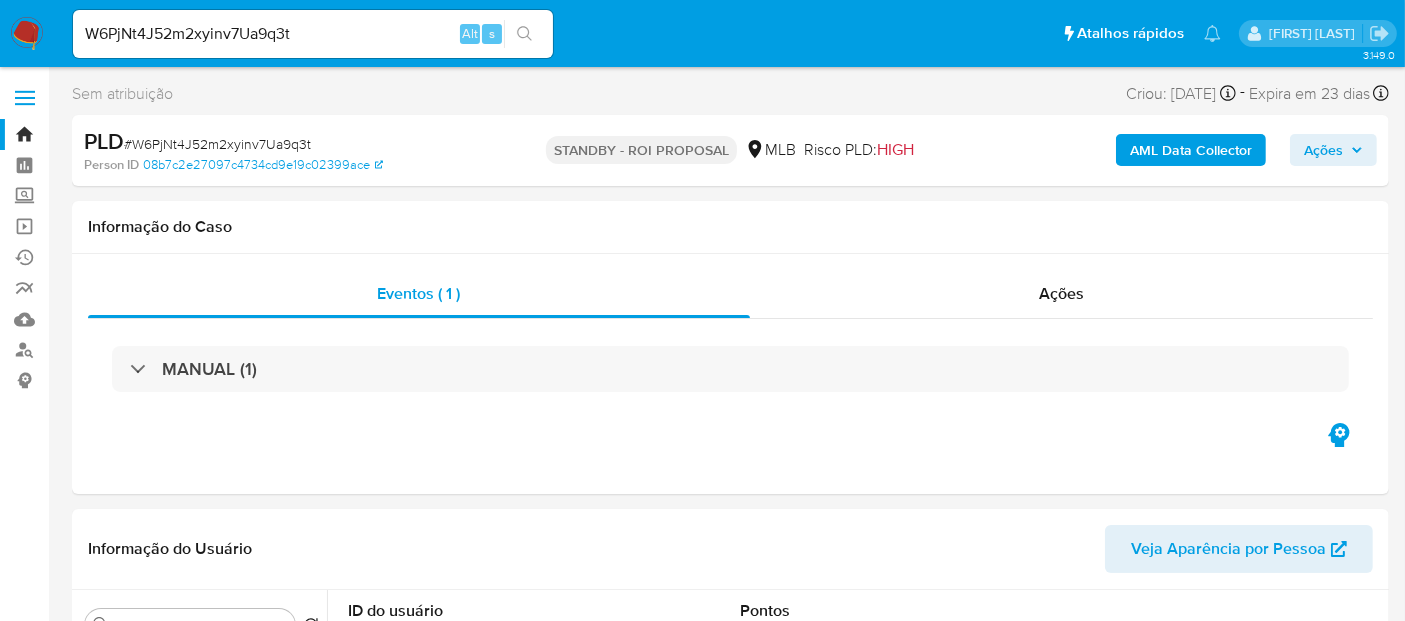 type 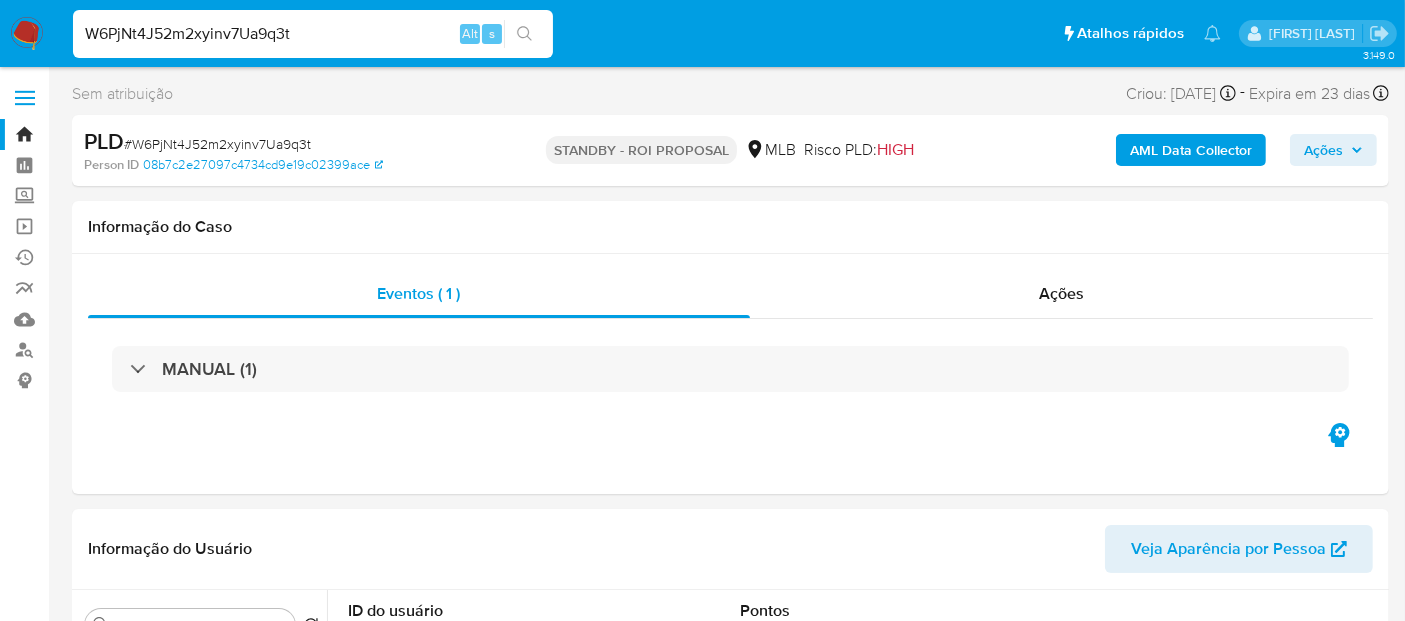 drag, startPoint x: 305, startPoint y: 32, endPoint x: 0, endPoint y: 32, distance: 305 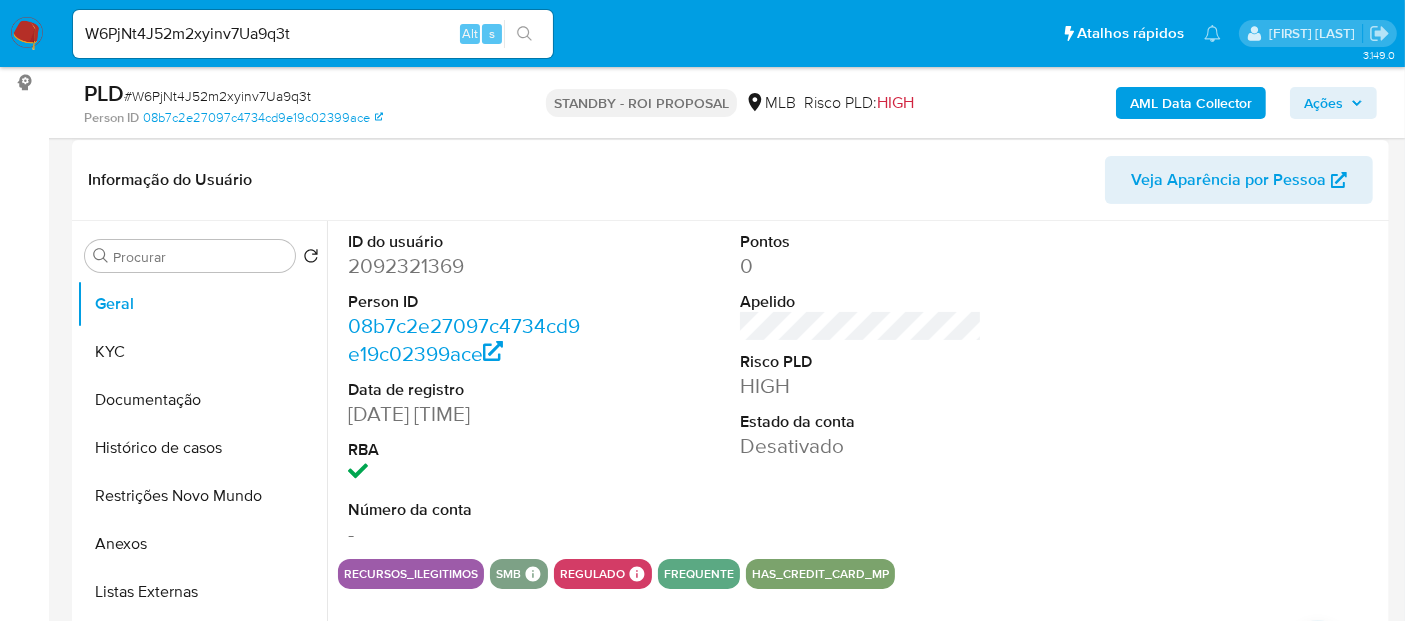 scroll, scrollTop: 333, scrollLeft: 0, axis: vertical 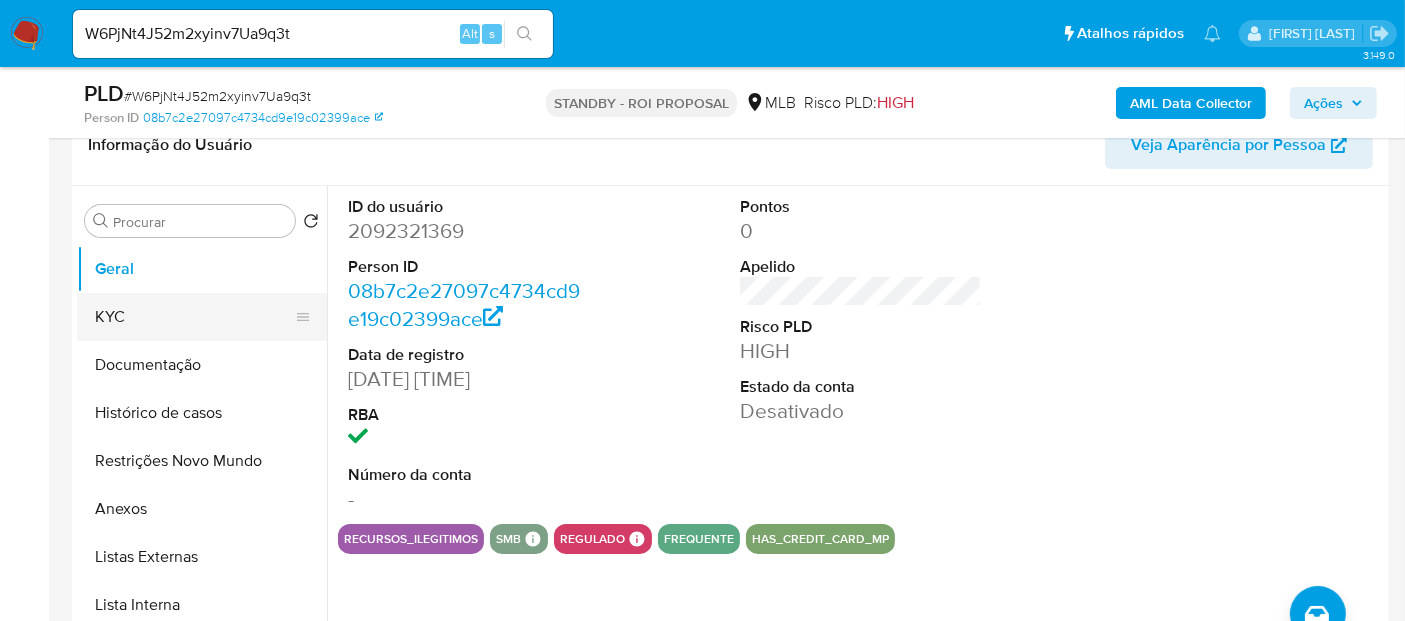 click on "KYC" at bounding box center [194, 317] 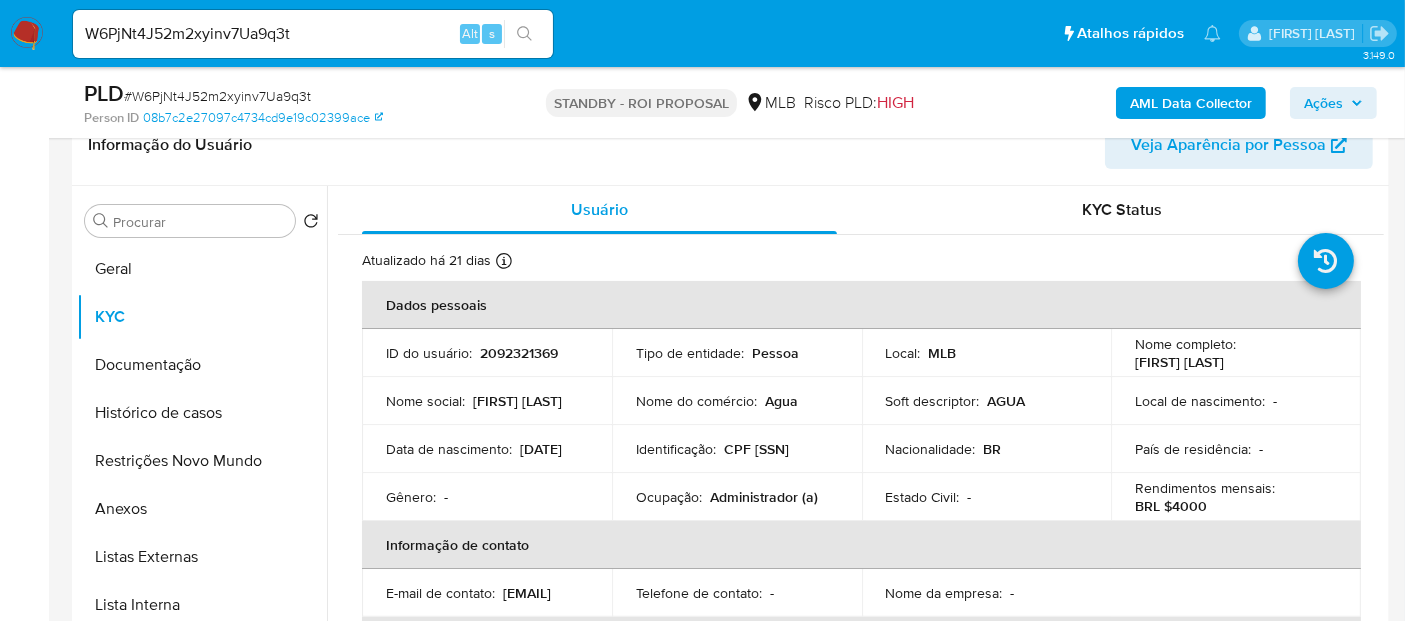drag, startPoint x: 388, startPoint y: 454, endPoint x: 476, endPoint y: 459, distance: 88.14193 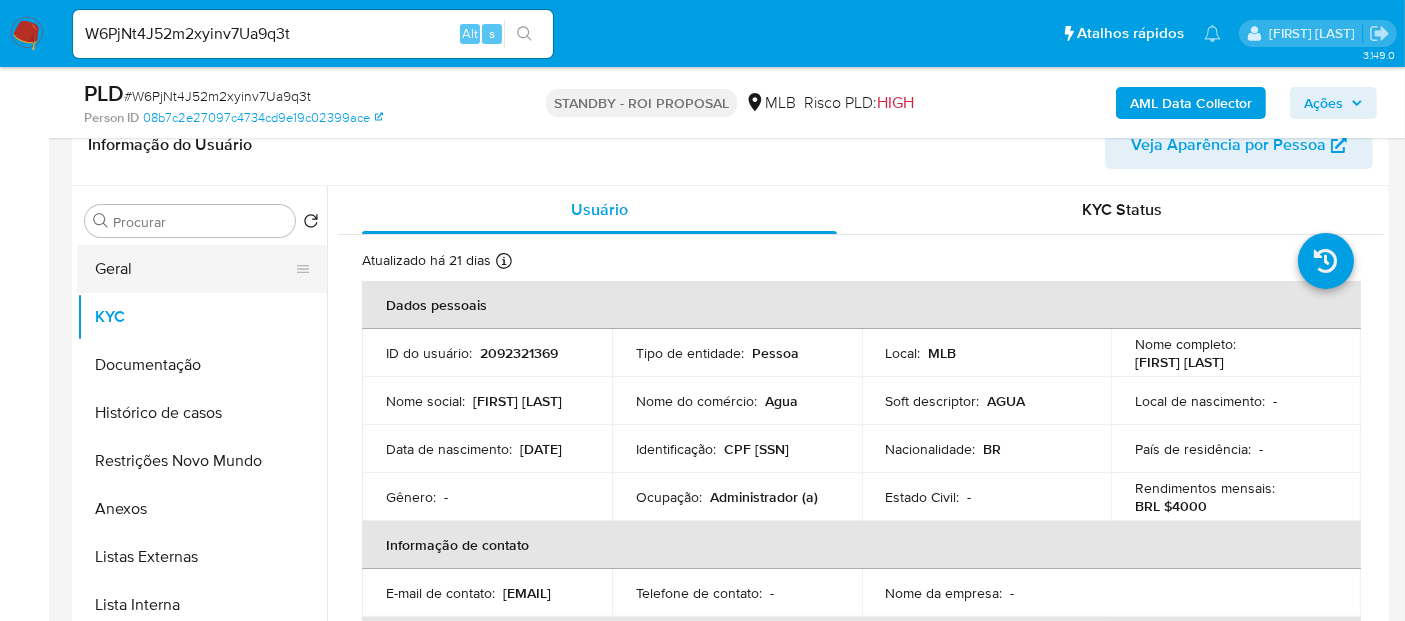 drag, startPoint x: 114, startPoint y: 261, endPoint x: 244, endPoint y: 261, distance: 130 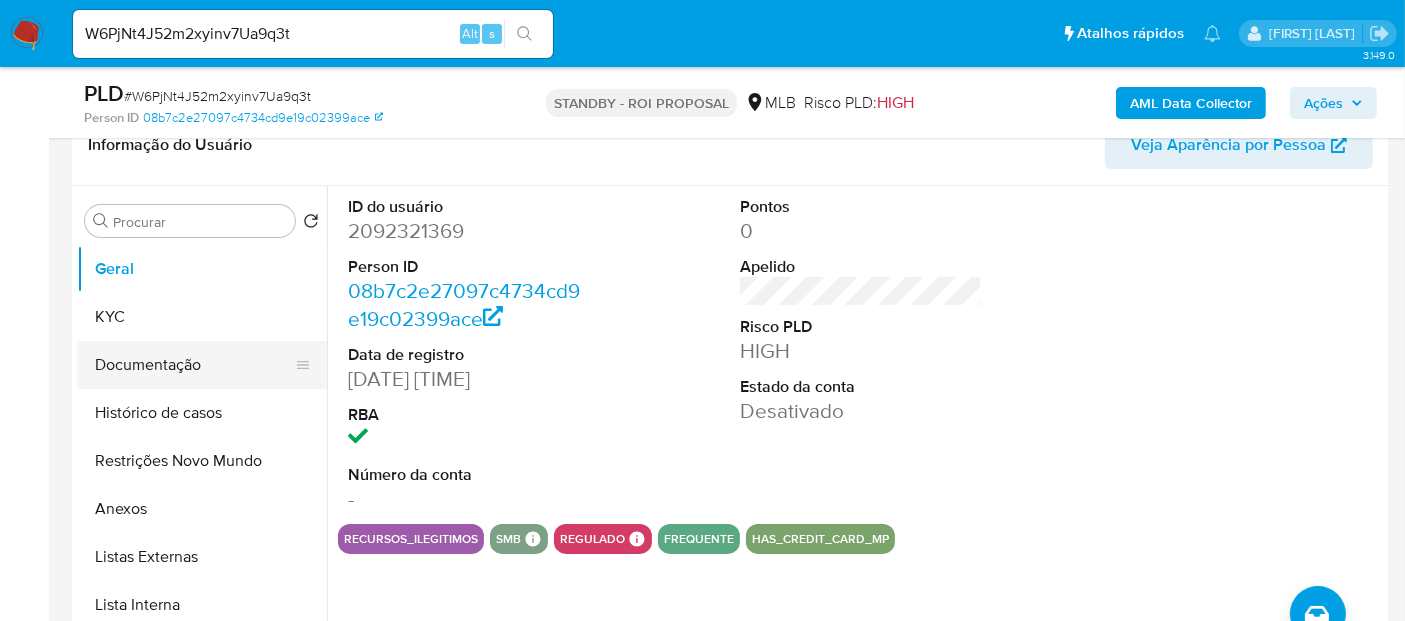 click on "Documentação" at bounding box center [194, 365] 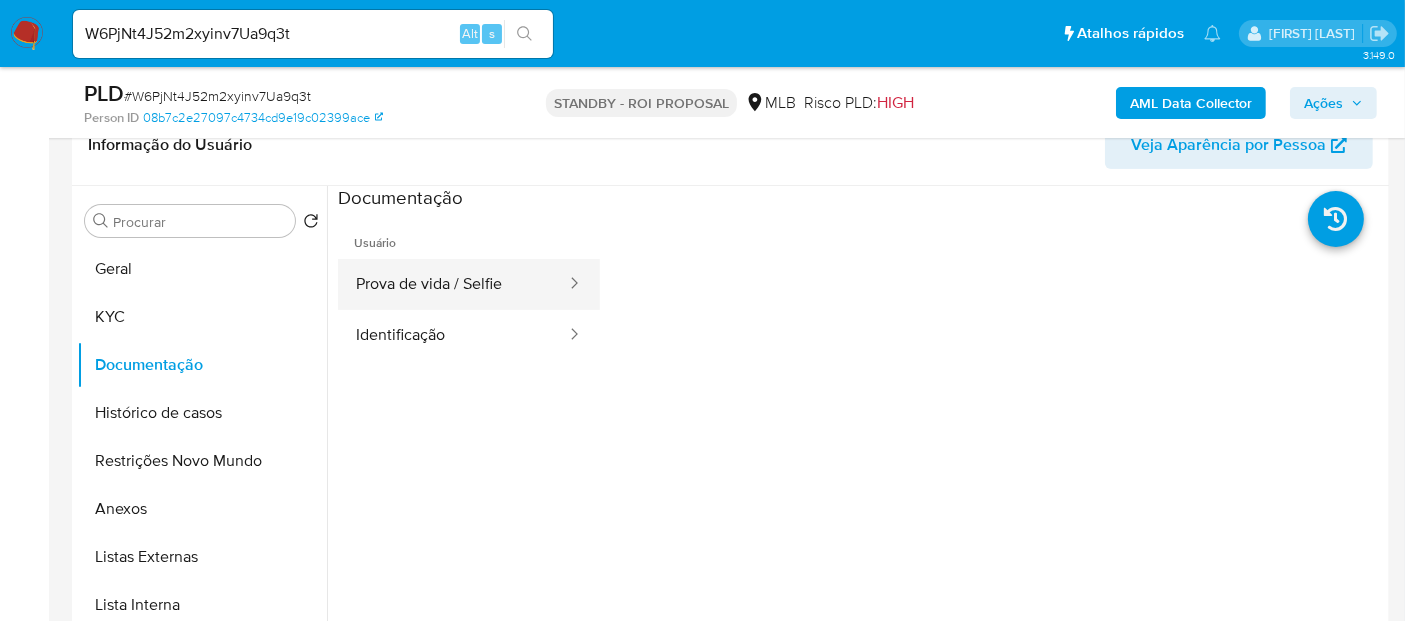 click on "Prova de vida / Selfie" at bounding box center [453, 284] 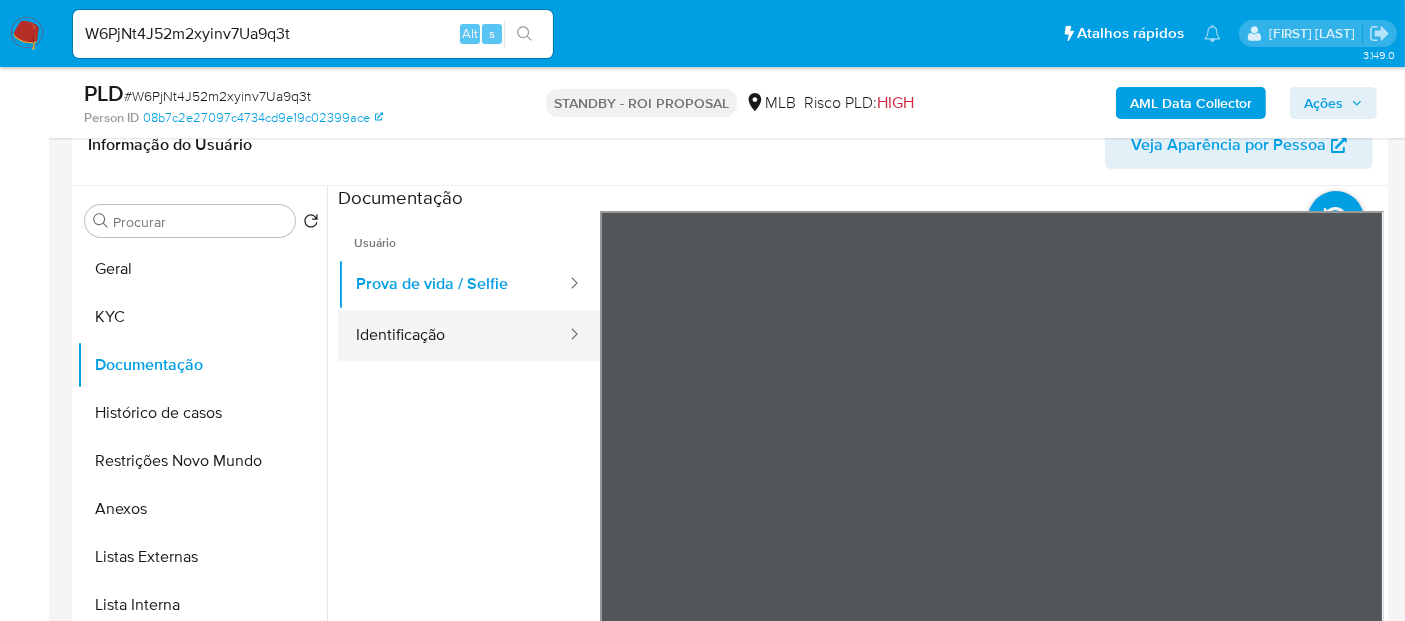 click on "Identificação" at bounding box center (453, 335) 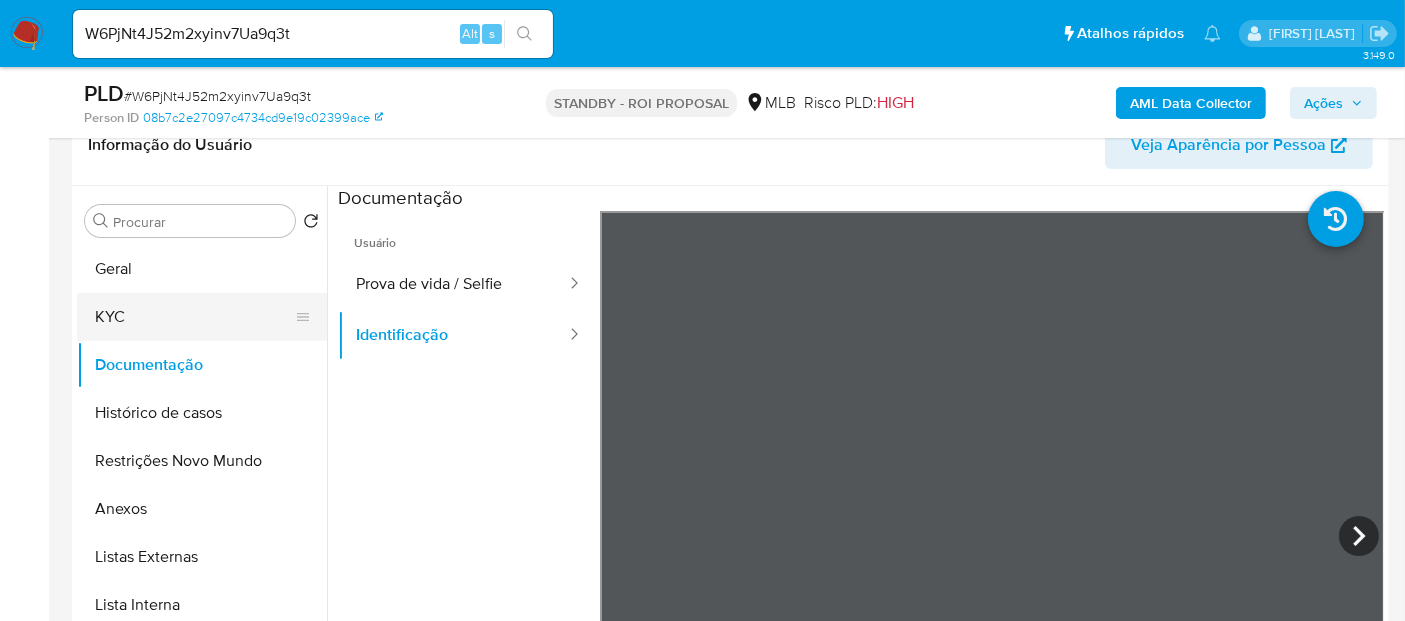 drag, startPoint x: 118, startPoint y: 308, endPoint x: 150, endPoint y: 317, distance: 33.24154 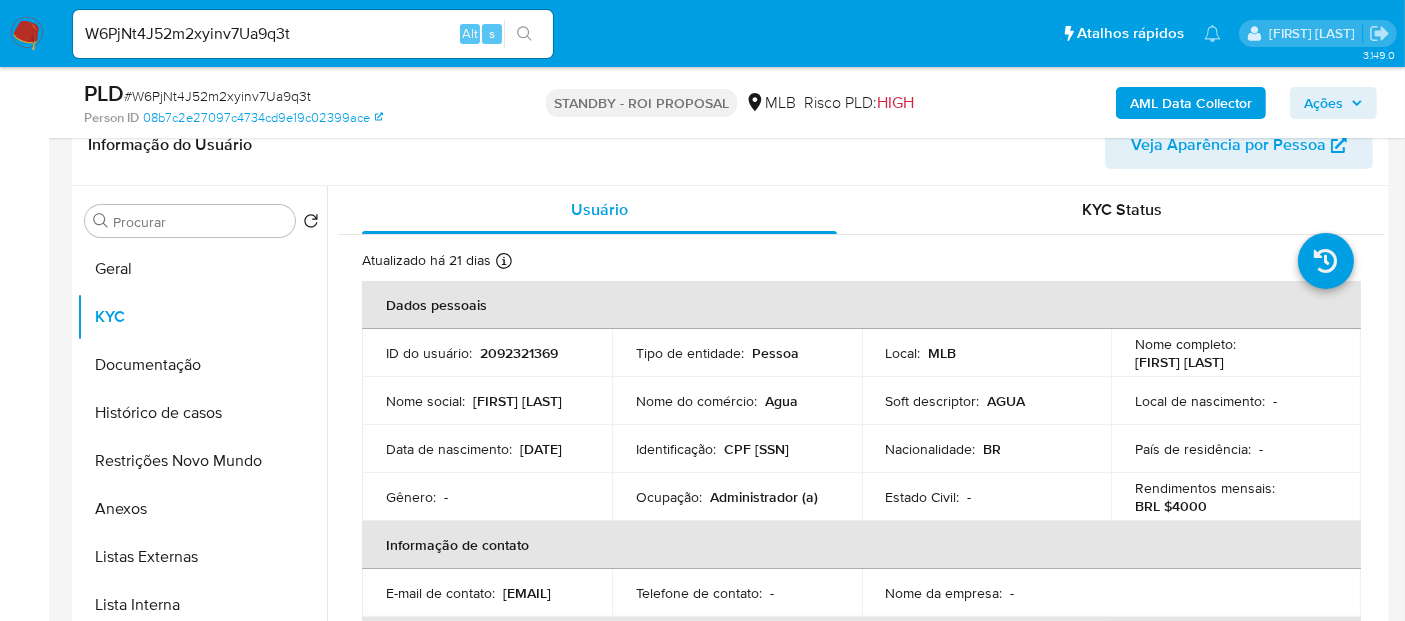 drag, startPoint x: 385, startPoint y: 460, endPoint x: 468, endPoint y: 461, distance: 83.00603 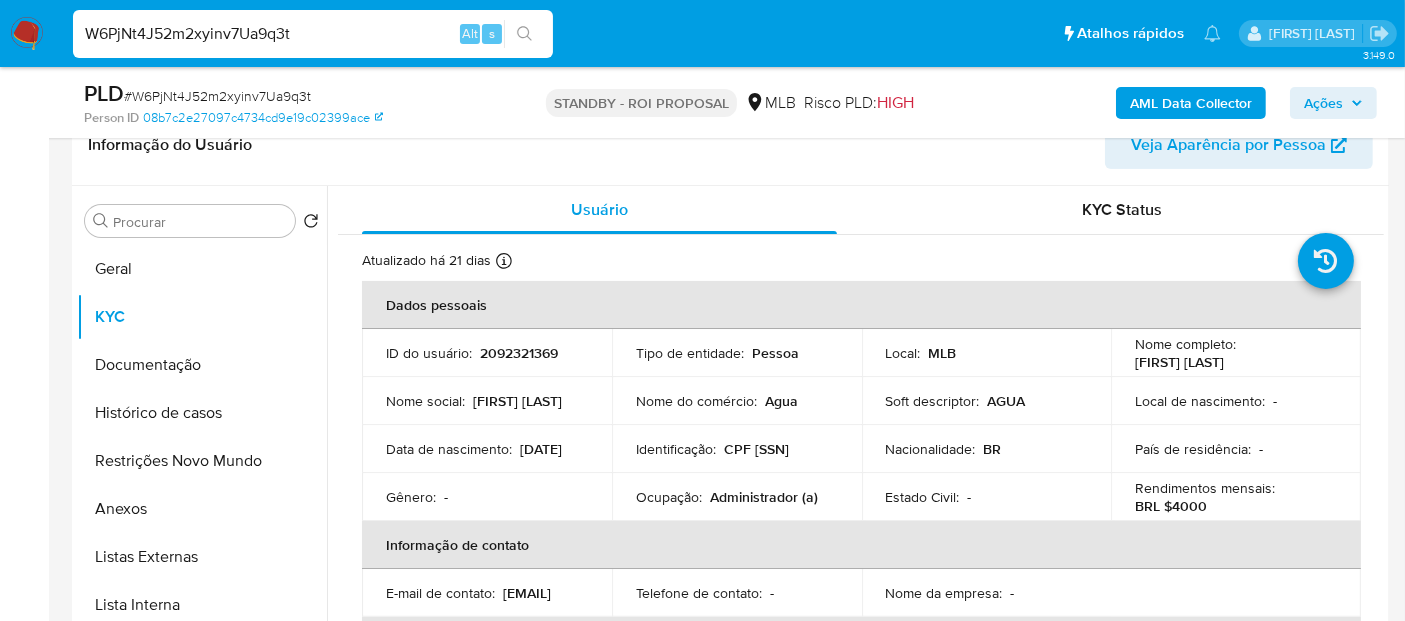 drag, startPoint x: 323, startPoint y: 35, endPoint x: 0, endPoint y: -28, distance: 329.0866 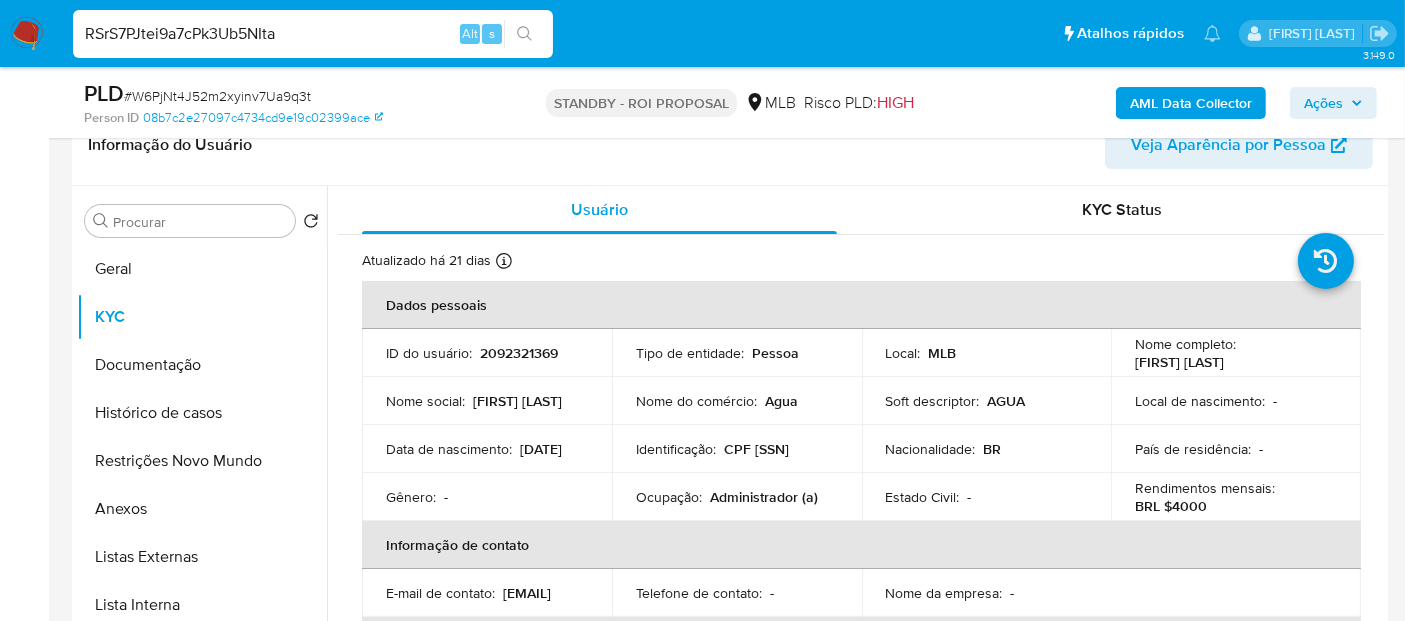 type on "RSrS7PJtei9a7cPk3Ub5NIta" 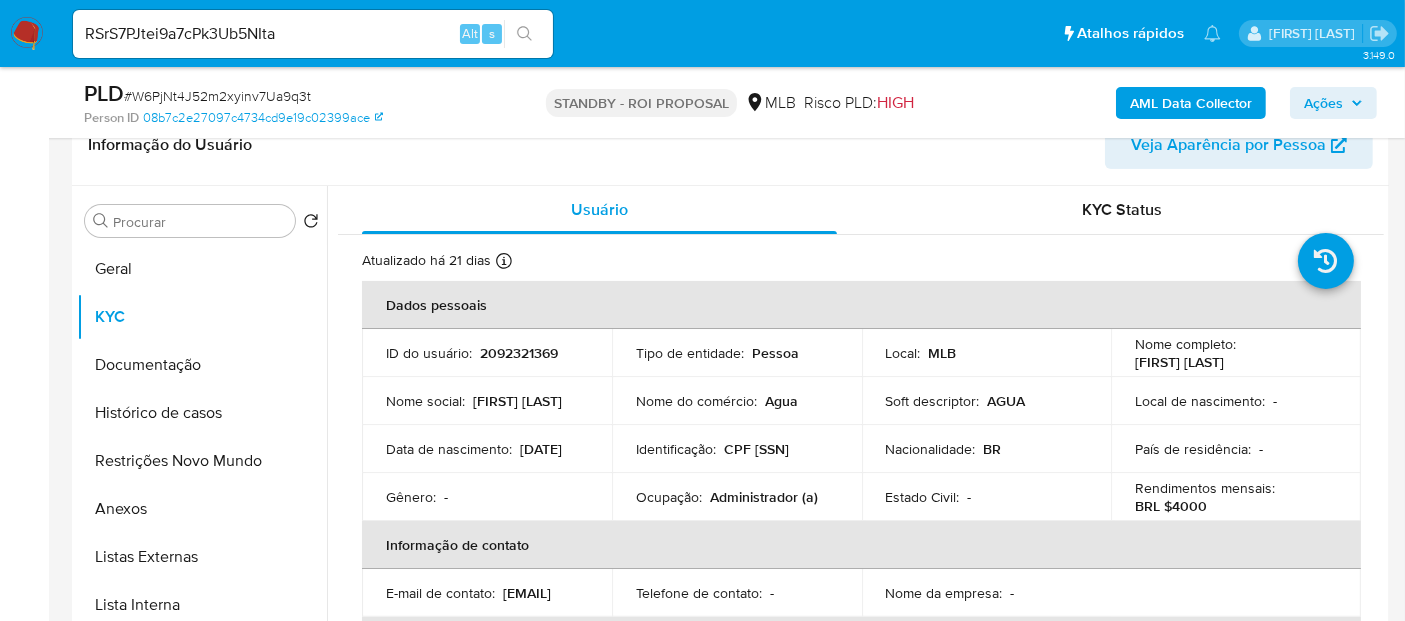 click 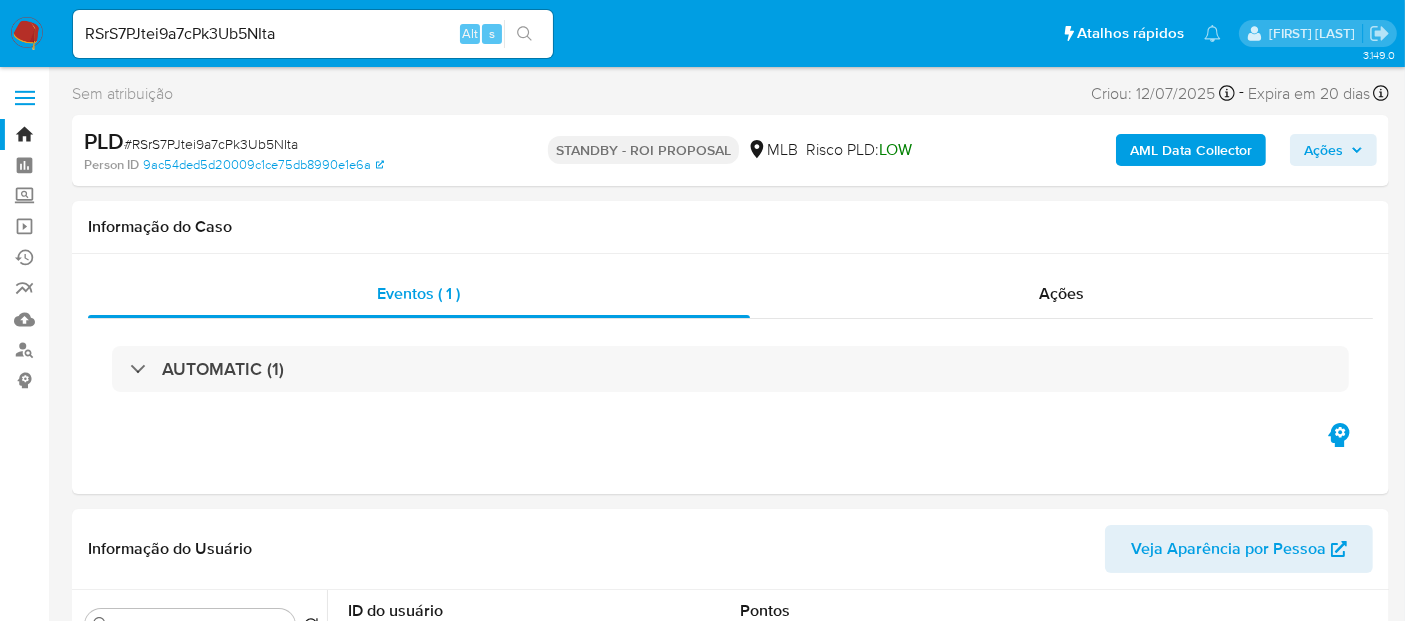 select on "10" 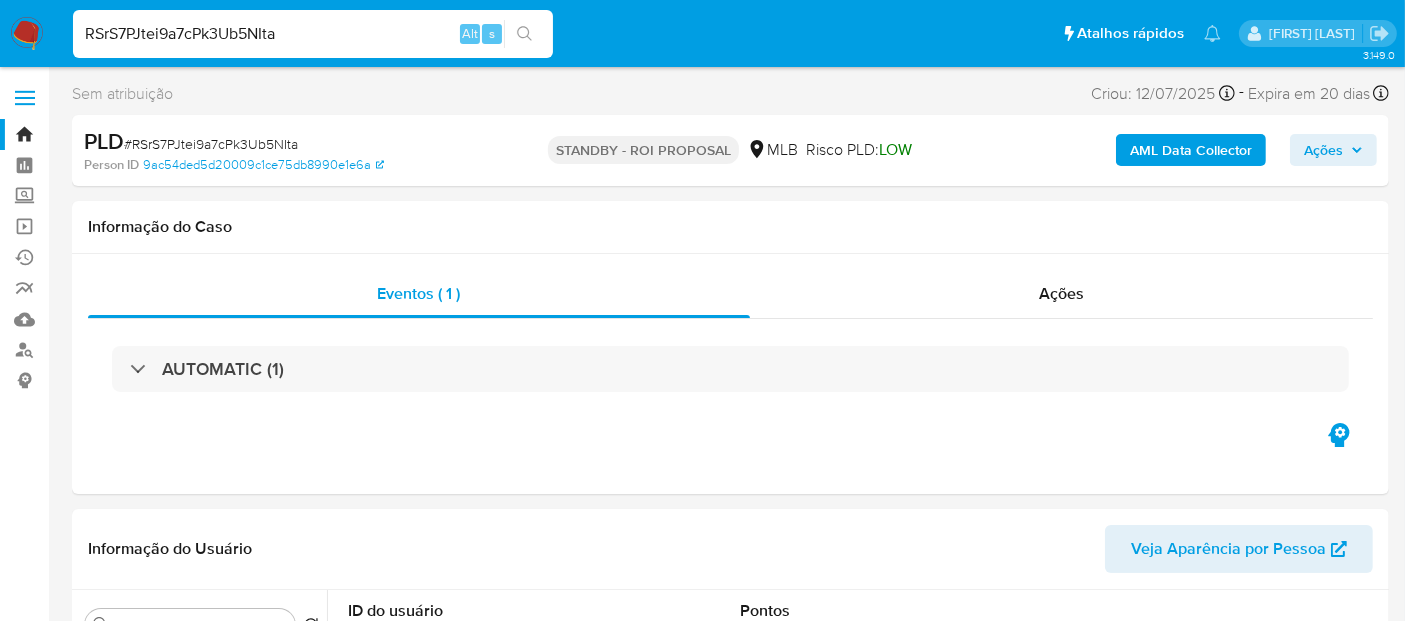 drag, startPoint x: 305, startPoint y: 32, endPoint x: 0, endPoint y: 32, distance: 305 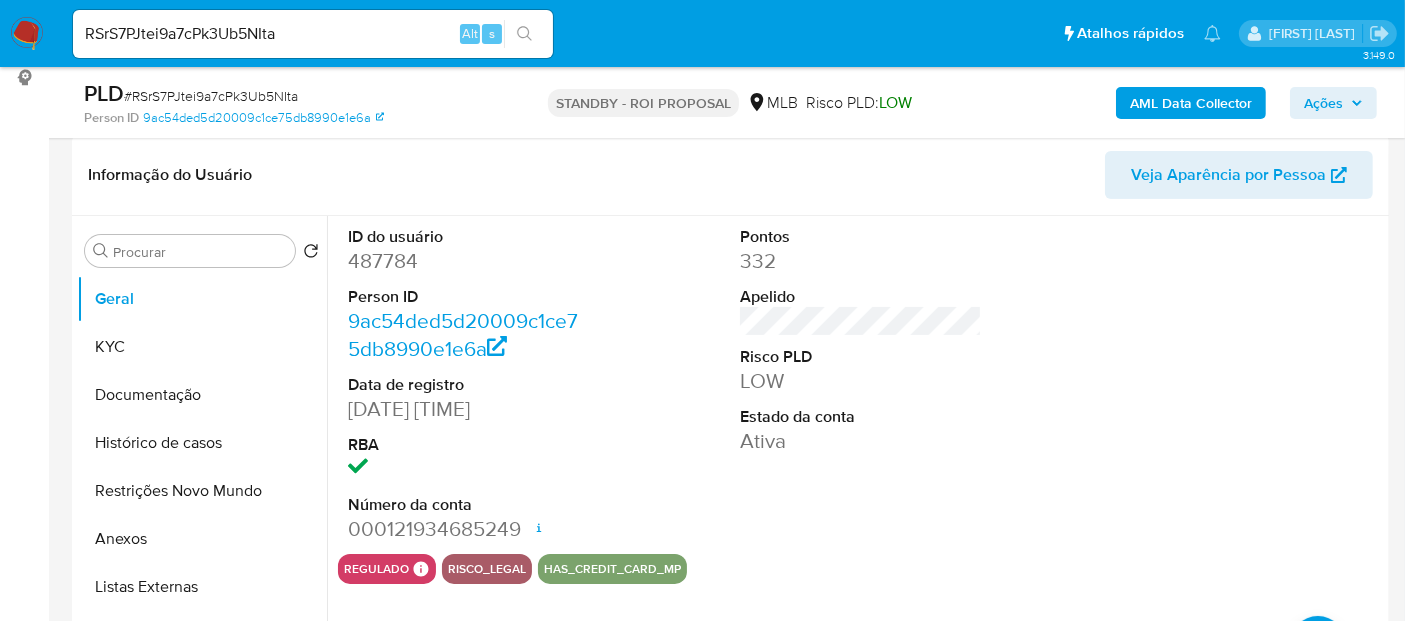 scroll, scrollTop: 333, scrollLeft: 0, axis: vertical 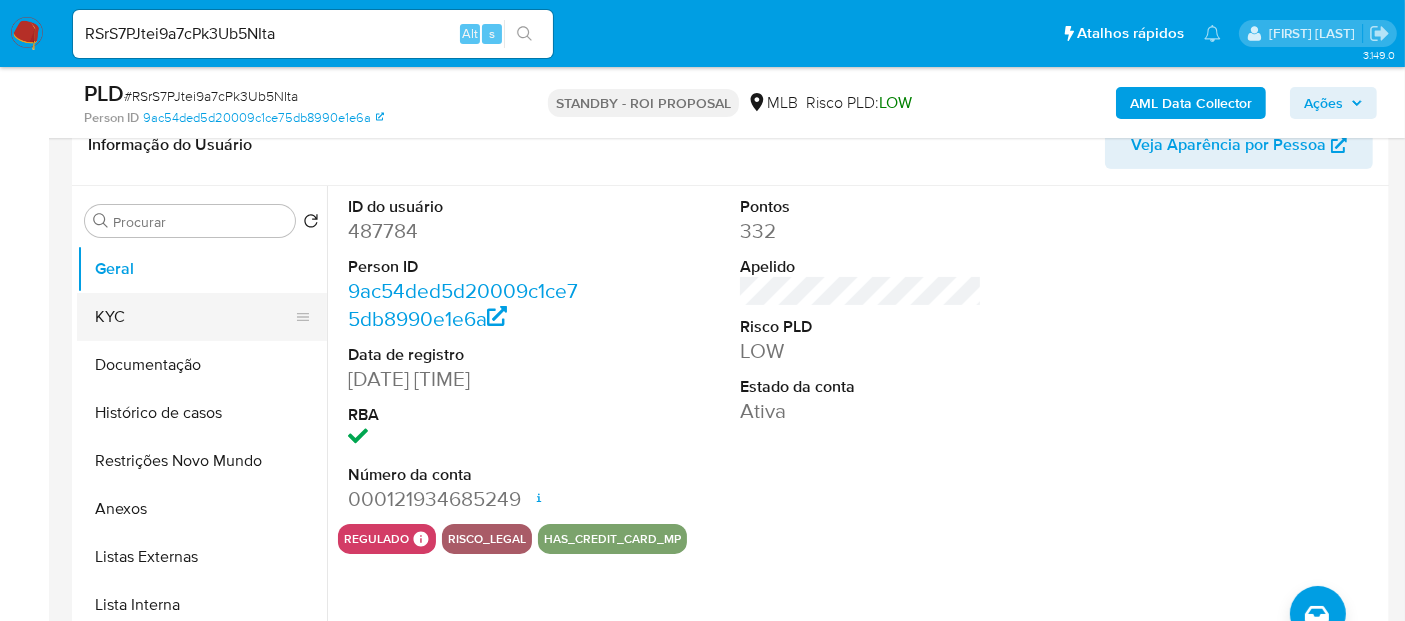 click on "KYC" at bounding box center (194, 317) 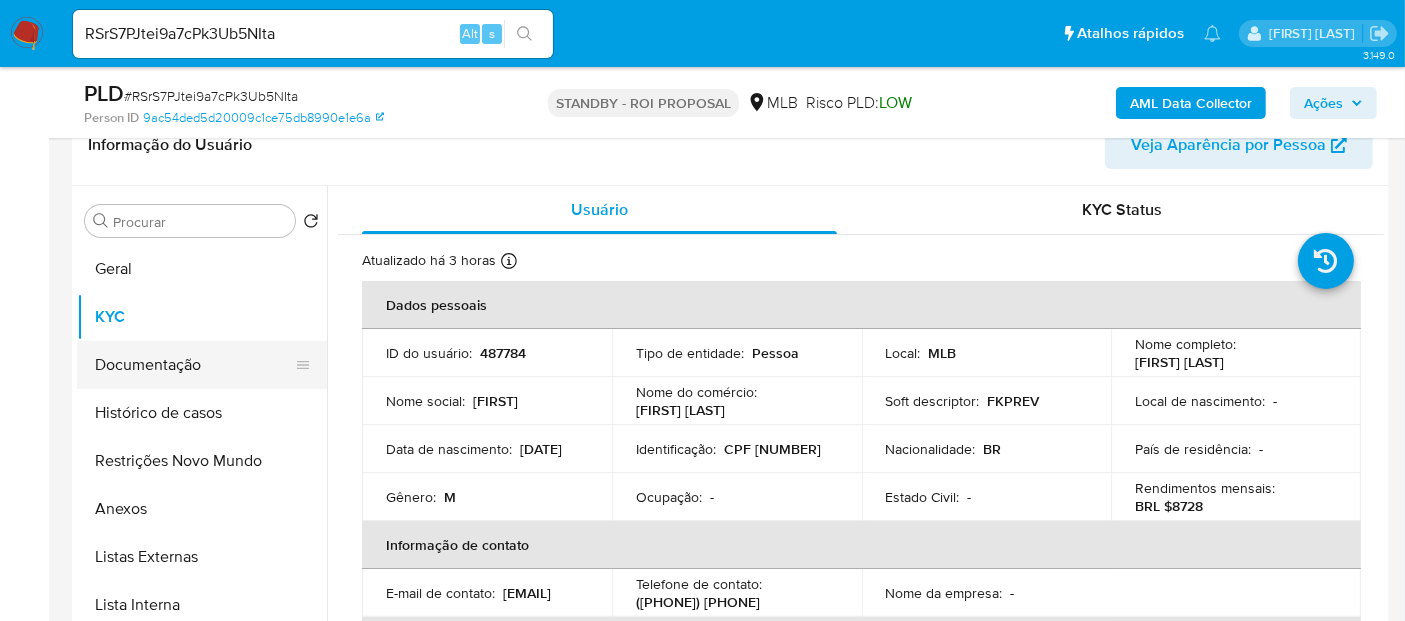click on "Documentação" at bounding box center (194, 365) 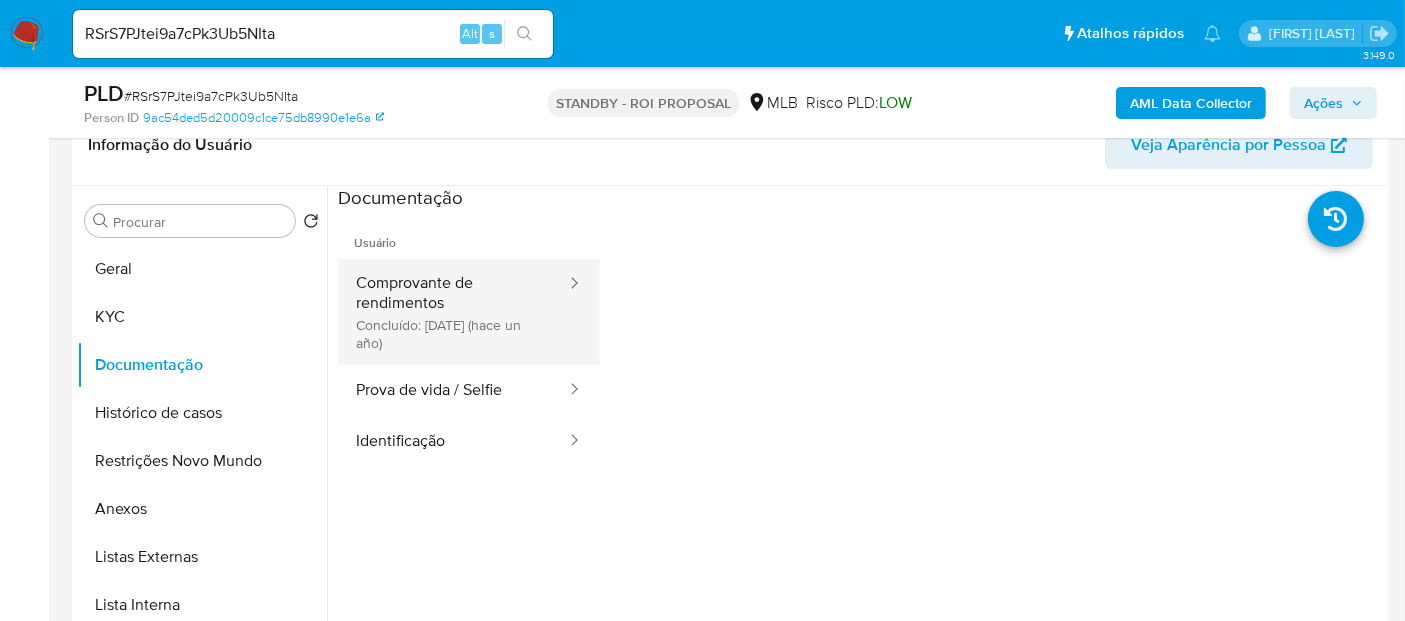 click on "Comprovante de rendimentos Concluído: 07/06/2024 (hace un año)" at bounding box center [453, 312] 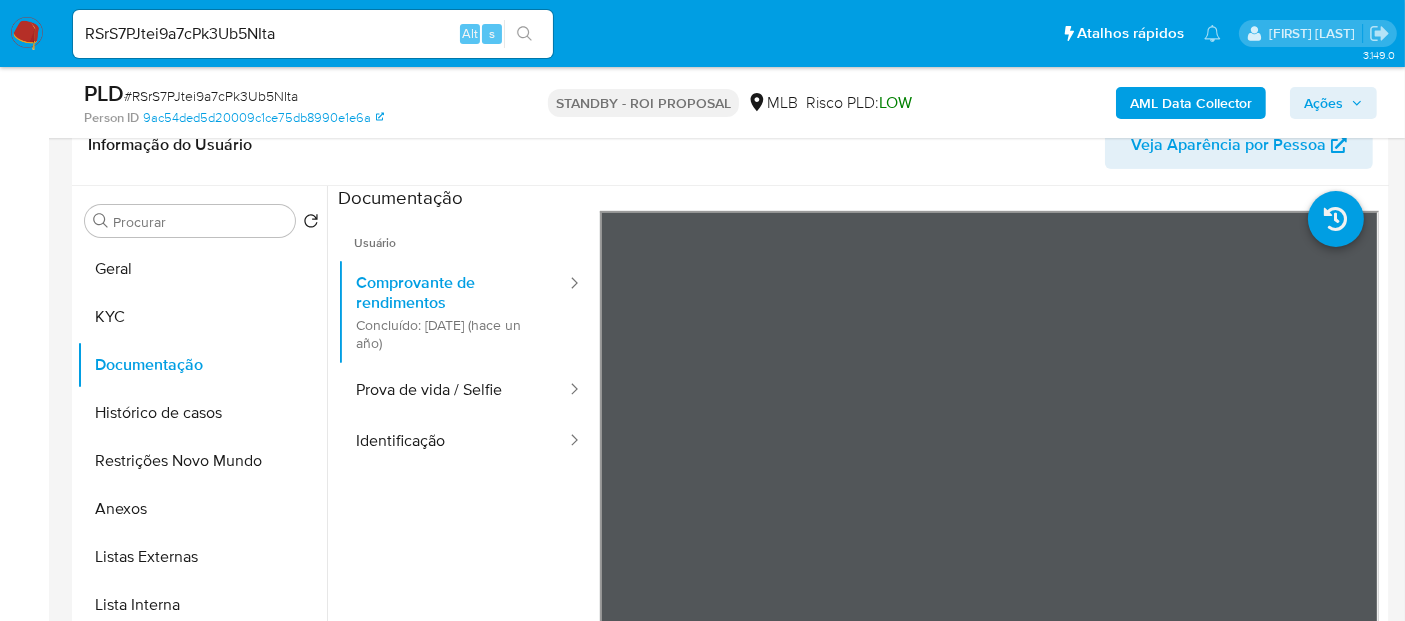click at bounding box center [27, 34] 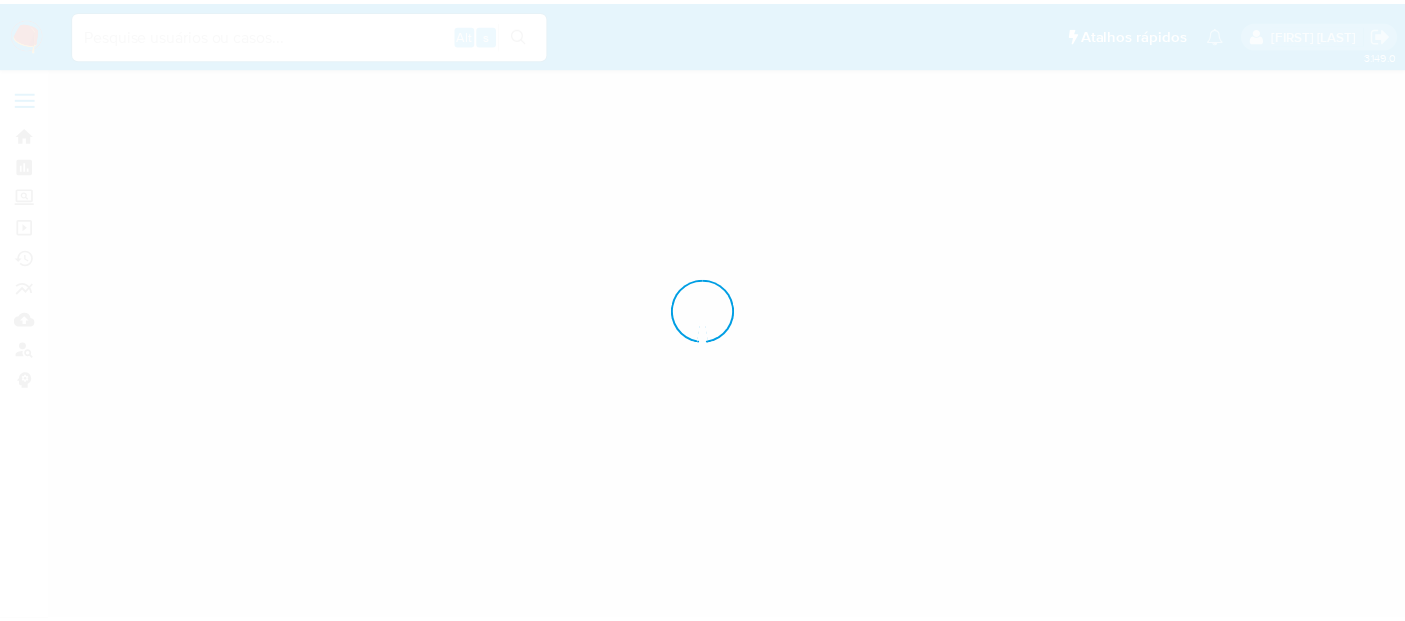 scroll, scrollTop: 0, scrollLeft: 0, axis: both 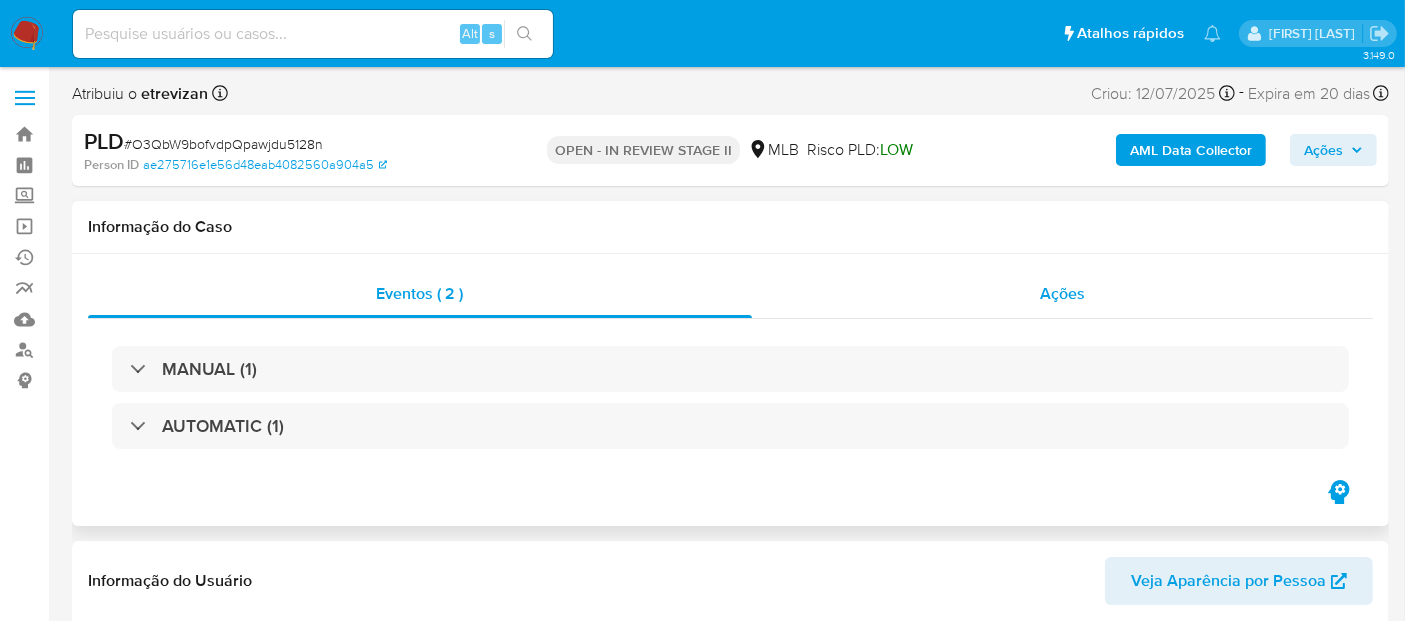 select on "10" 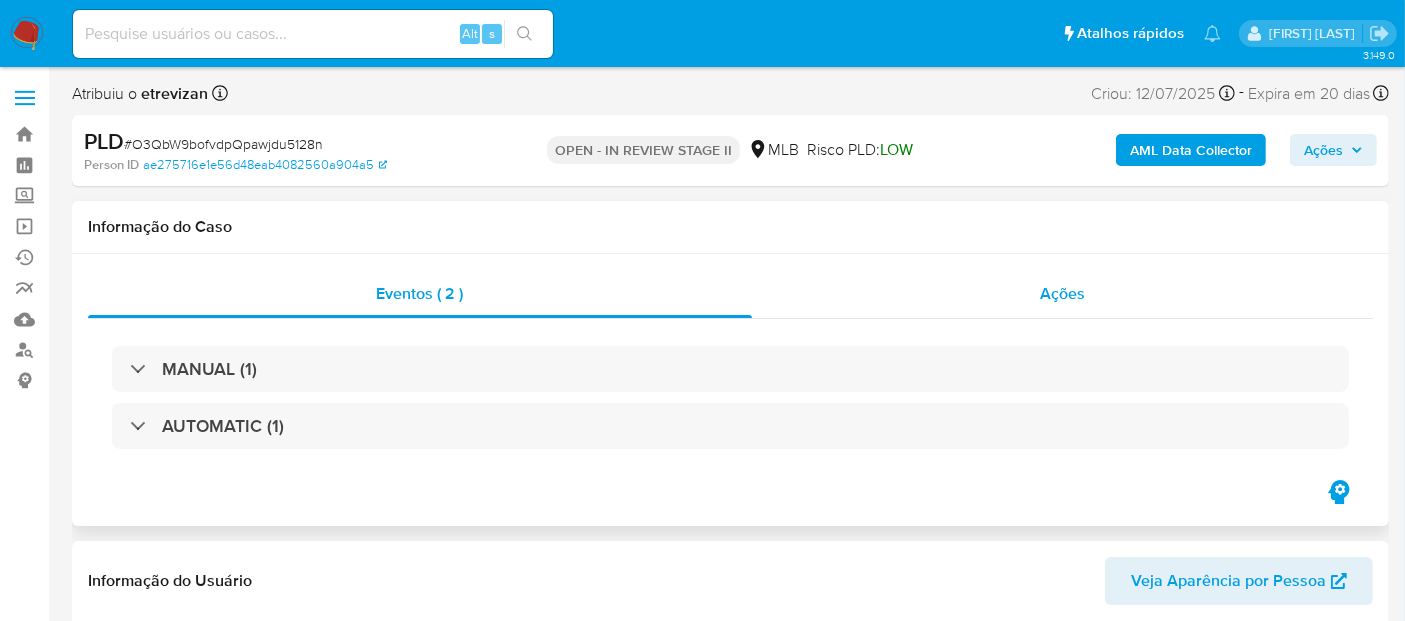 click on "Ações" at bounding box center [1062, 293] 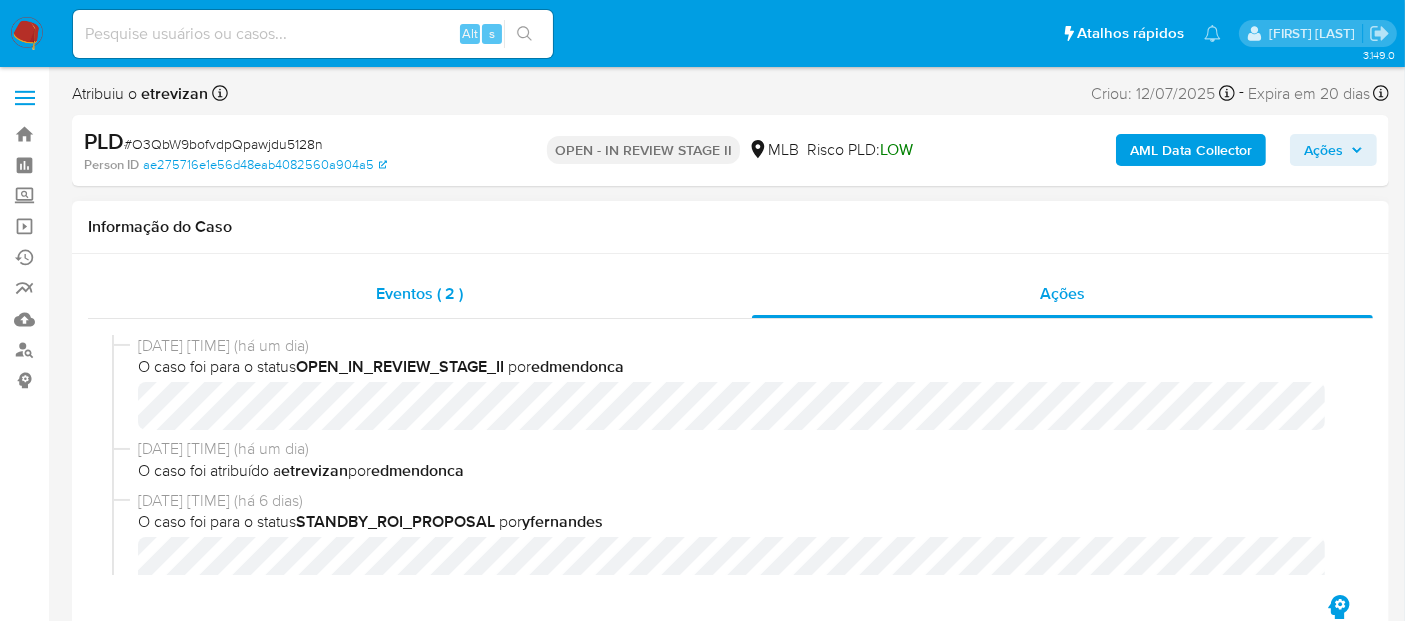 click on "Eventos ( 2 )" at bounding box center (419, 293) 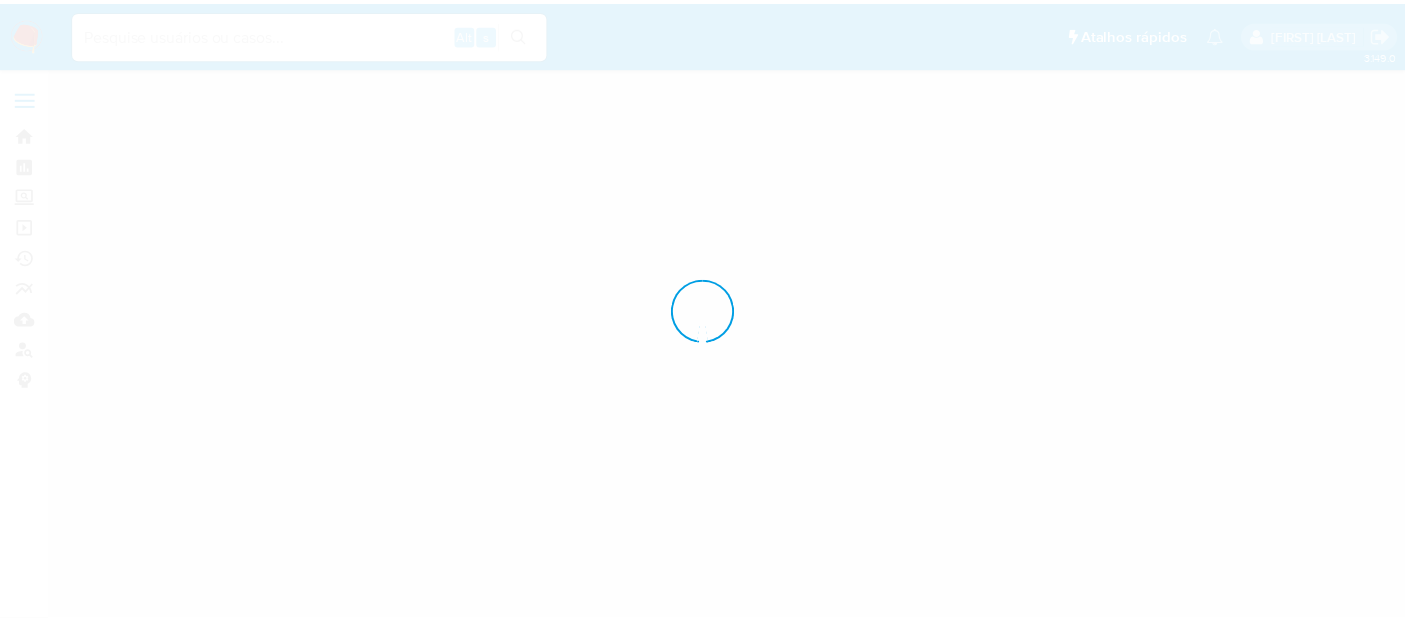scroll, scrollTop: 0, scrollLeft: 0, axis: both 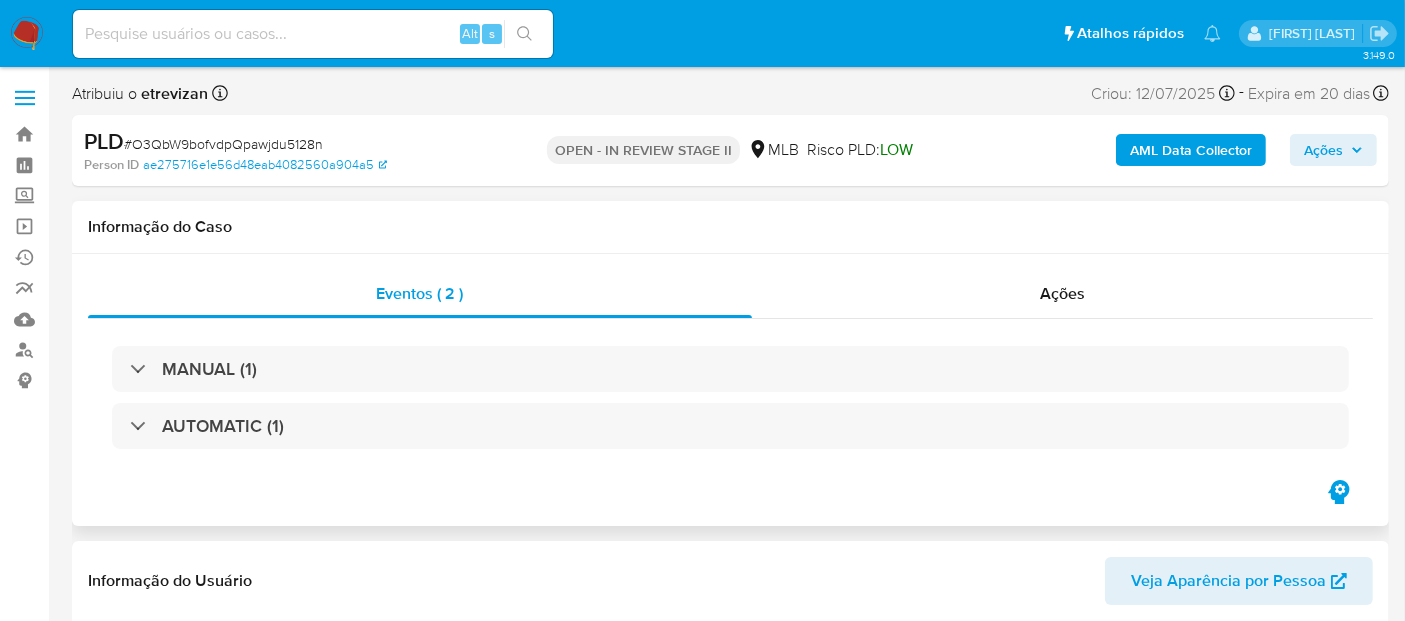 select on "10" 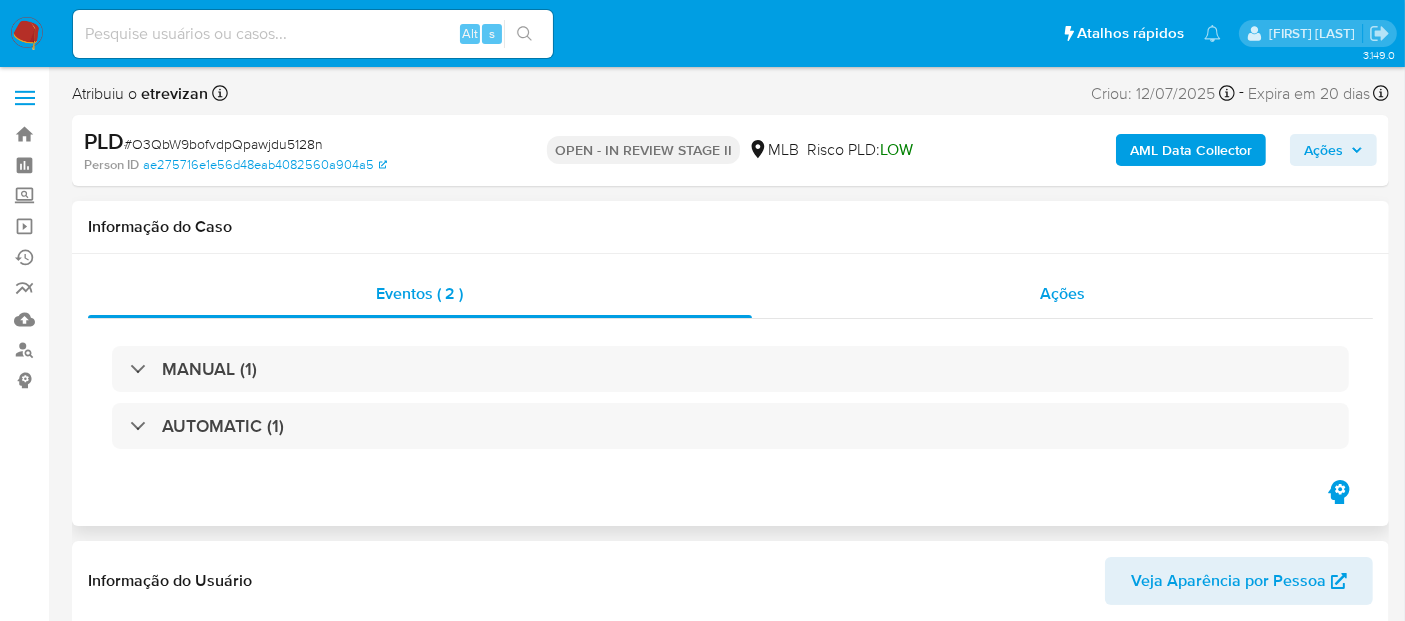 click on "Ações" at bounding box center [1062, 293] 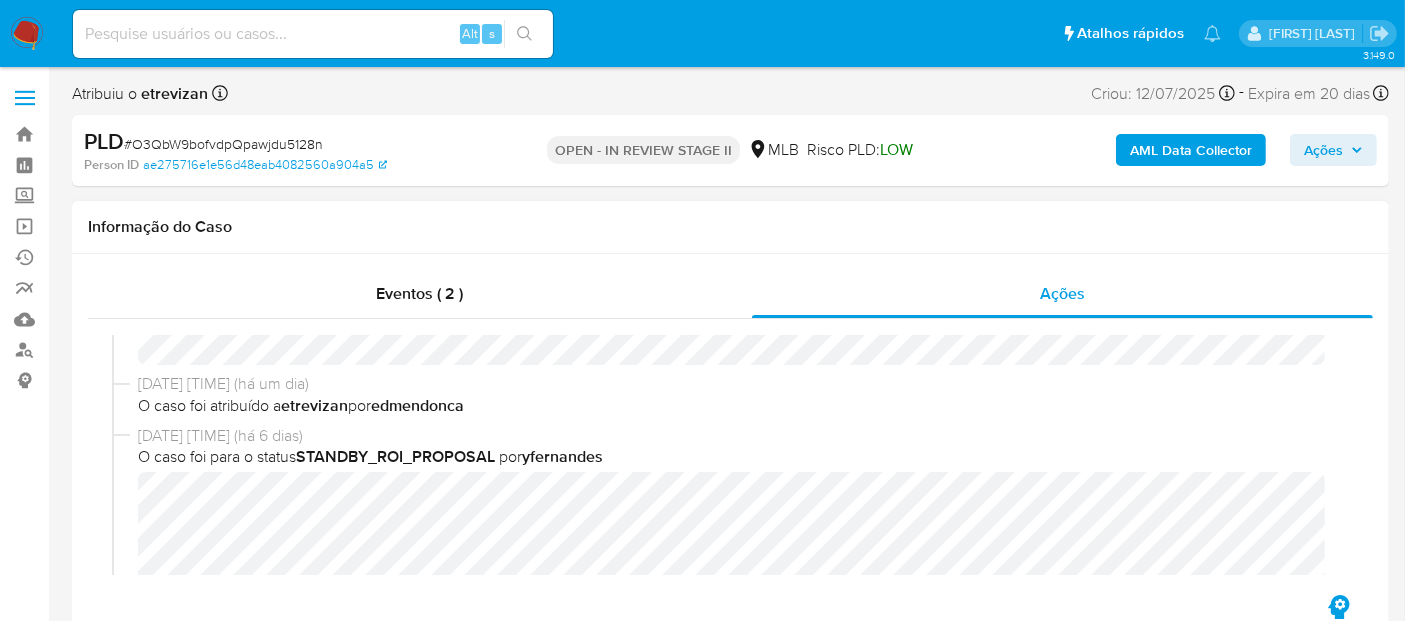 scroll, scrollTop: 111, scrollLeft: 0, axis: vertical 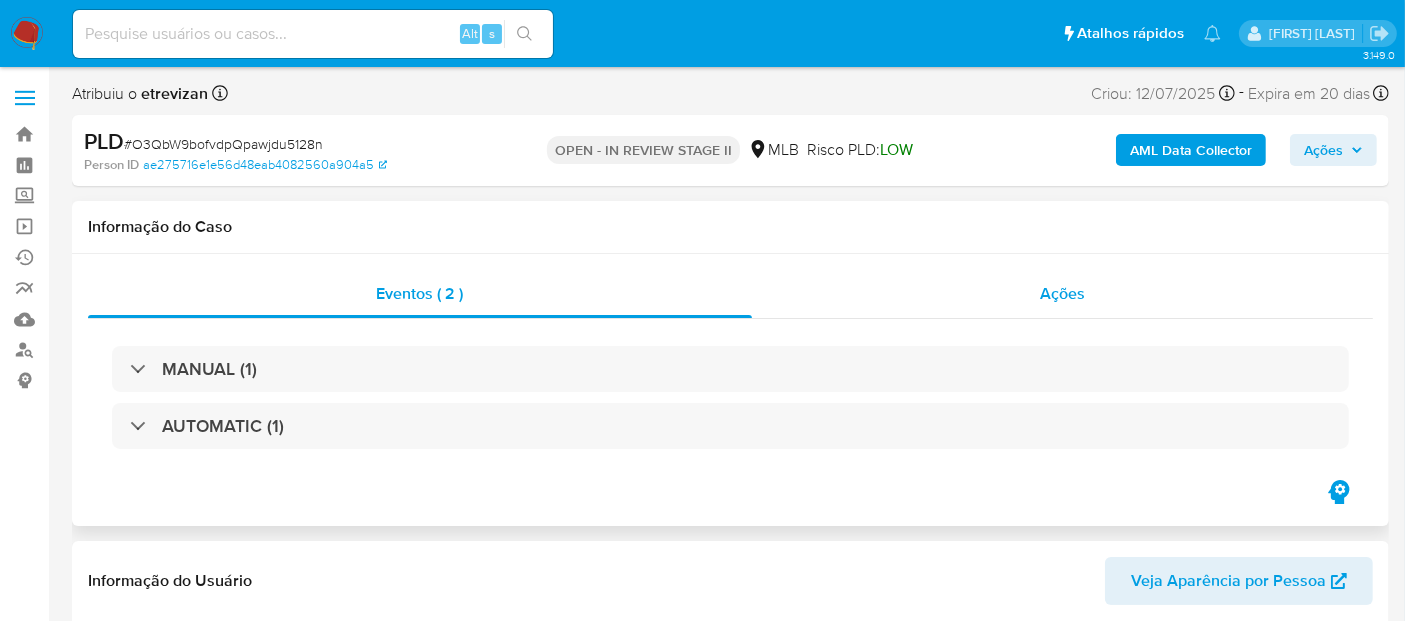 select on "10" 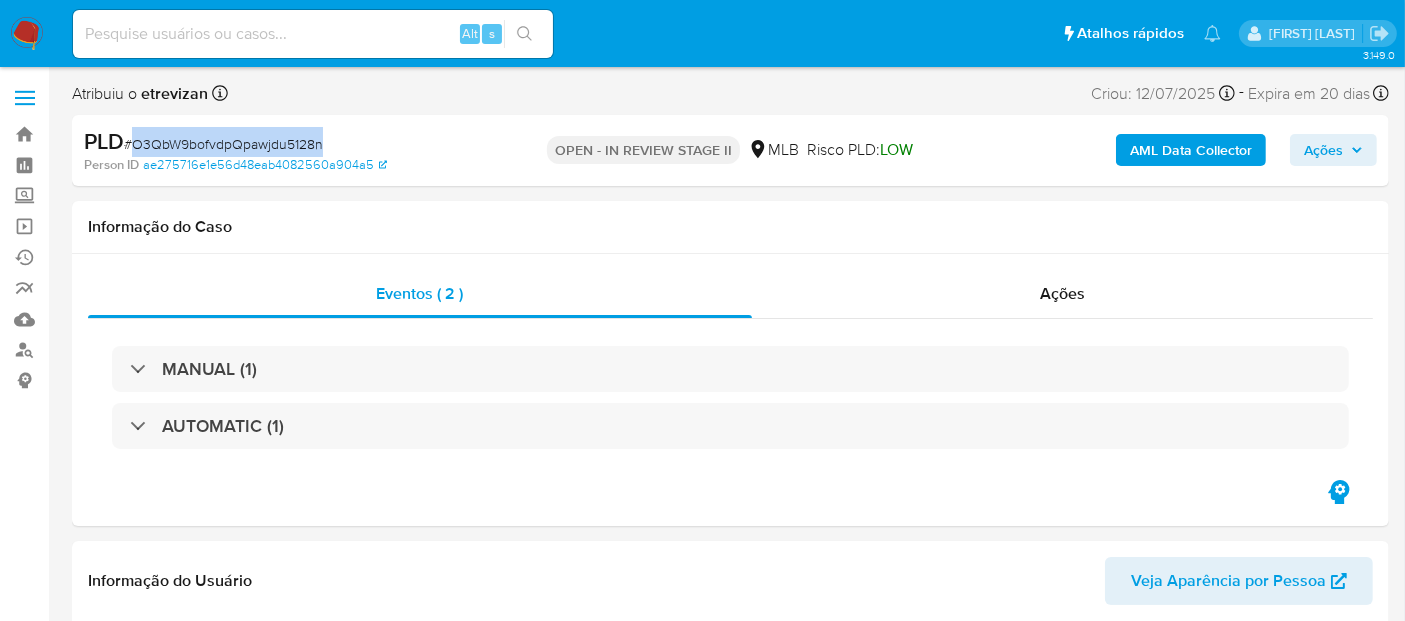 drag, startPoint x: 134, startPoint y: 141, endPoint x: 319, endPoint y: 138, distance: 185.02432 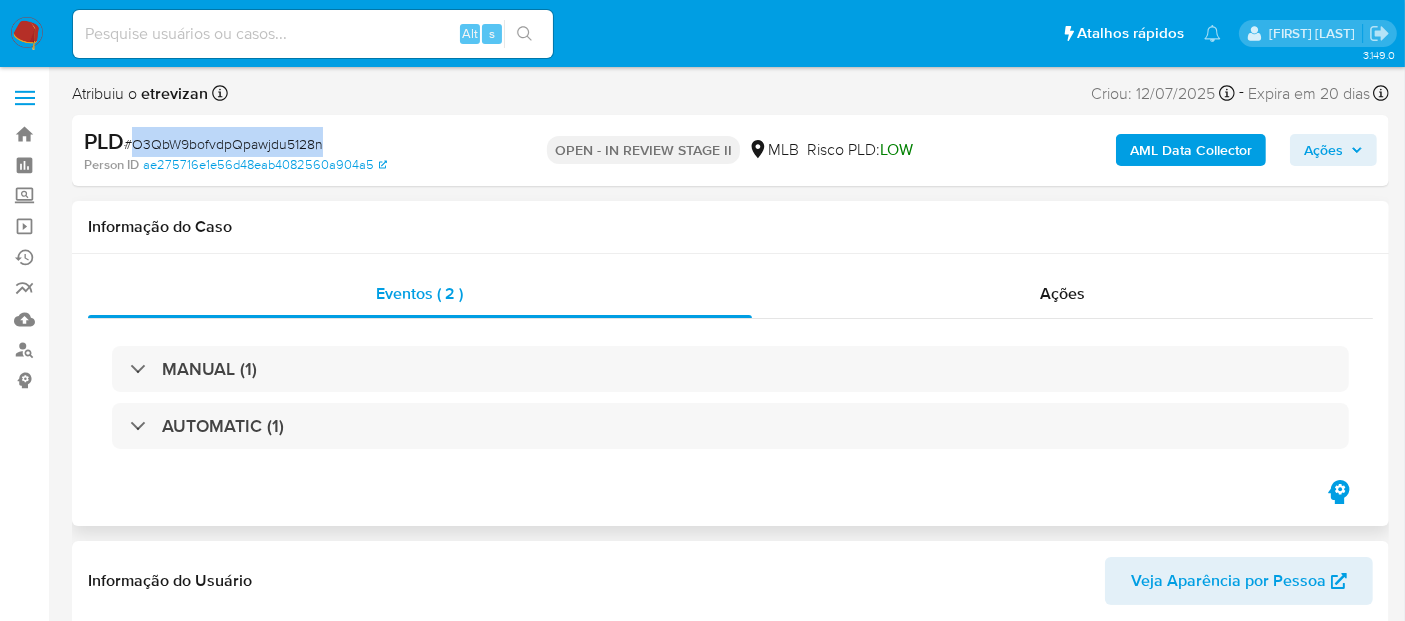 copy on "O3QbW9bofvdpQpawjdu5128n" 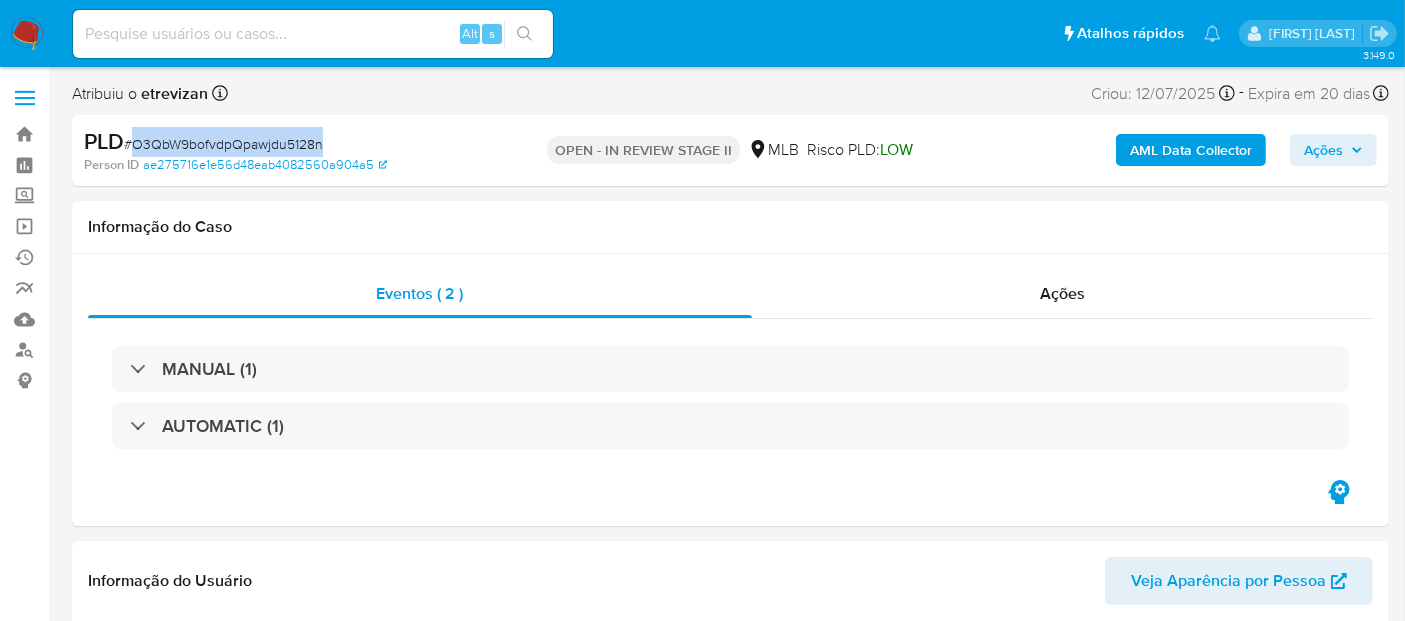 click on "Ações" at bounding box center (1333, 150) 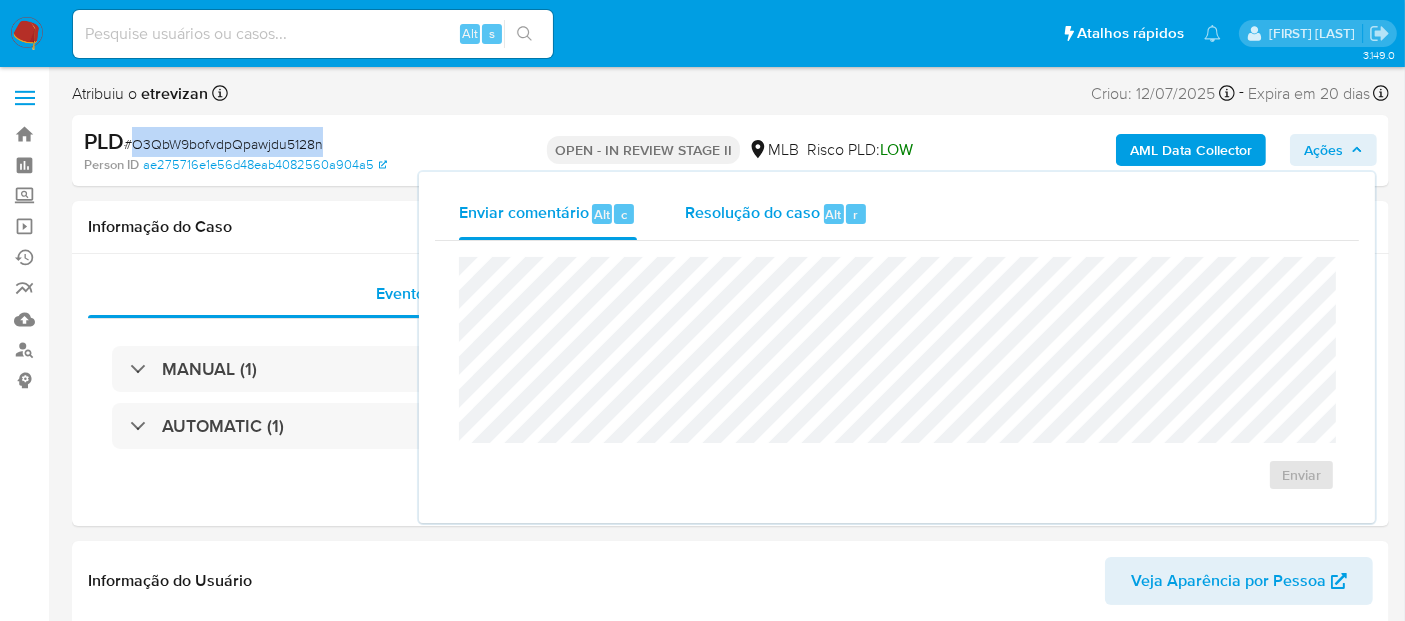 click on "Resolução do caso" at bounding box center [752, 213] 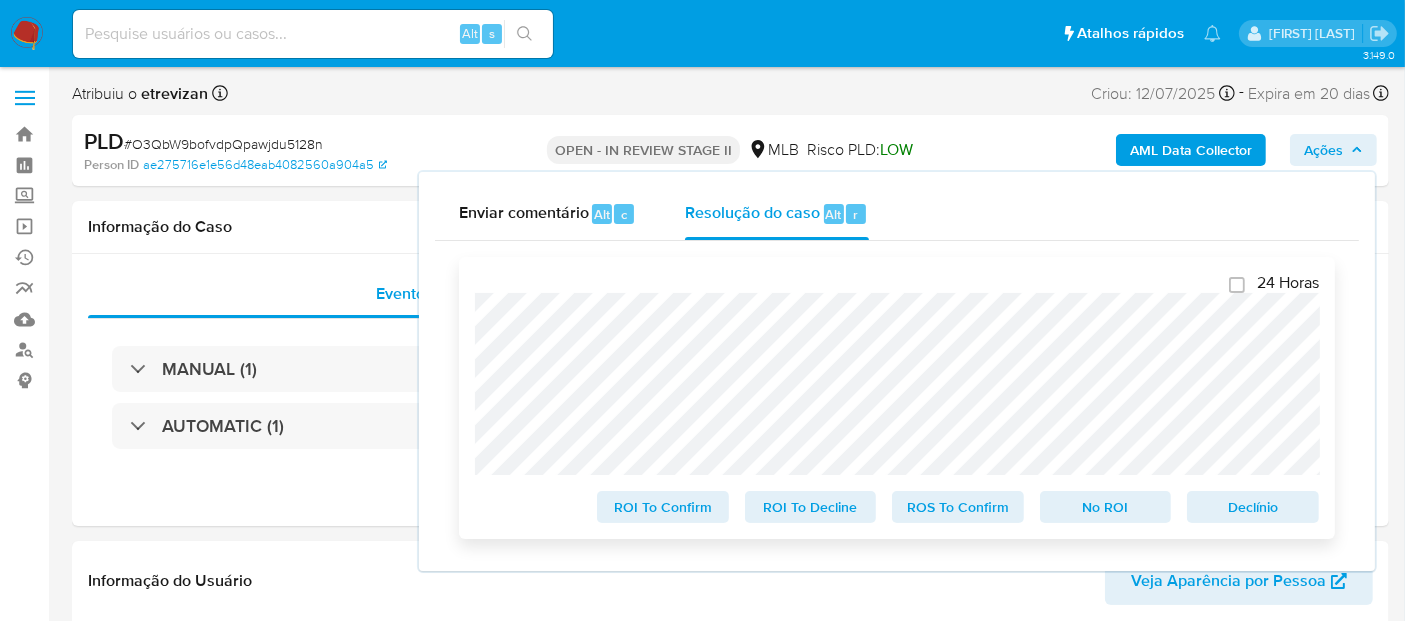 click on "ROS To Confirm" at bounding box center [958, 507] 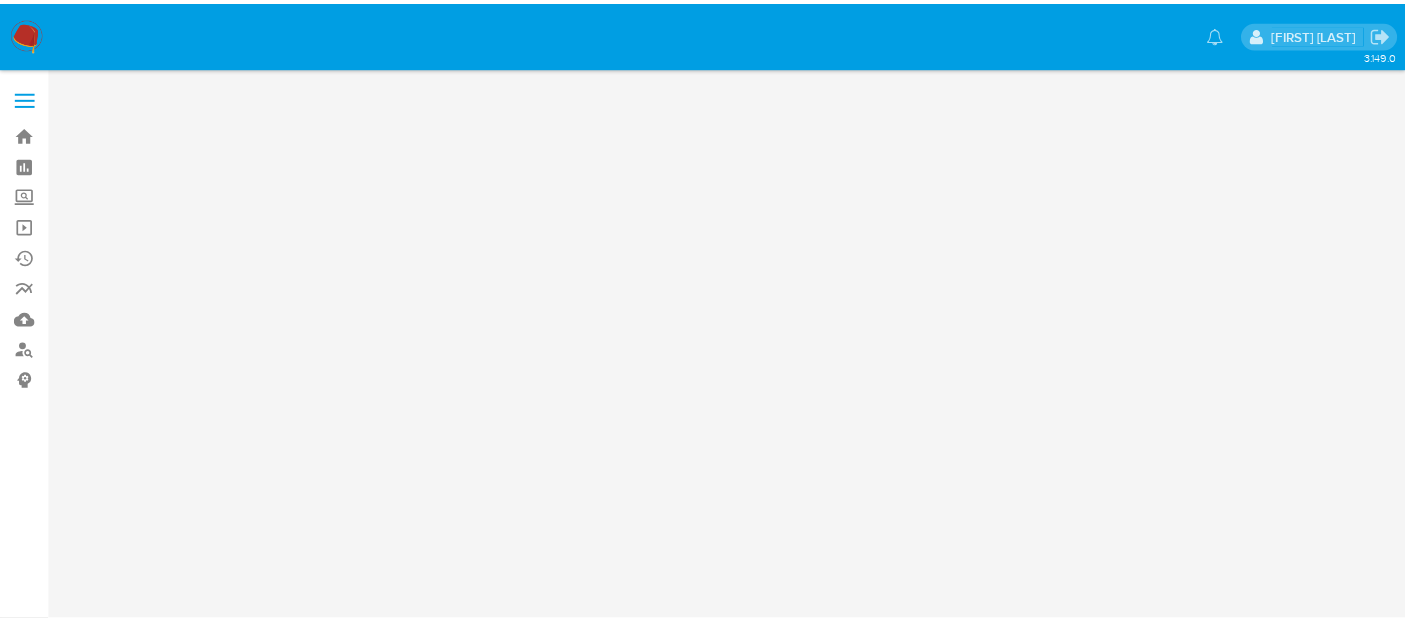 scroll, scrollTop: 0, scrollLeft: 0, axis: both 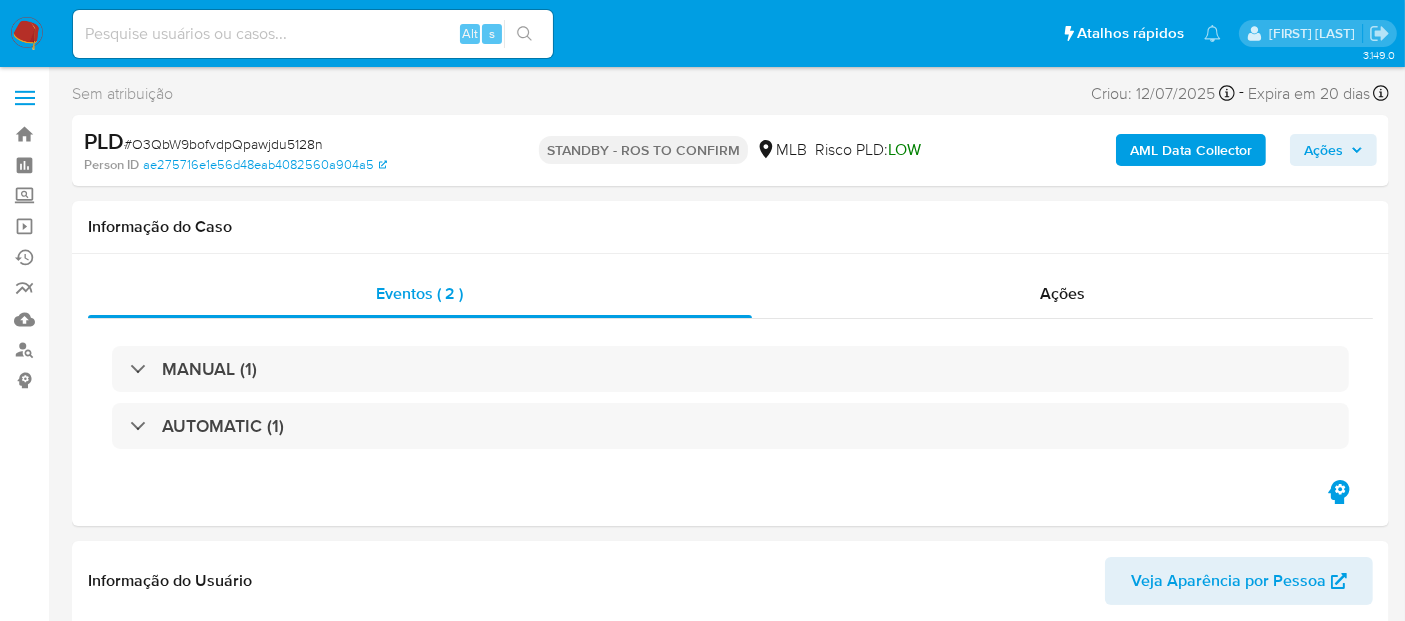 select on "10" 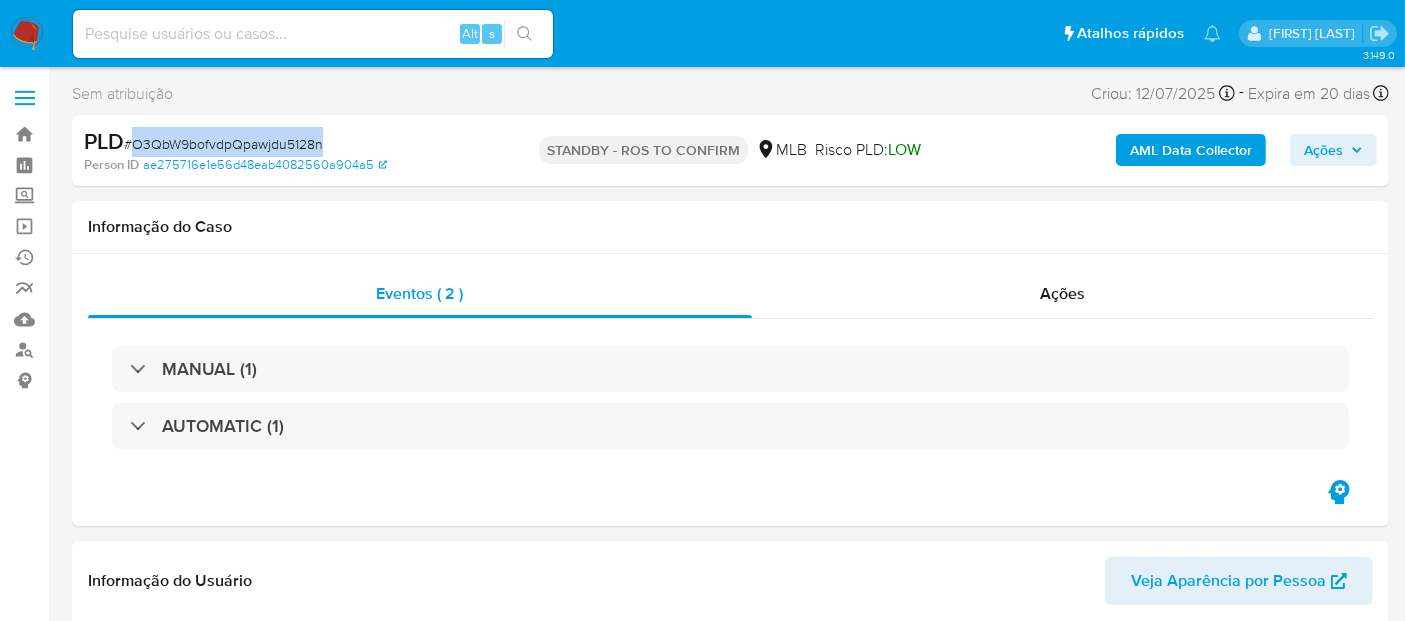 drag, startPoint x: 137, startPoint y: 138, endPoint x: 321, endPoint y: 135, distance: 184.02446 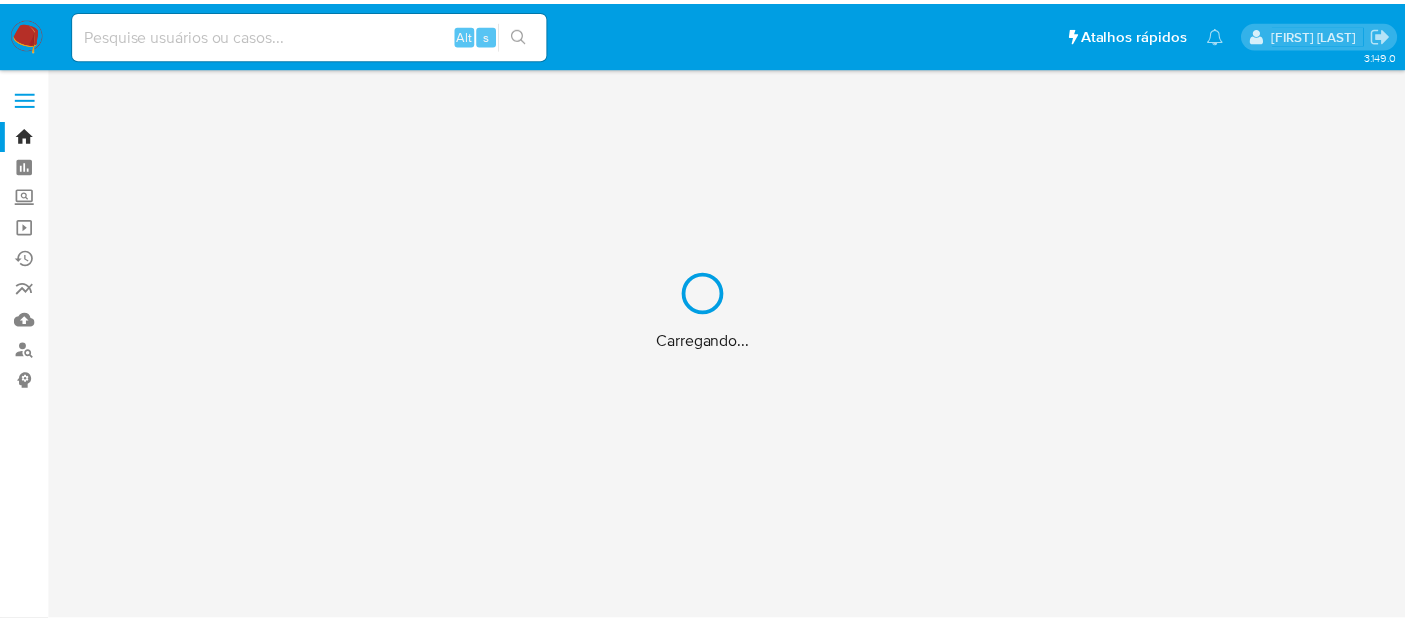 scroll, scrollTop: 0, scrollLeft: 0, axis: both 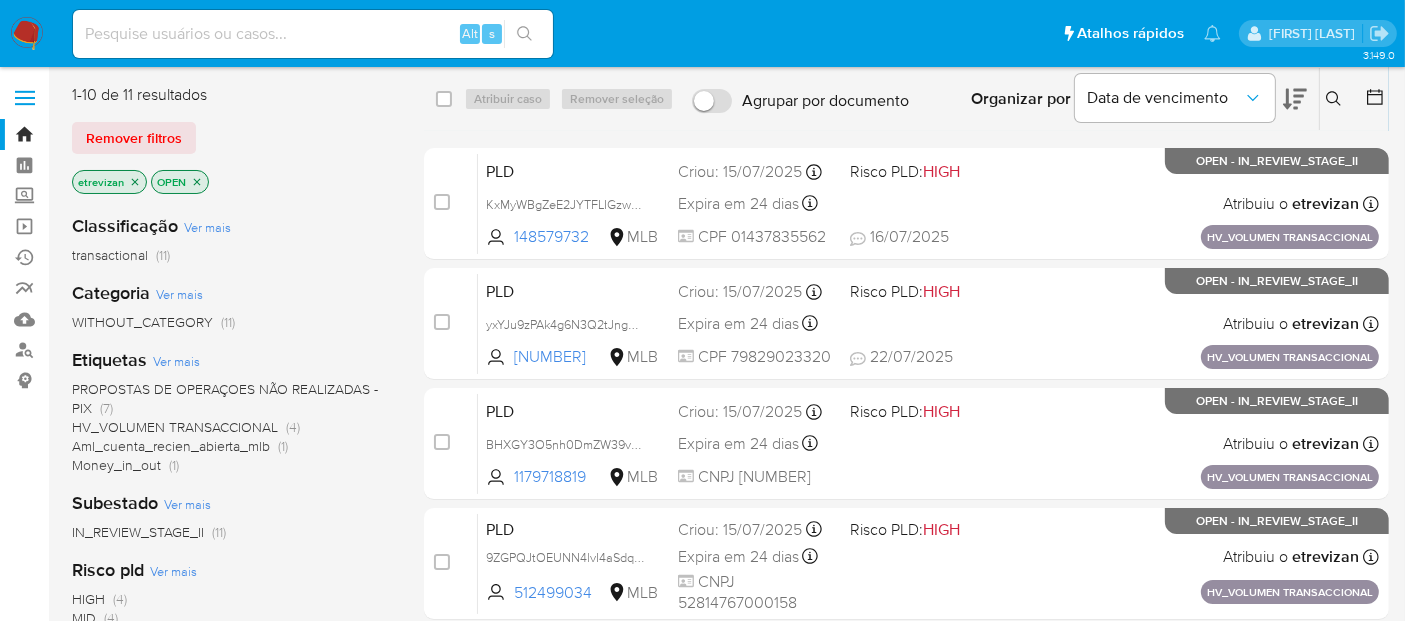 click 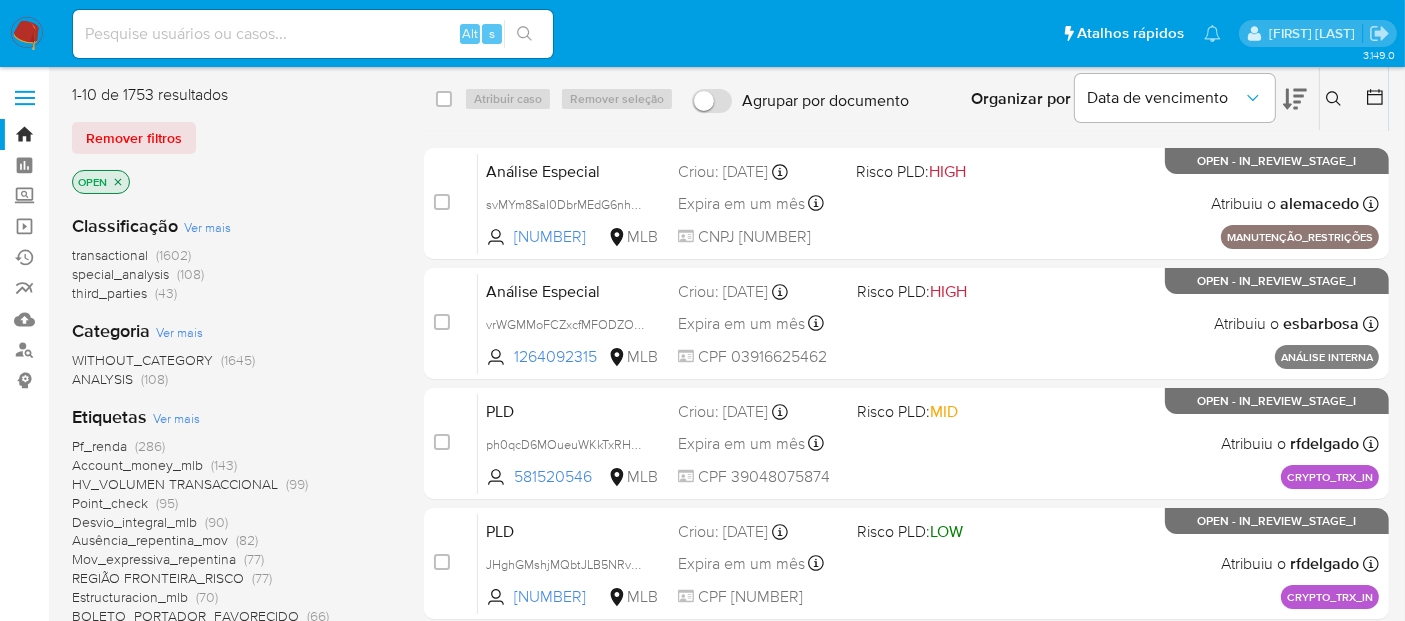 click 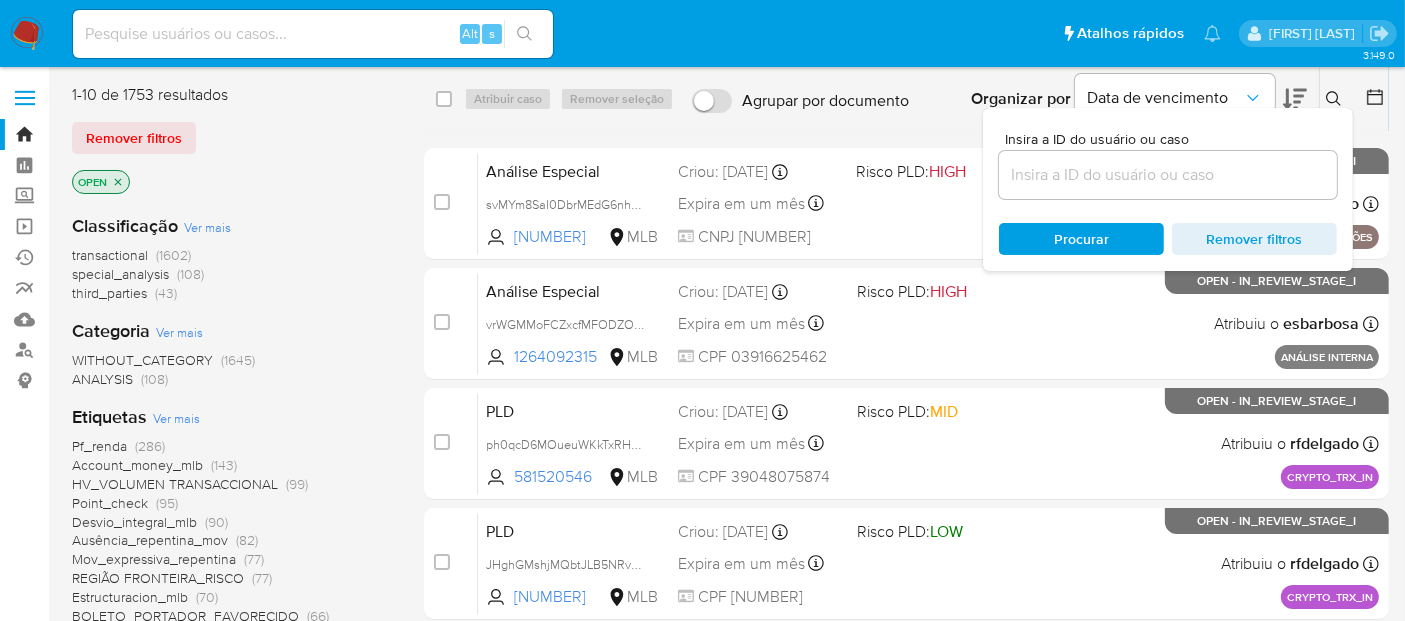 click at bounding box center (1168, 175) 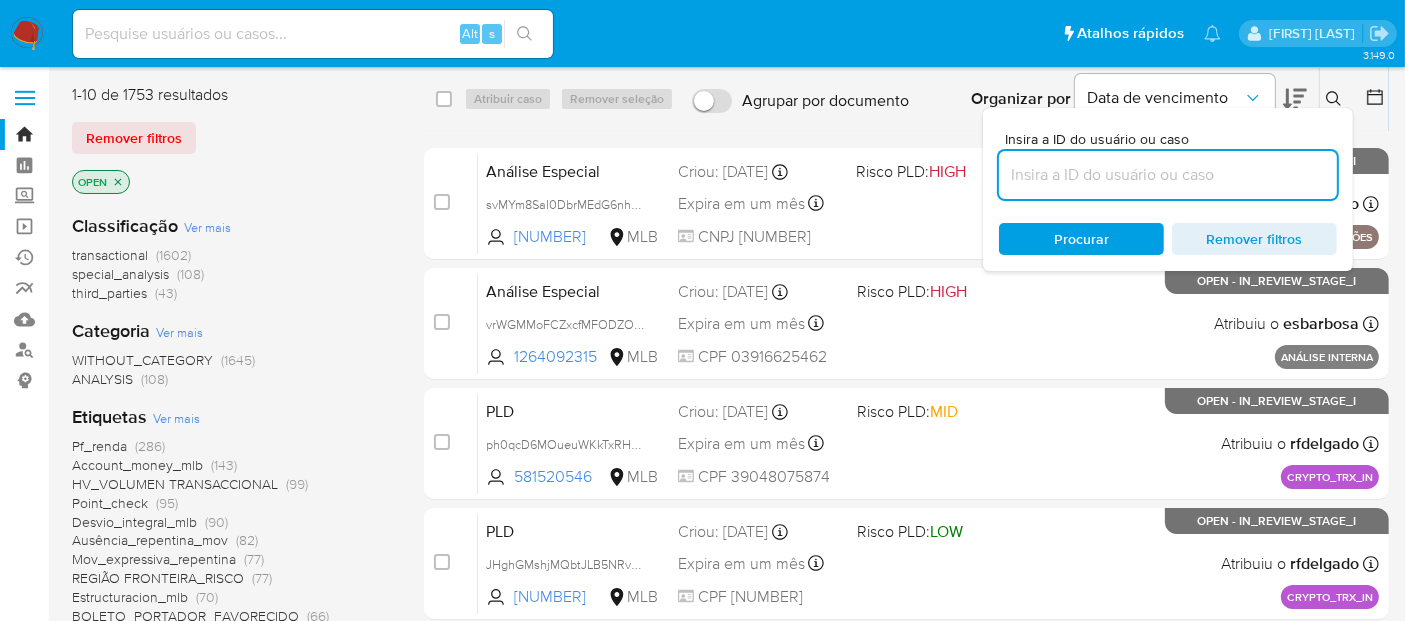 paste on "O3QbW9bofvdpQpawjdu5128n" 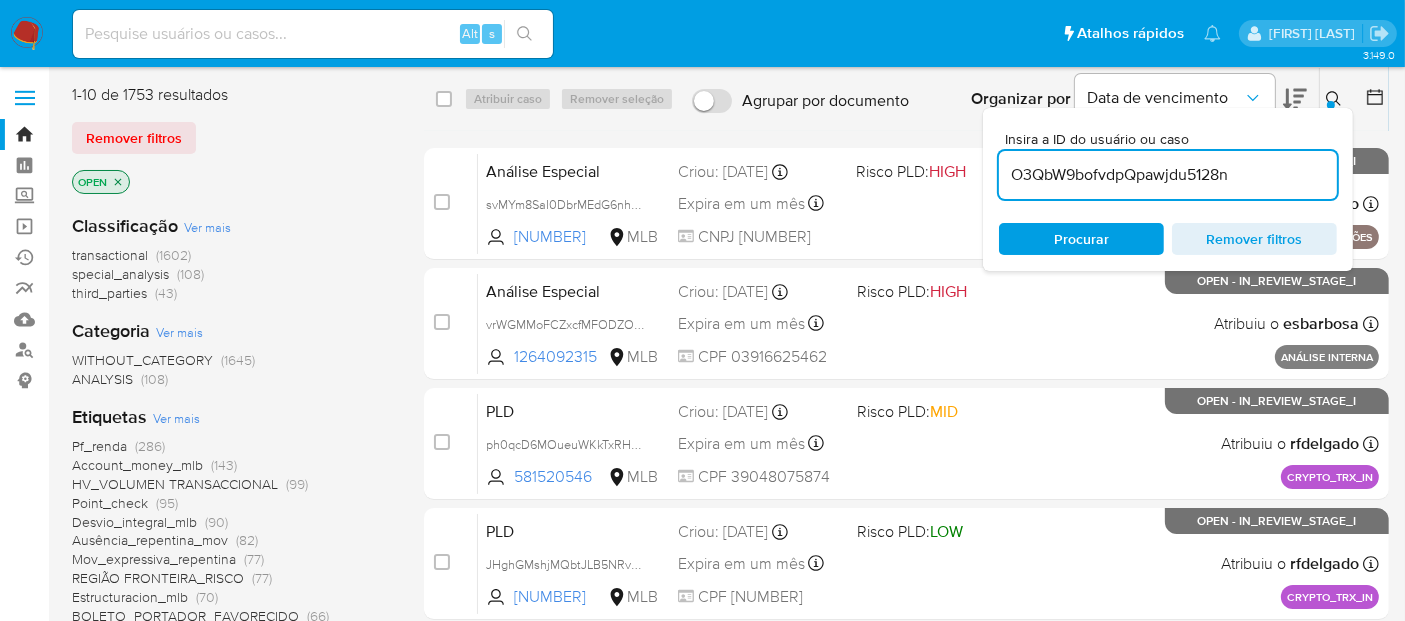 type on "O3QbW9bofvdpQpawjdu5128n" 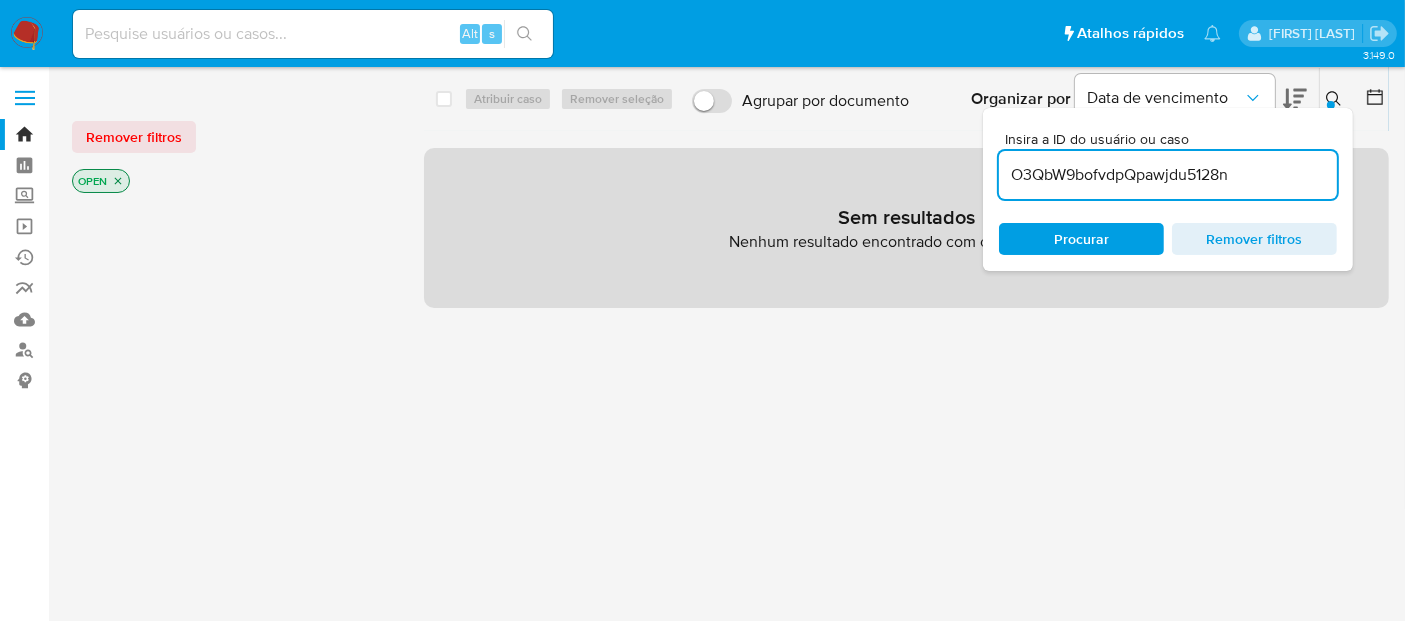 click 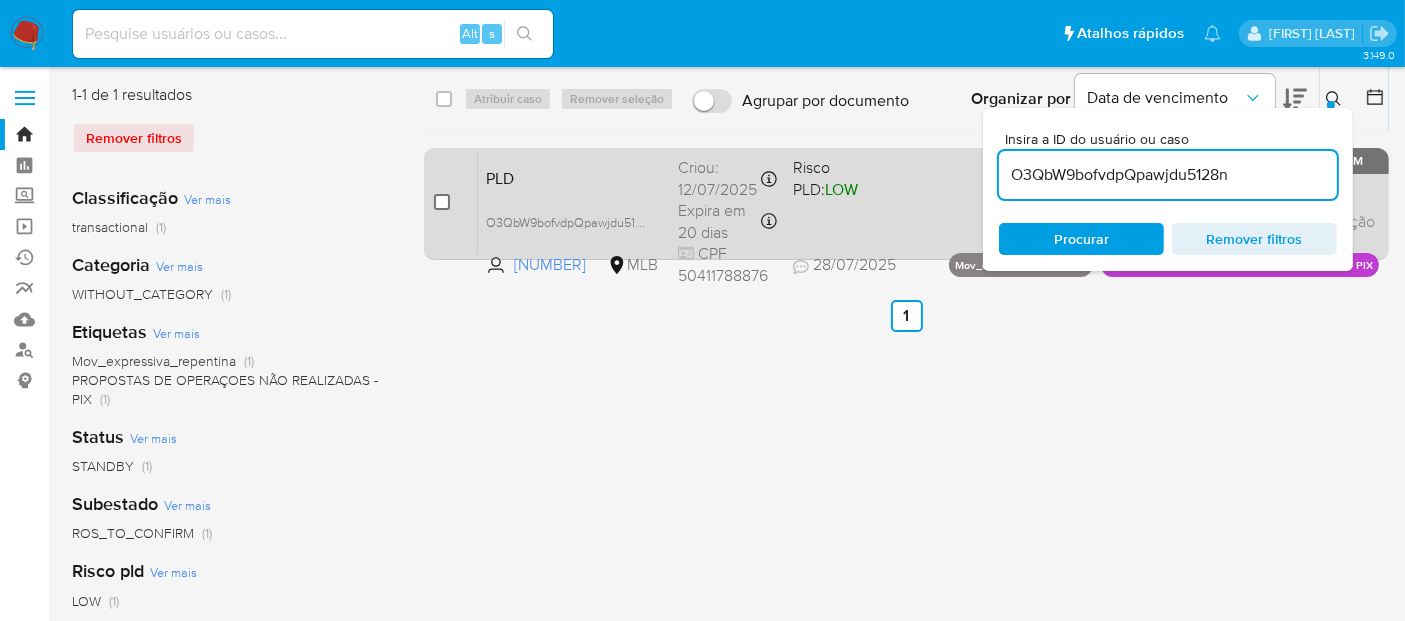 click at bounding box center (442, 202) 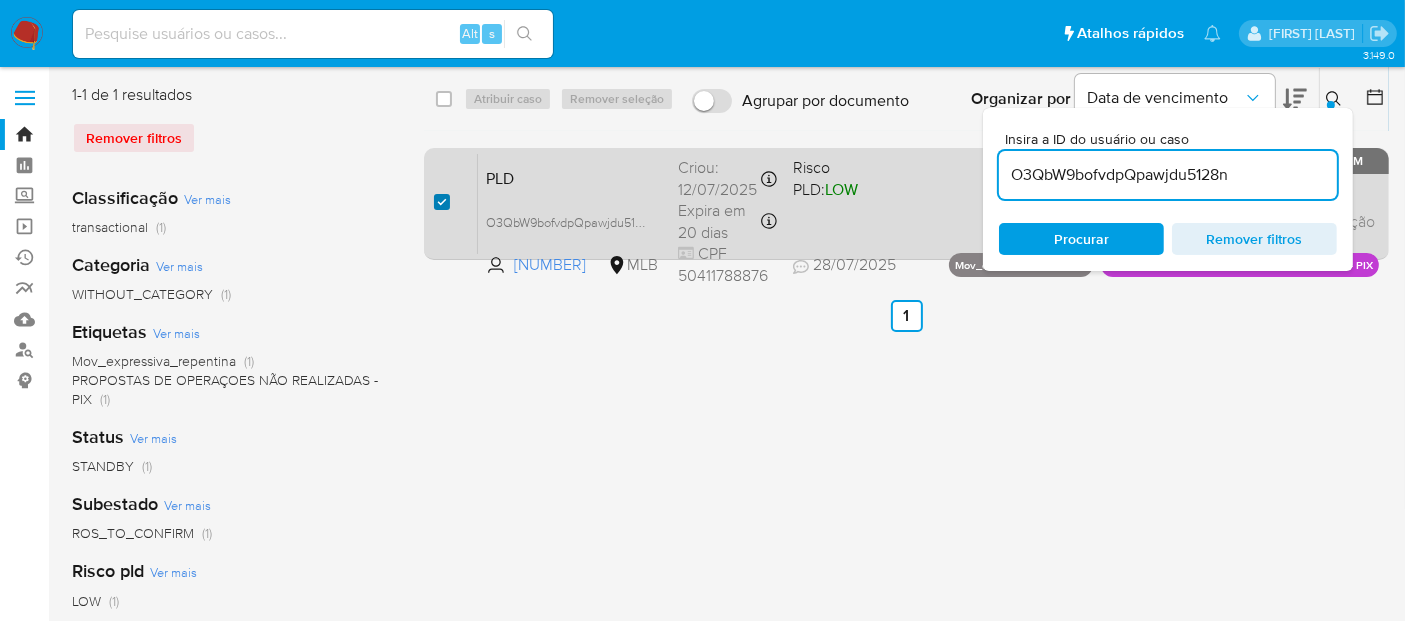 checkbox on "true" 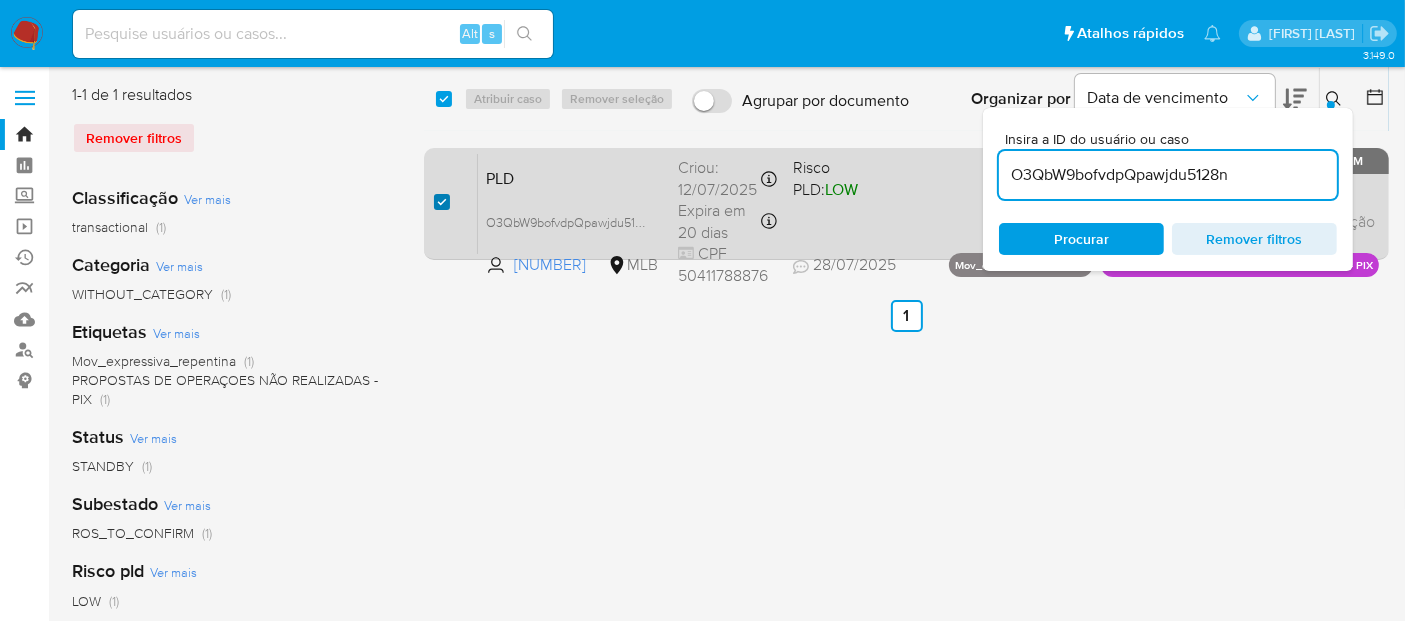 checkbox on "true" 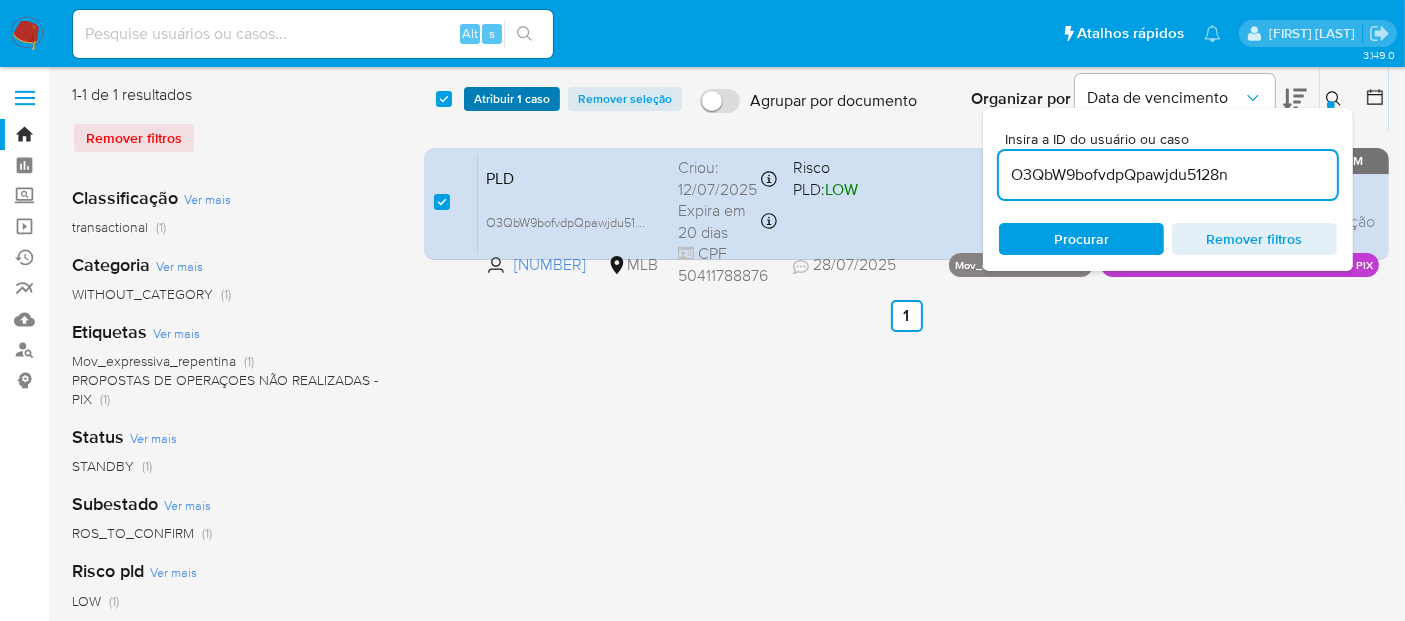 click on "Atribuir 1 caso" at bounding box center (512, 99) 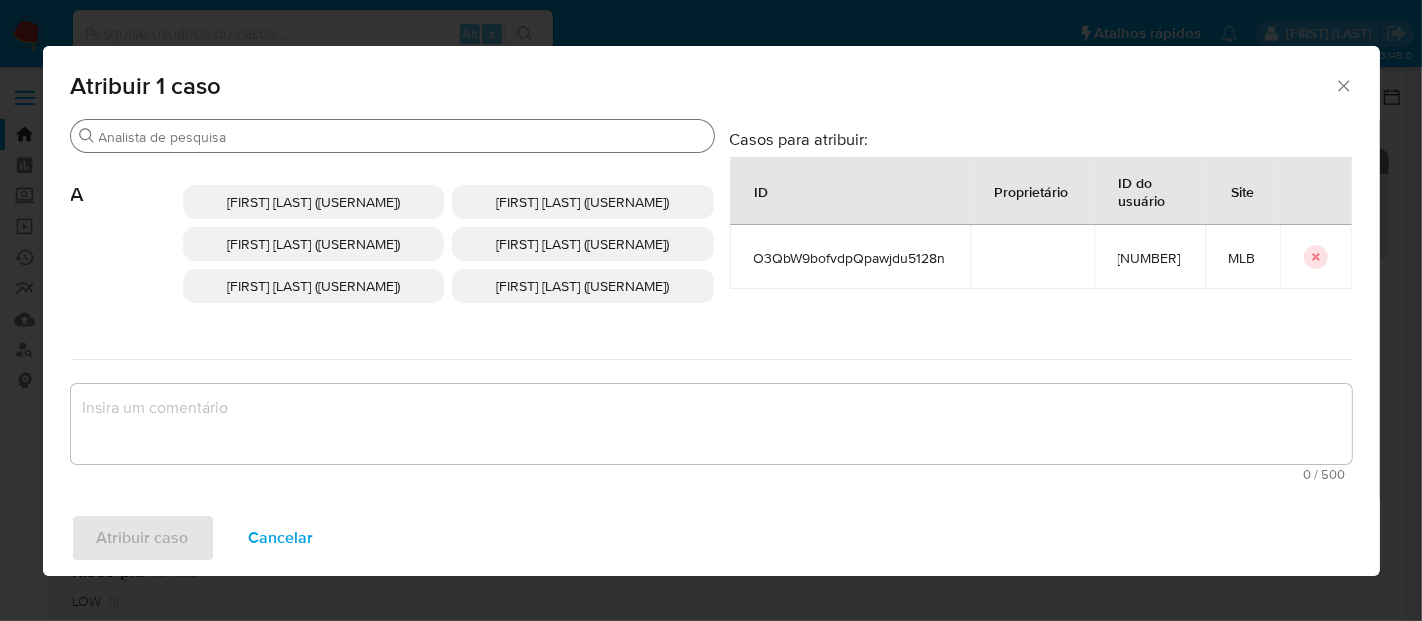 click on "Buscar" at bounding box center (402, 137) 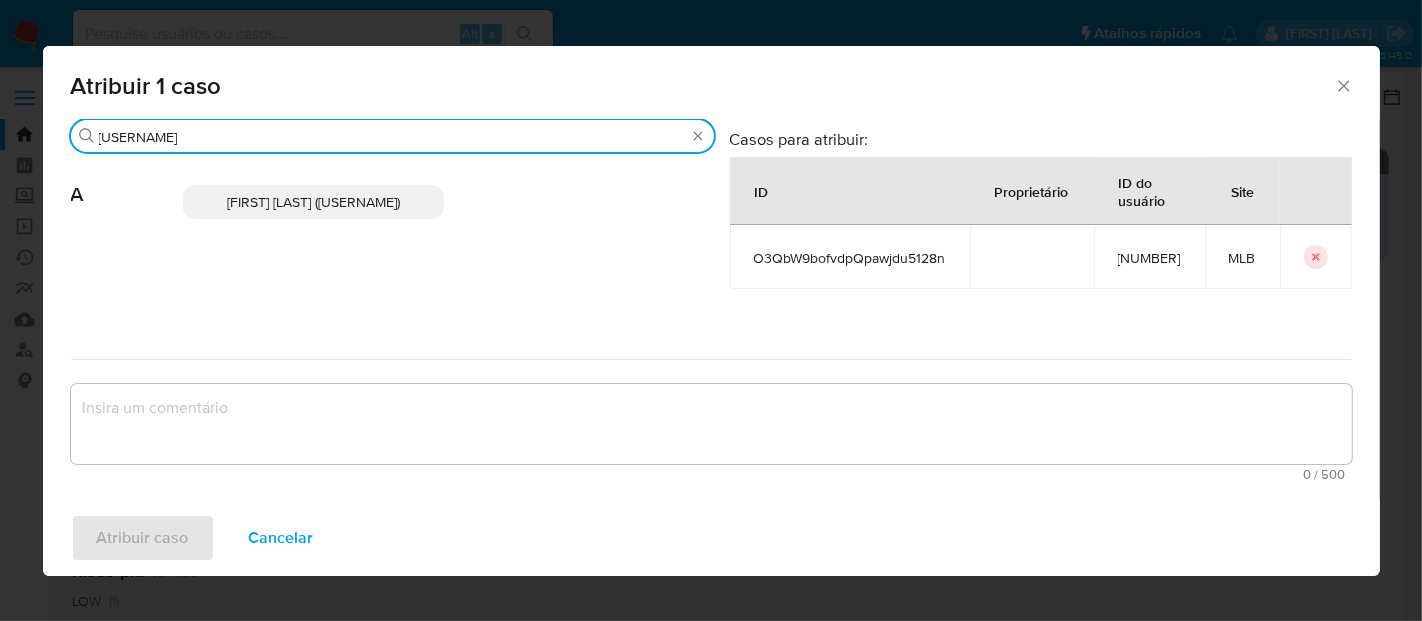 type on "adriano" 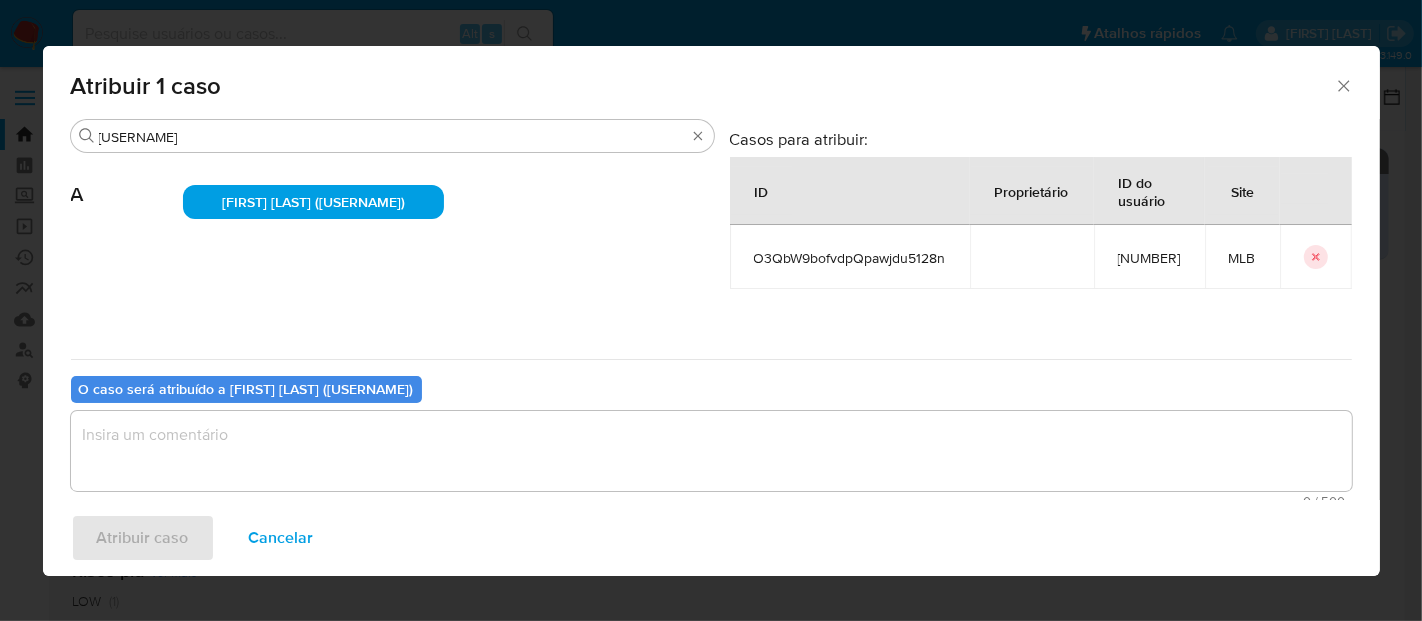 click at bounding box center (711, 451) 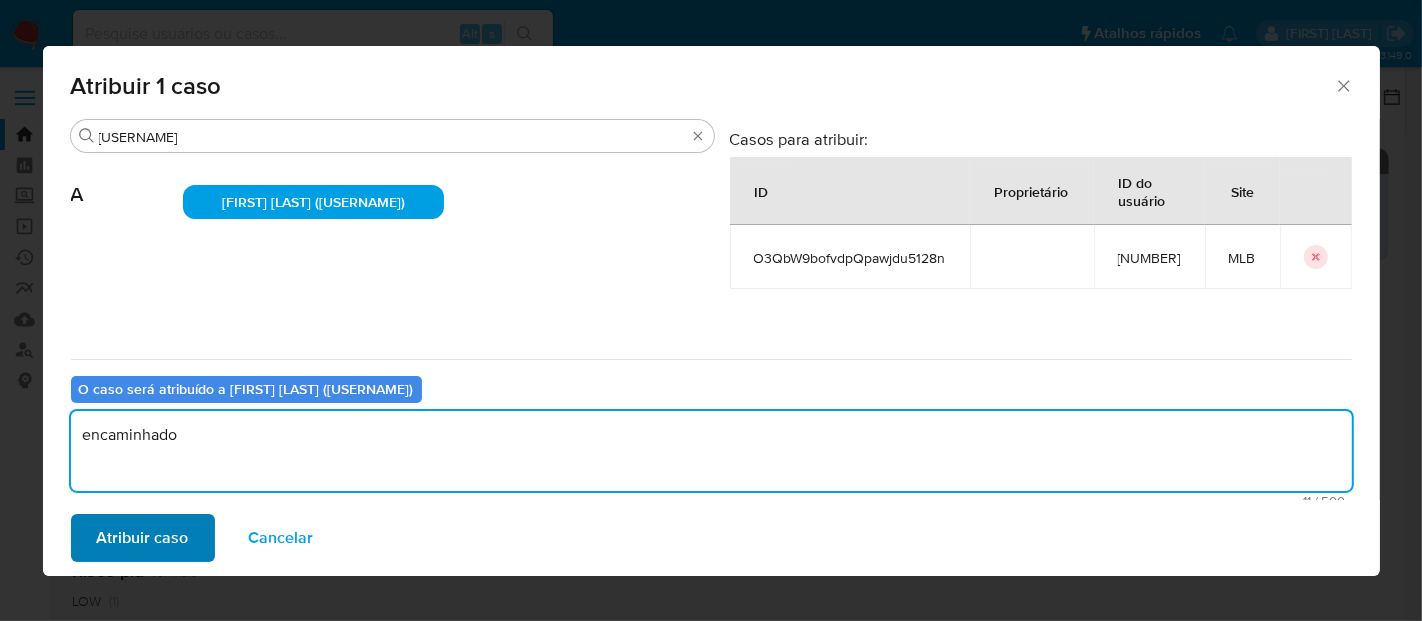 type on "encaminhado" 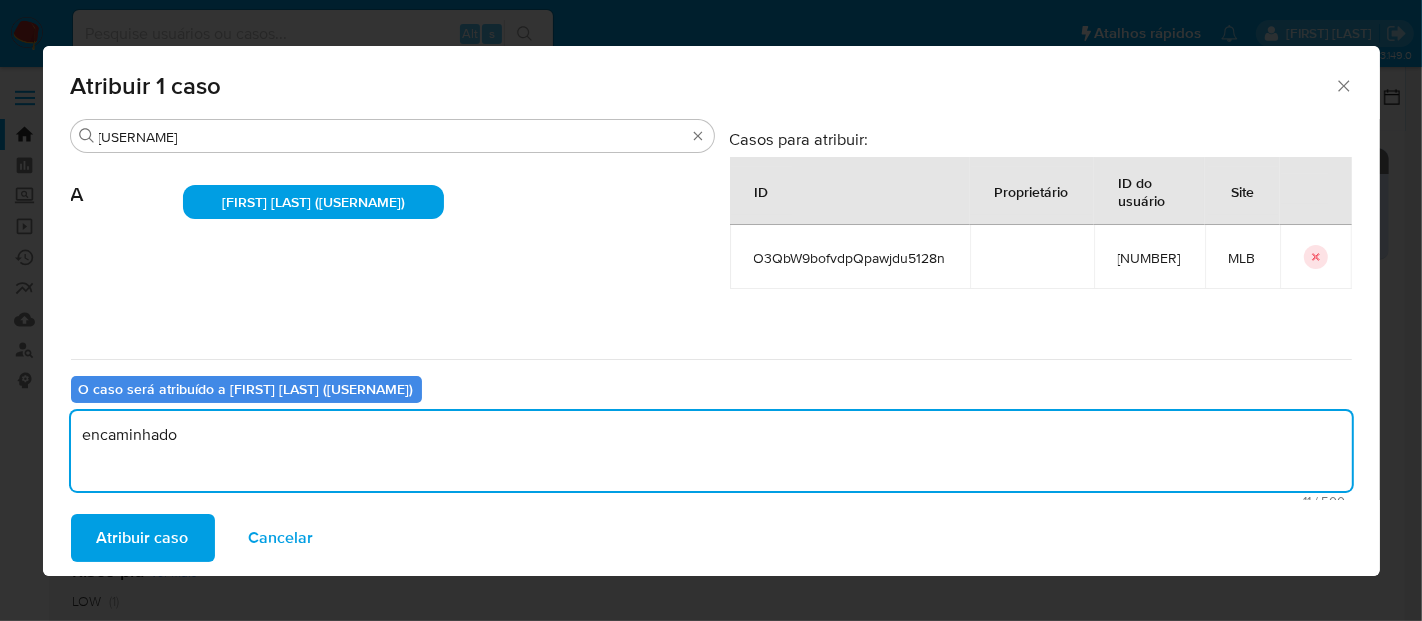 click on "Atribuir caso" at bounding box center [143, 538] 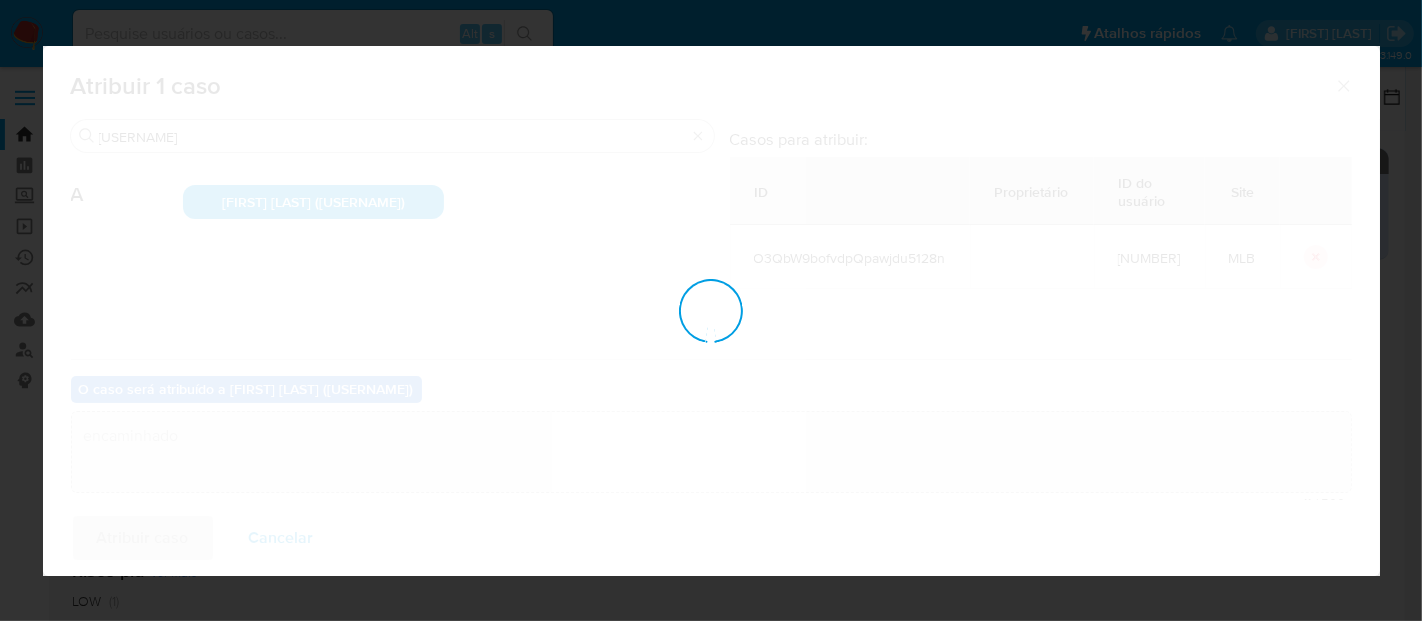 type 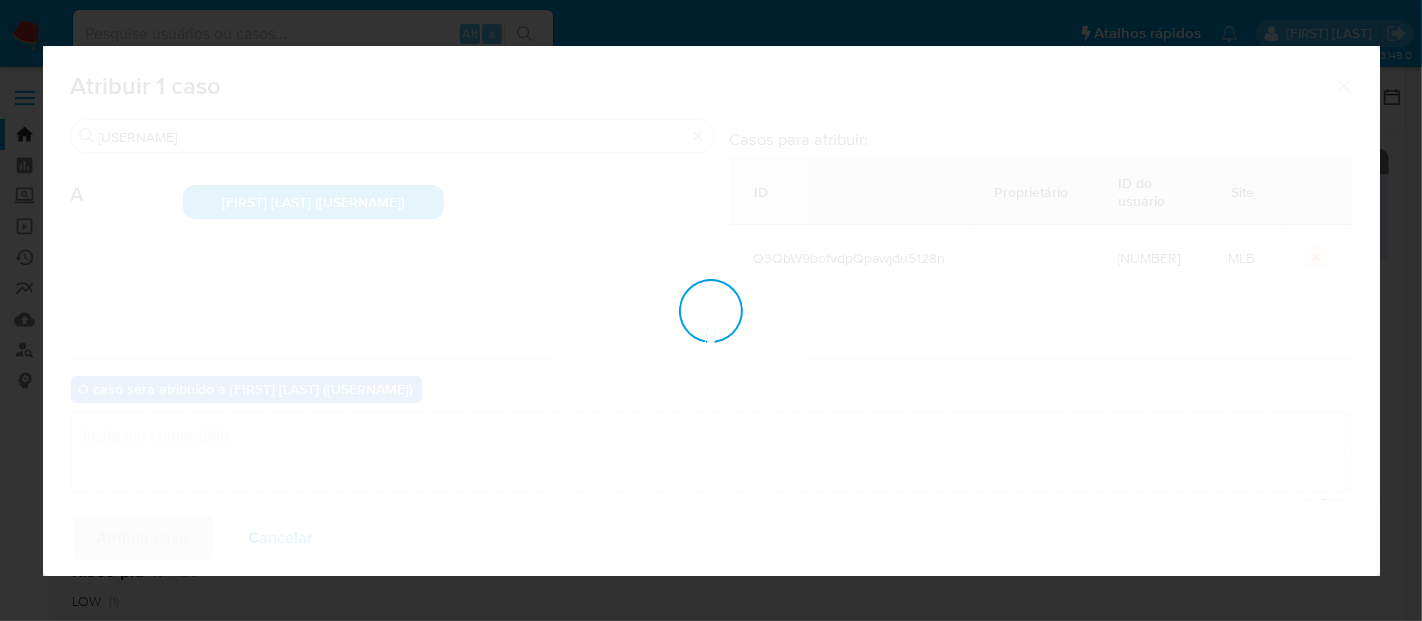 checkbox on "false" 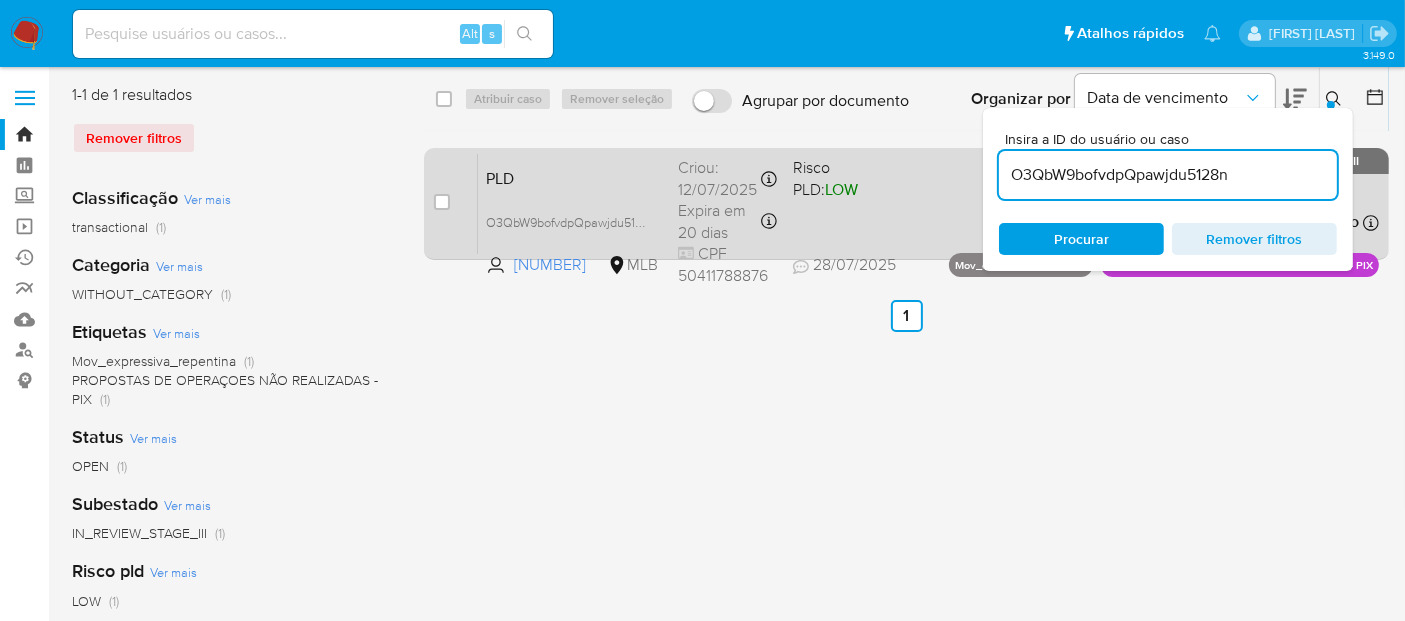 click on "PLD O3QbW9bofvdpQpawjdu5128n 574487924 MLB Risco PLD:  LOW Criou: 12/07/2025   Criou: 12/07/2025 00:59:18 Expira em 20 dias   Expira em 26/08/2025 00:59:18 CPF   50411788876 28/07/2025   28/07/2025 10:10 Atribuiu o   adrbrito   Asignado el: 14/07/2025 15:17:34 Mov_expressiva_repentina PROPOSTAS DE OPERAÇOES NÃO REALIZADAS - PIX OPEN - IN_REVIEW_STAGE_III" at bounding box center (928, 203) 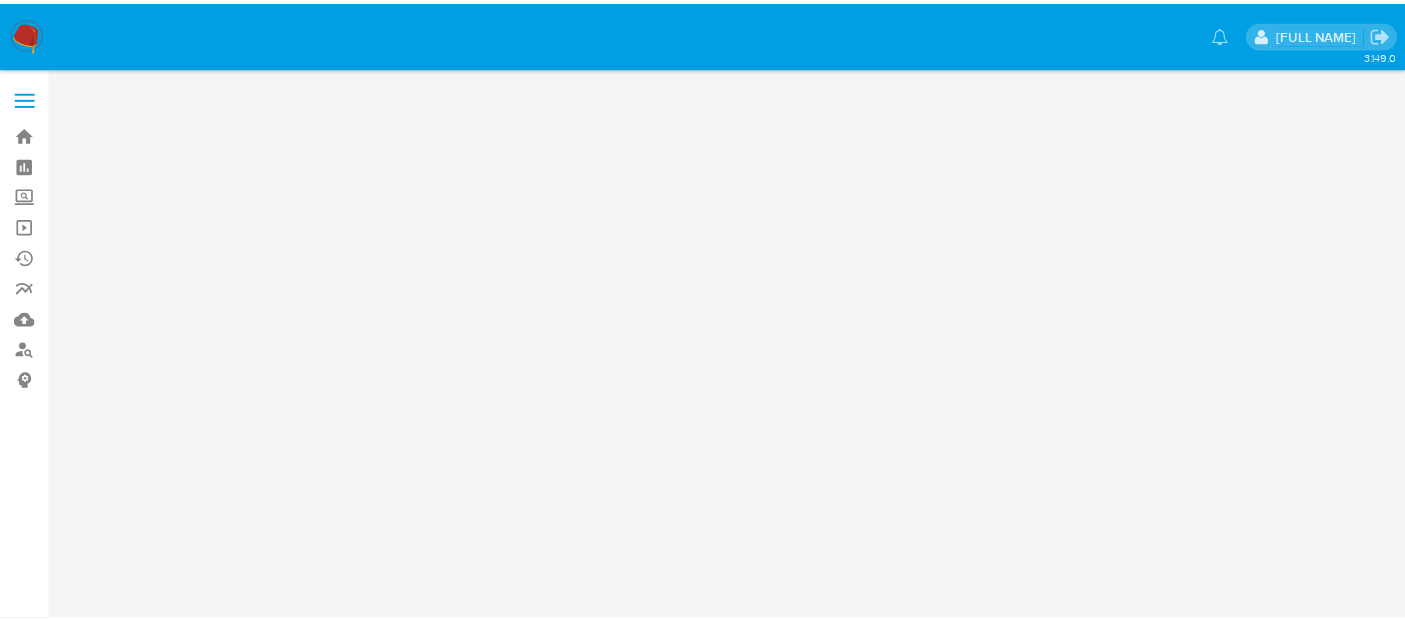 scroll, scrollTop: 0, scrollLeft: 0, axis: both 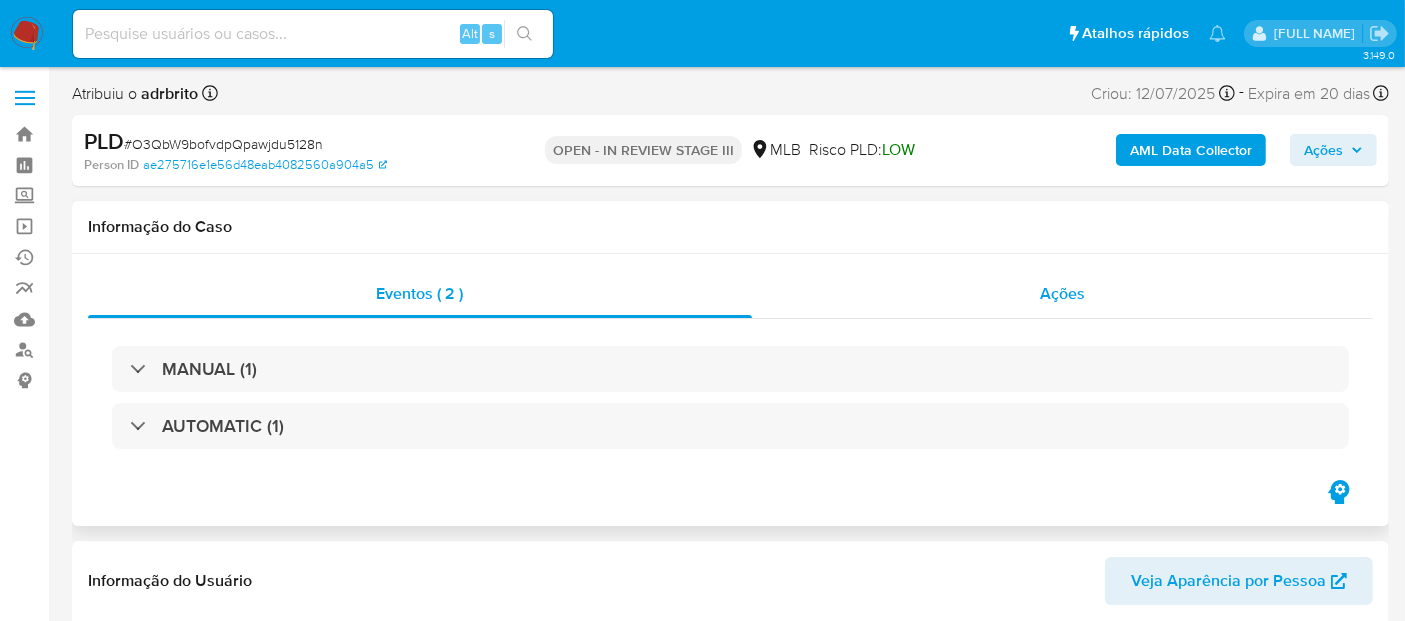 click on "Ações" at bounding box center [1062, 293] 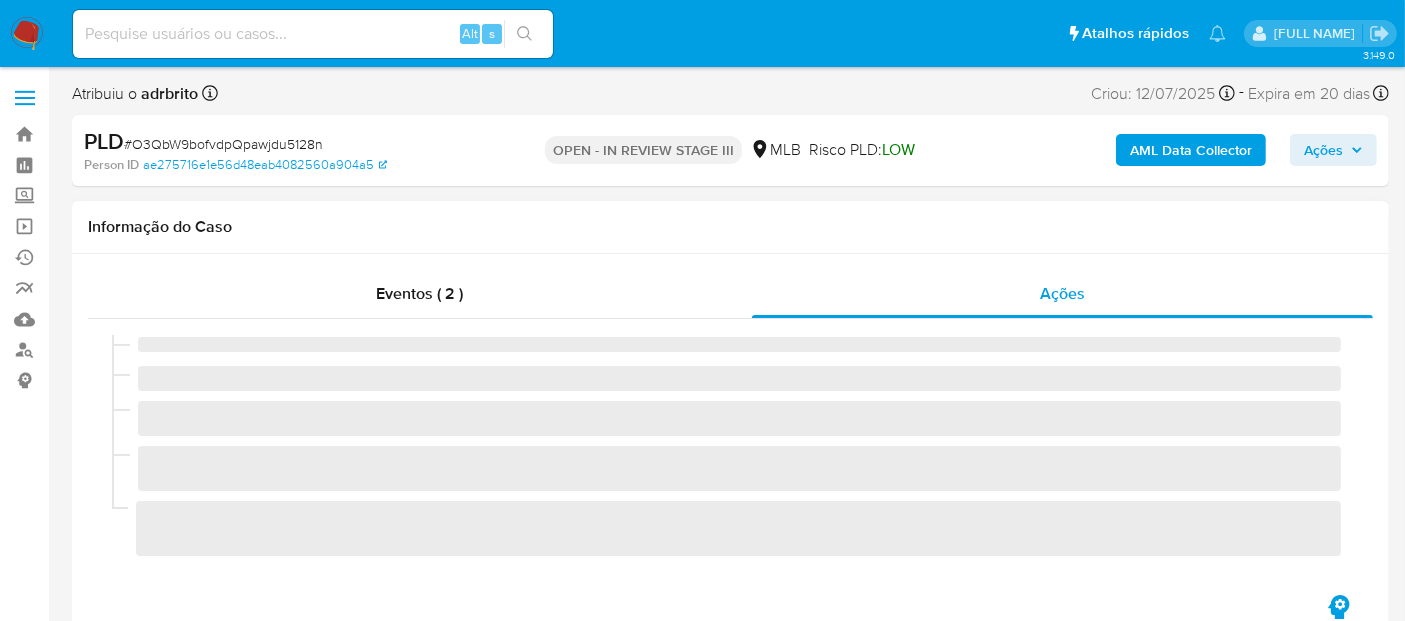 select on "10" 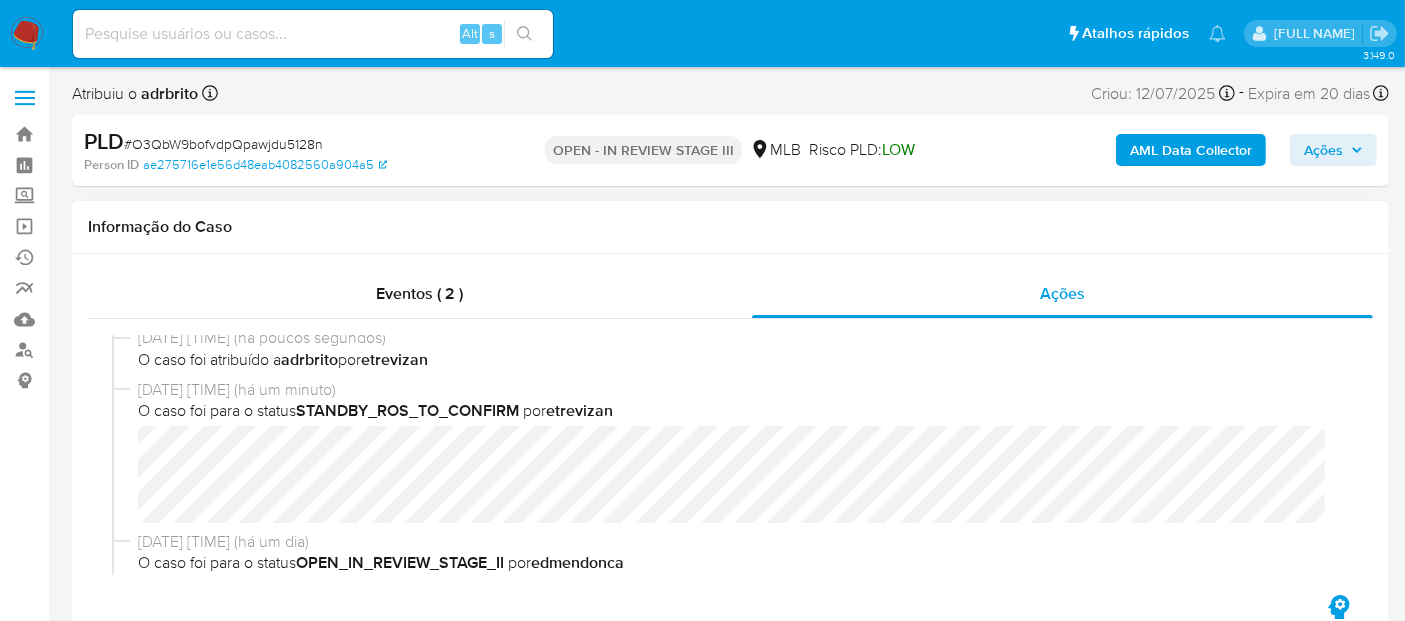 scroll, scrollTop: 0, scrollLeft: 0, axis: both 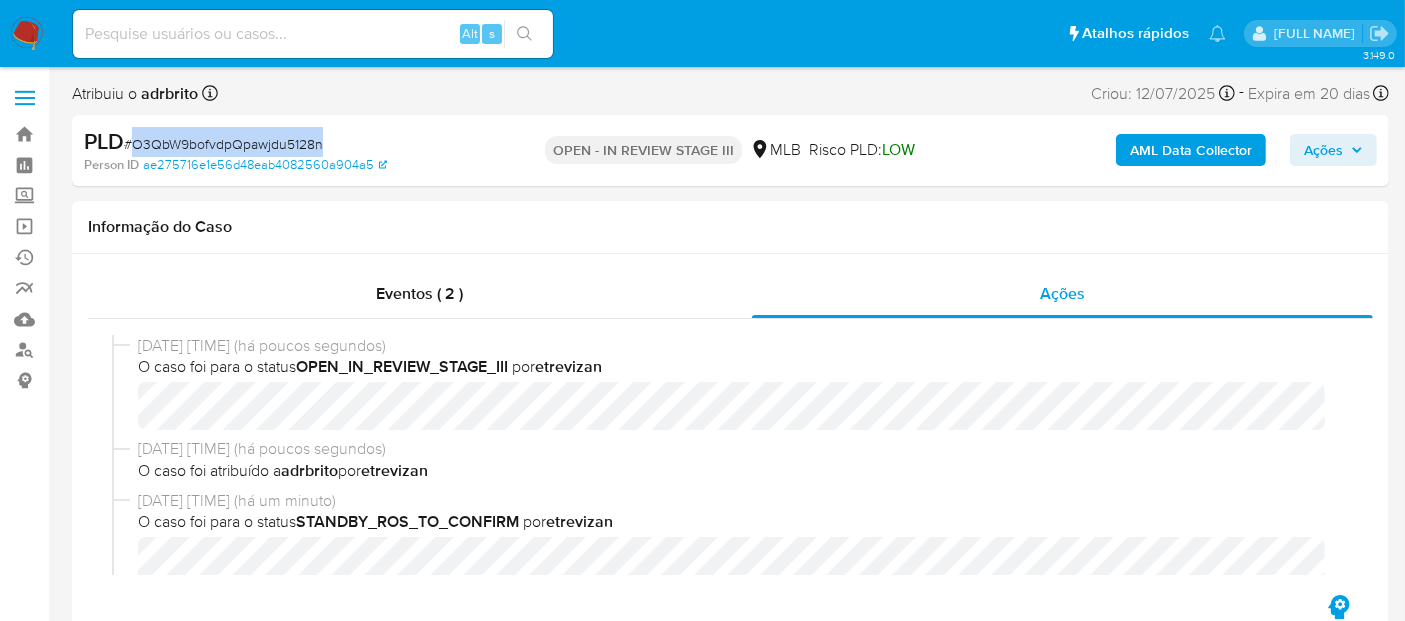 drag, startPoint x: 136, startPoint y: 141, endPoint x: 319, endPoint y: 149, distance: 183.17477 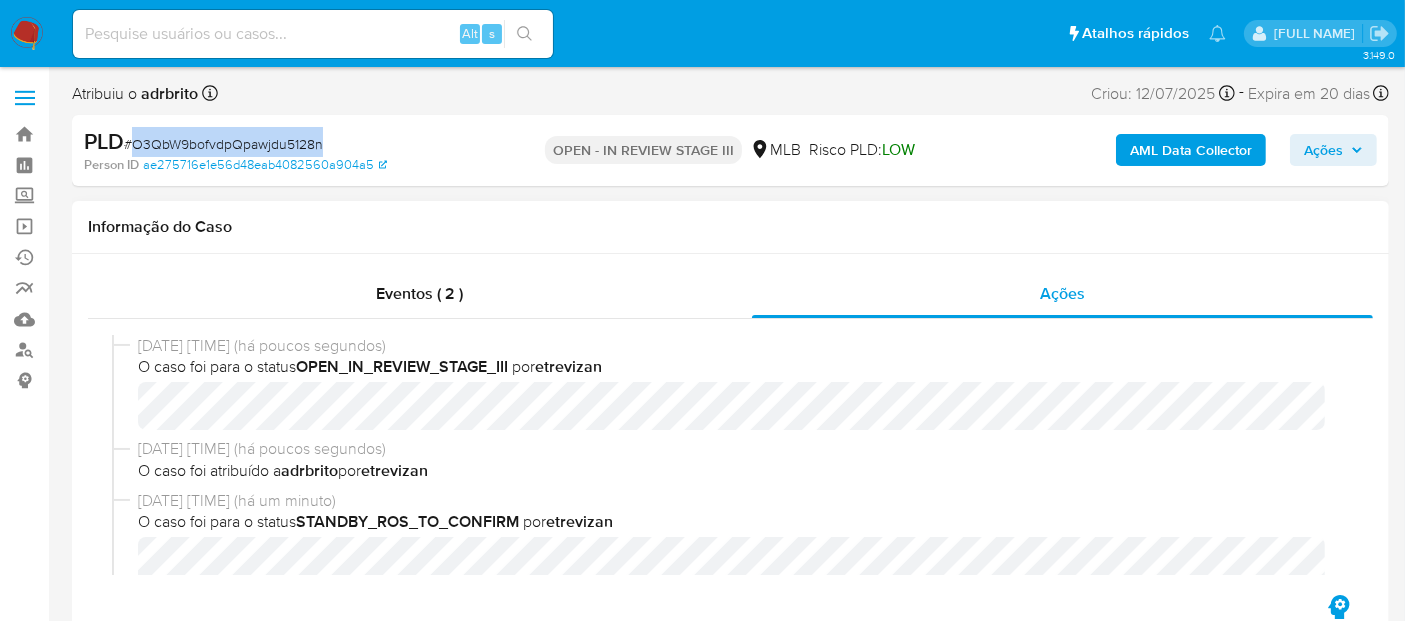 copy on "O3QbW9bofvdpQpawjdu5128n" 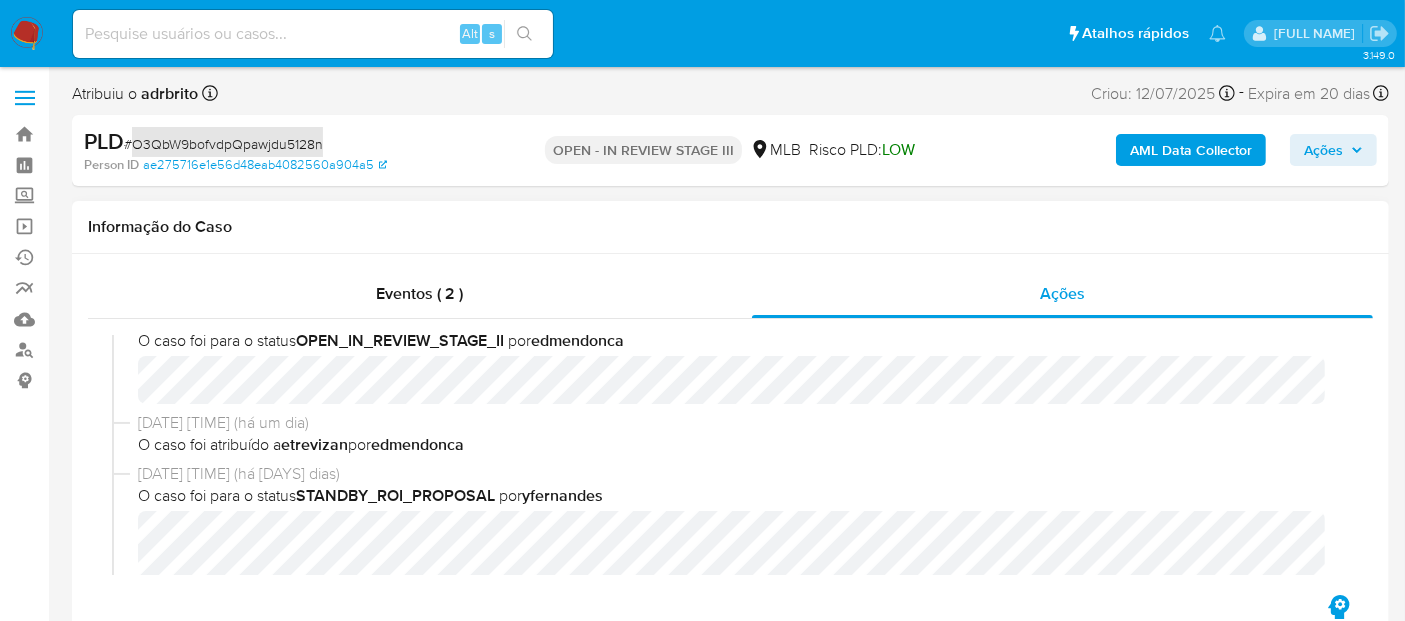 scroll, scrollTop: 444, scrollLeft: 0, axis: vertical 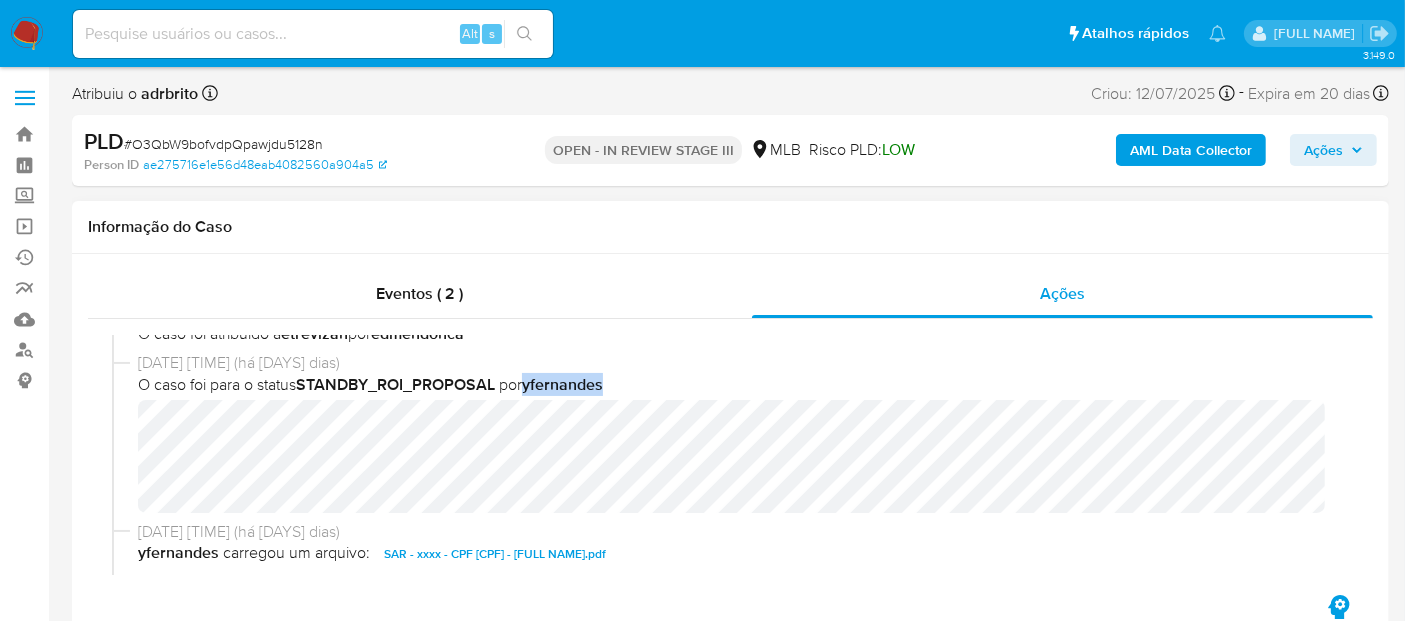 drag, startPoint x: 532, startPoint y: 384, endPoint x: 611, endPoint y: 384, distance: 79 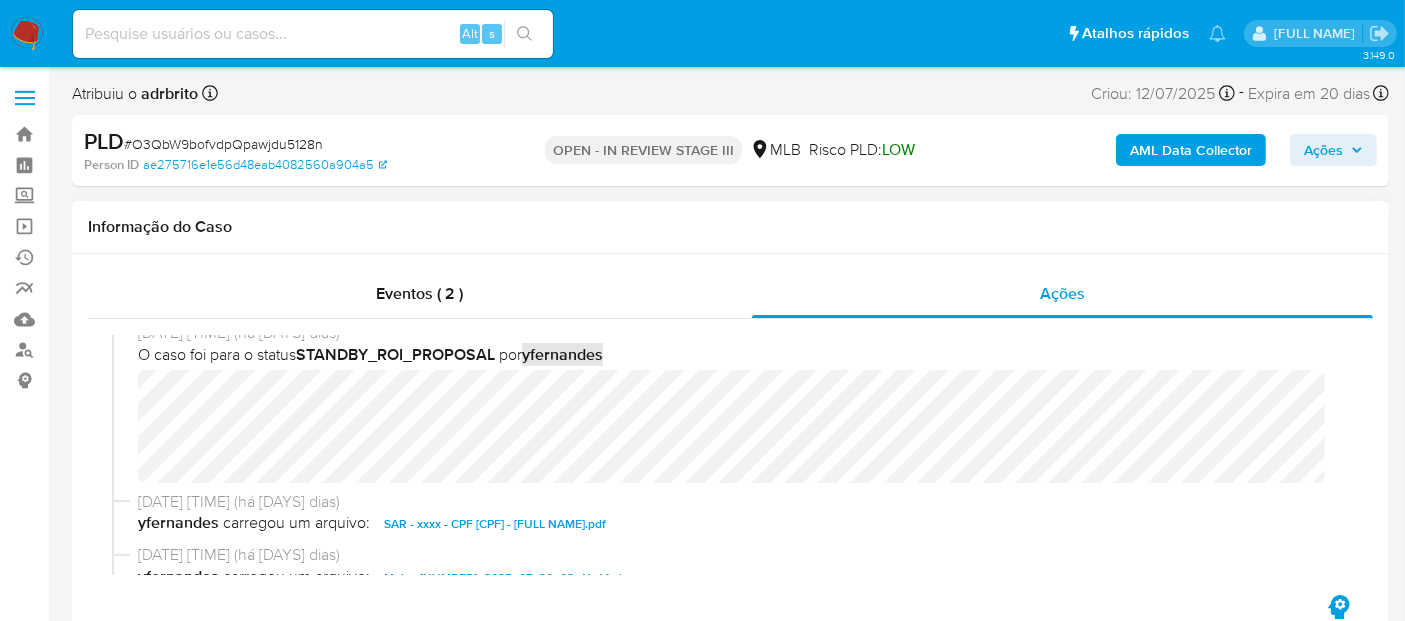 scroll, scrollTop: 444, scrollLeft: 0, axis: vertical 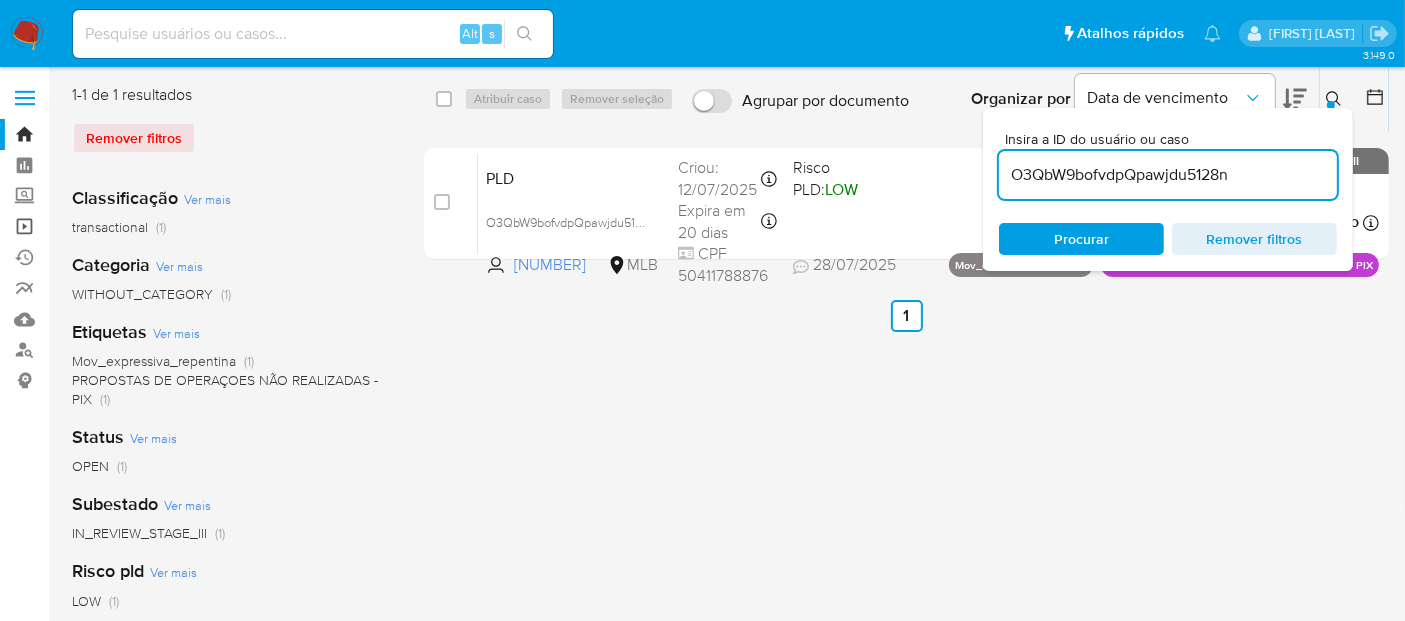click on "Operações em massa" at bounding box center (119, 226) 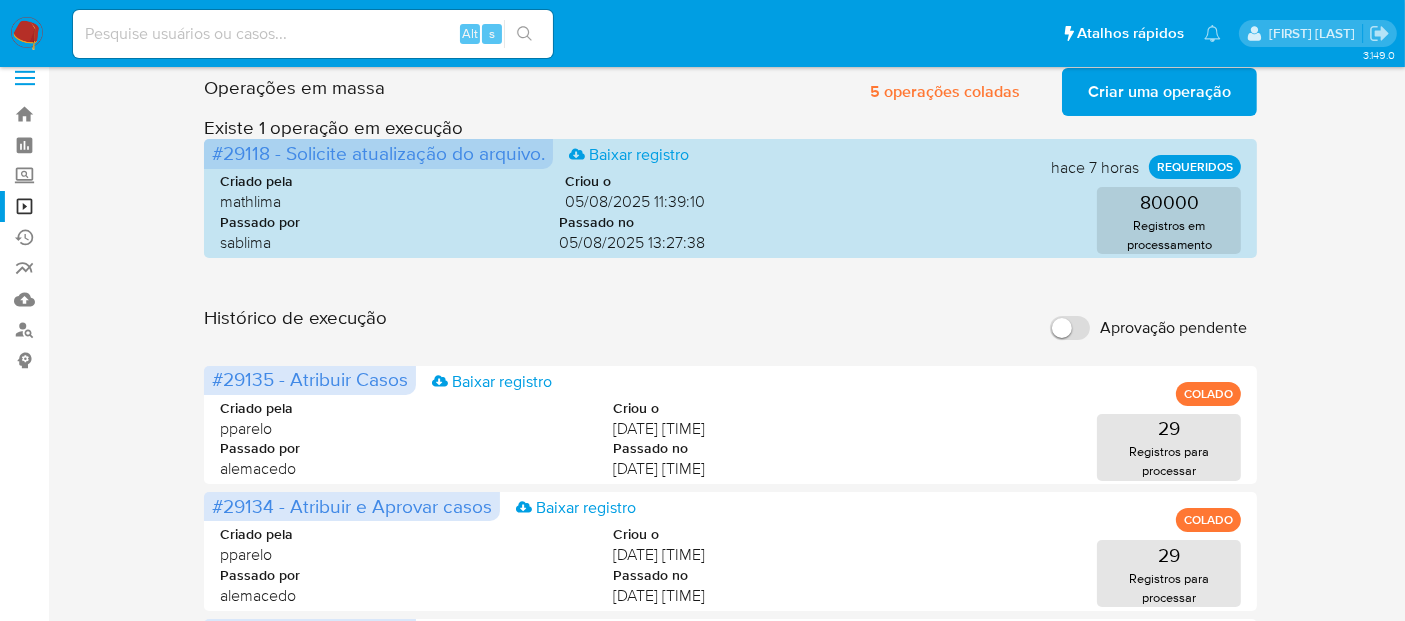 scroll, scrollTop: 0, scrollLeft: 0, axis: both 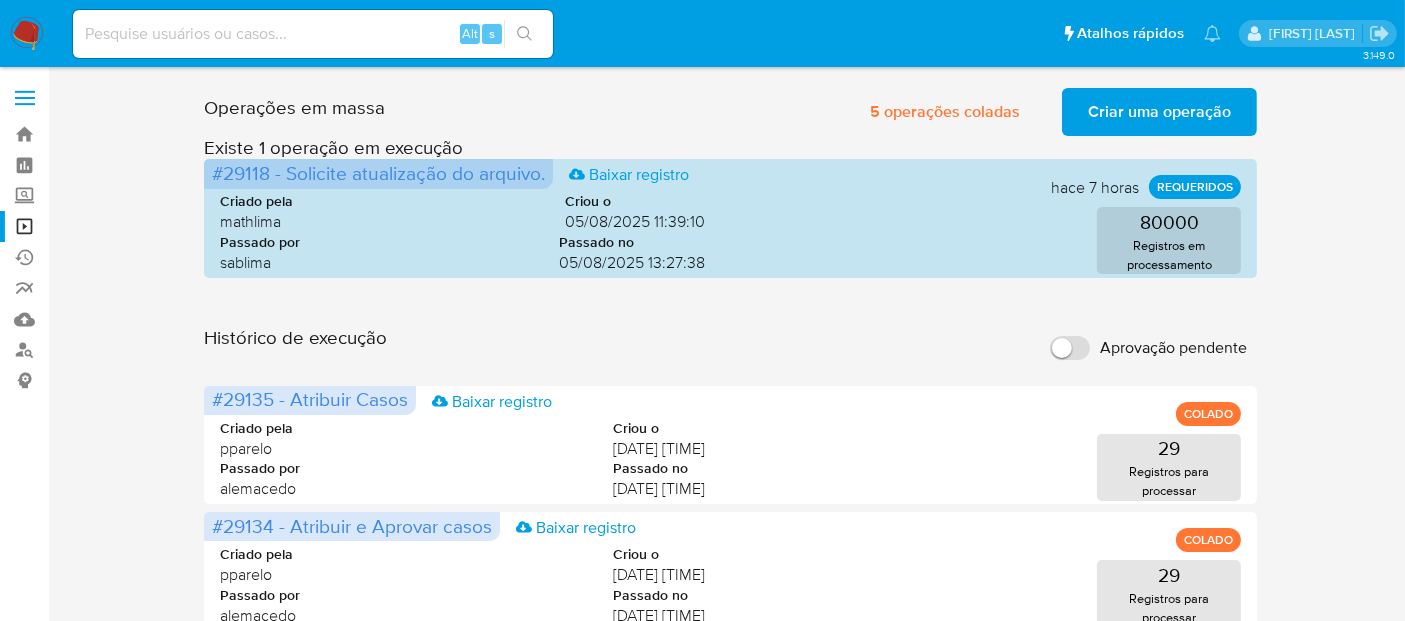 click on "Criar uma operação" at bounding box center [1159, 112] 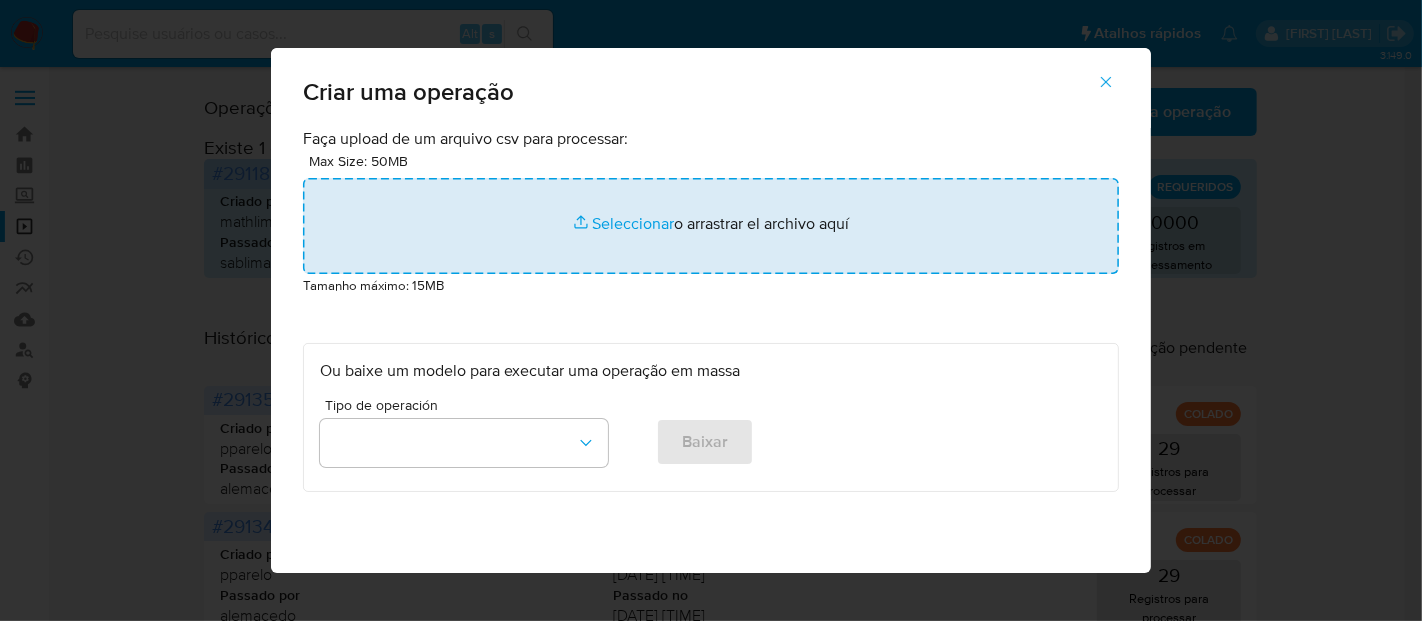 click at bounding box center (711, 226) 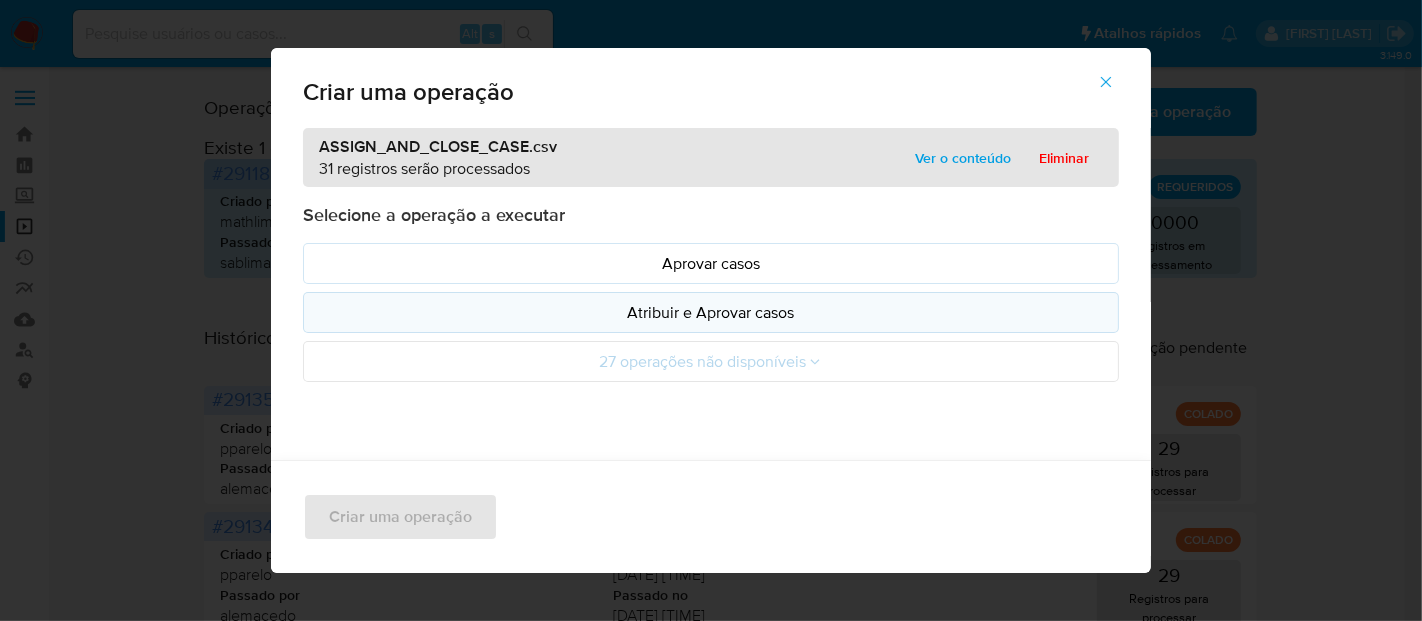 drag, startPoint x: 614, startPoint y: 229, endPoint x: 696, endPoint y: 311, distance: 115.965515 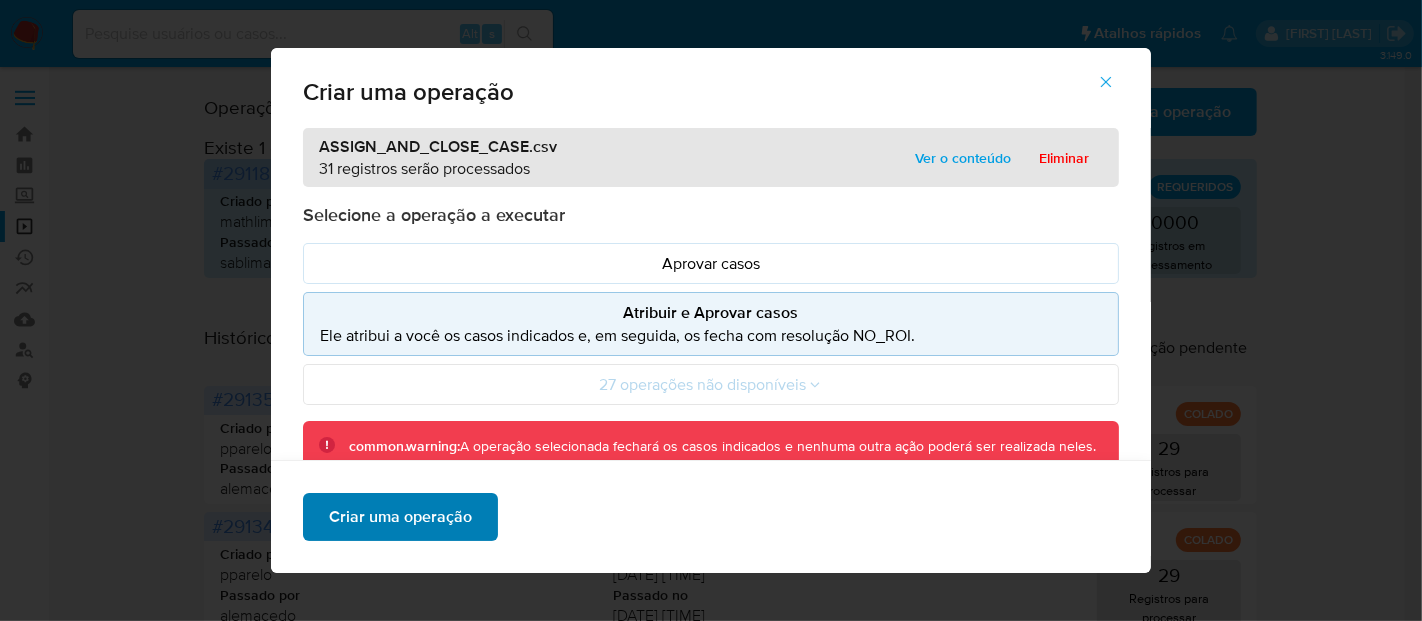 click on "Criar uma operação" at bounding box center [400, 517] 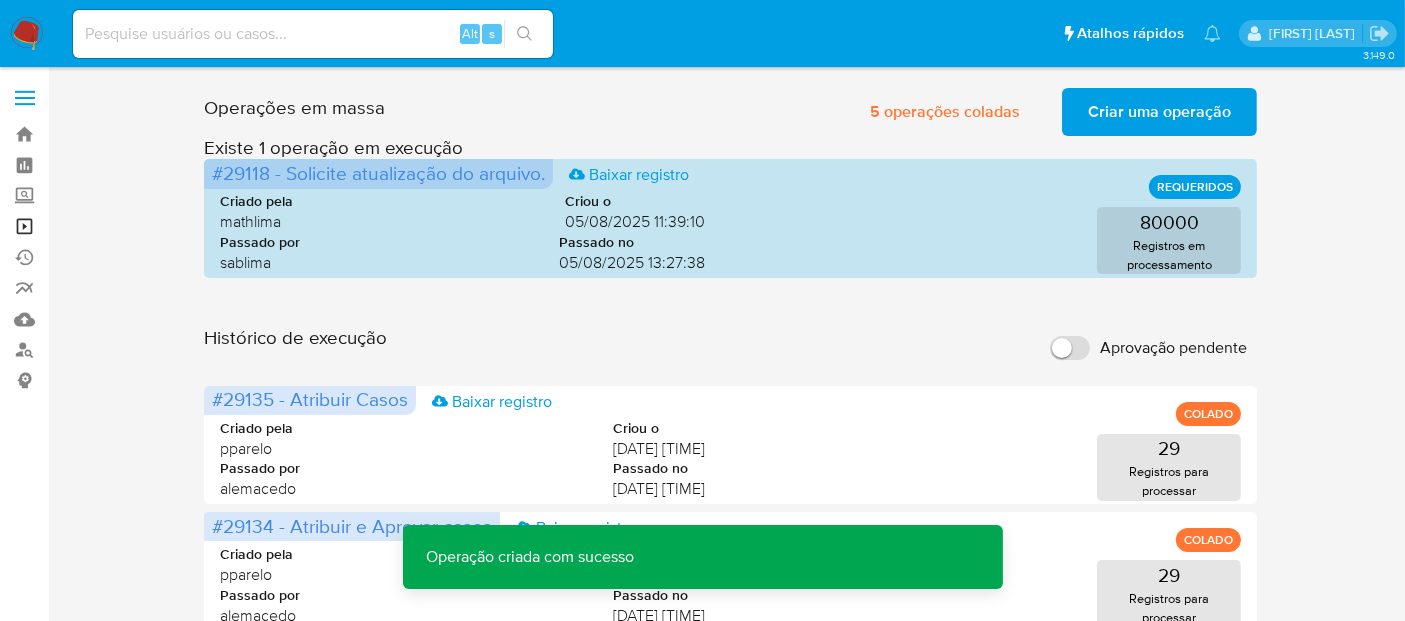click on "Operações em massa" at bounding box center [119, 226] 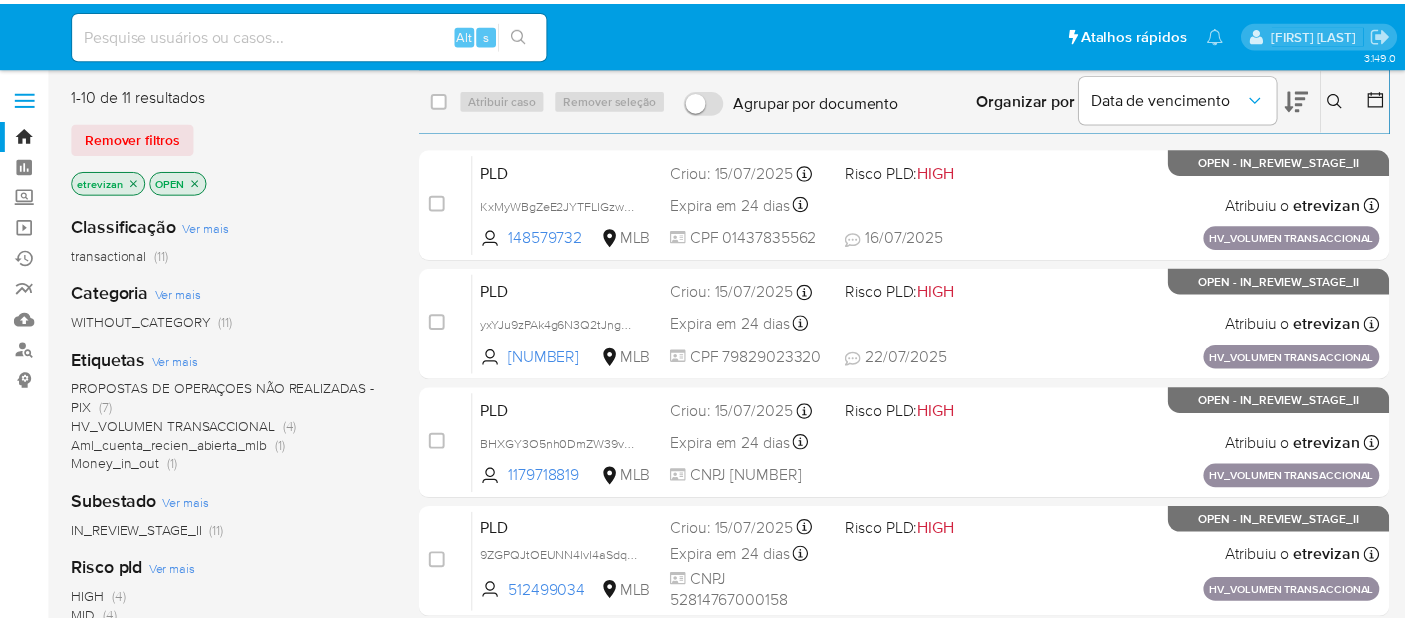 scroll, scrollTop: 0, scrollLeft: 0, axis: both 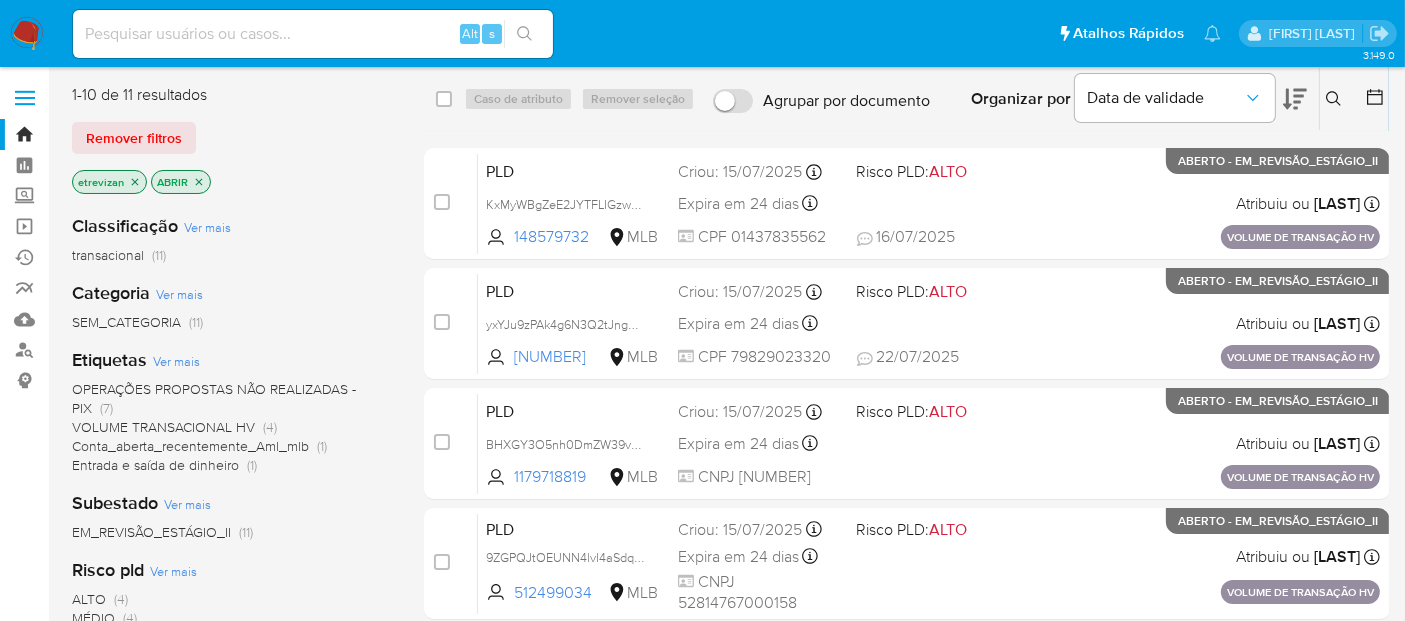 click at bounding box center [313, 34] 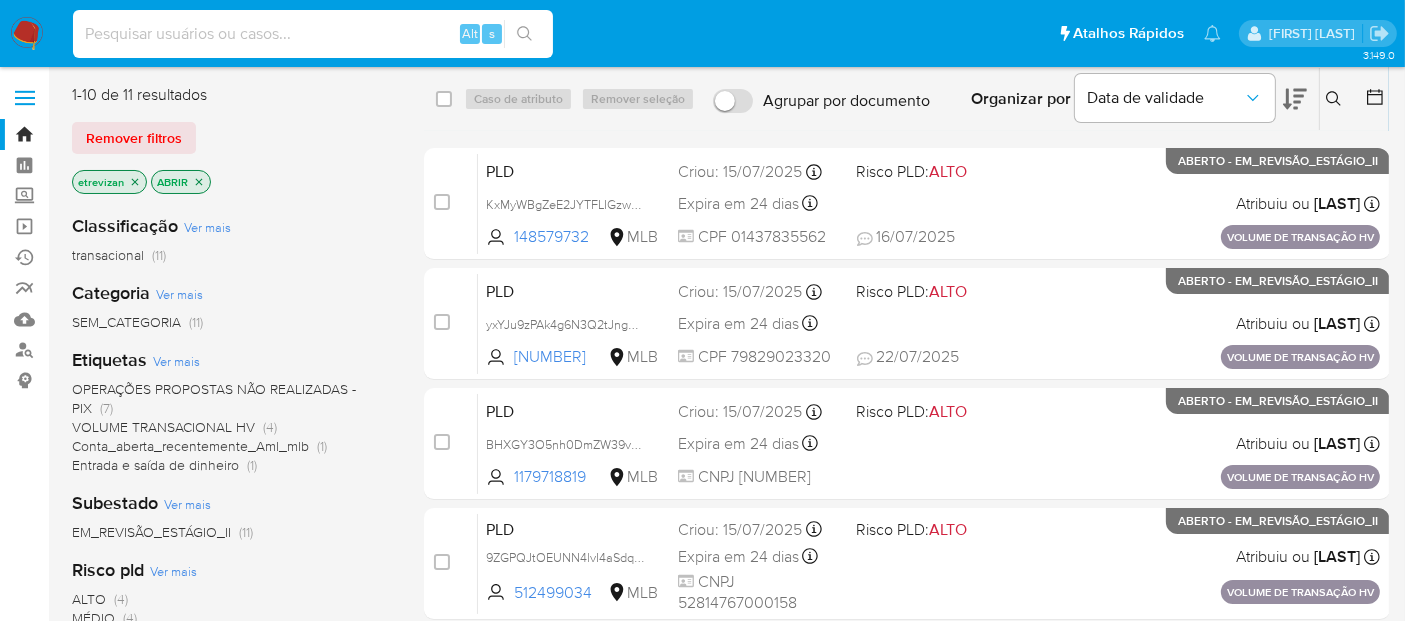 click at bounding box center [27, 34] 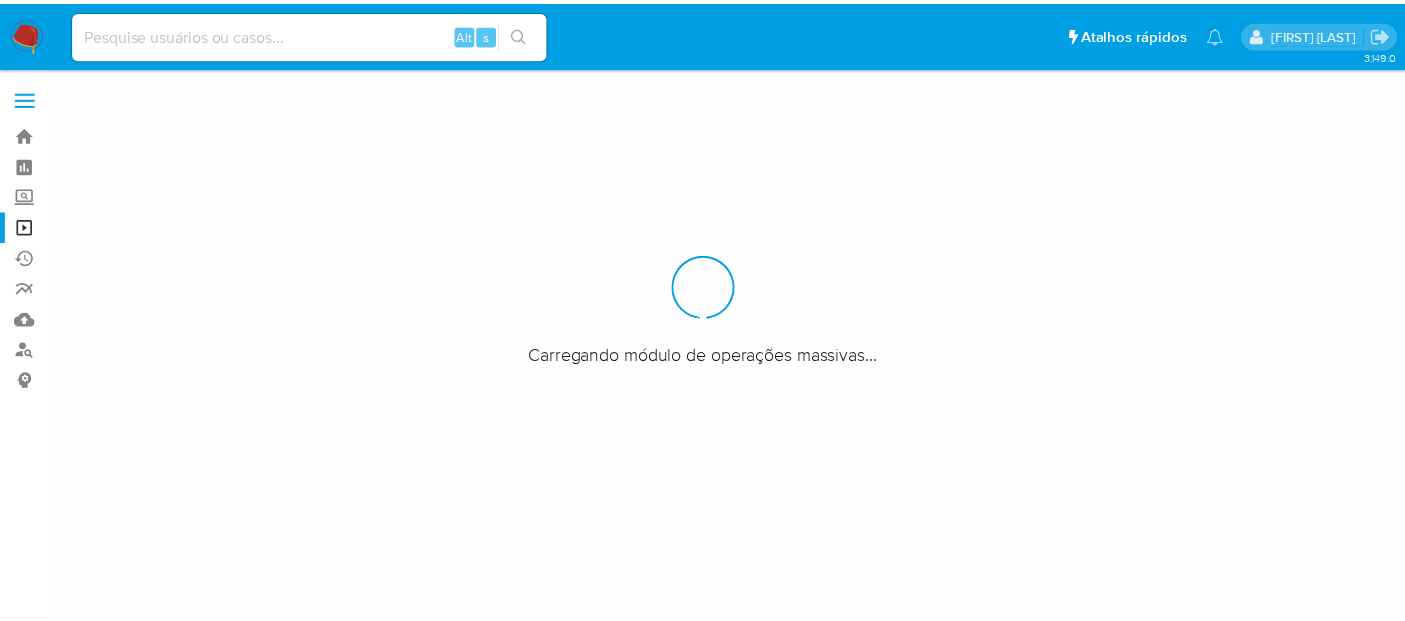 scroll, scrollTop: 0, scrollLeft: 0, axis: both 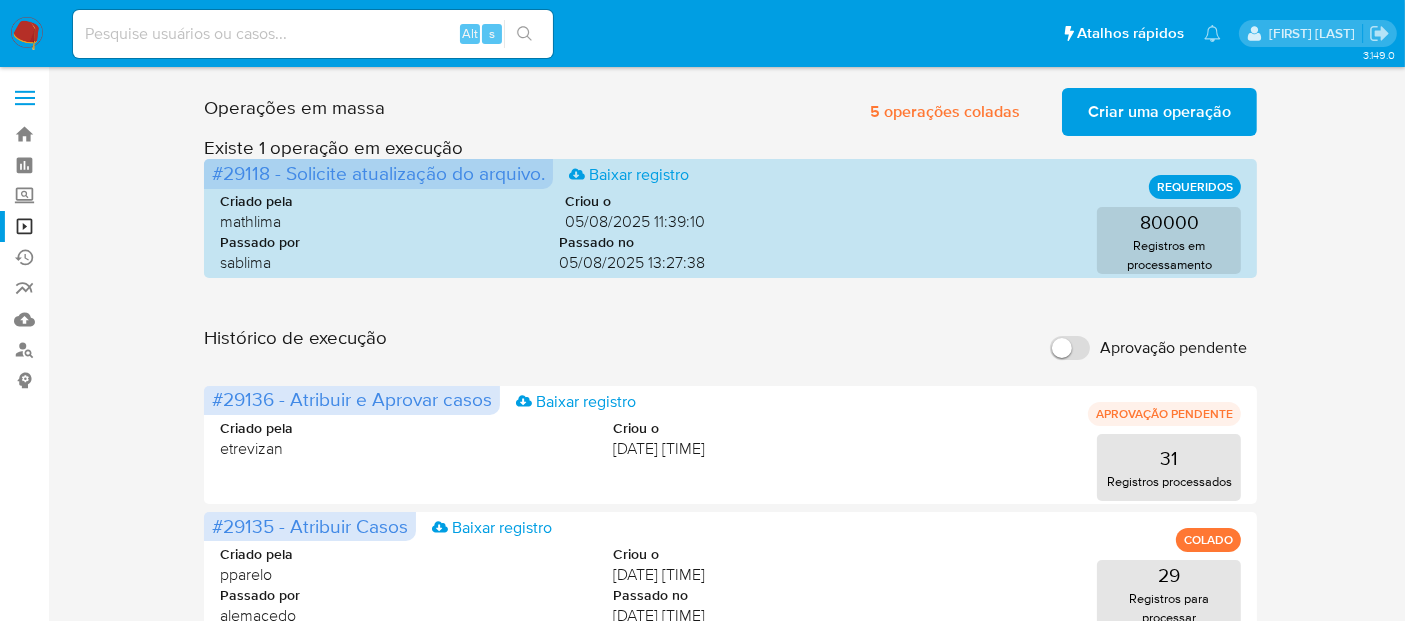 click on "Criar uma operação" at bounding box center (1159, 112) 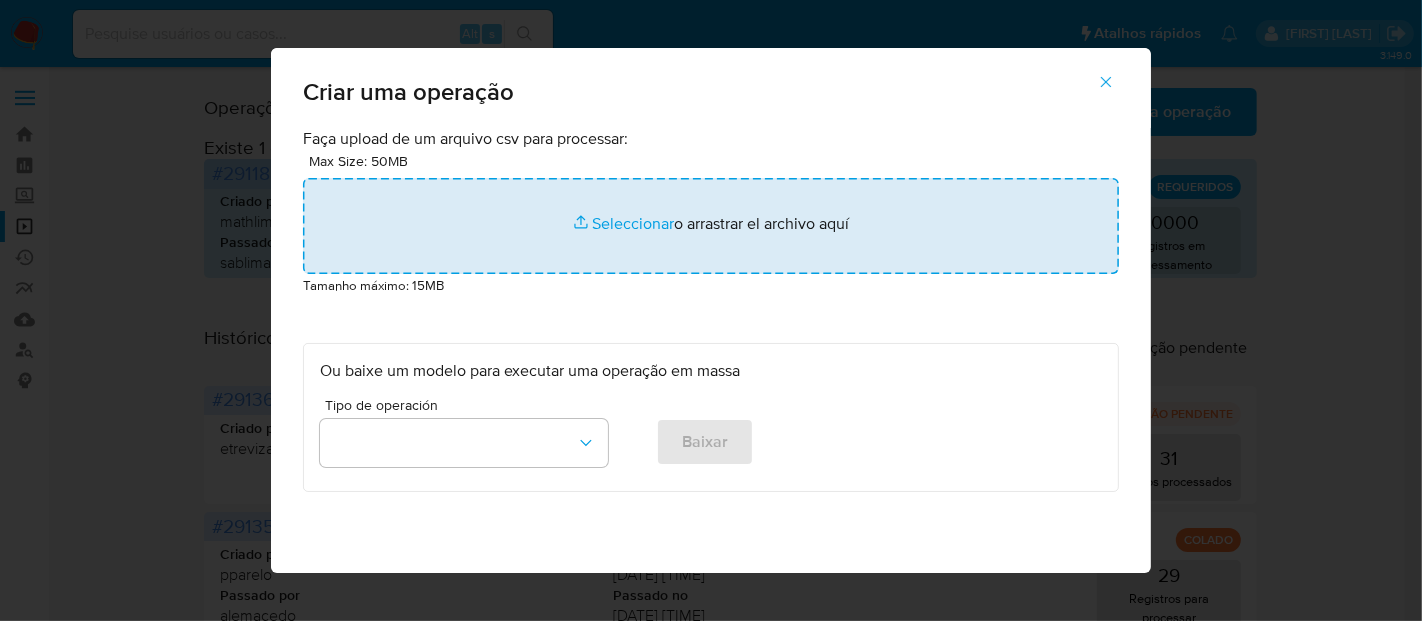 click at bounding box center [711, 226] 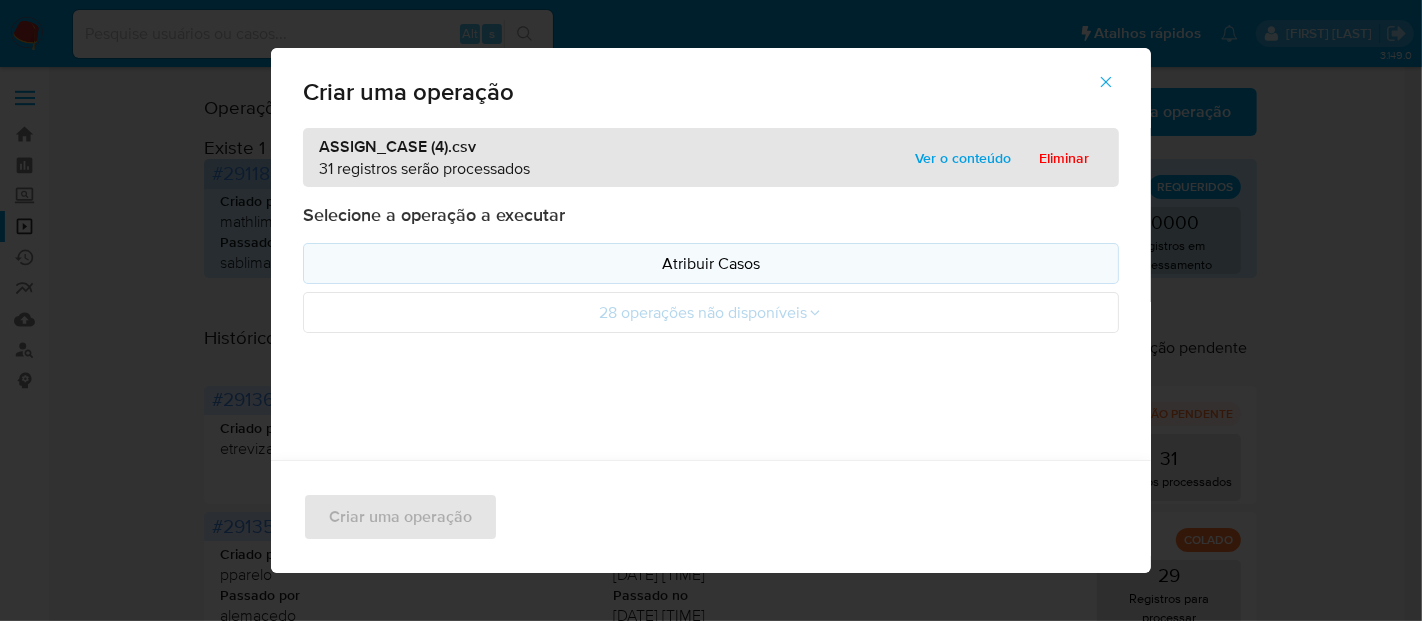 click on "Atribuir Casos" at bounding box center [711, 263] 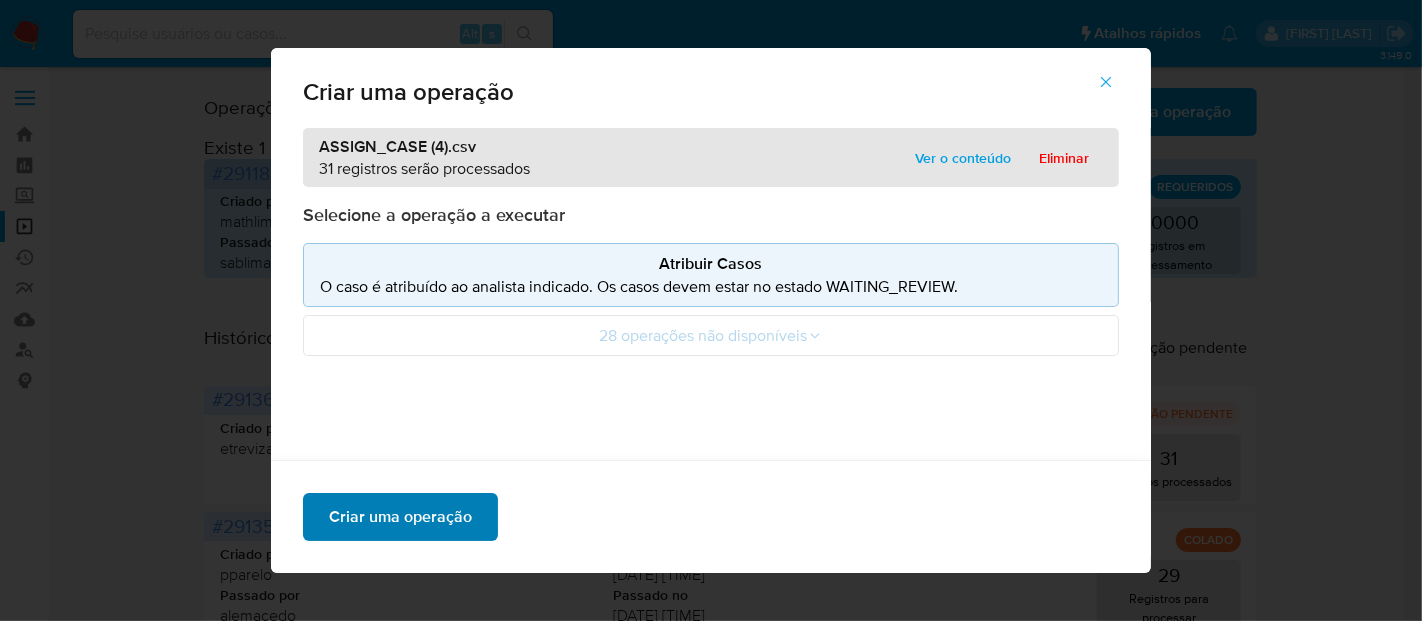 click on "Criar uma operação" at bounding box center [400, 517] 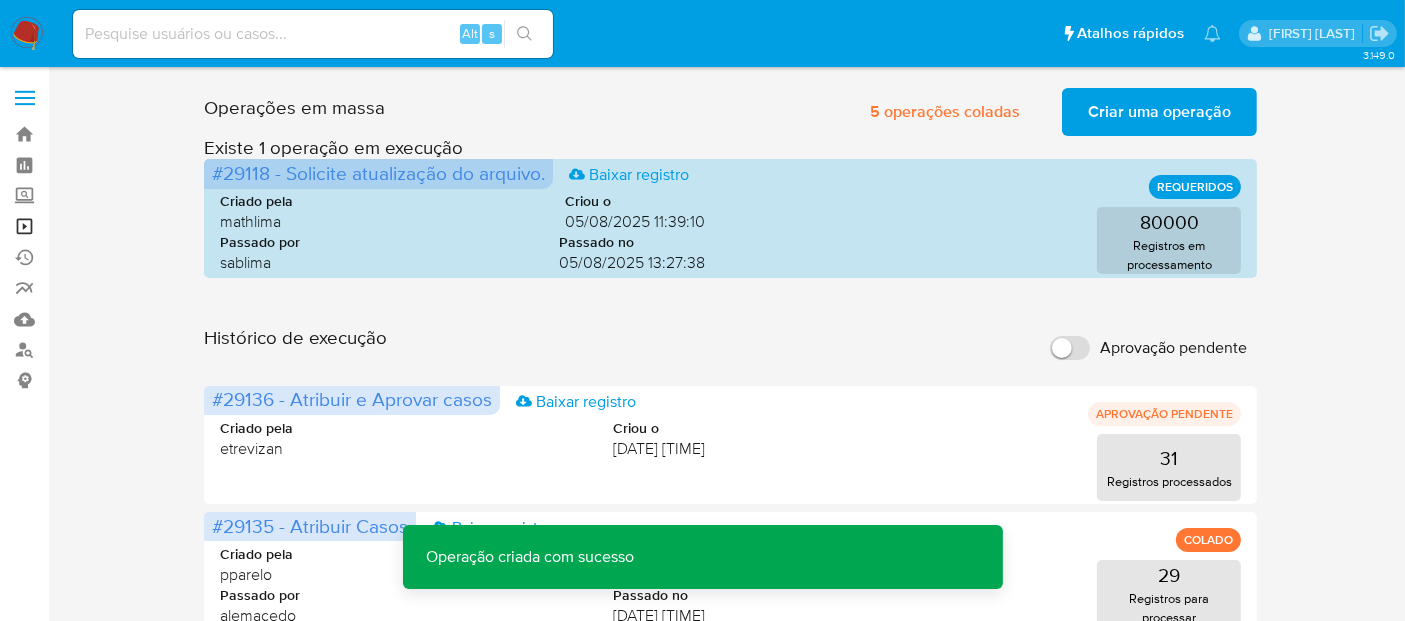 click on "Operações em massa" at bounding box center (119, 226) 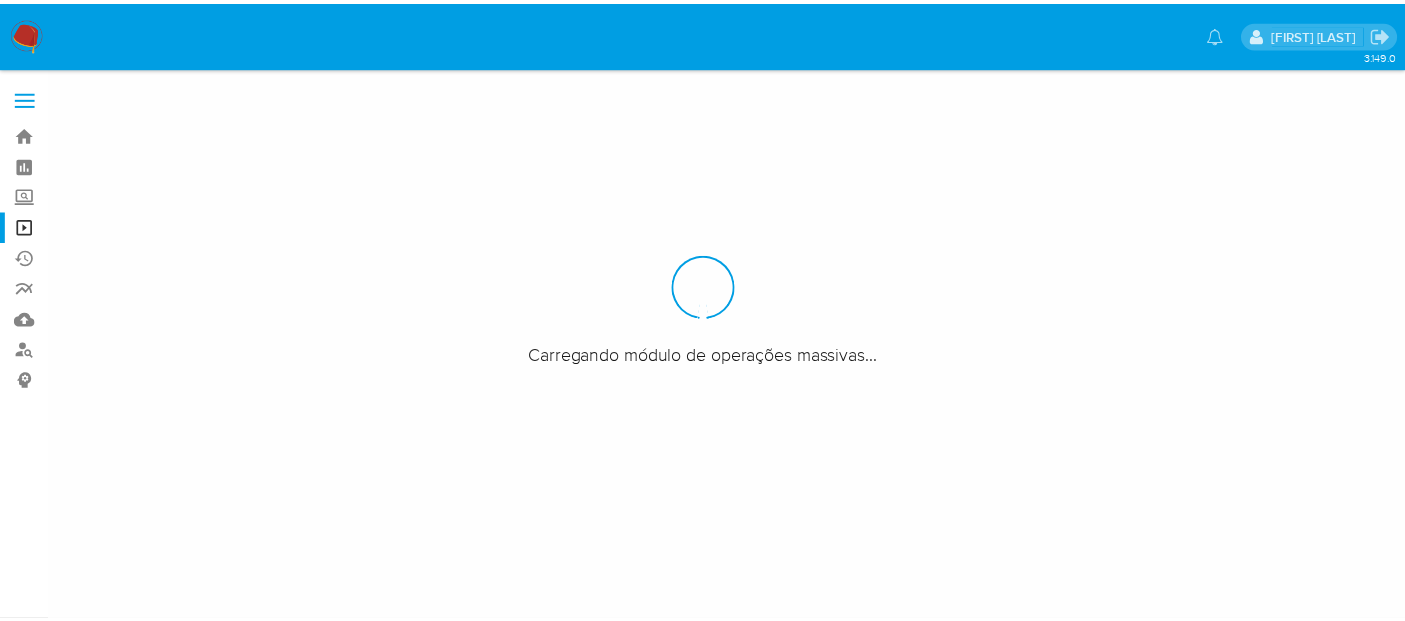 scroll, scrollTop: 0, scrollLeft: 0, axis: both 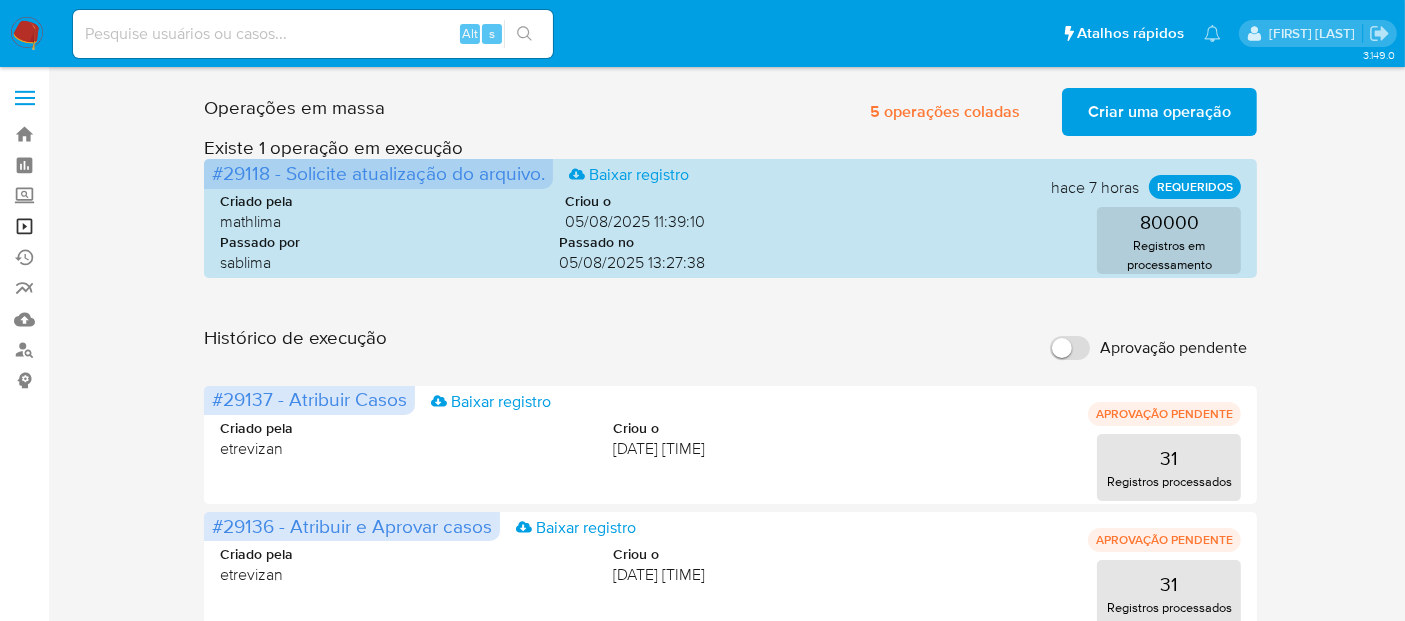 click on "Operações em massa" at bounding box center (119, 226) 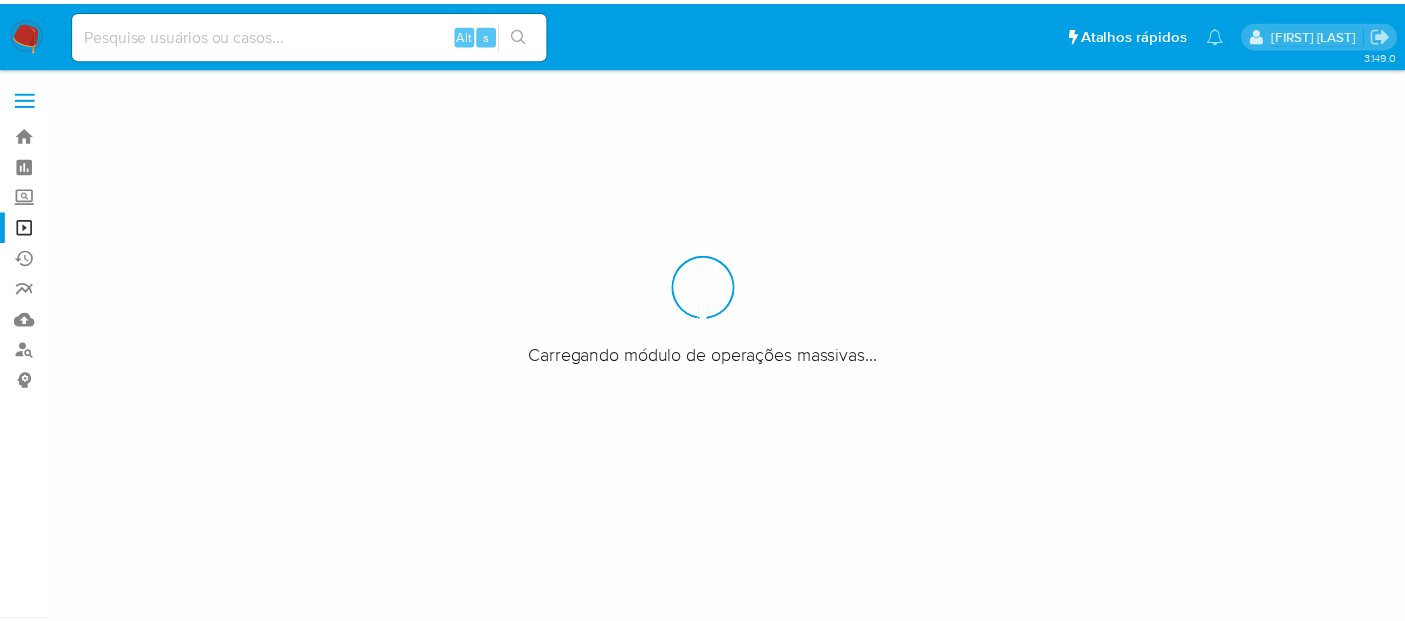 scroll, scrollTop: 0, scrollLeft: 0, axis: both 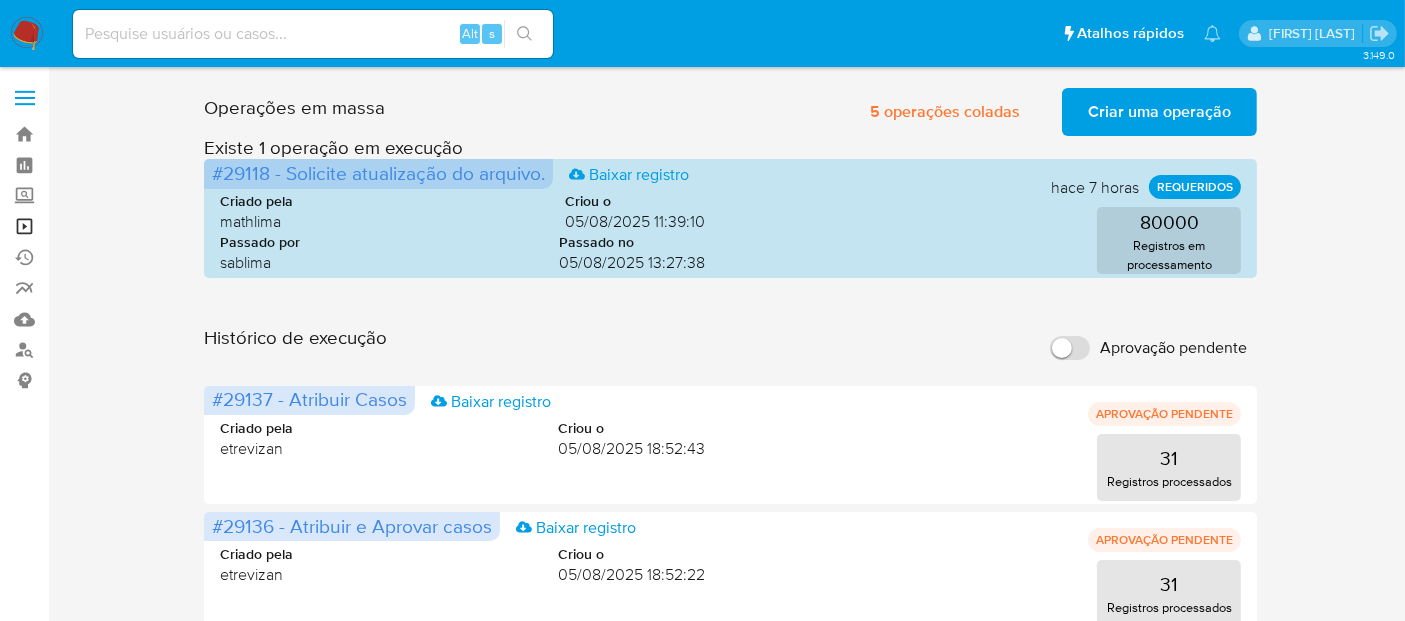 click on "Operações em massa" at bounding box center (119, 226) 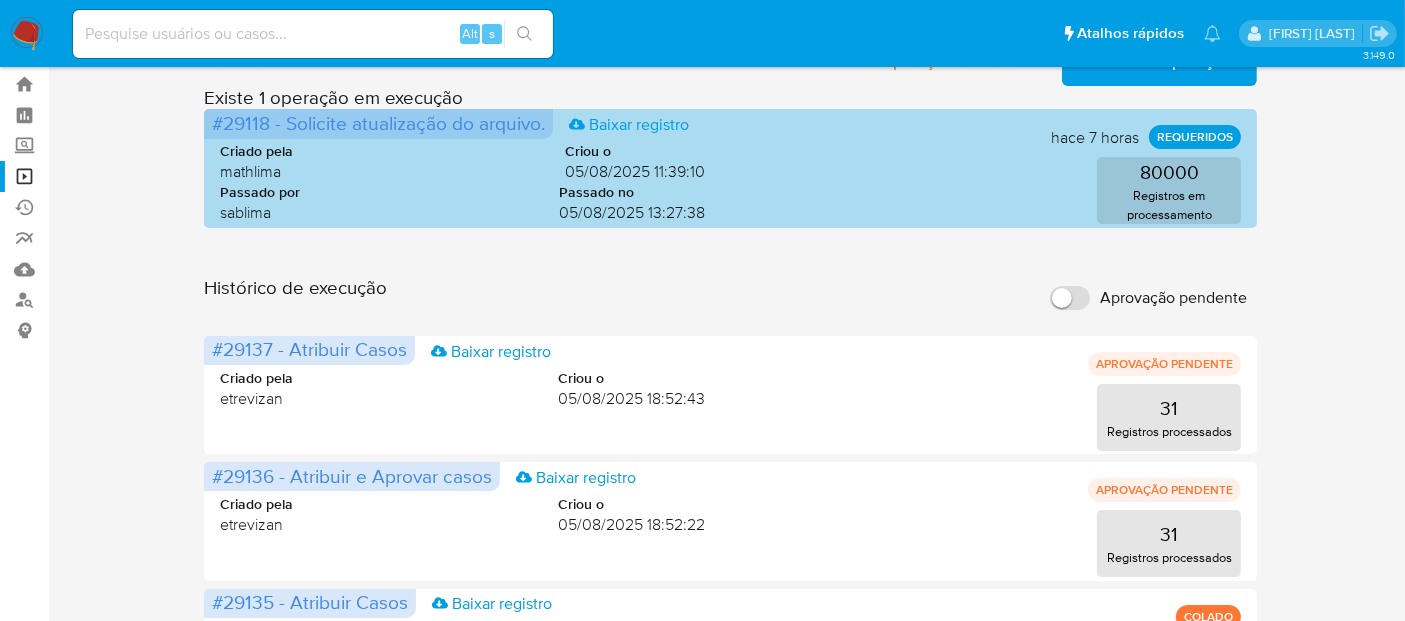 scroll, scrollTop: 0, scrollLeft: 0, axis: both 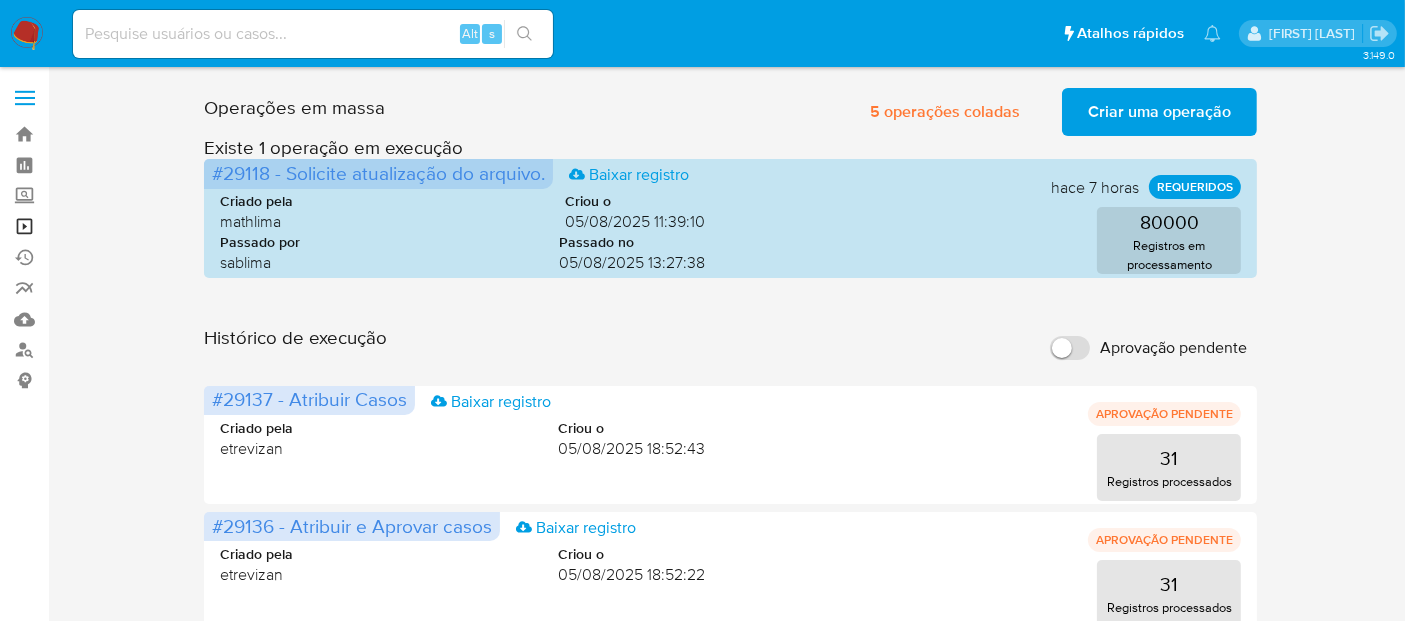 click on "Operações em massa" at bounding box center (119, 226) 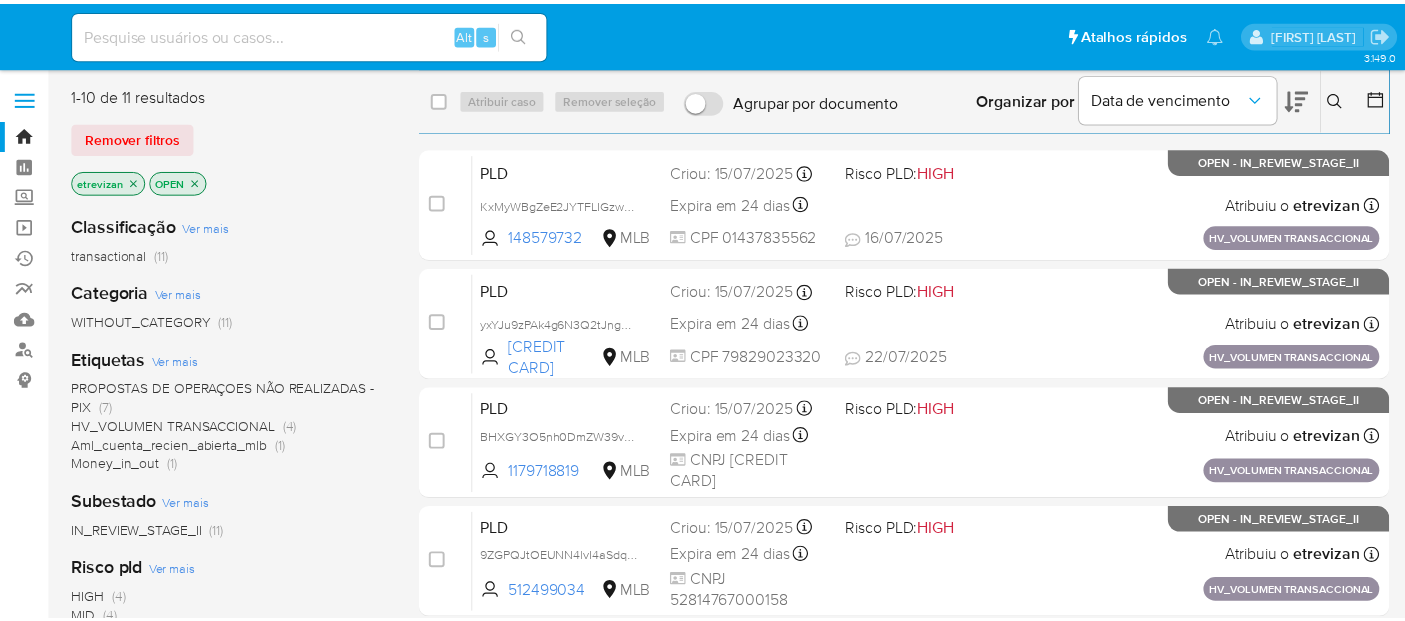 scroll, scrollTop: 0, scrollLeft: 0, axis: both 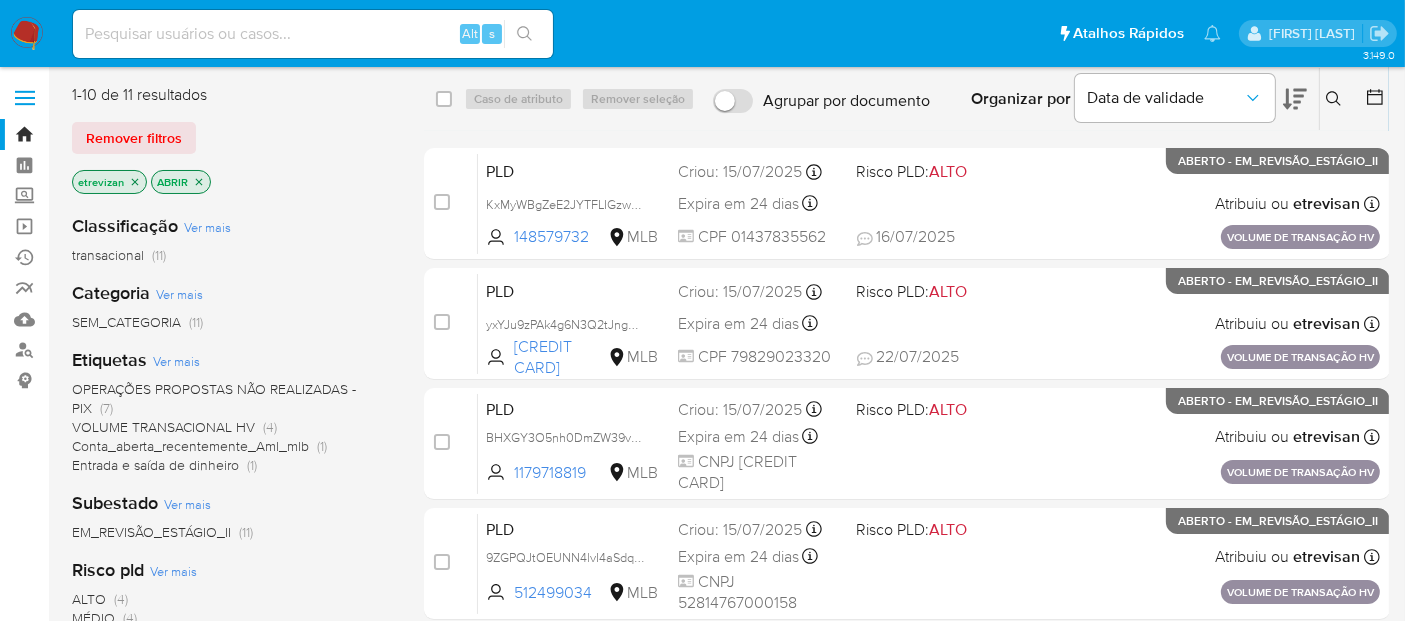 drag, startPoint x: 282, startPoint y: 50, endPoint x: 274, endPoint y: 33, distance: 18.788294 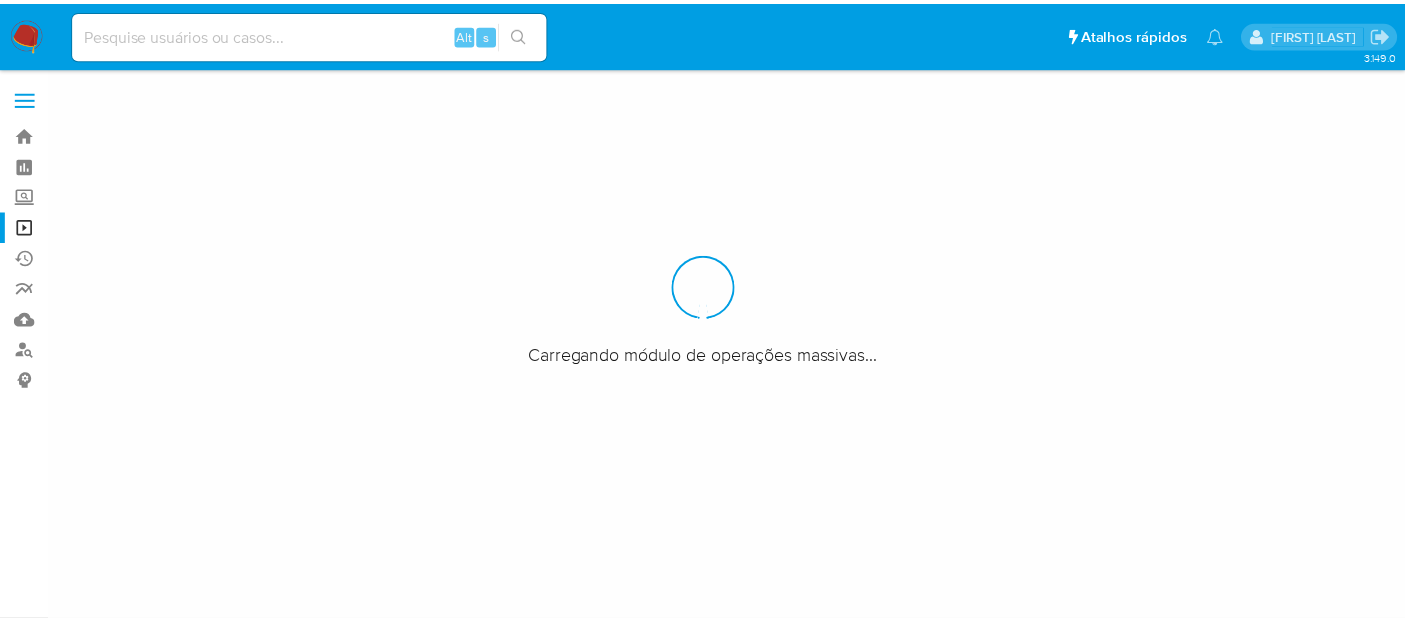 scroll, scrollTop: 0, scrollLeft: 0, axis: both 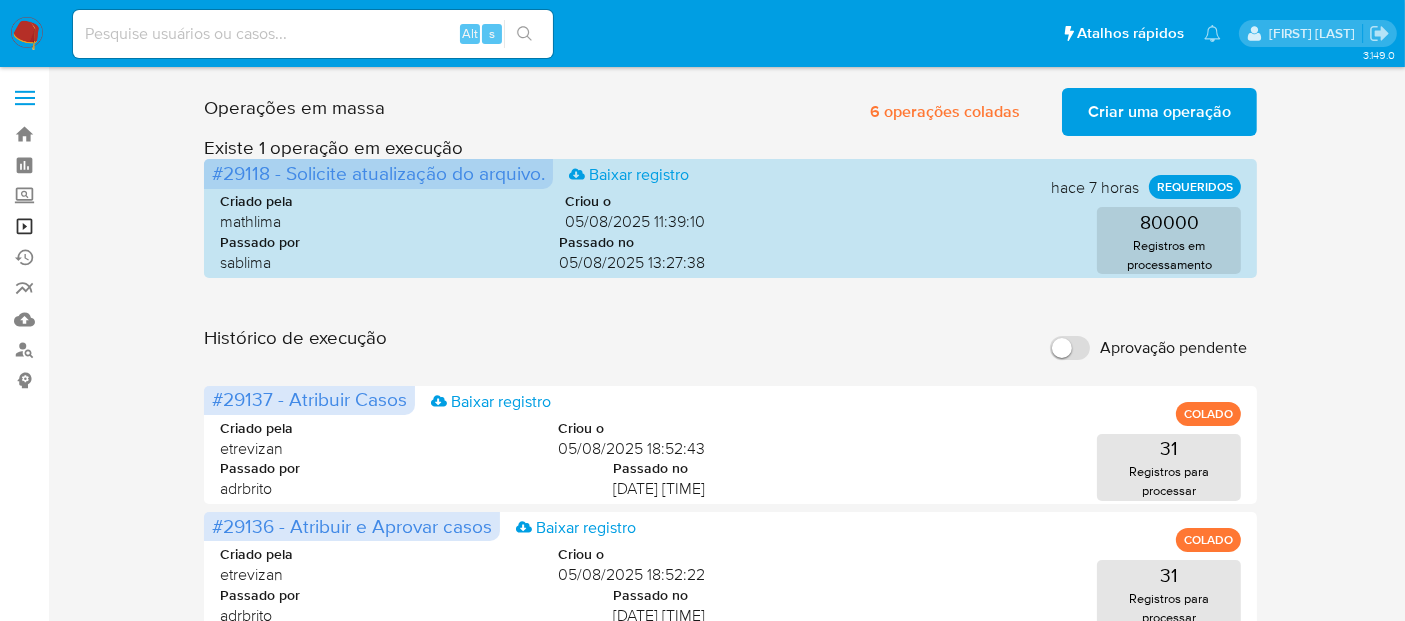 click on "Operações em massa" at bounding box center [119, 226] 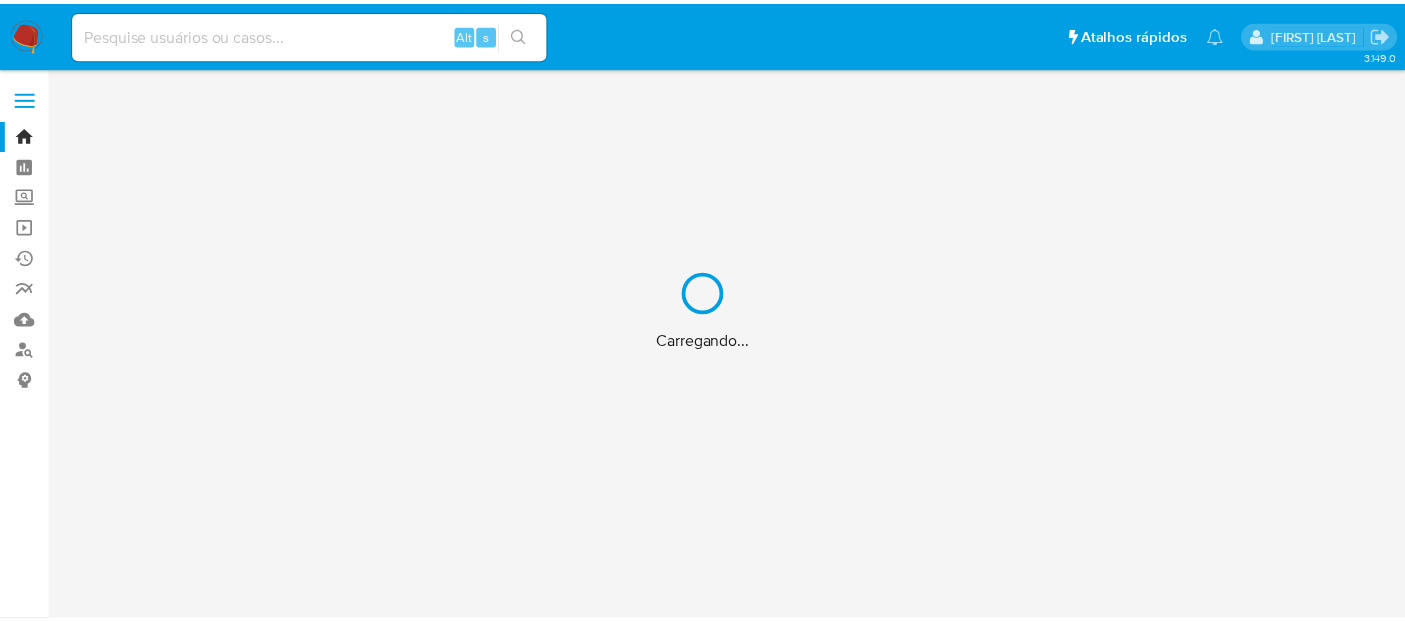 scroll, scrollTop: 0, scrollLeft: 0, axis: both 